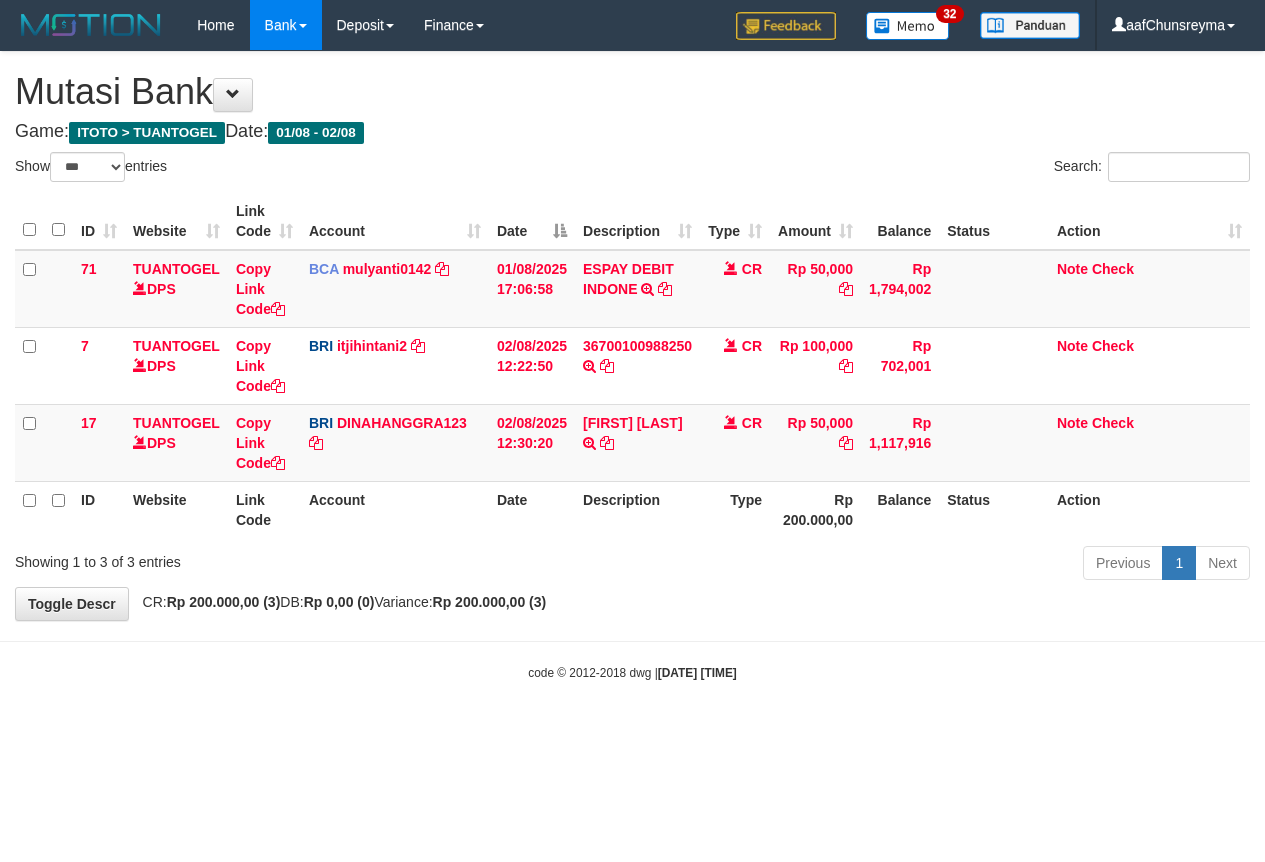select on "***" 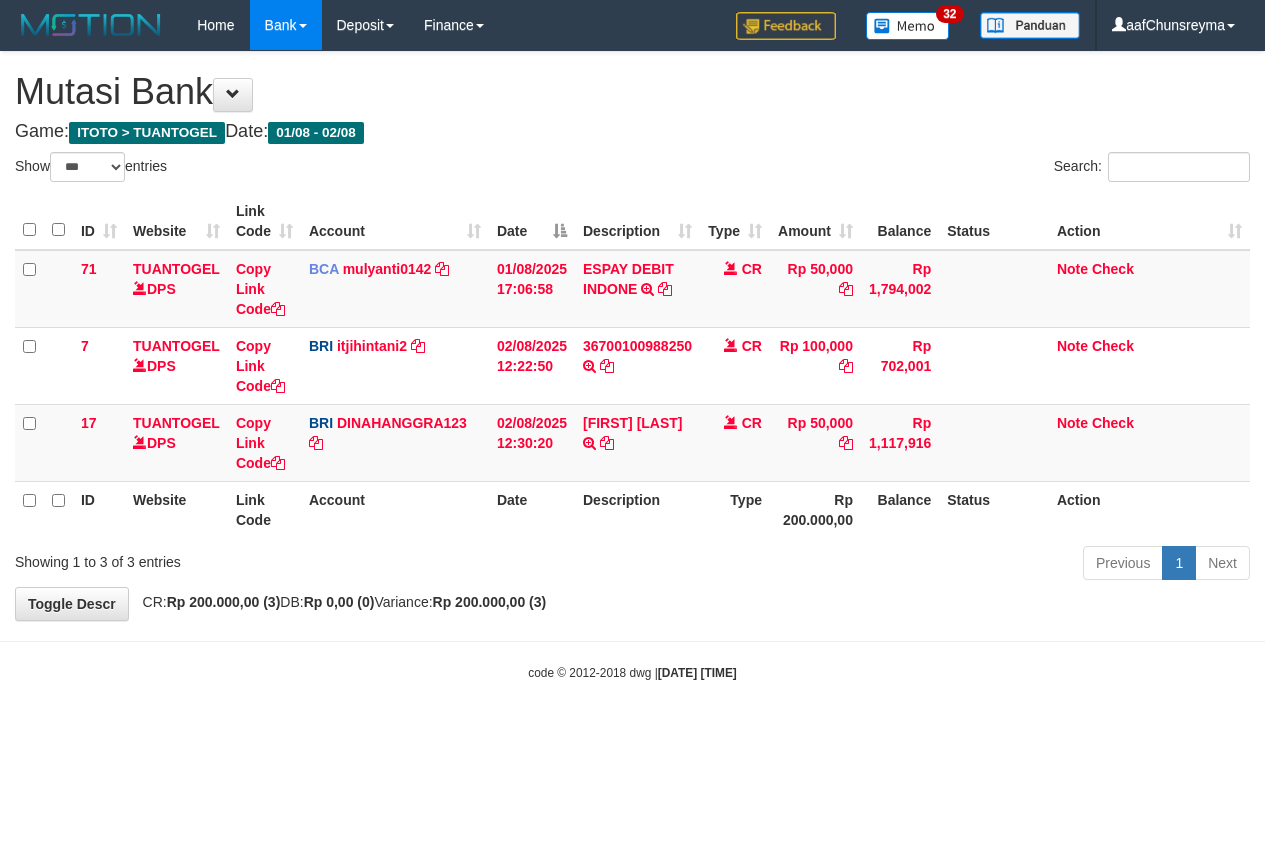 scroll, scrollTop: 0, scrollLeft: 0, axis: both 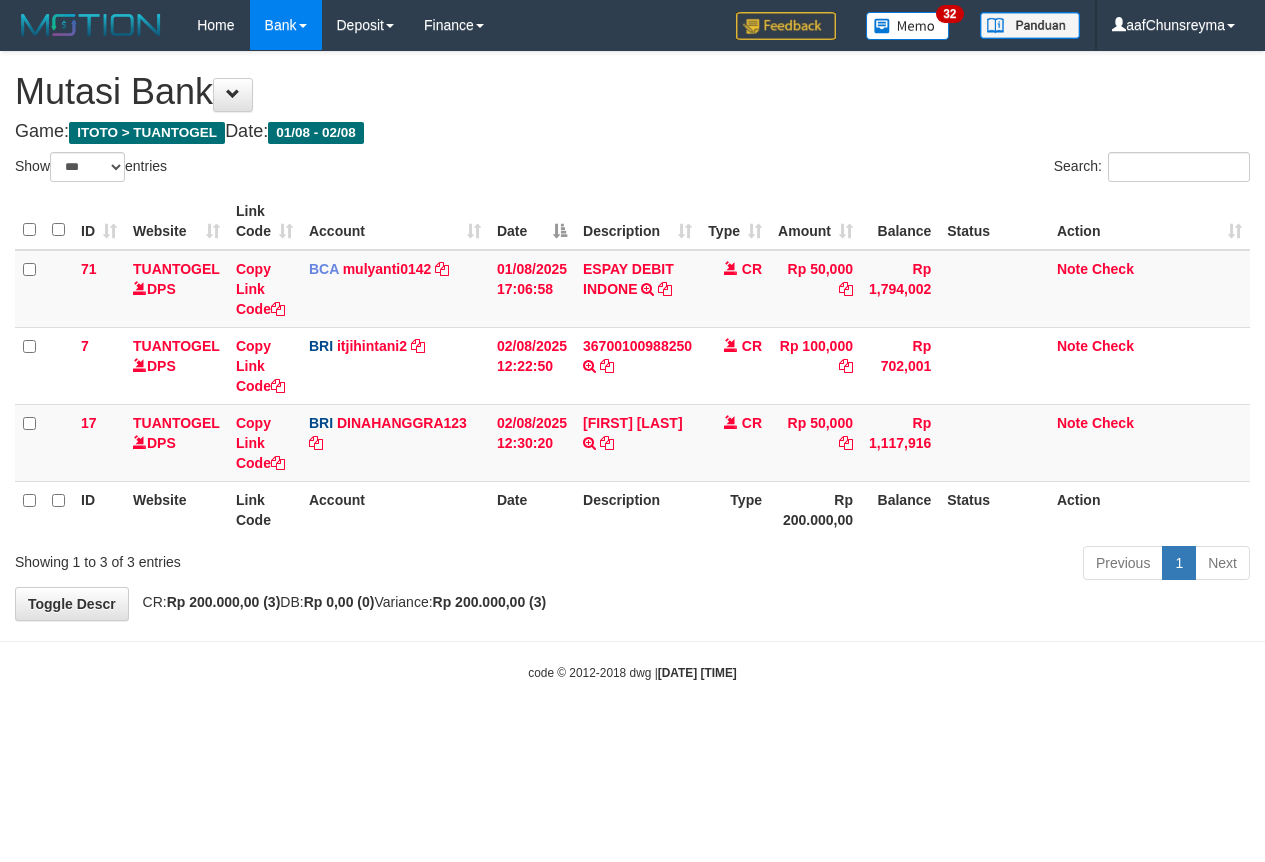 select on "***" 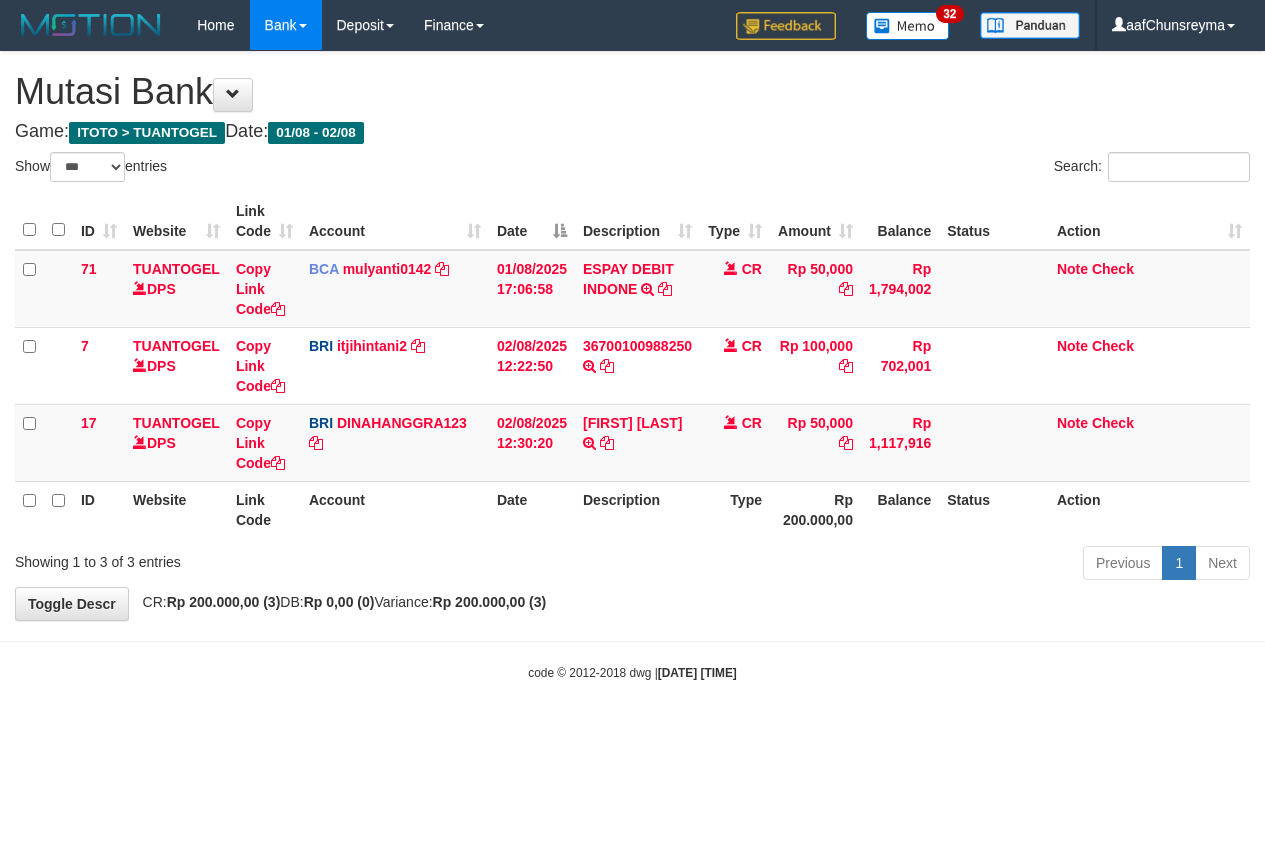 scroll, scrollTop: 0, scrollLeft: 0, axis: both 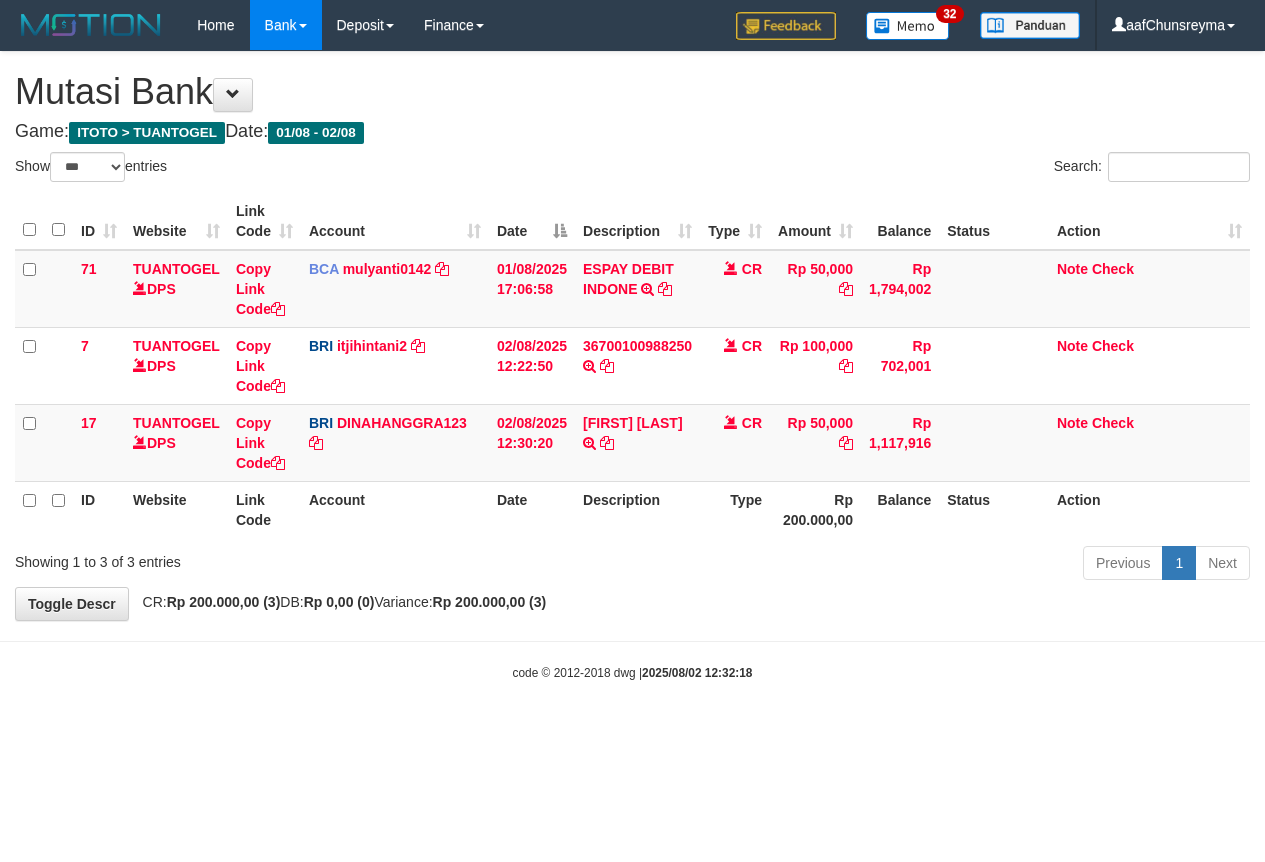 select on "***" 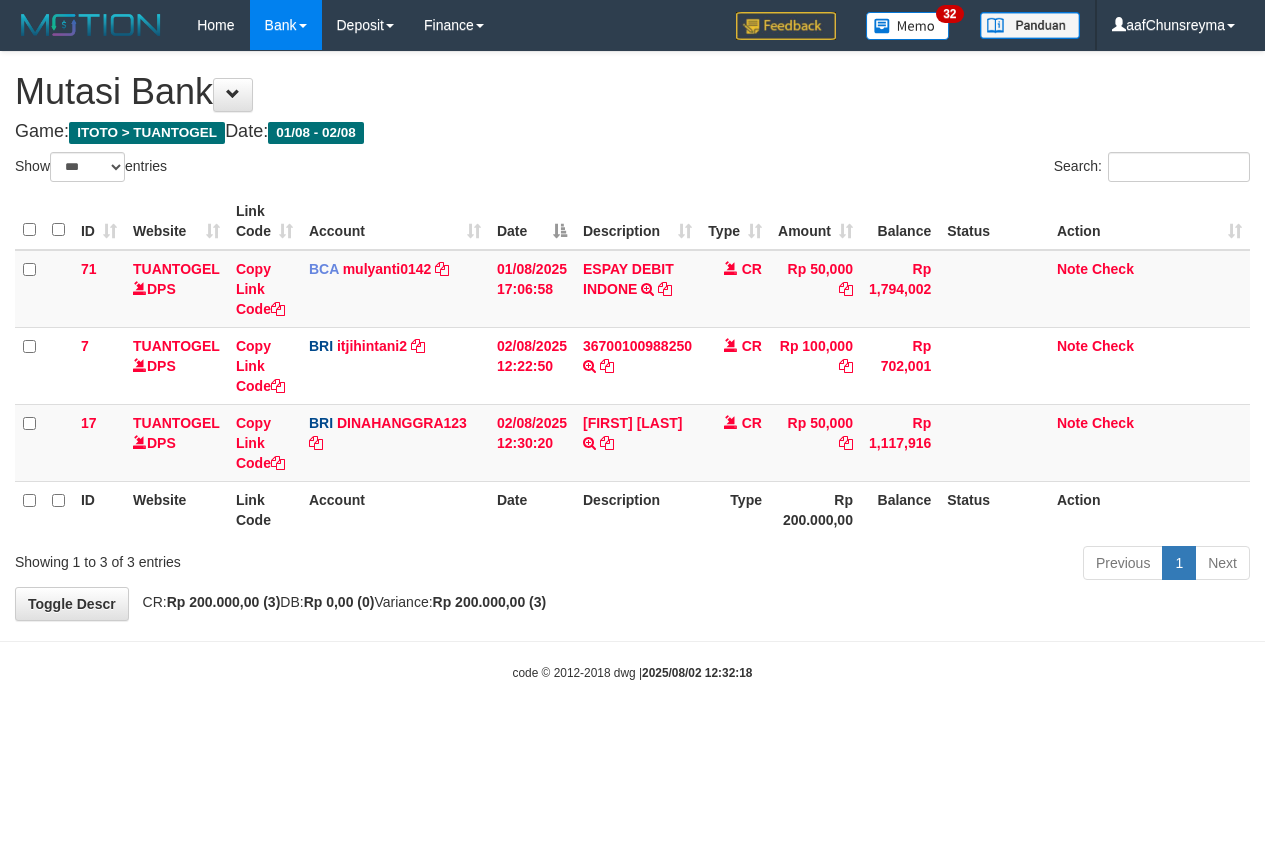 scroll, scrollTop: 0, scrollLeft: 0, axis: both 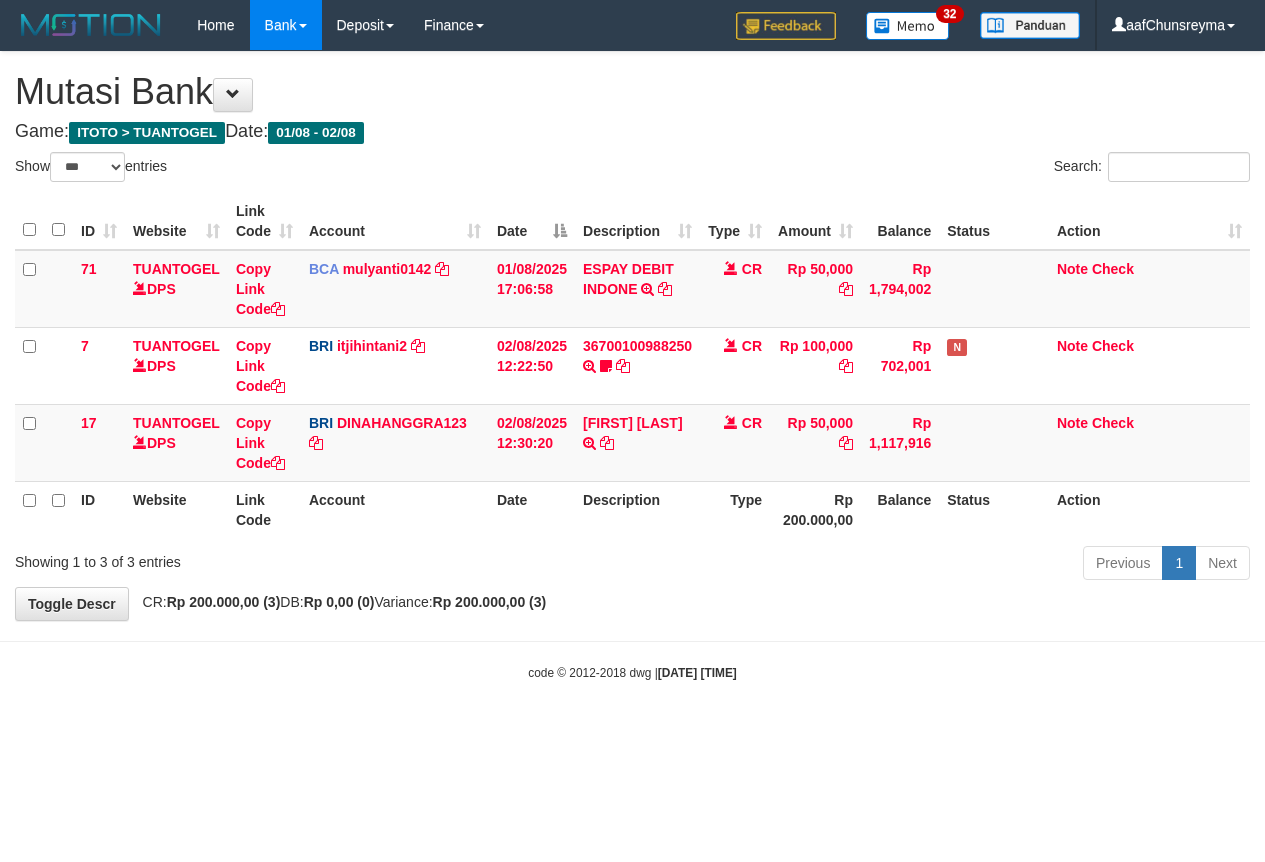 select on "***" 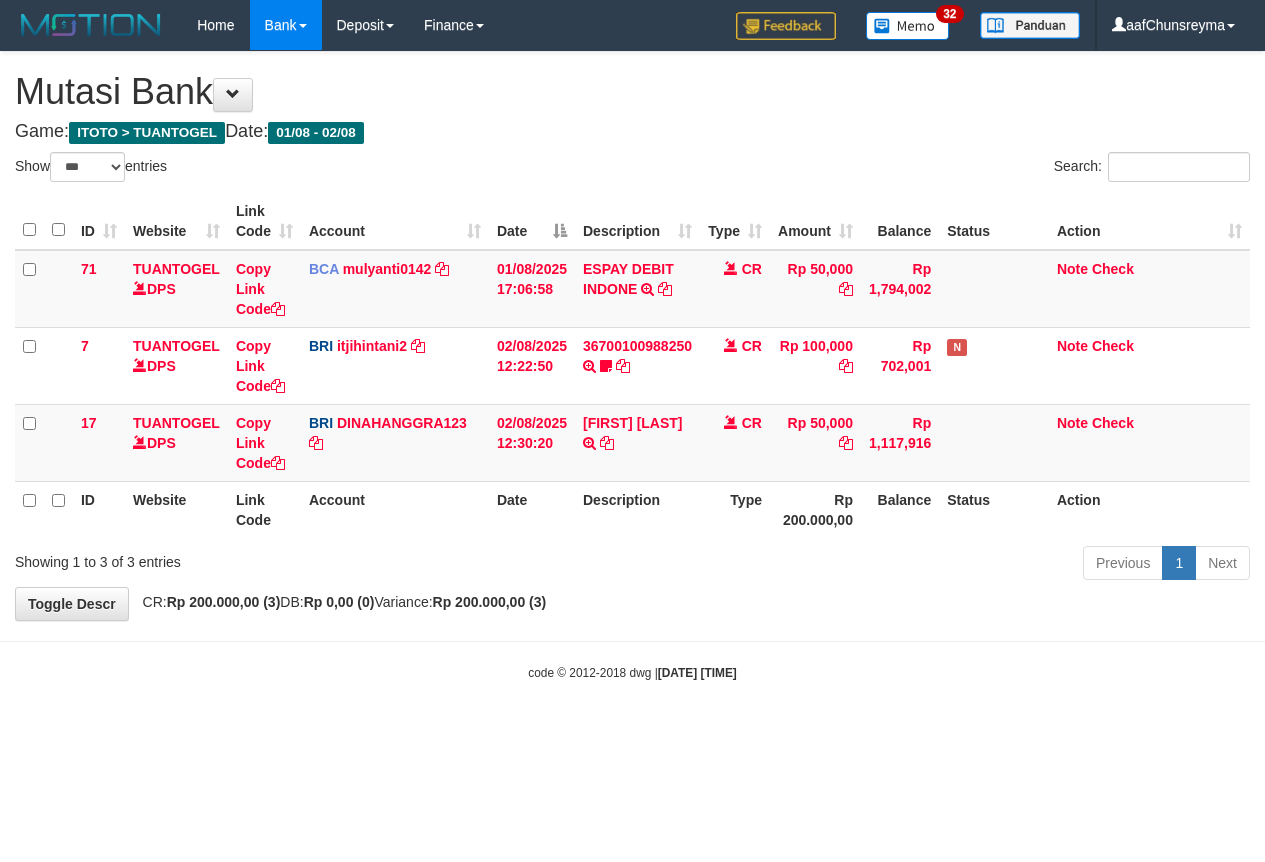 scroll, scrollTop: 0, scrollLeft: 0, axis: both 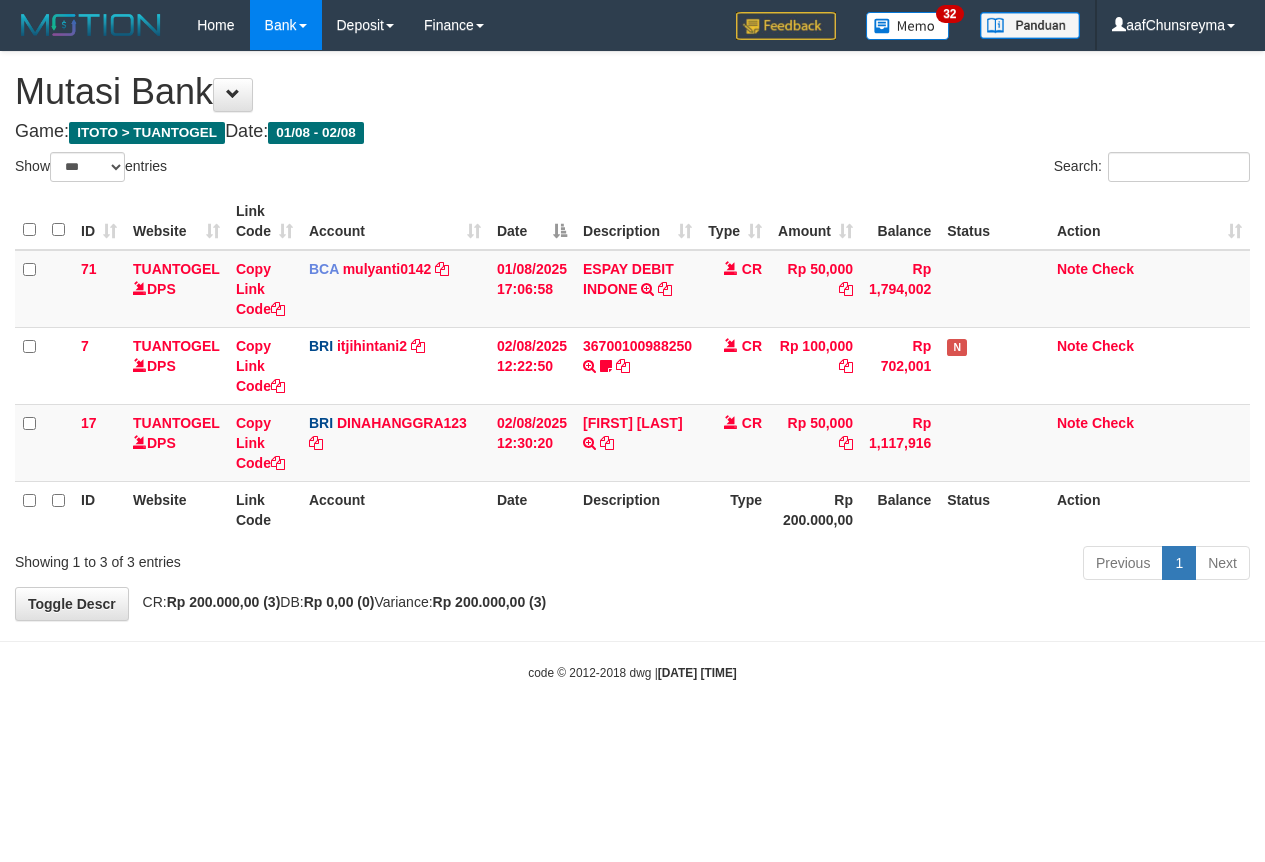 select on "***" 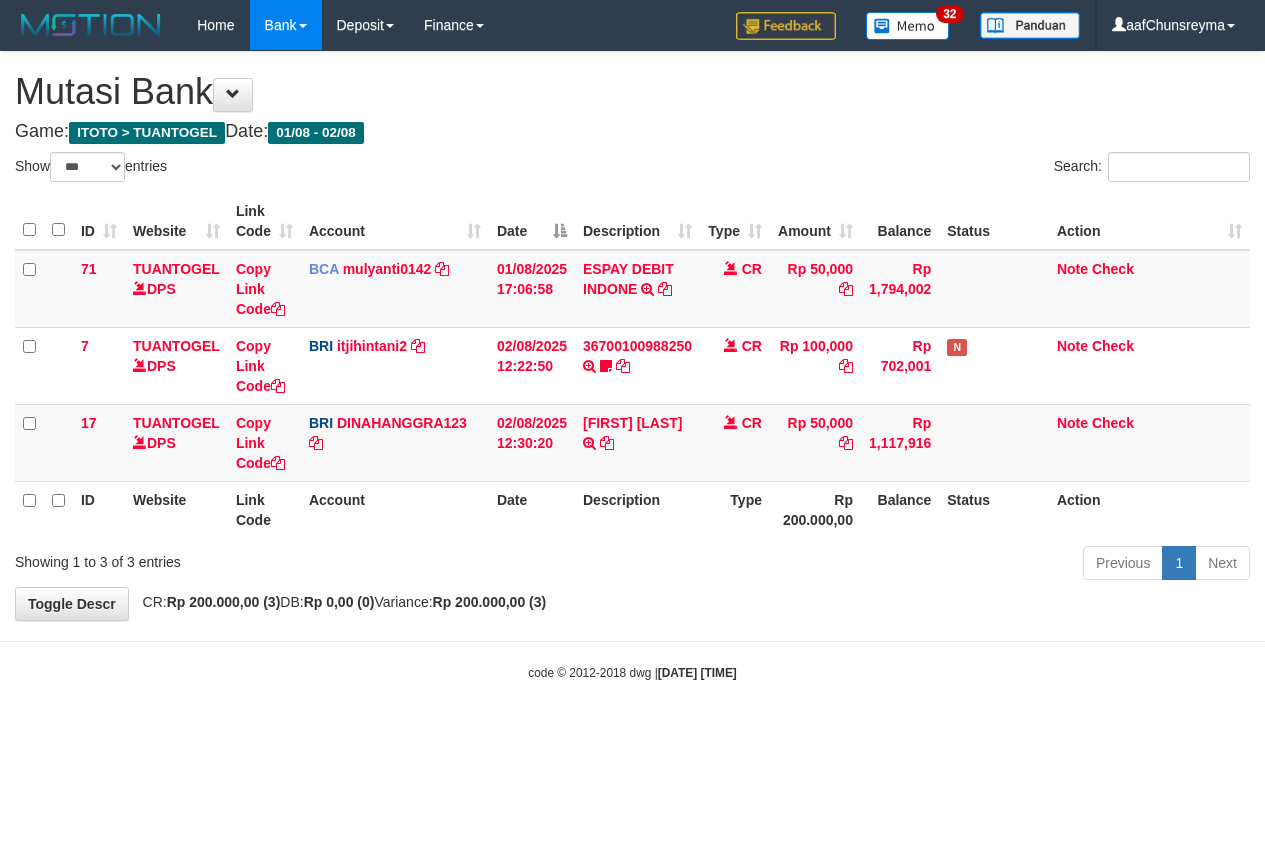 scroll, scrollTop: 0, scrollLeft: 0, axis: both 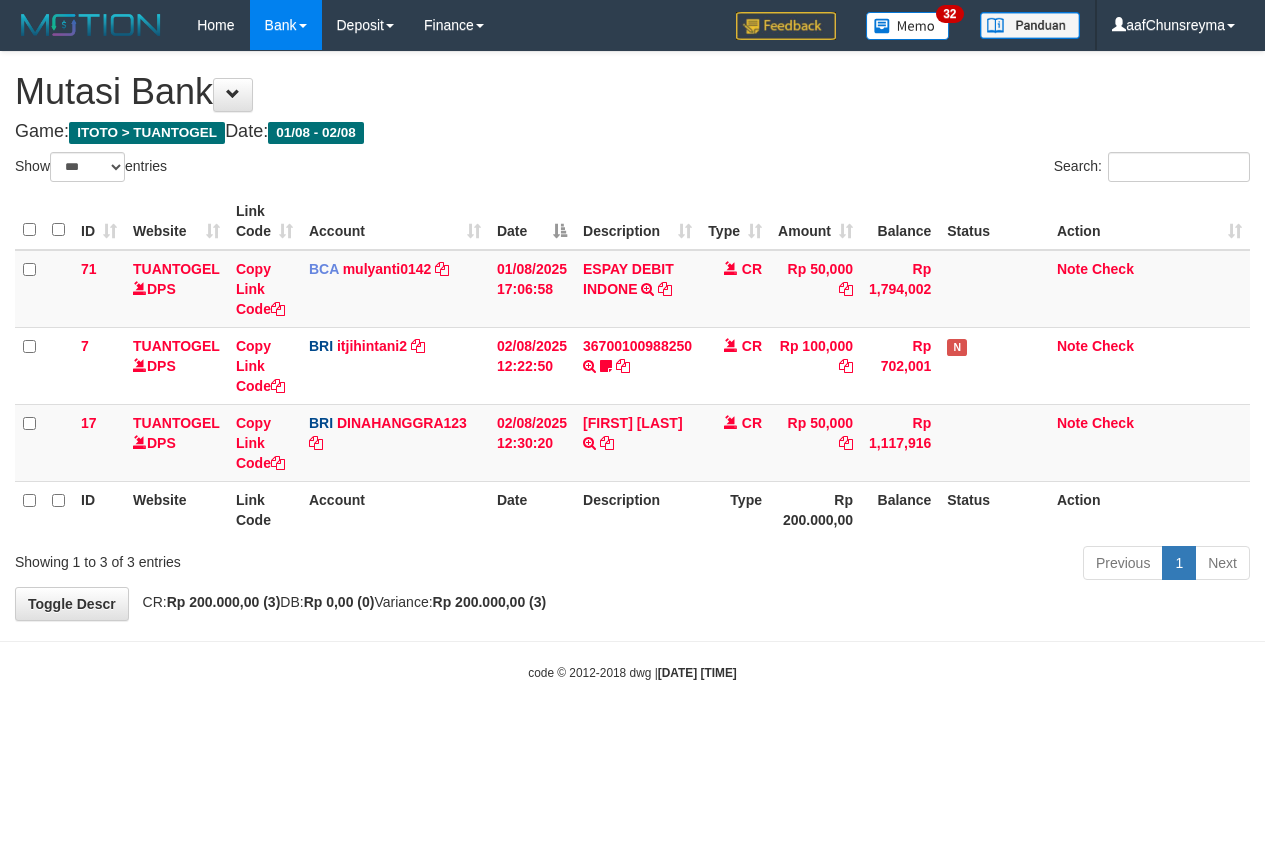select on "***" 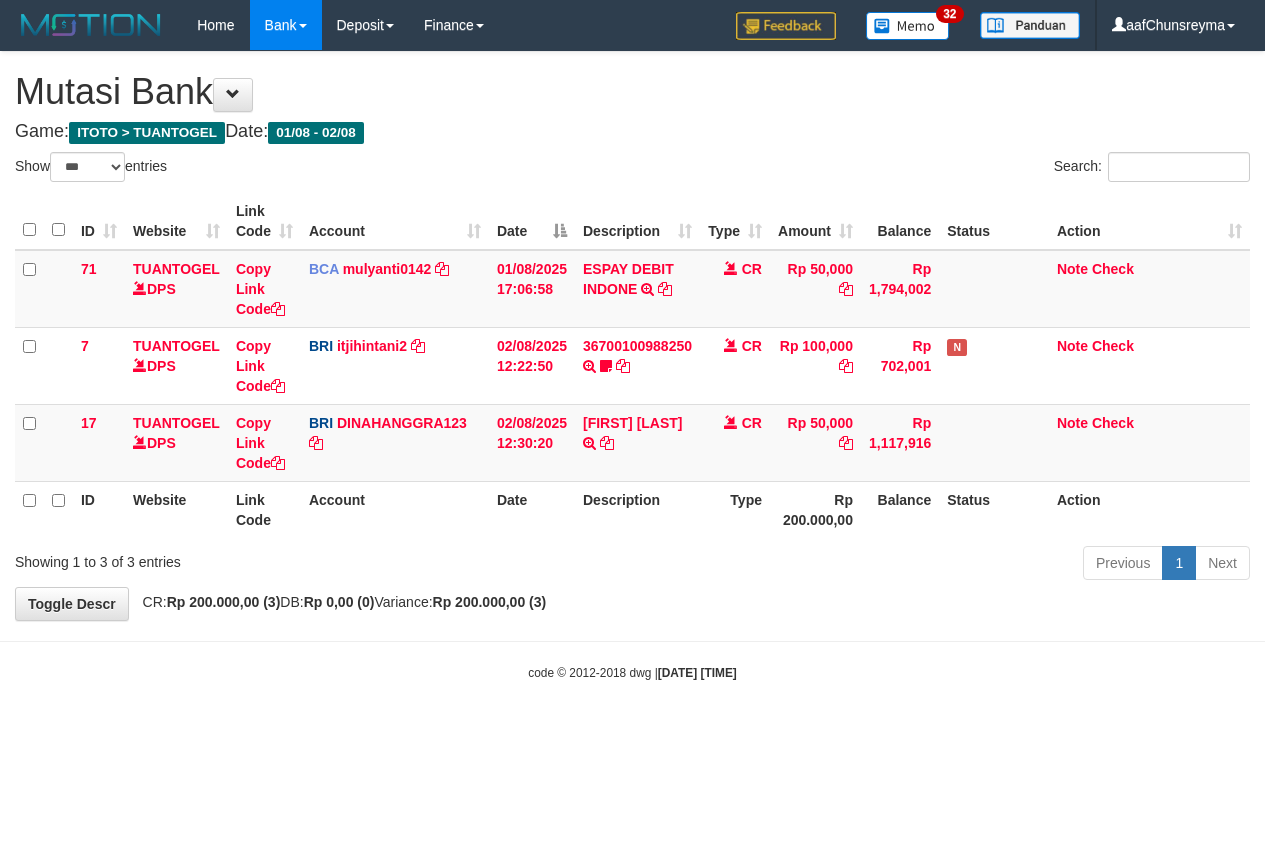 scroll, scrollTop: 0, scrollLeft: 0, axis: both 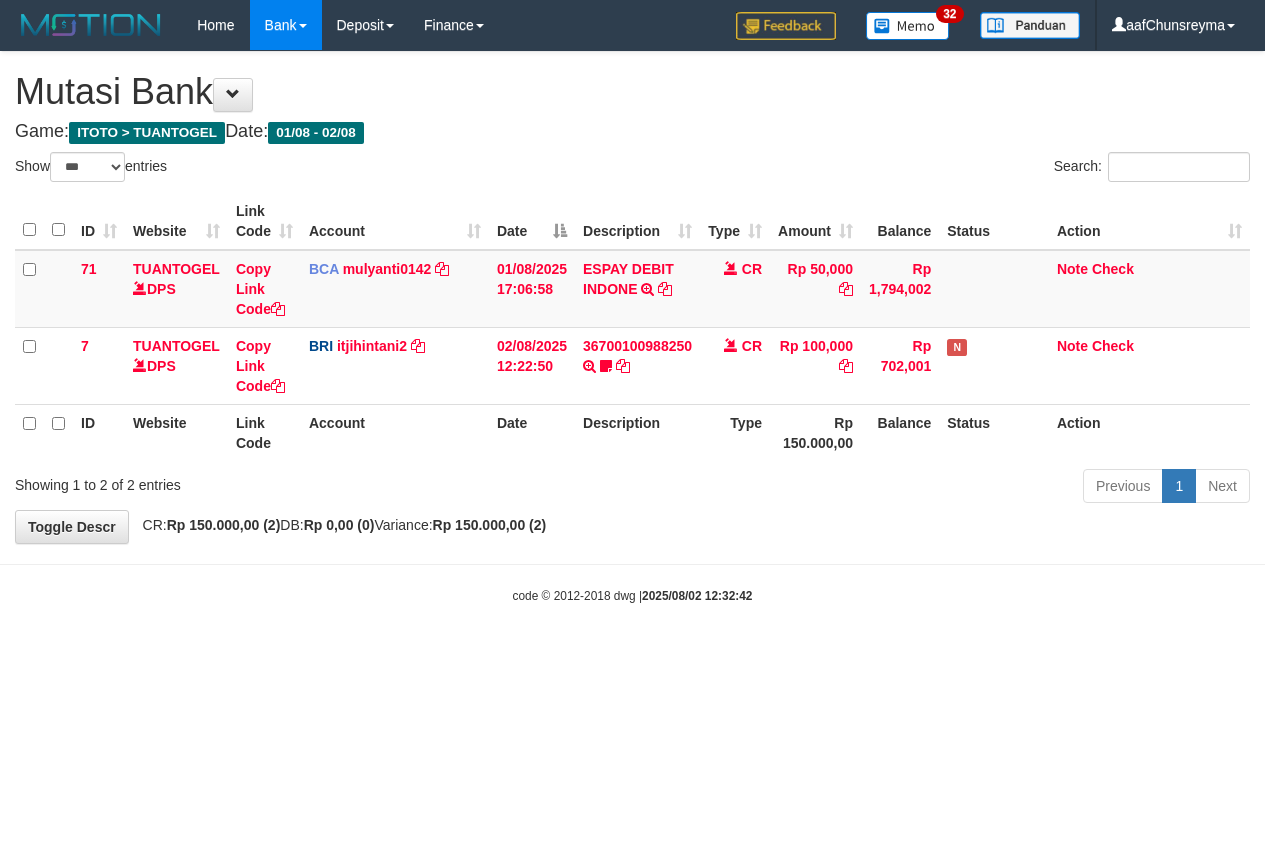 select on "***" 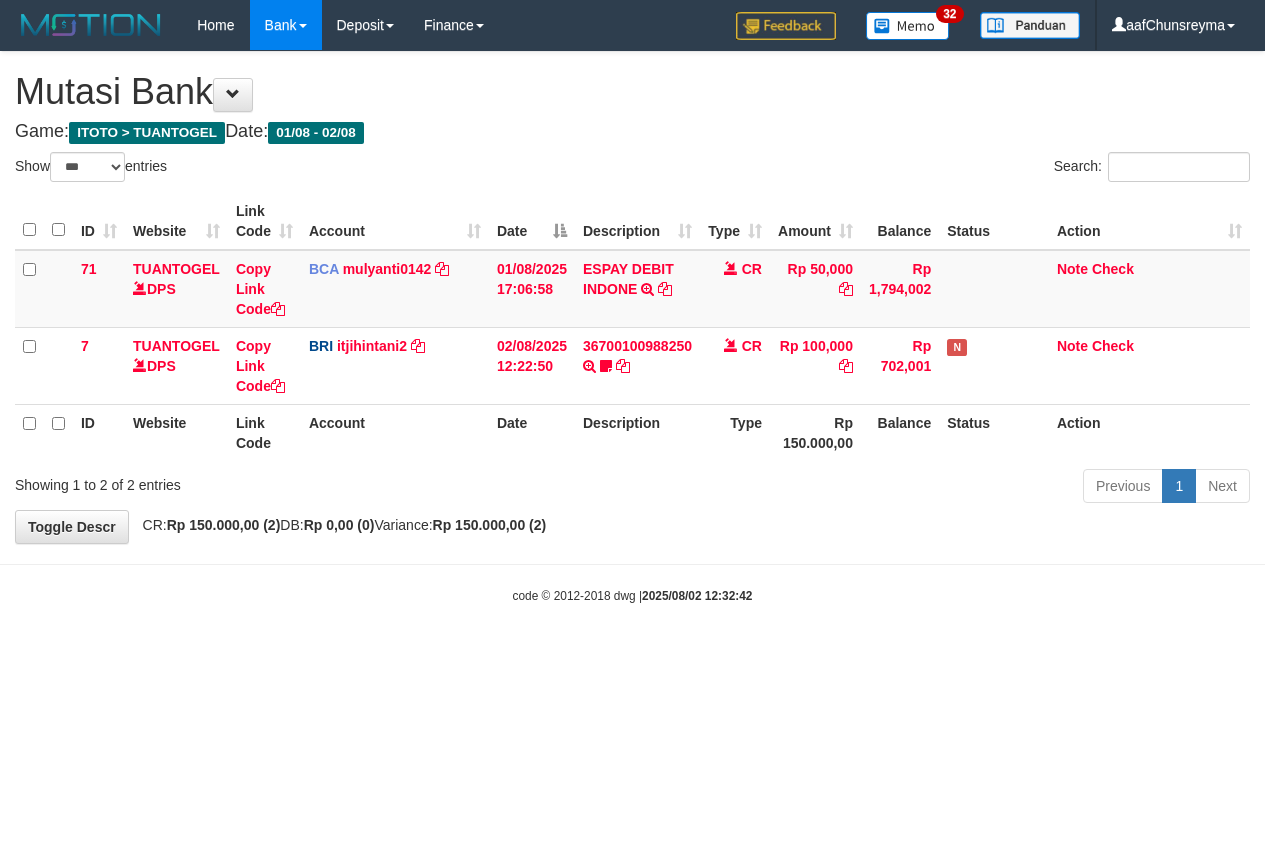 scroll, scrollTop: 0, scrollLeft: 0, axis: both 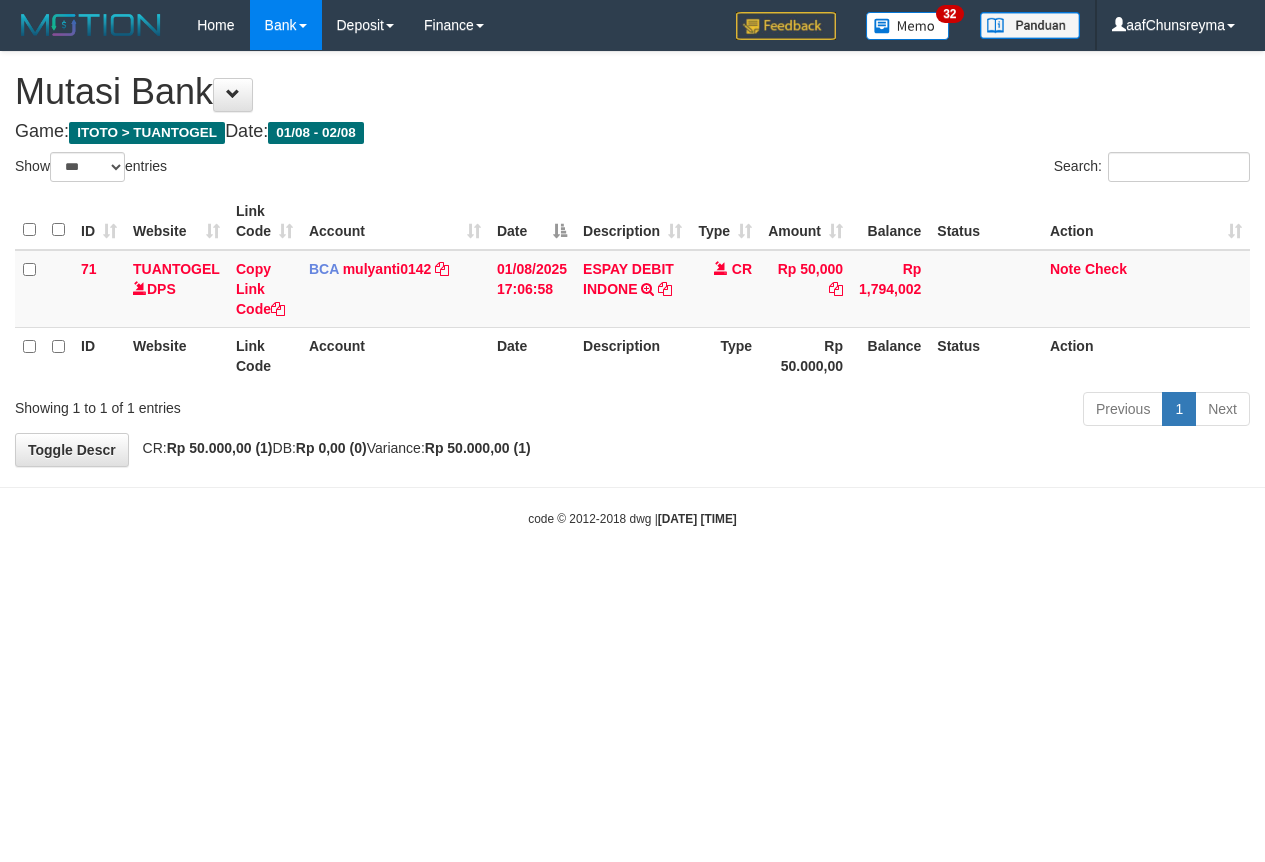 select on "***" 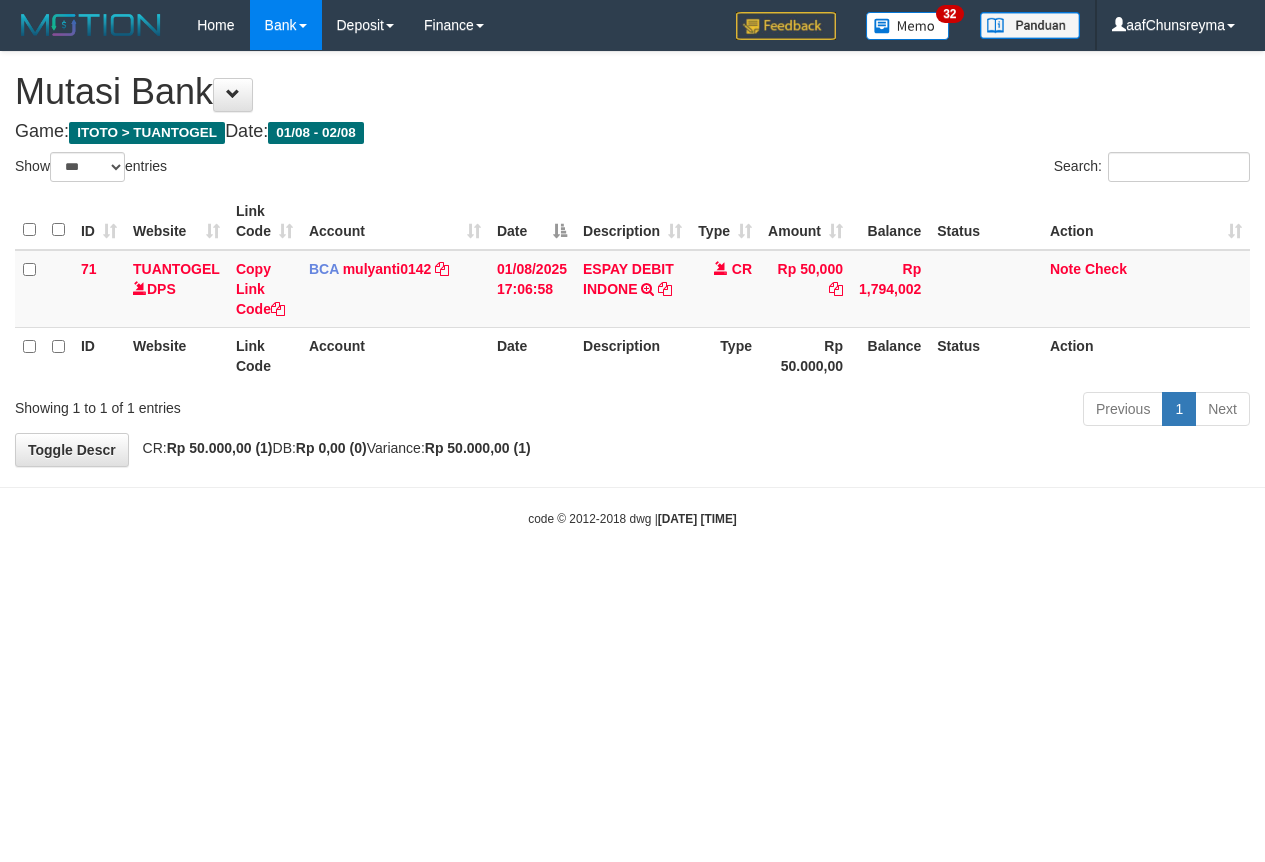 scroll, scrollTop: 0, scrollLeft: 0, axis: both 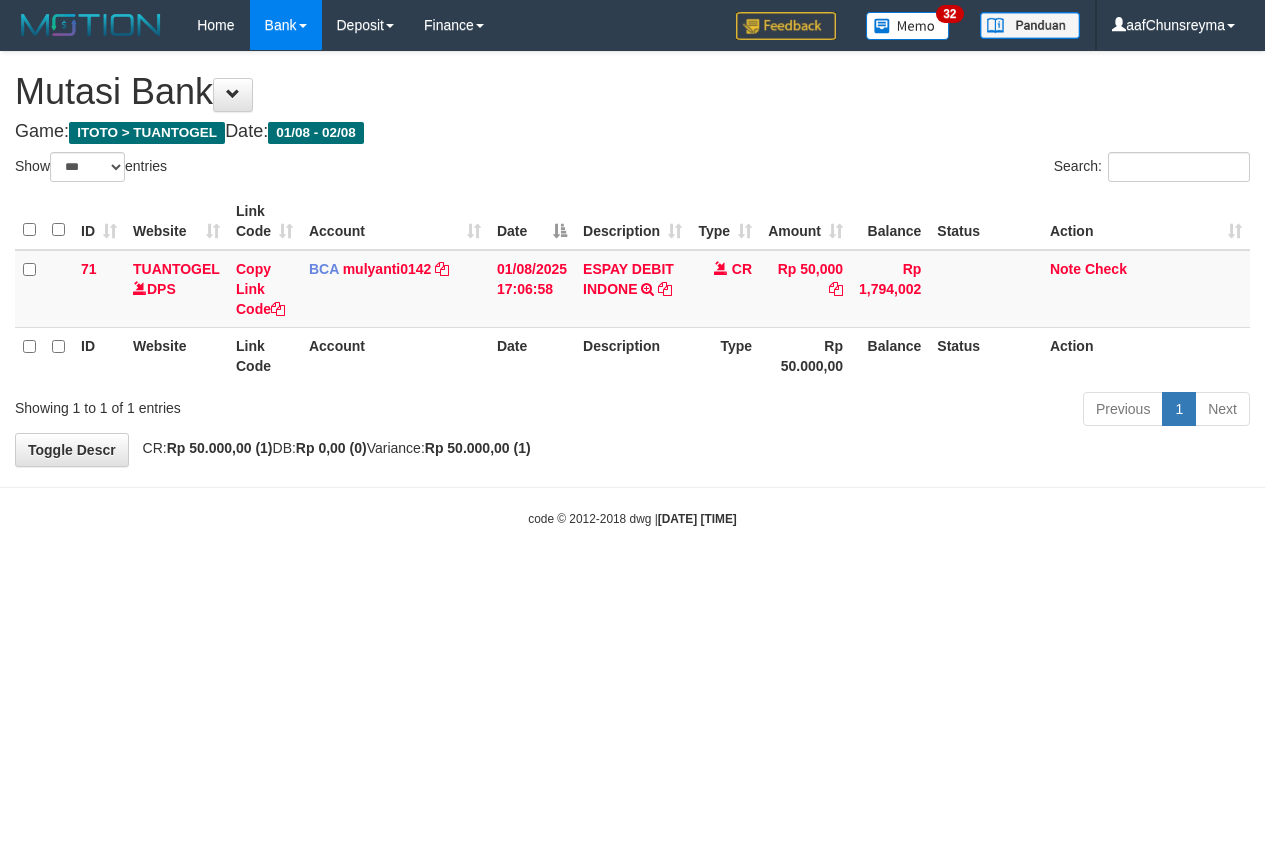 select on "***" 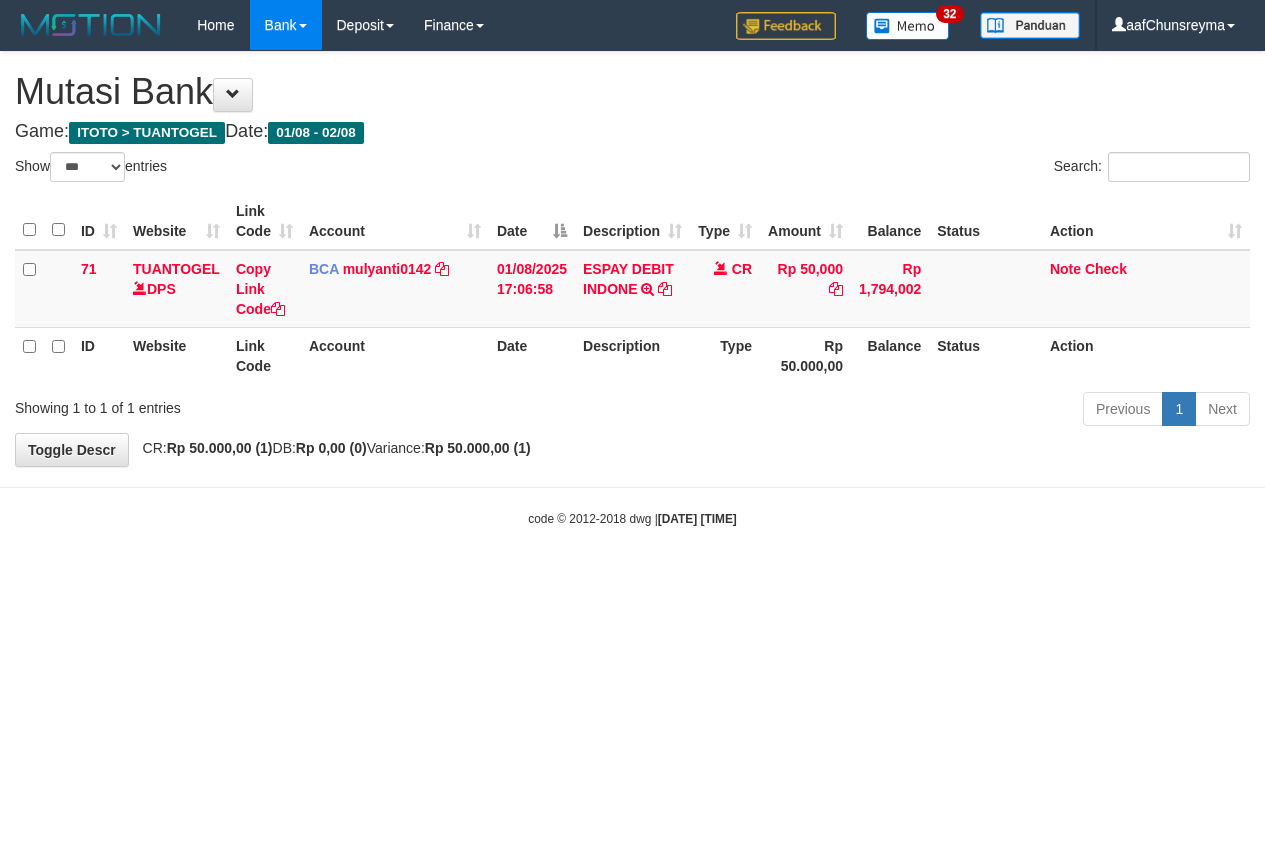 scroll, scrollTop: 0, scrollLeft: 0, axis: both 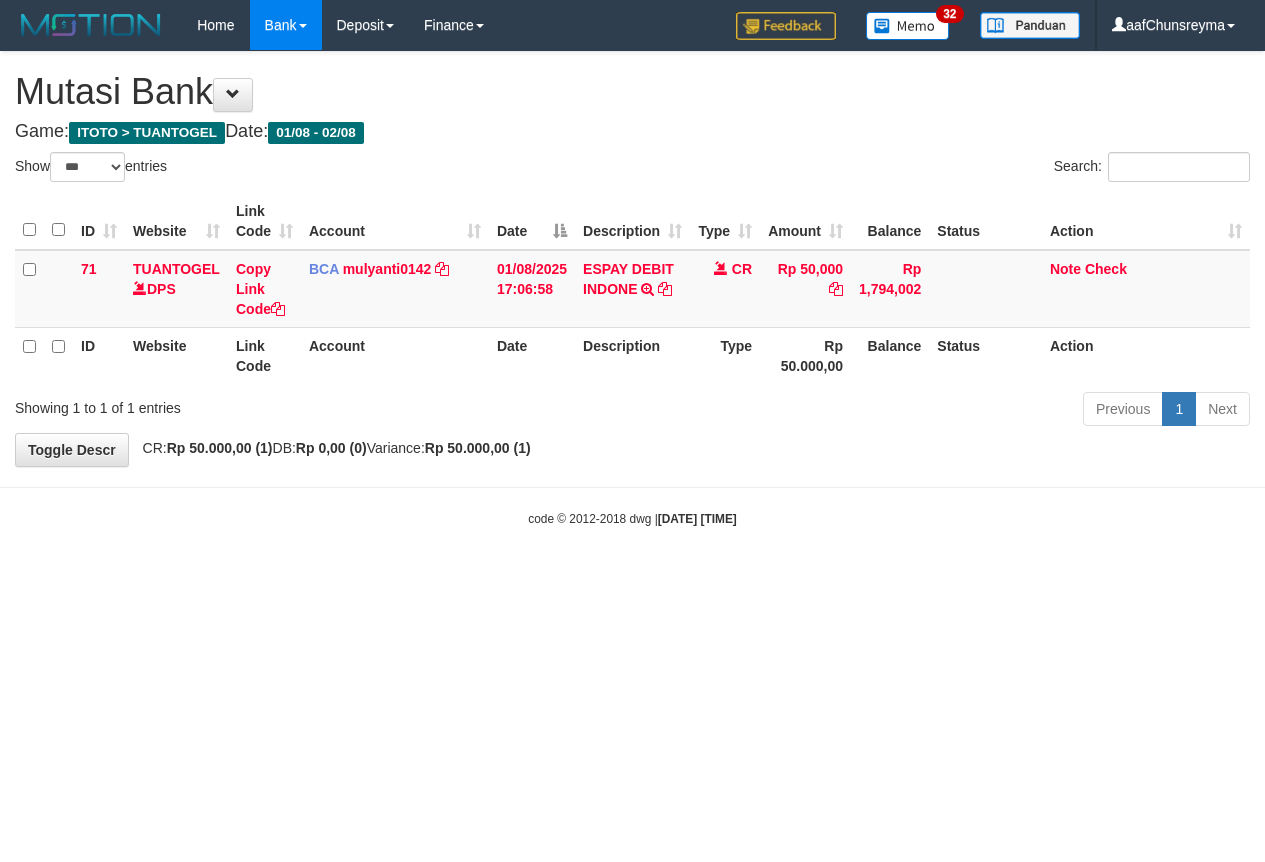 select on "***" 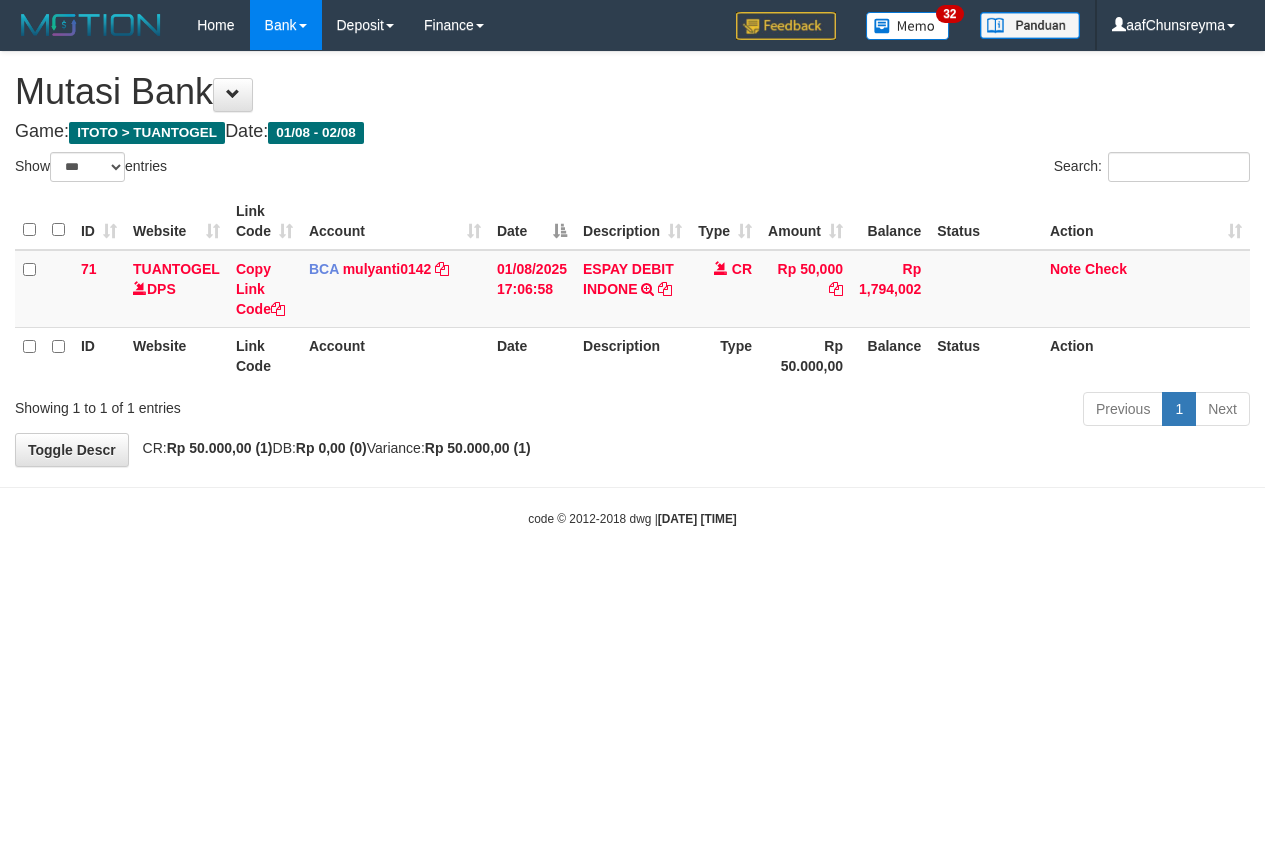 scroll, scrollTop: 0, scrollLeft: 0, axis: both 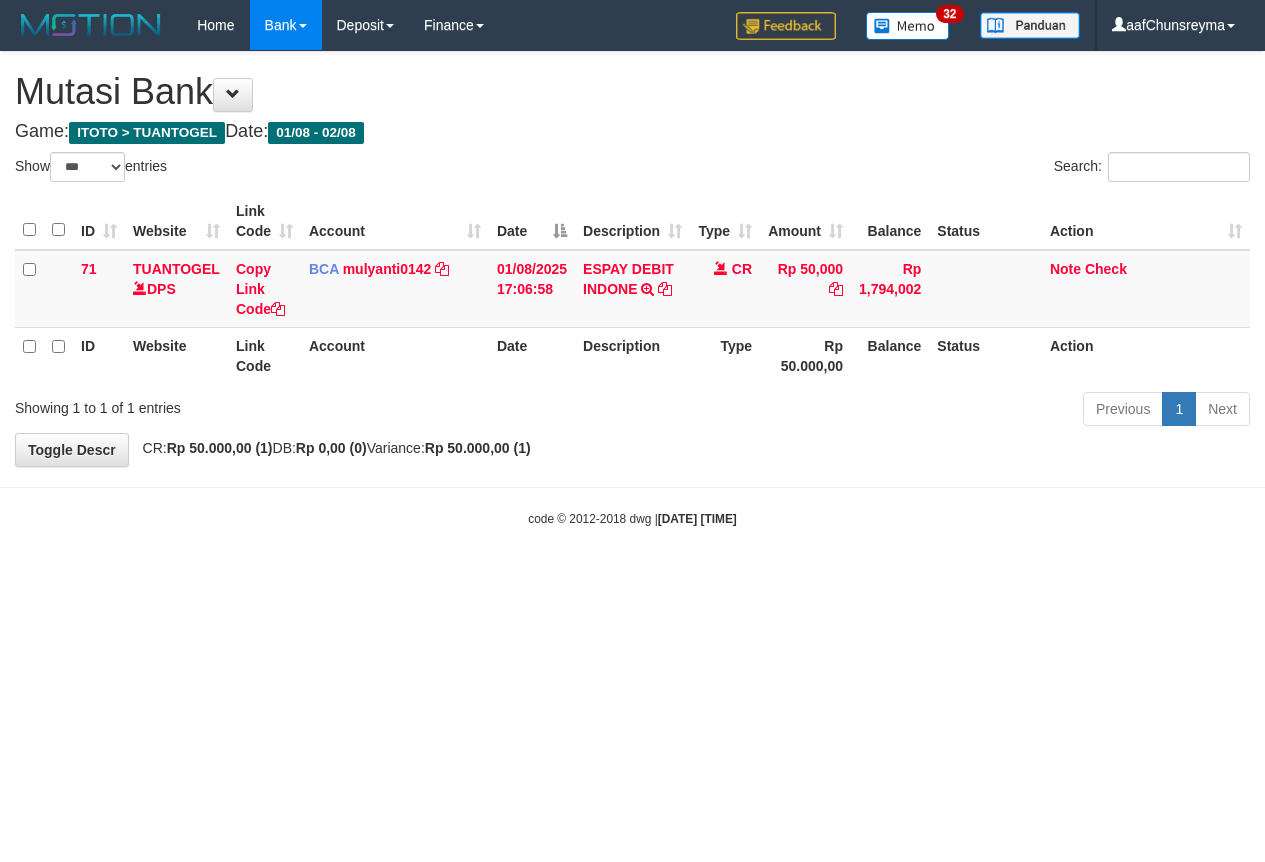 select on "***" 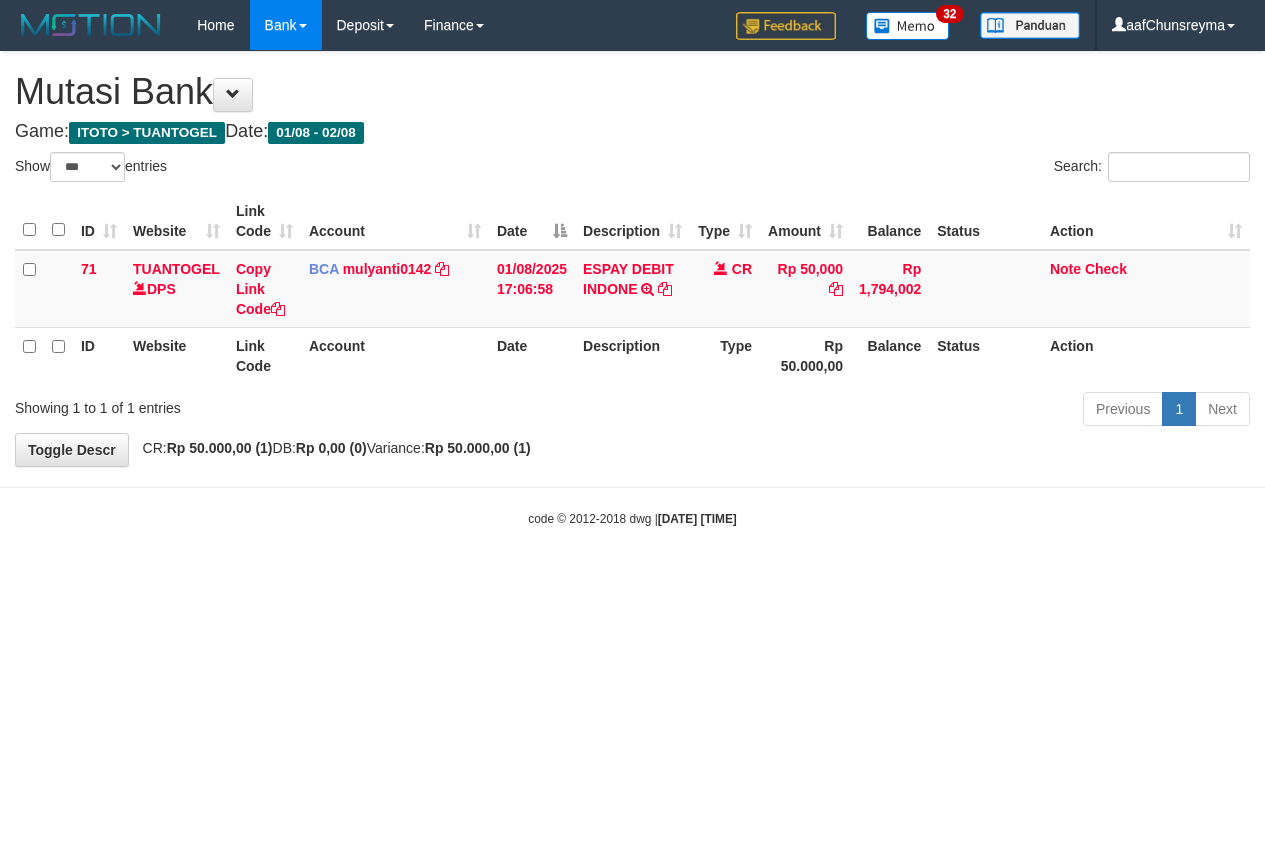 scroll, scrollTop: 0, scrollLeft: 0, axis: both 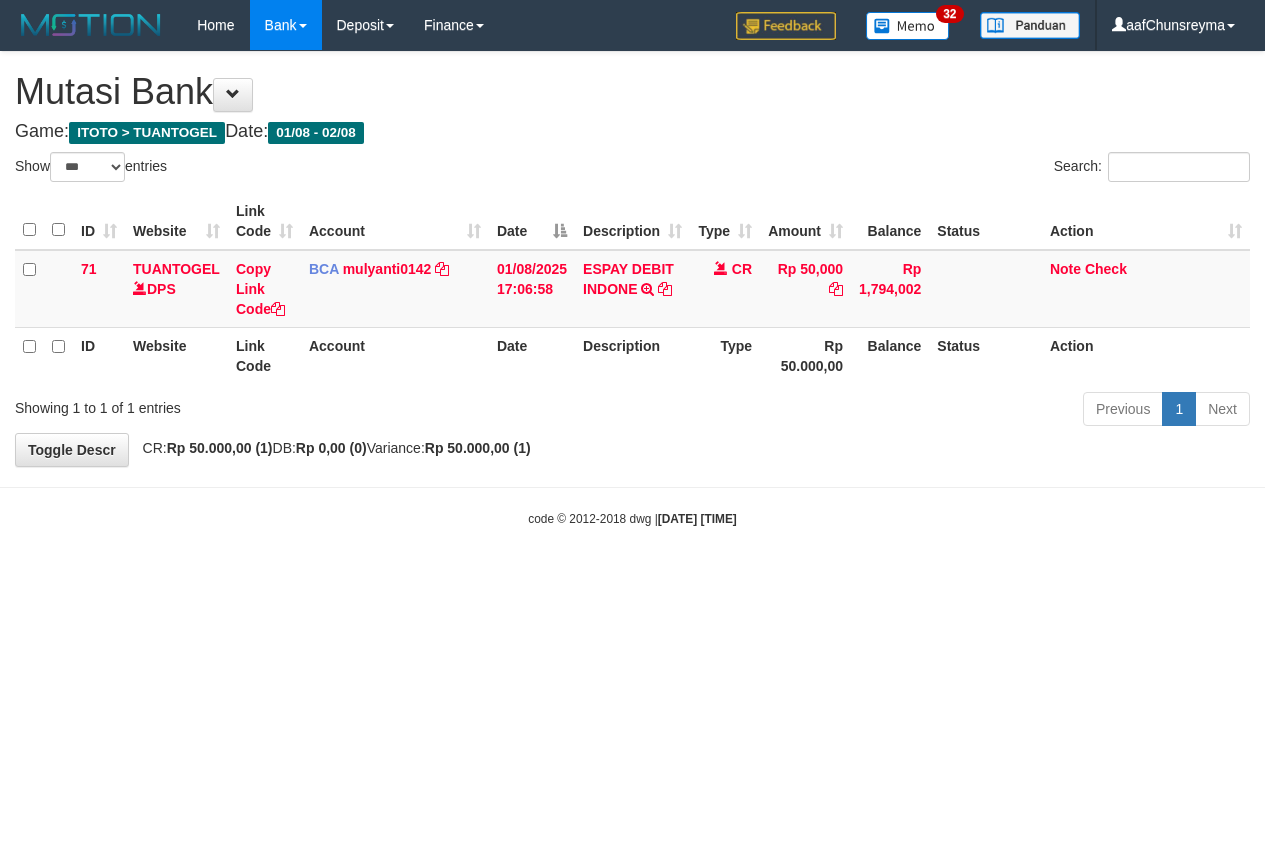 select on "***" 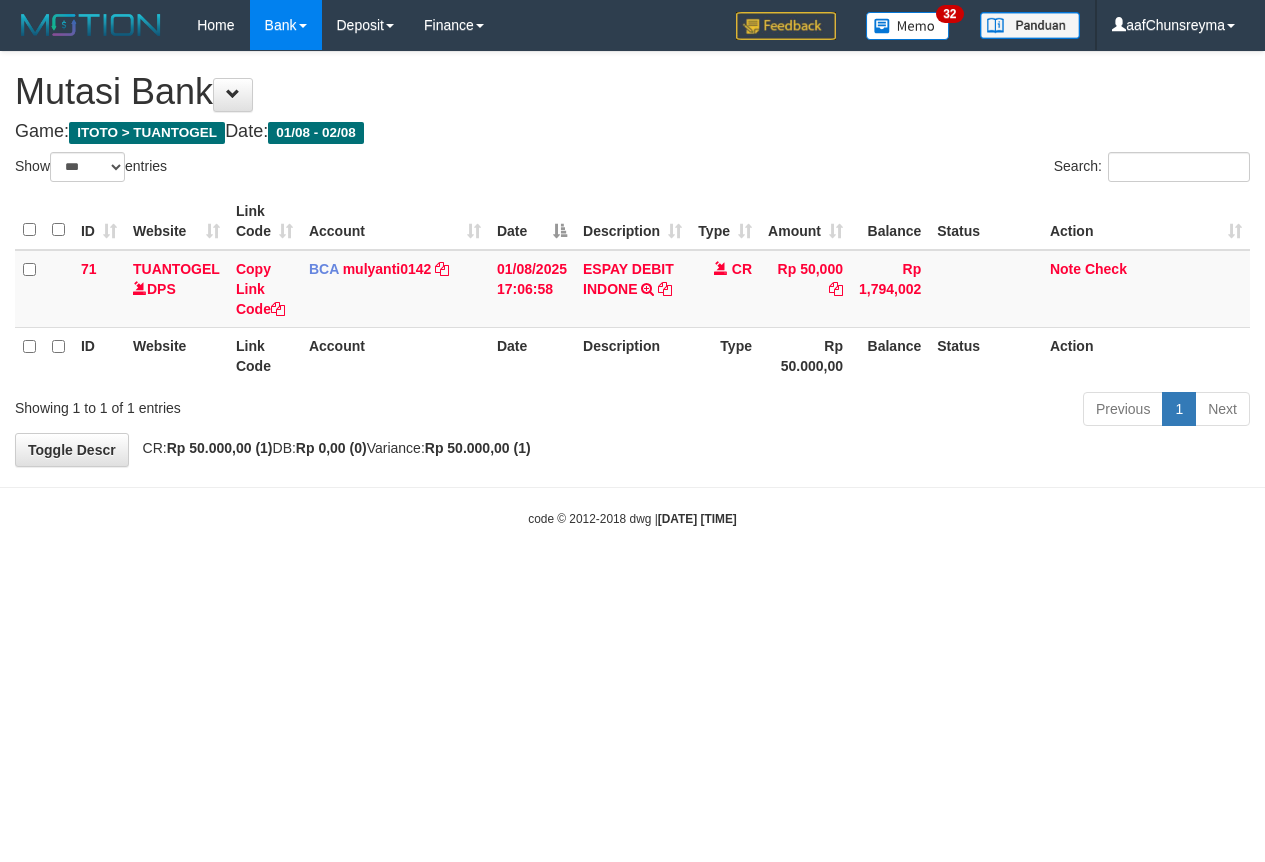 scroll, scrollTop: 0, scrollLeft: 0, axis: both 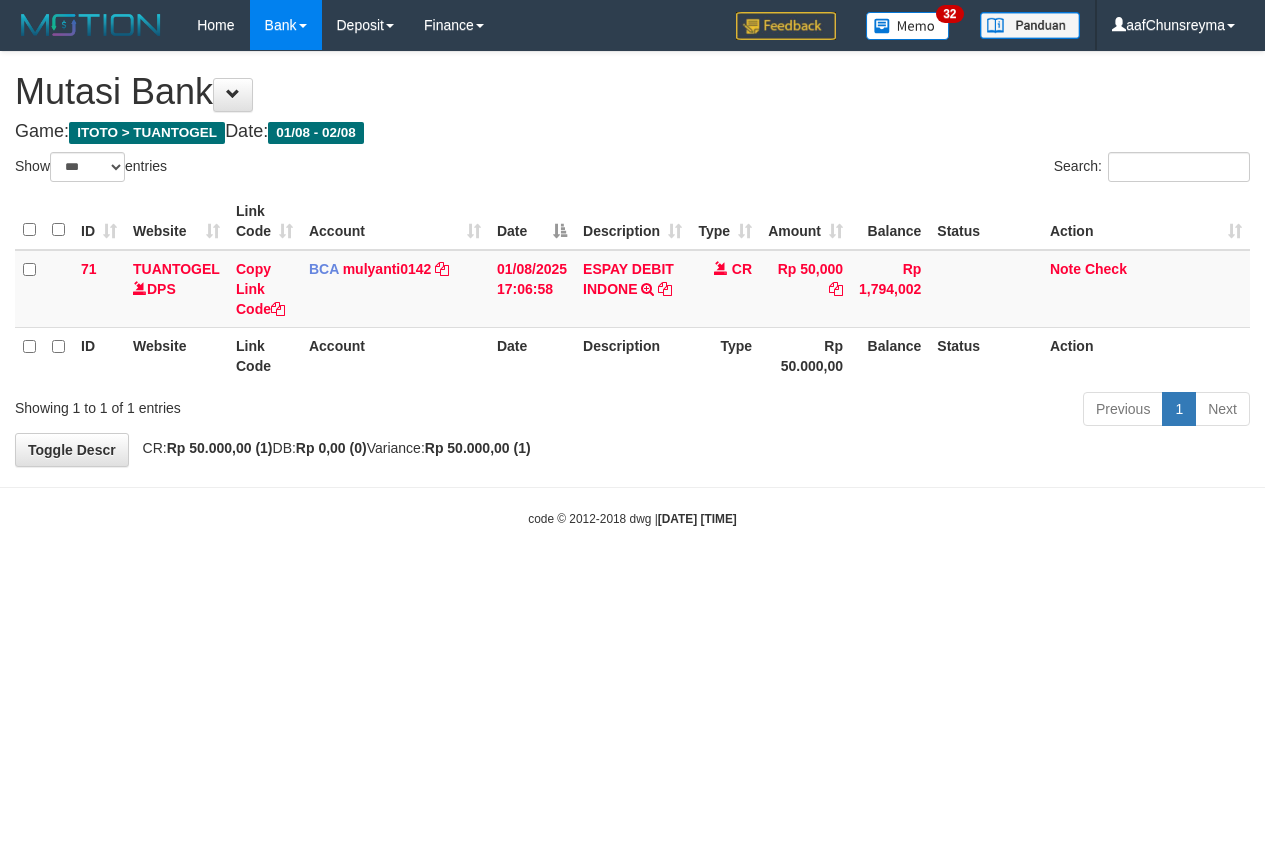 select on "***" 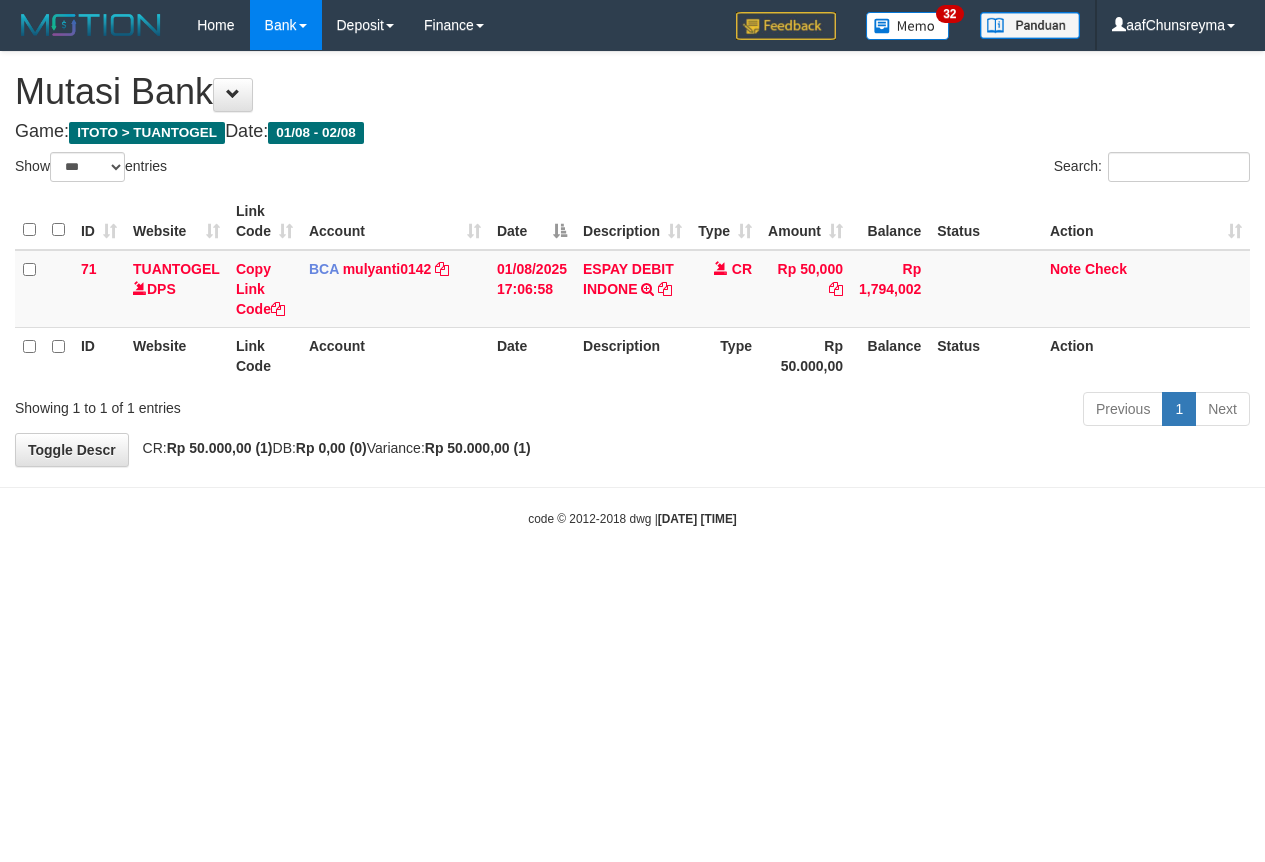 scroll, scrollTop: 0, scrollLeft: 0, axis: both 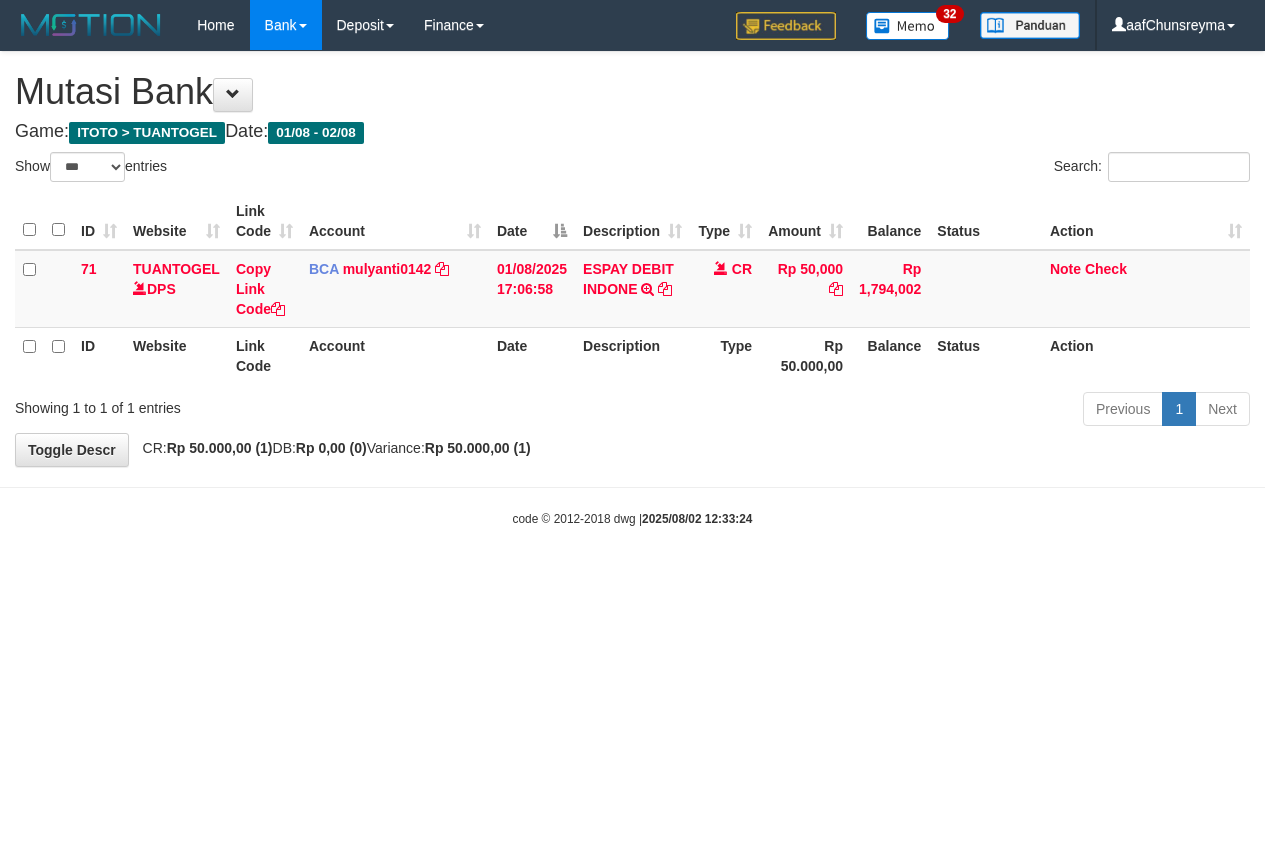 select on "***" 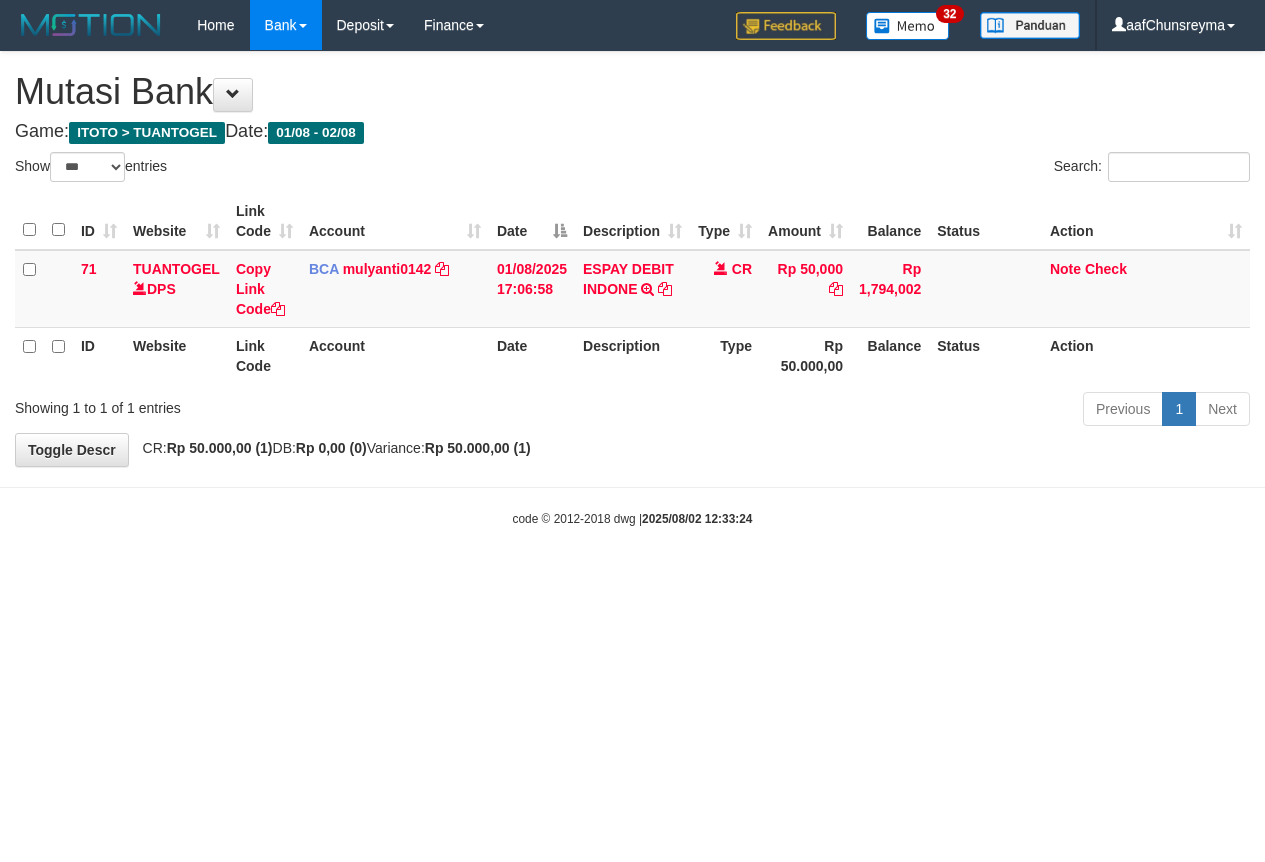 scroll, scrollTop: 0, scrollLeft: 0, axis: both 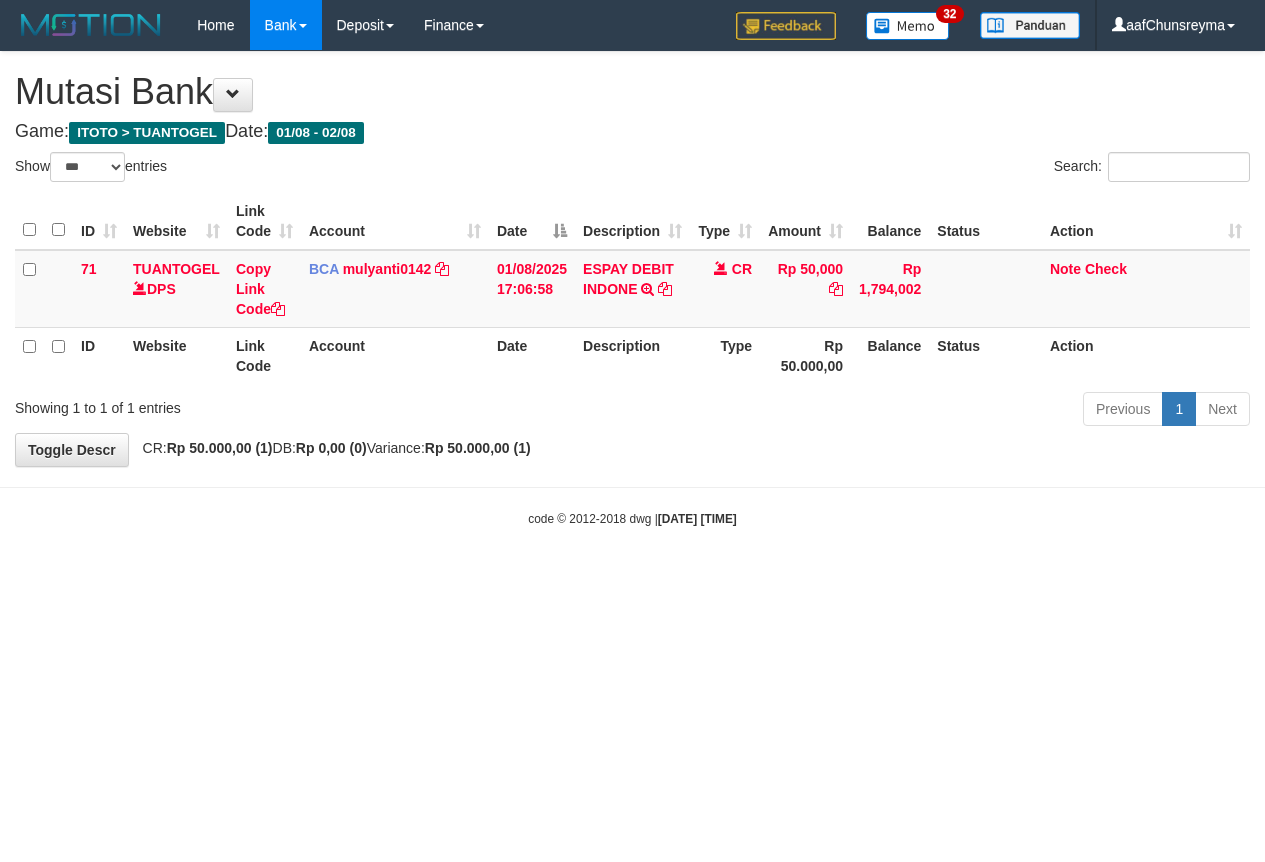 select on "***" 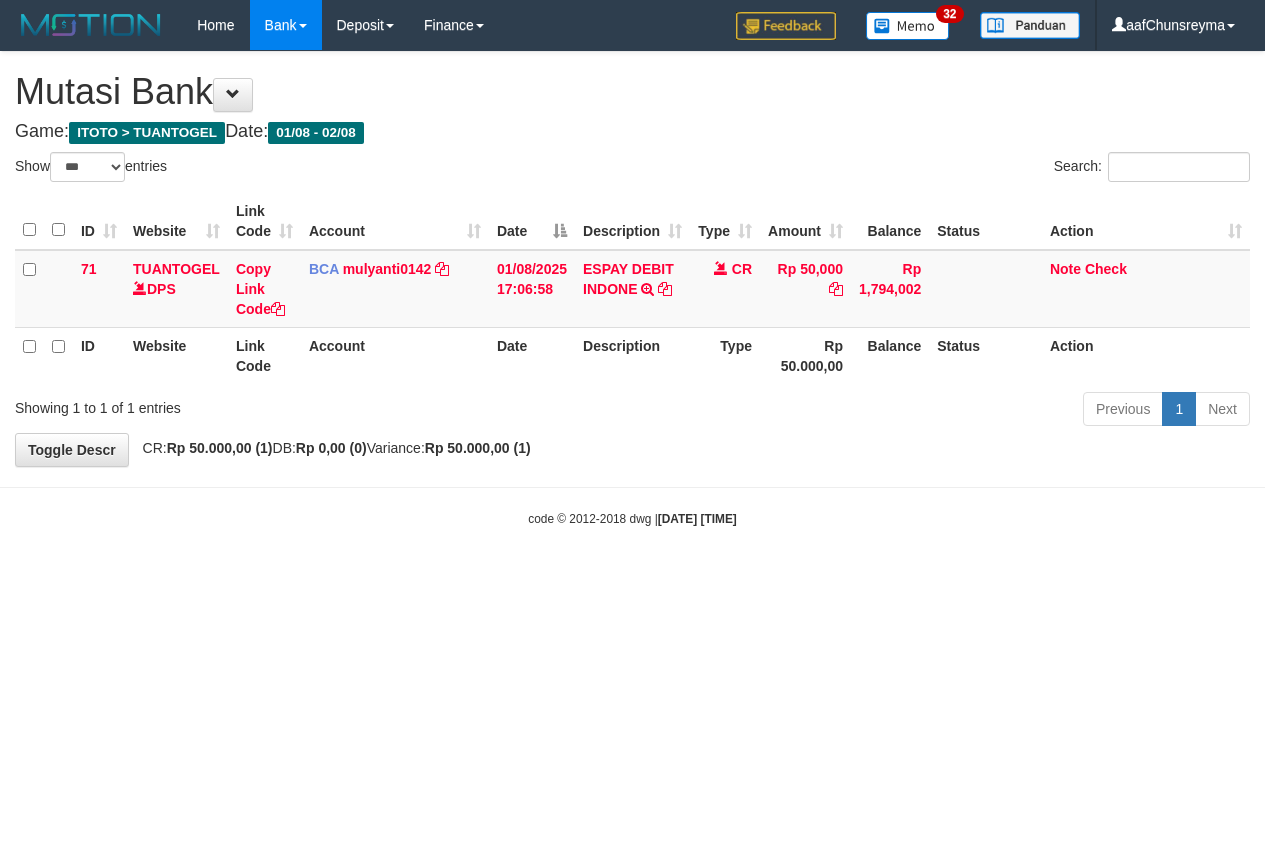 scroll, scrollTop: 0, scrollLeft: 0, axis: both 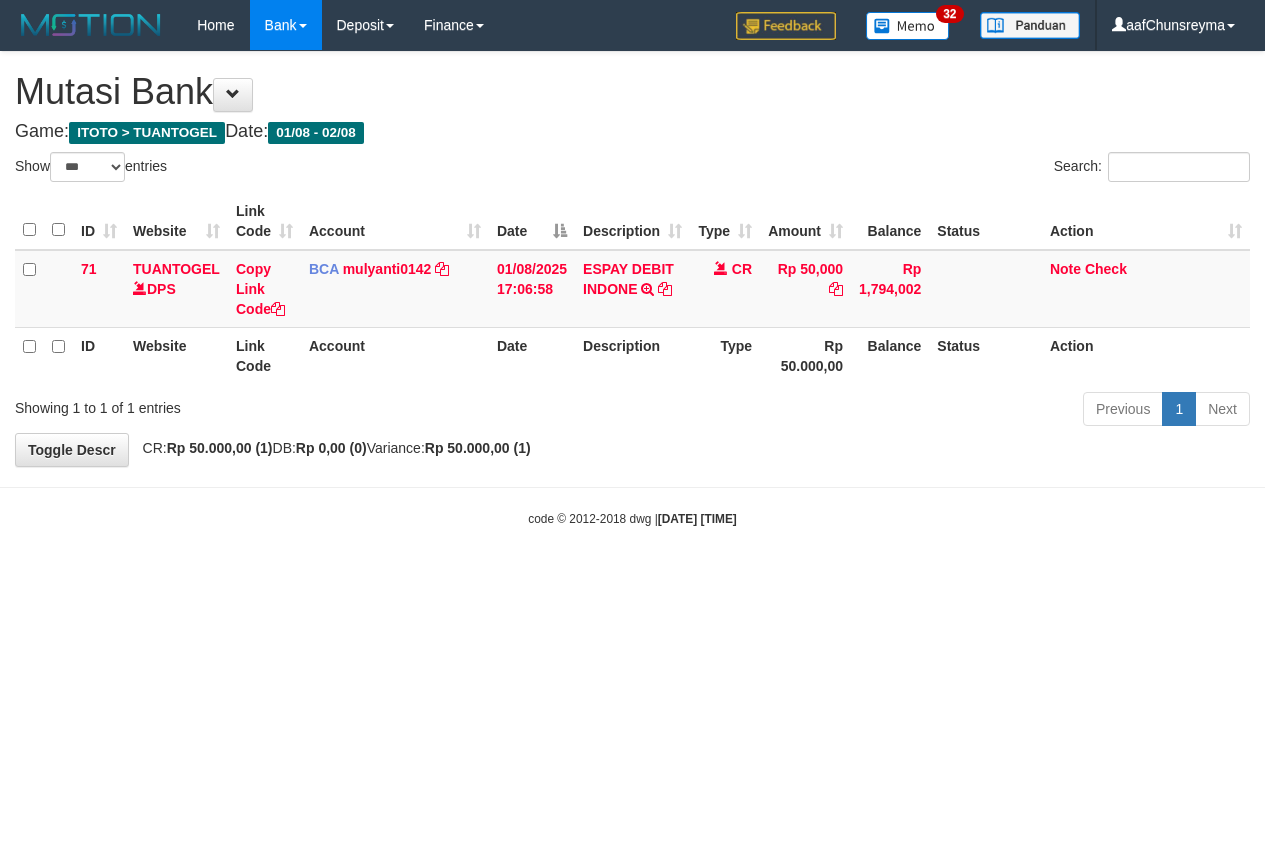 select on "***" 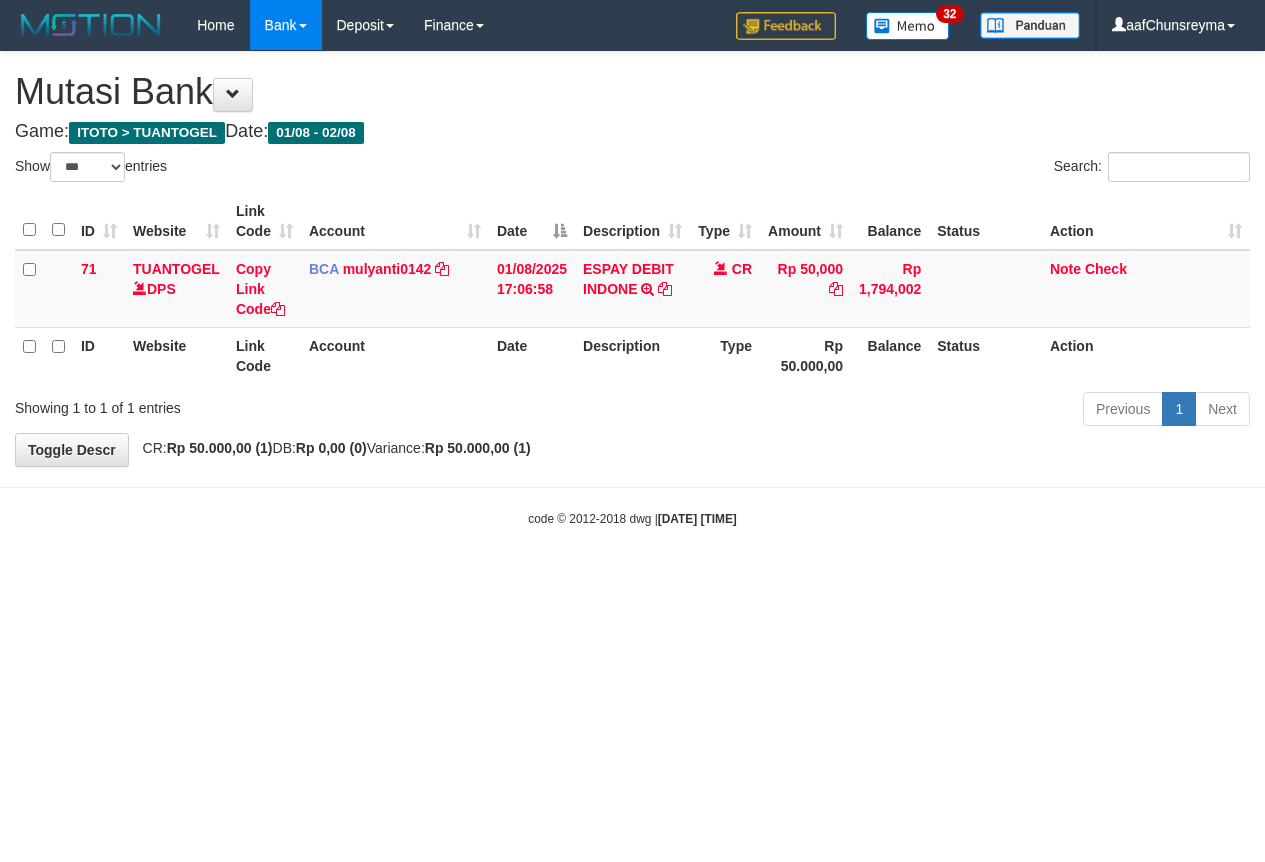 scroll, scrollTop: 0, scrollLeft: 0, axis: both 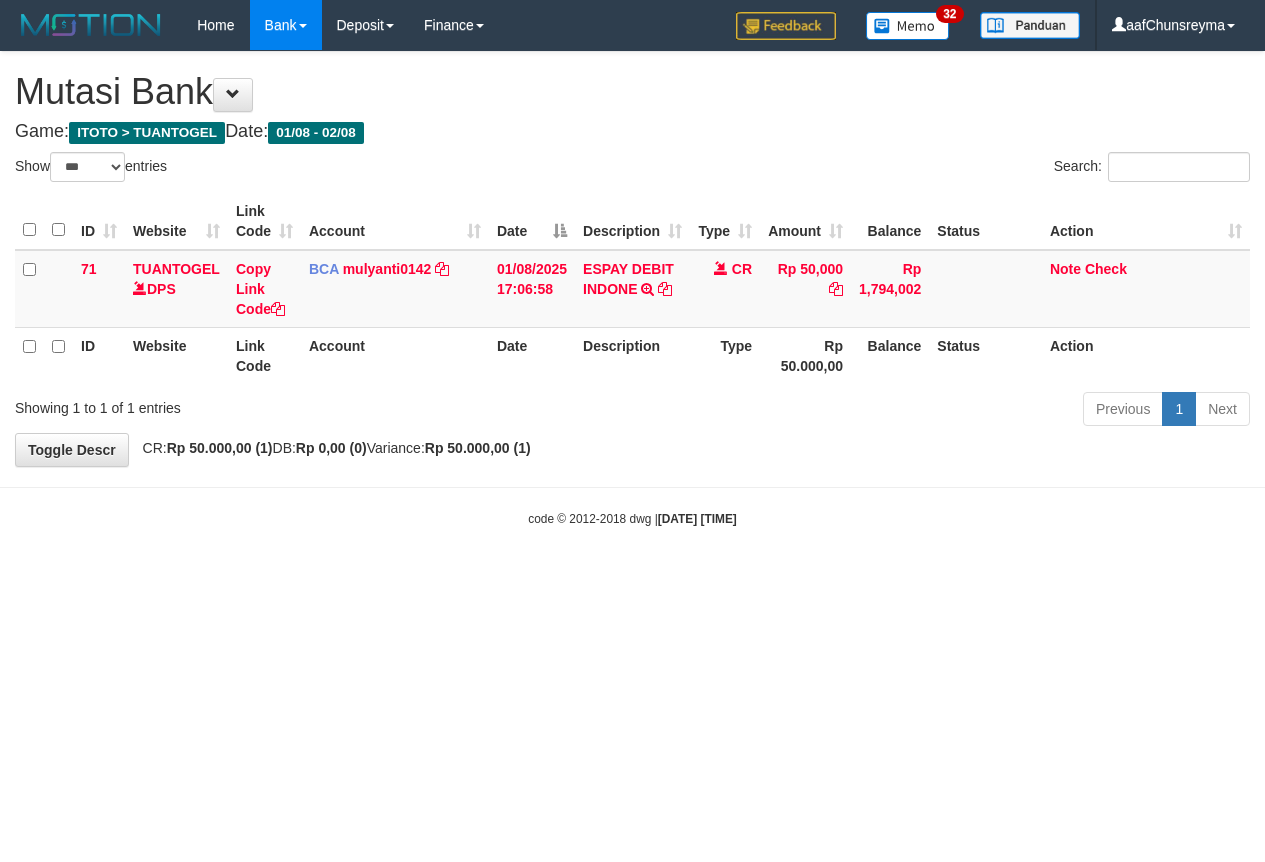 select on "***" 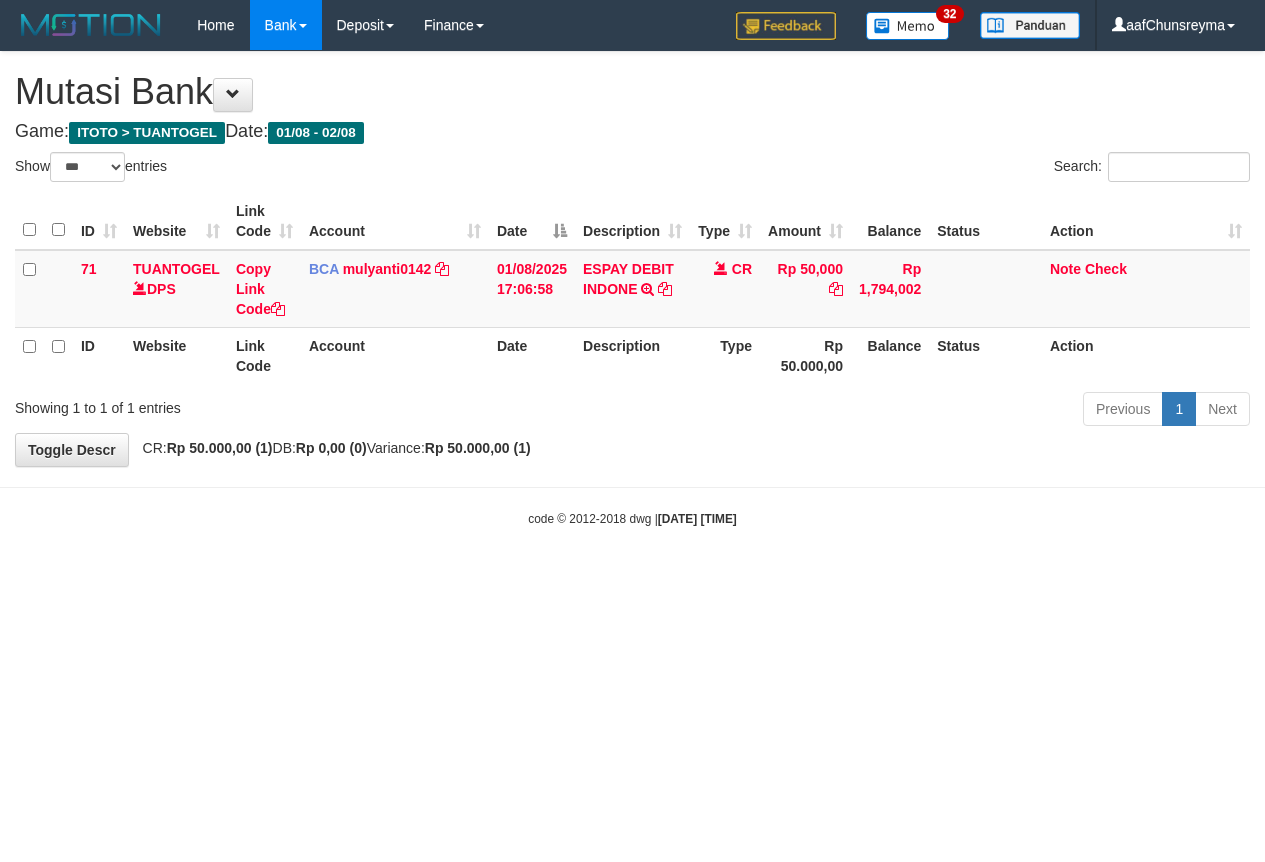 scroll, scrollTop: 0, scrollLeft: 0, axis: both 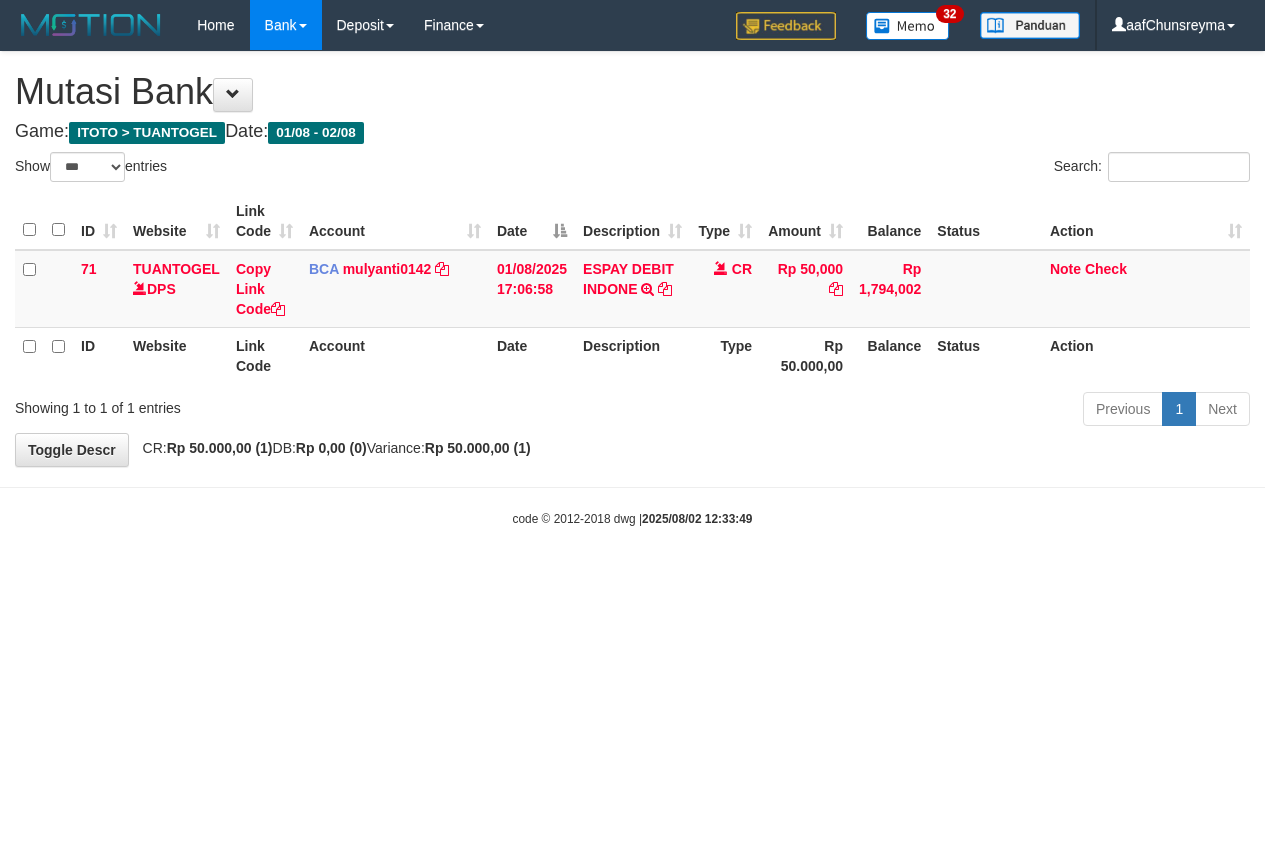 select on "***" 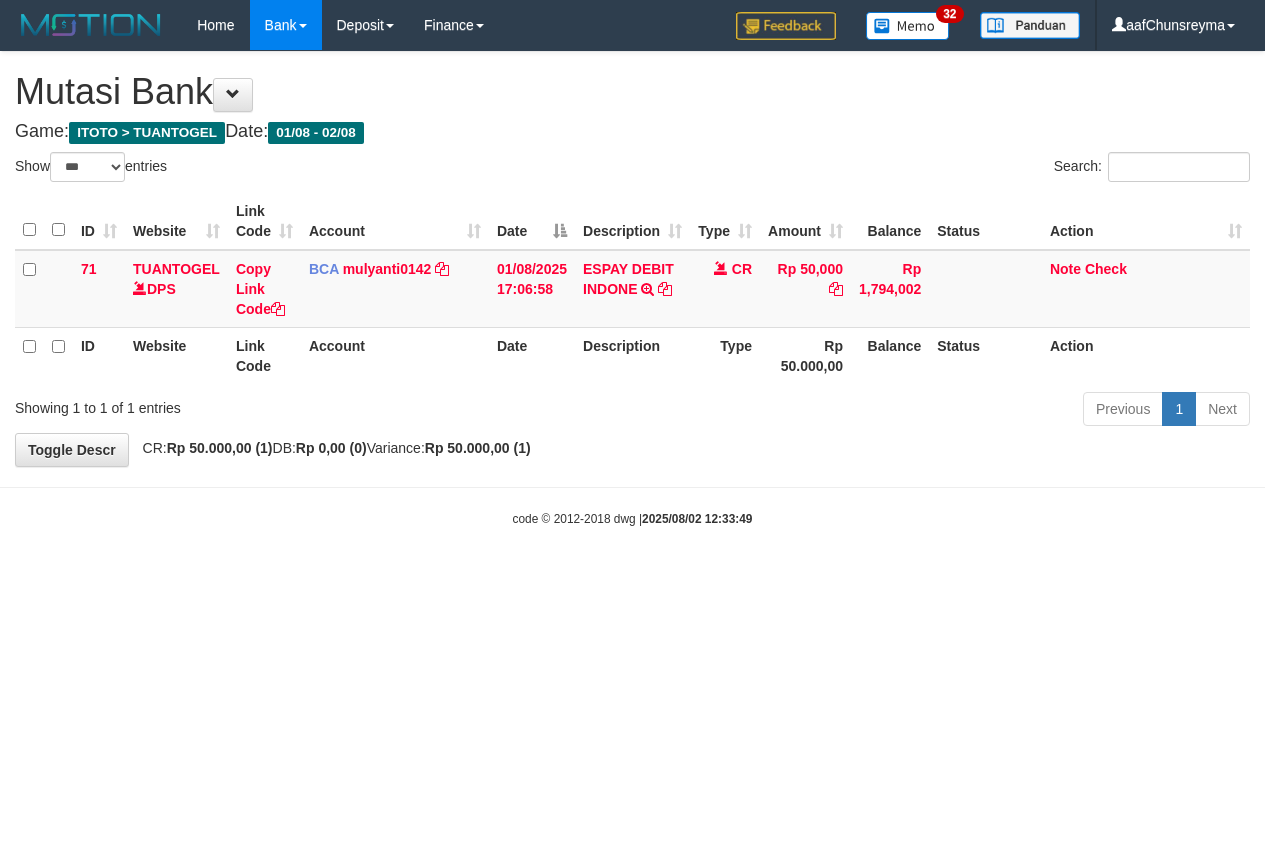 scroll, scrollTop: 0, scrollLeft: 0, axis: both 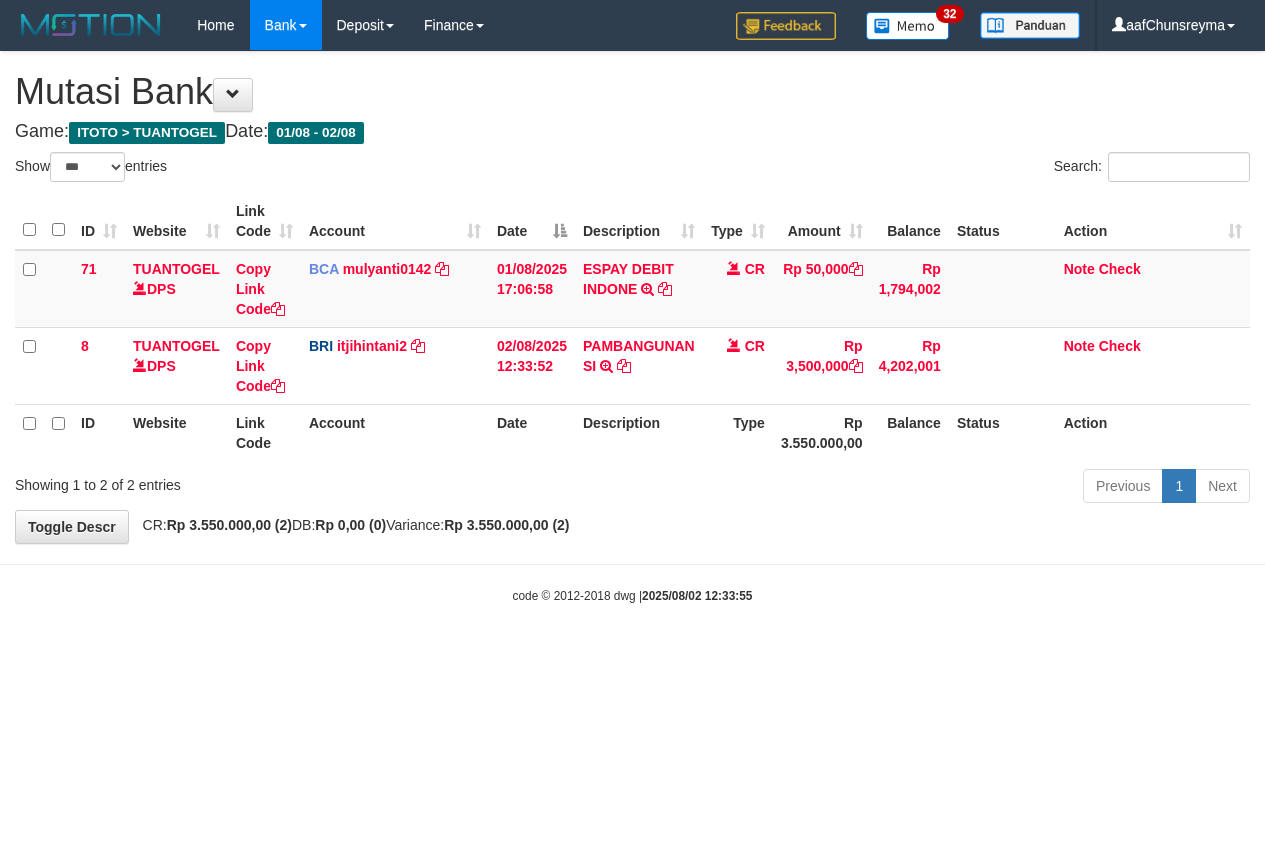 select on "***" 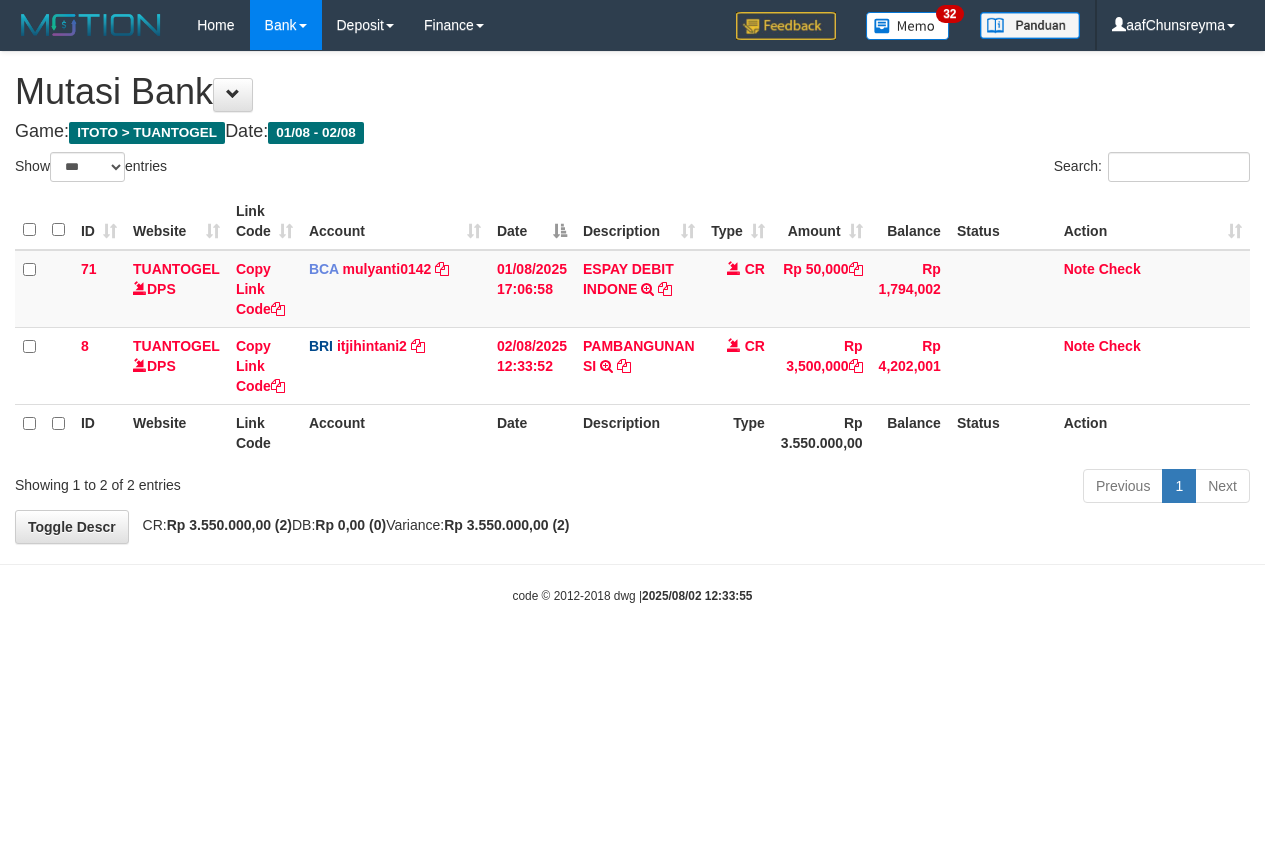 scroll, scrollTop: 0, scrollLeft: 0, axis: both 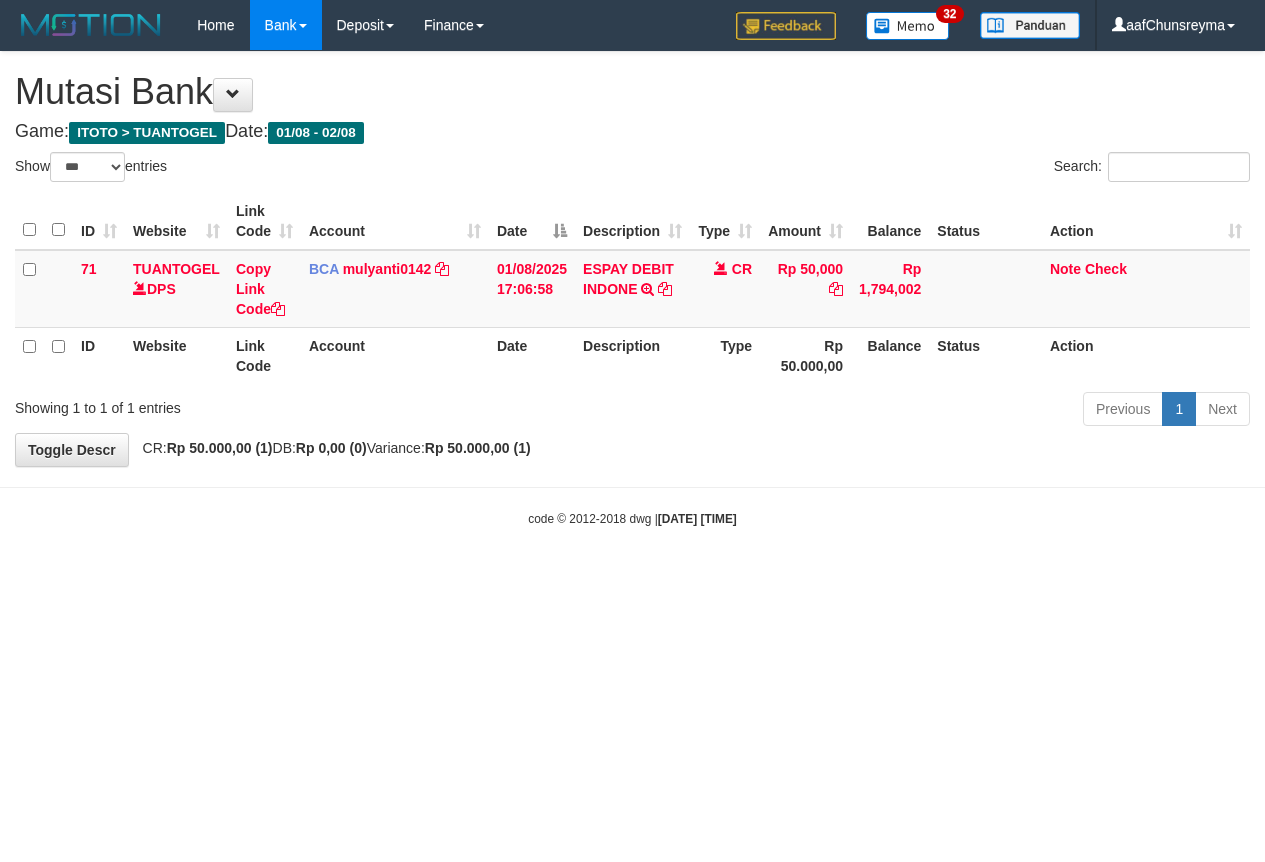 select on "***" 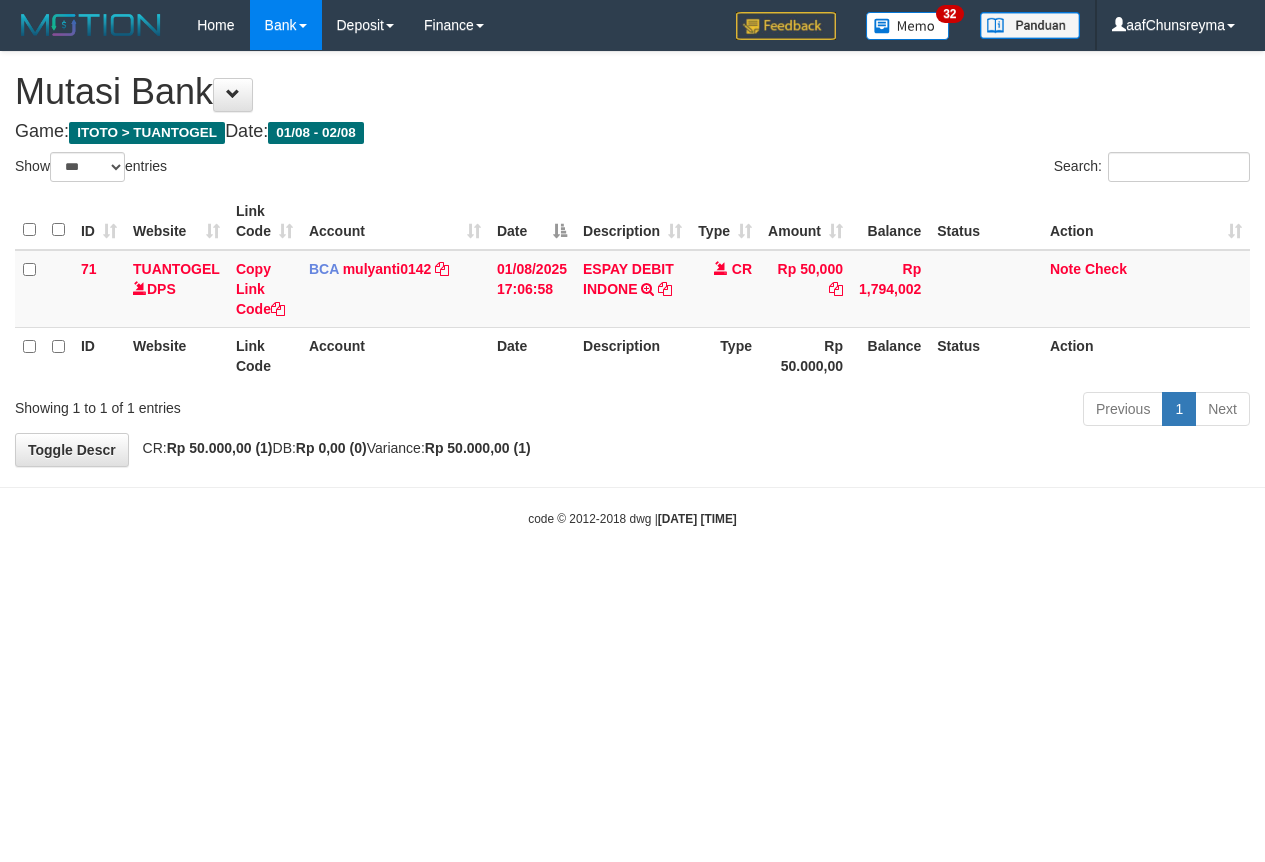 scroll, scrollTop: 0, scrollLeft: 0, axis: both 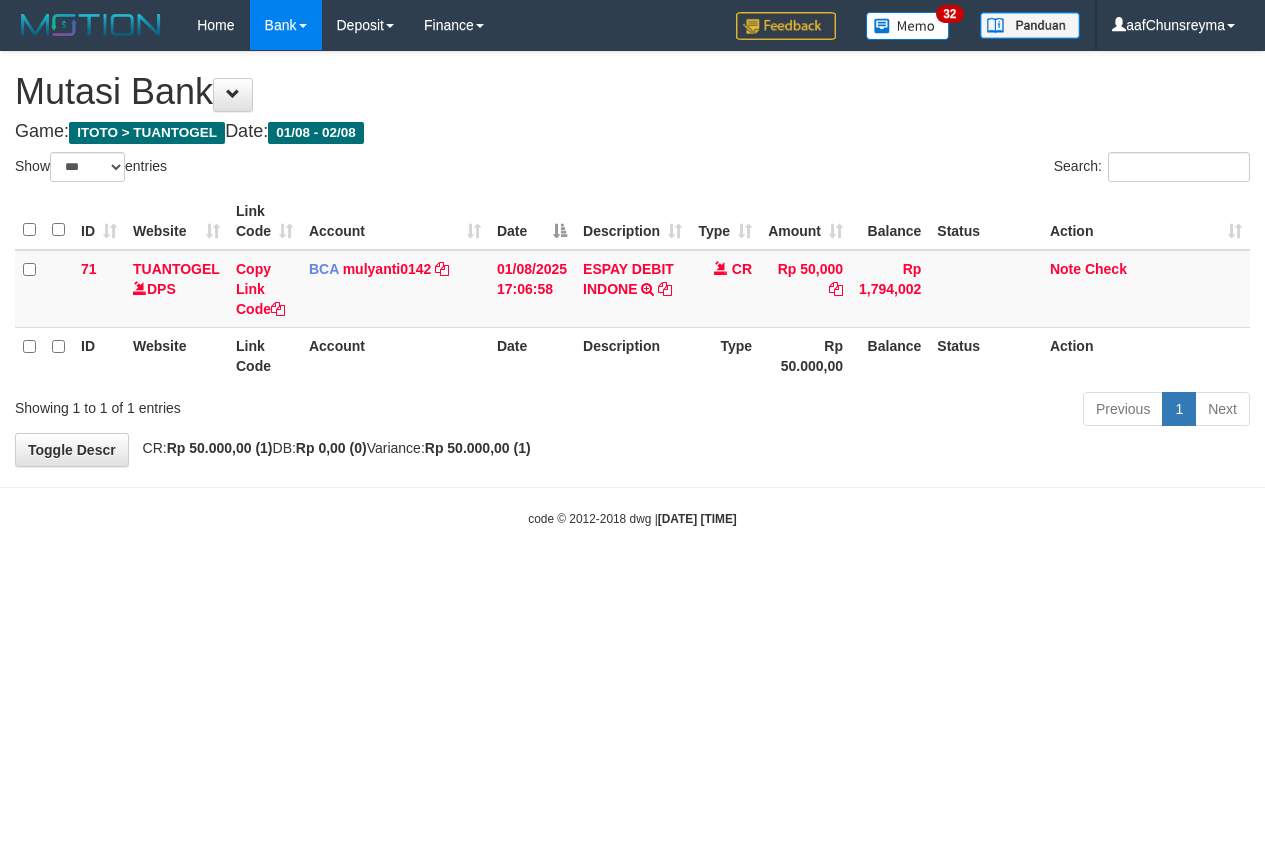 select on "***" 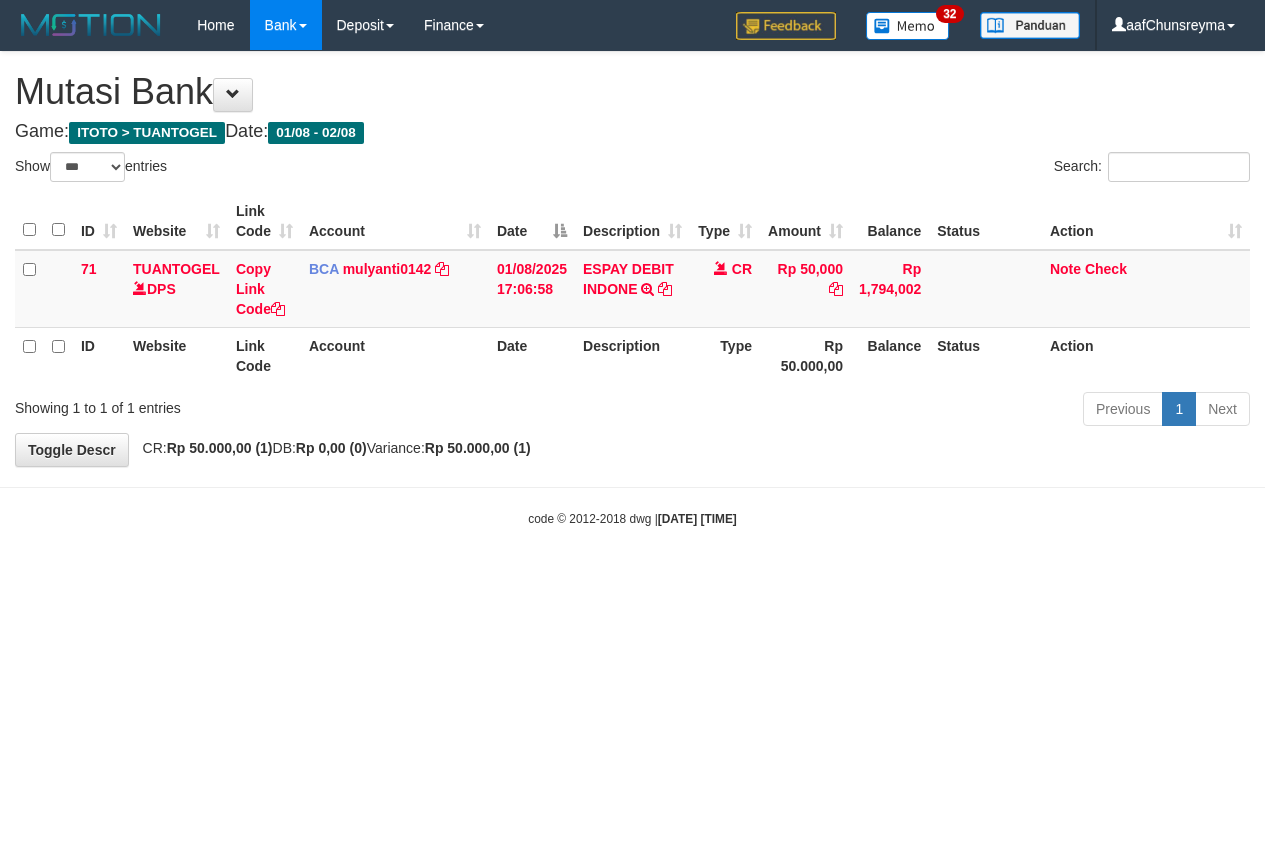 scroll, scrollTop: 0, scrollLeft: 0, axis: both 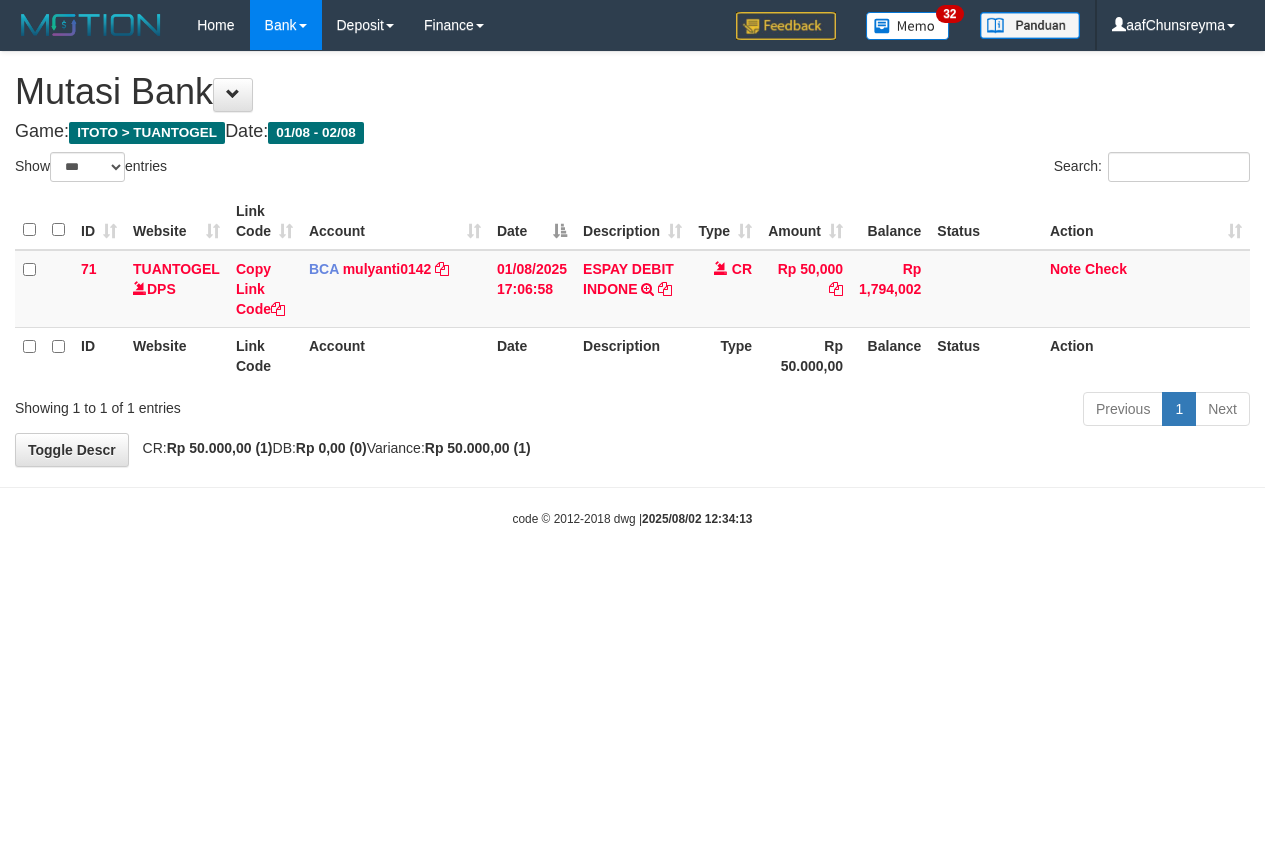 select on "***" 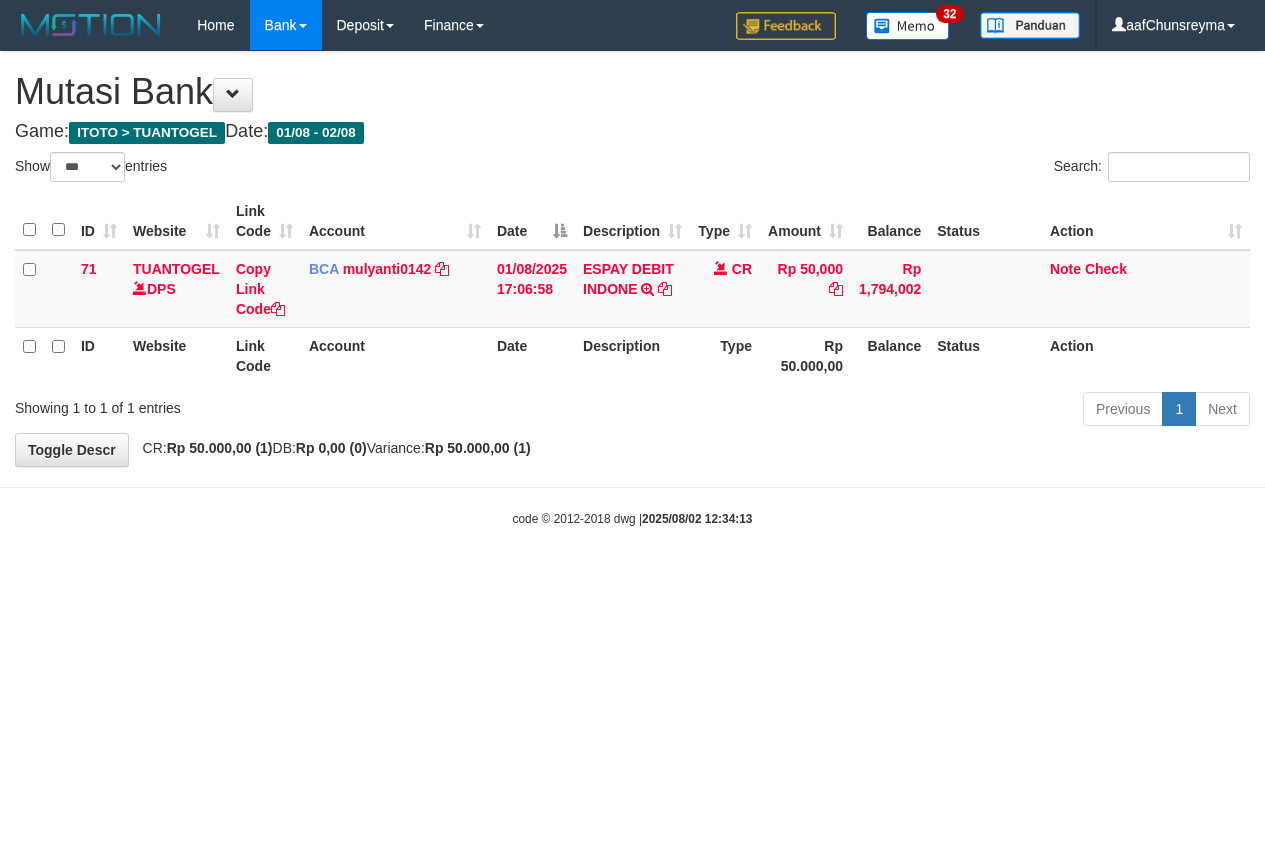 scroll, scrollTop: 0, scrollLeft: 0, axis: both 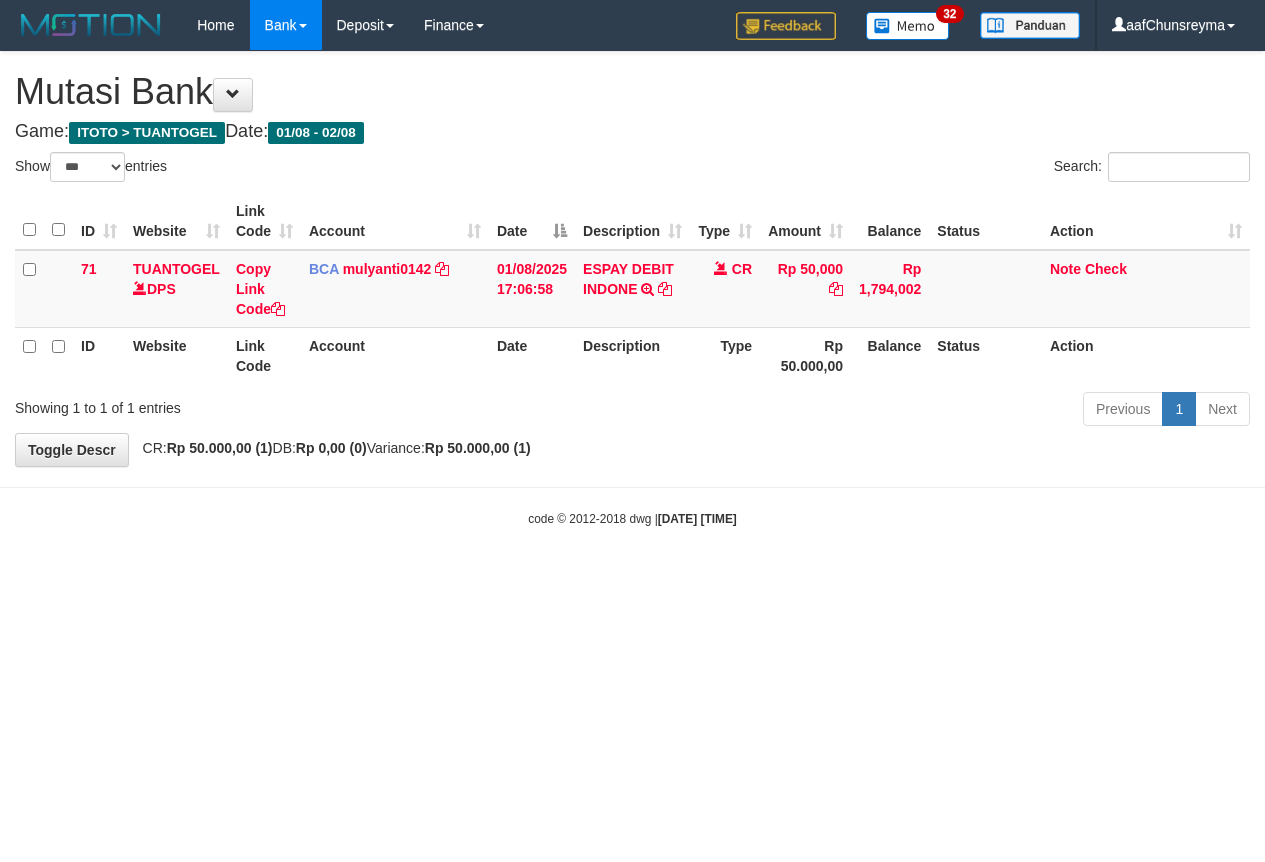 select on "***" 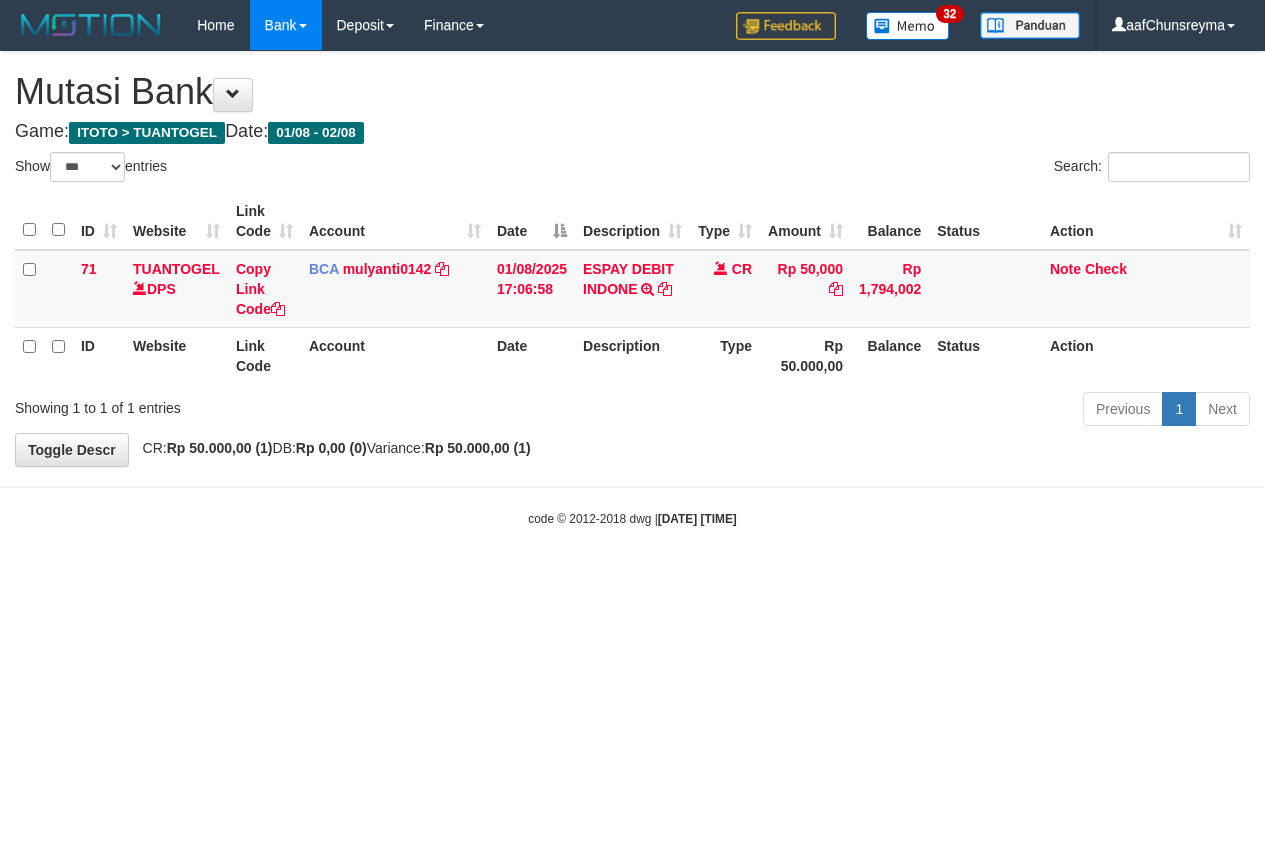 scroll, scrollTop: 0, scrollLeft: 0, axis: both 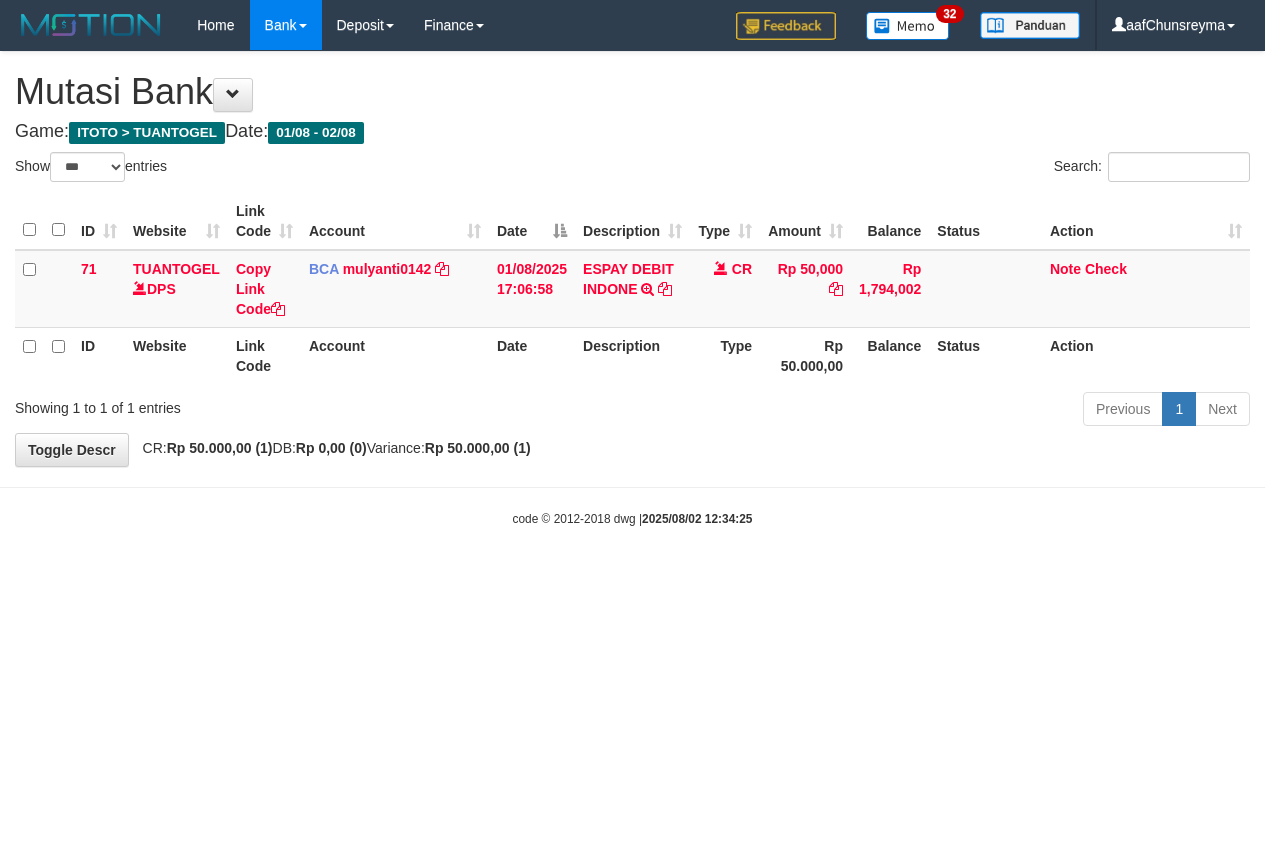 select on "***" 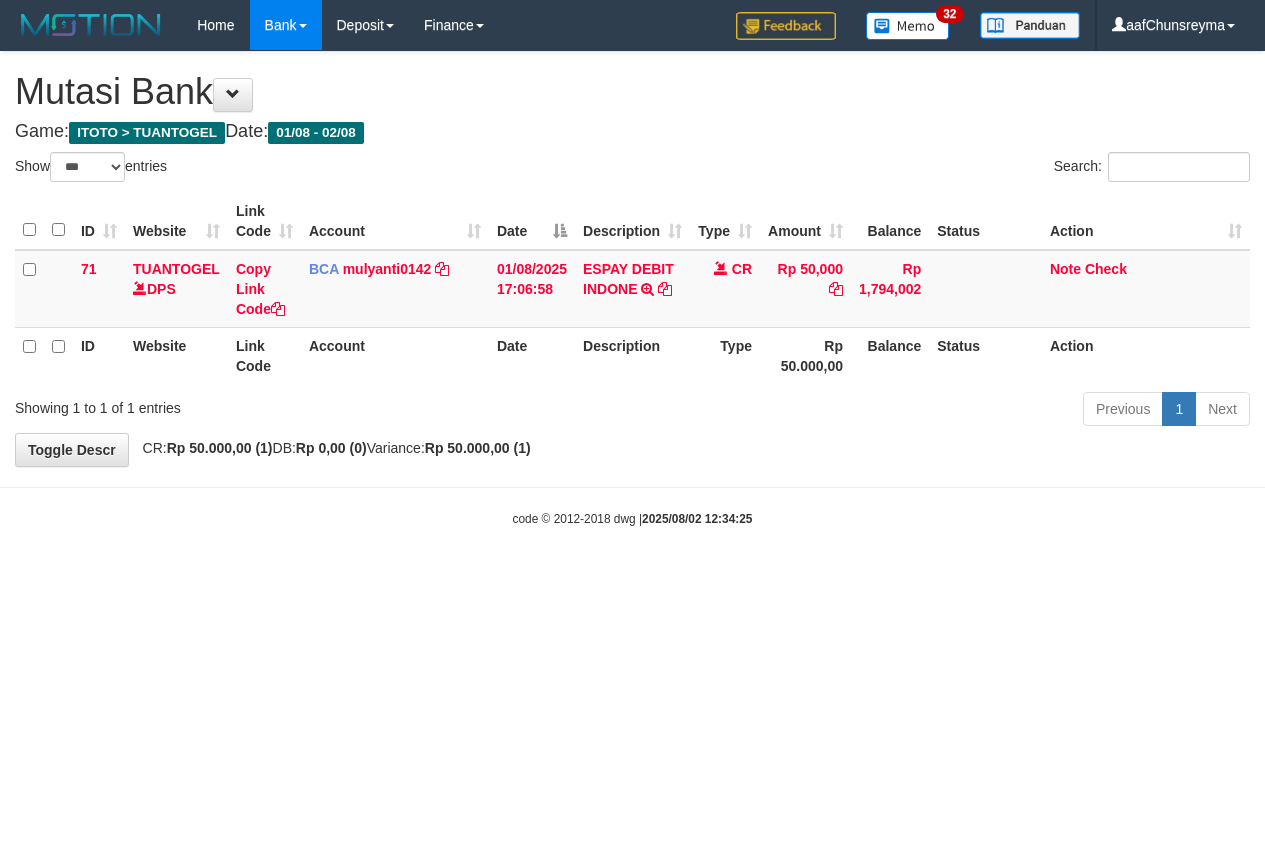 scroll, scrollTop: 0, scrollLeft: 0, axis: both 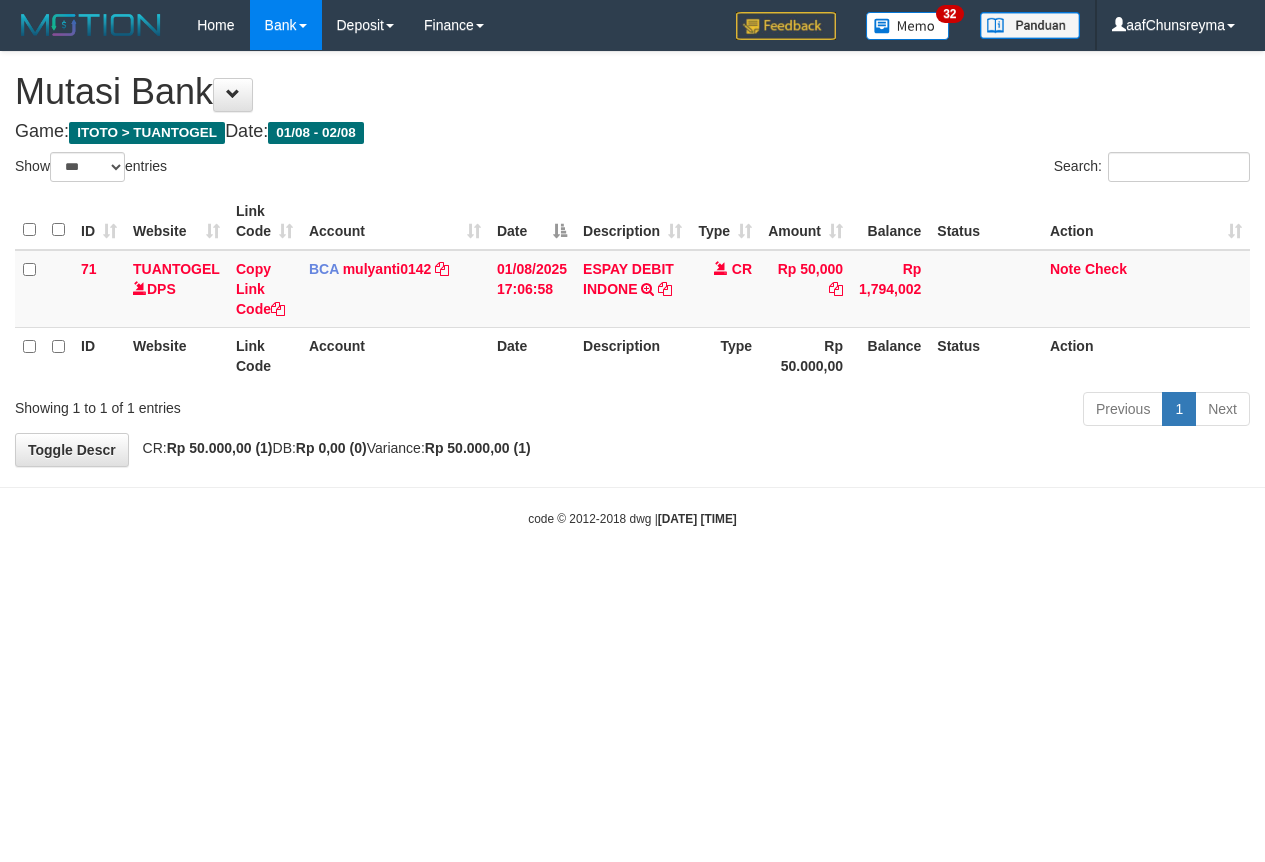 select on "***" 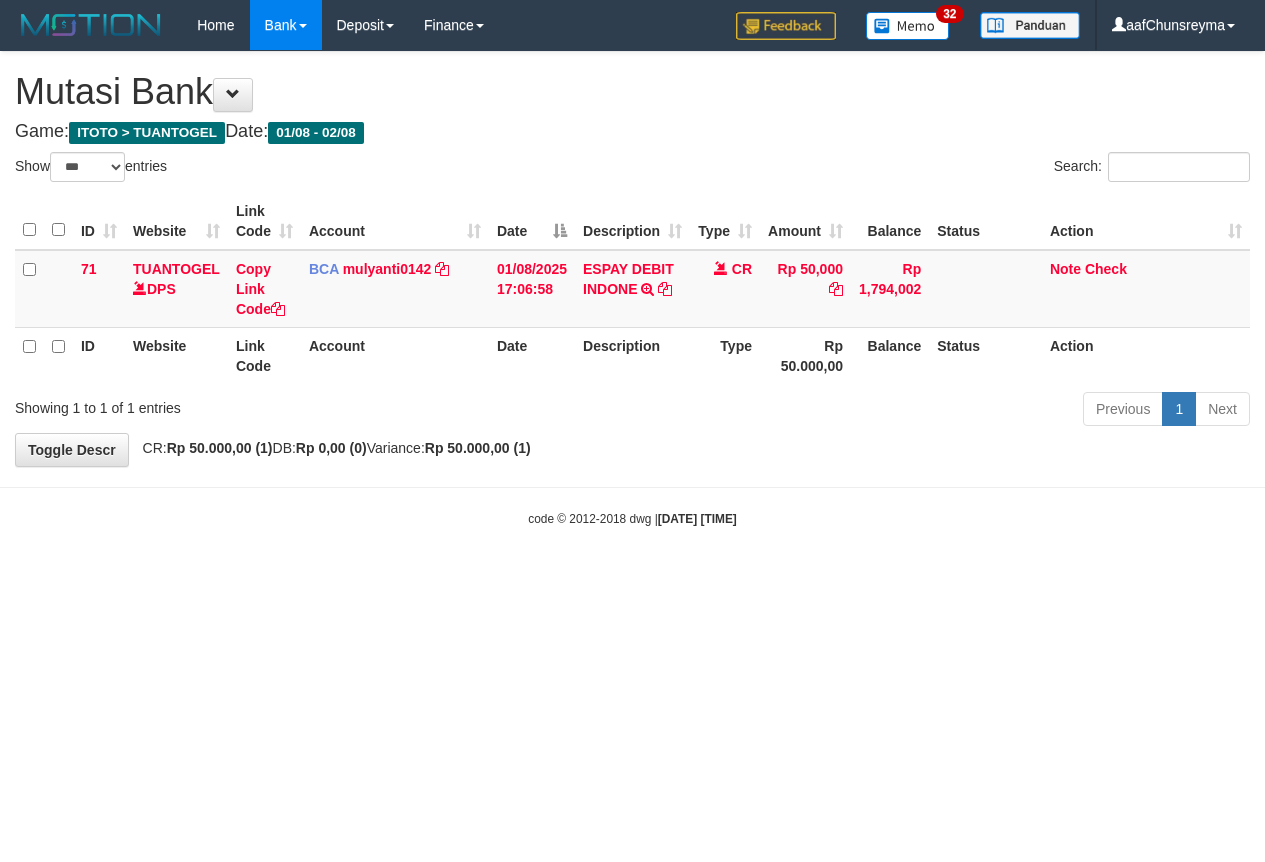 scroll, scrollTop: 0, scrollLeft: 0, axis: both 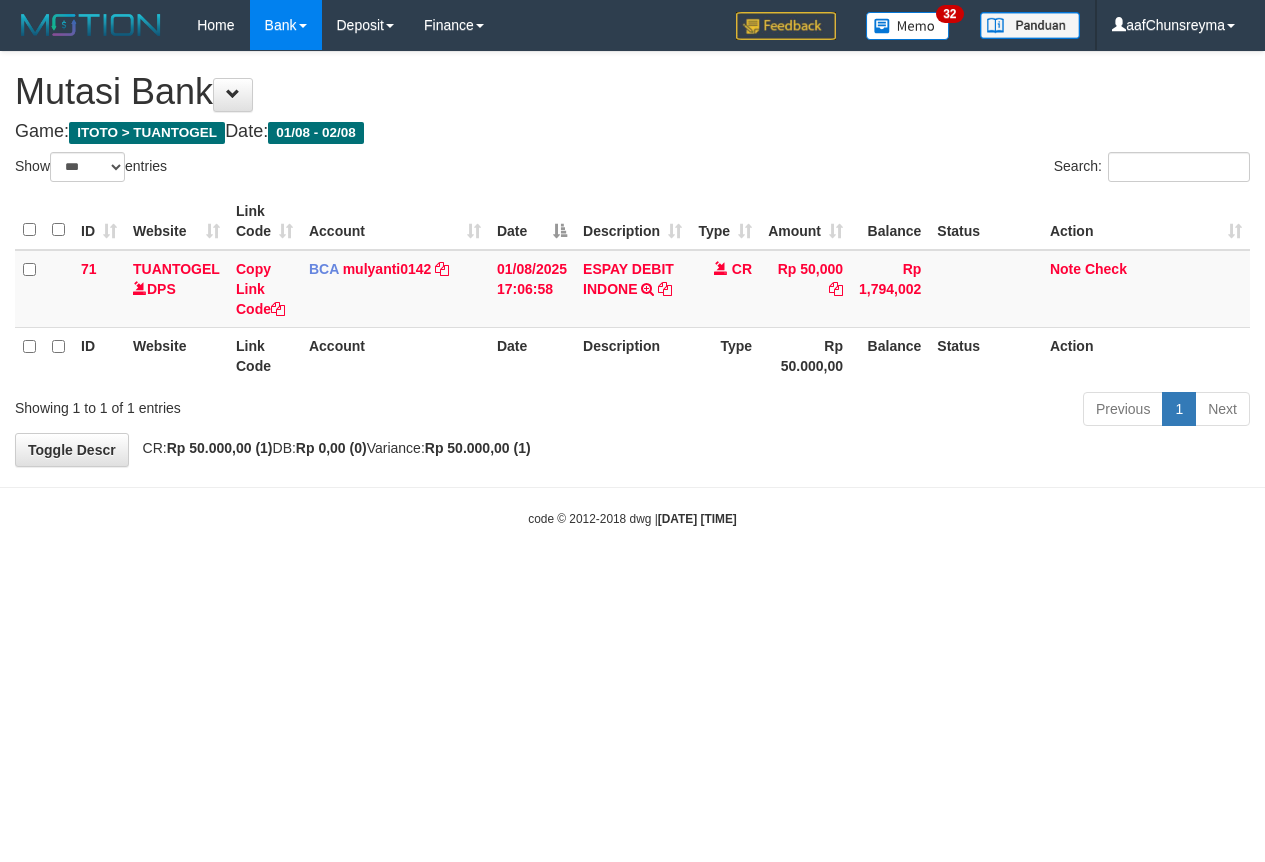 select on "***" 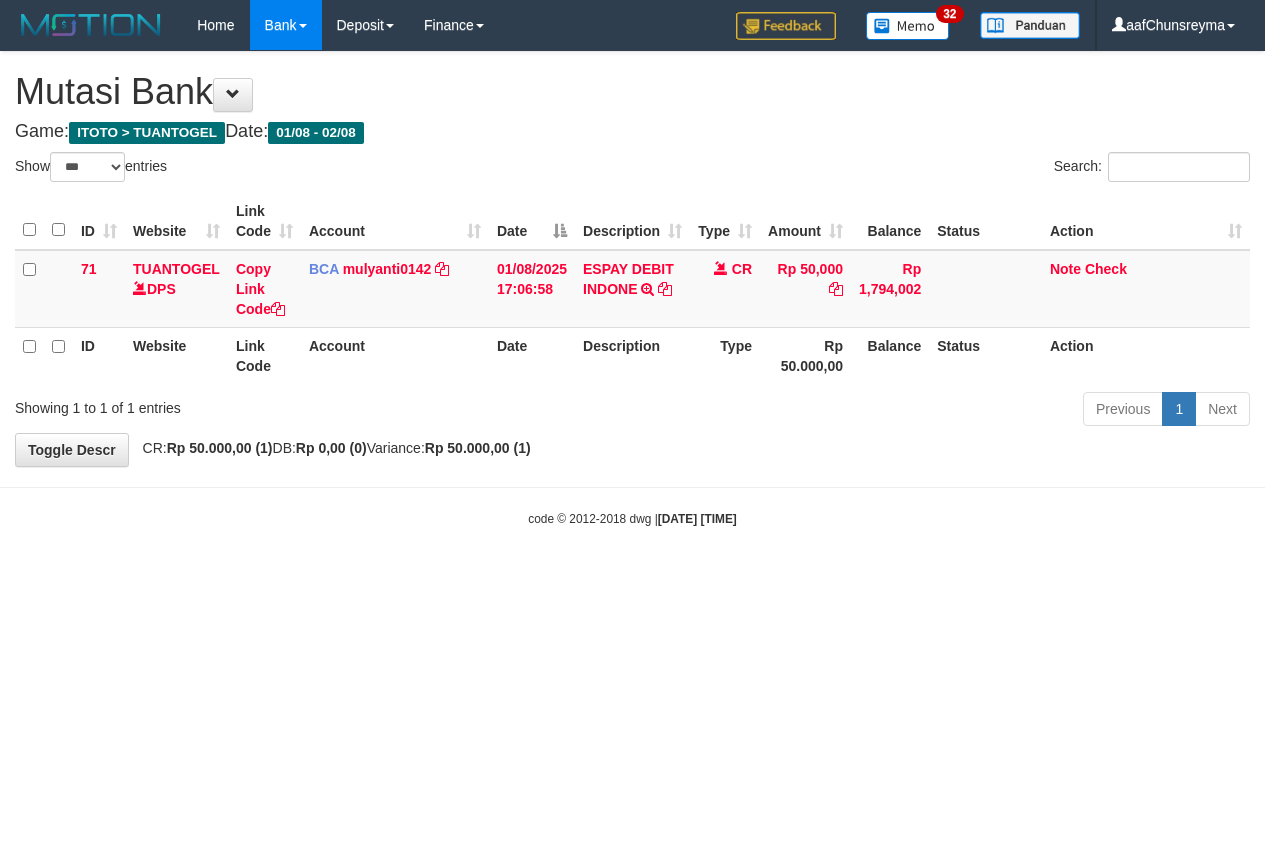 scroll, scrollTop: 0, scrollLeft: 0, axis: both 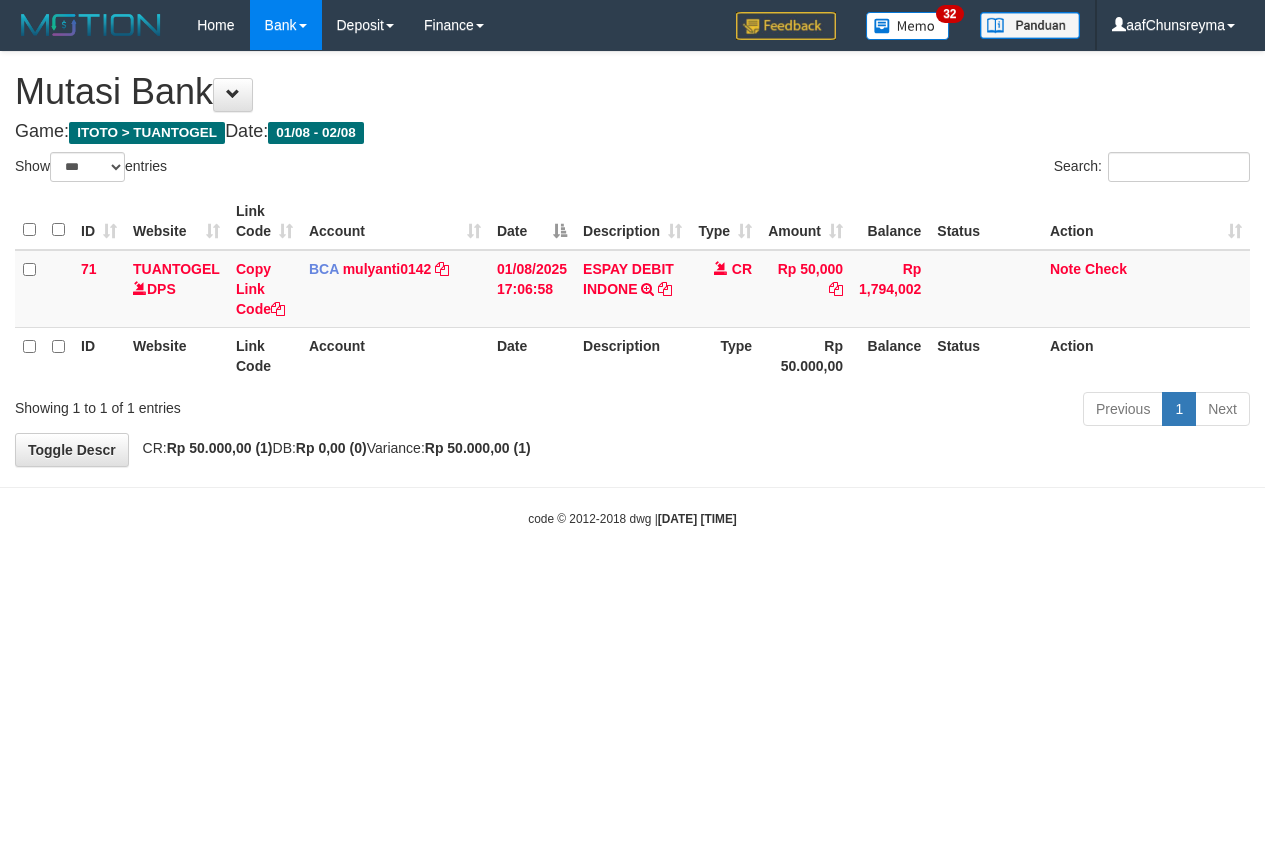 select on "***" 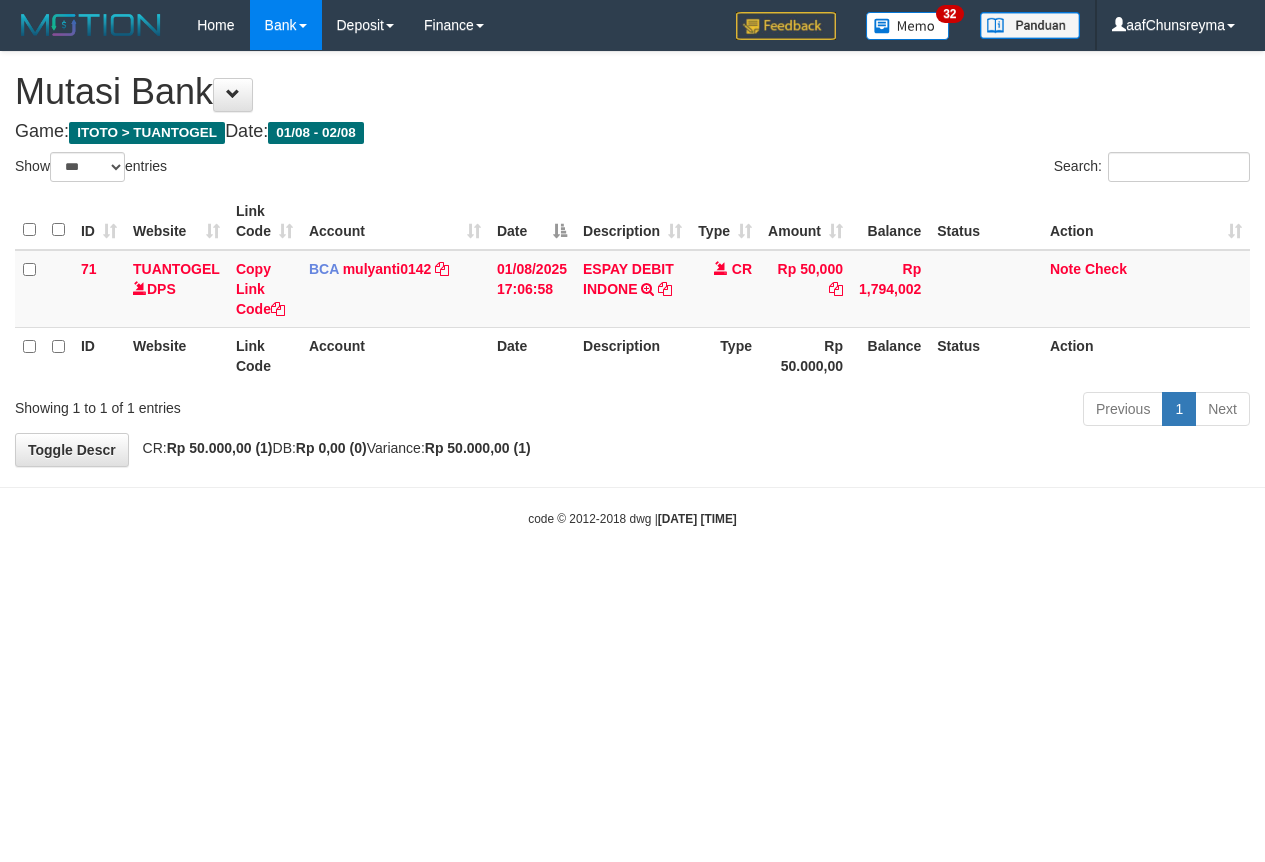 scroll, scrollTop: 0, scrollLeft: 0, axis: both 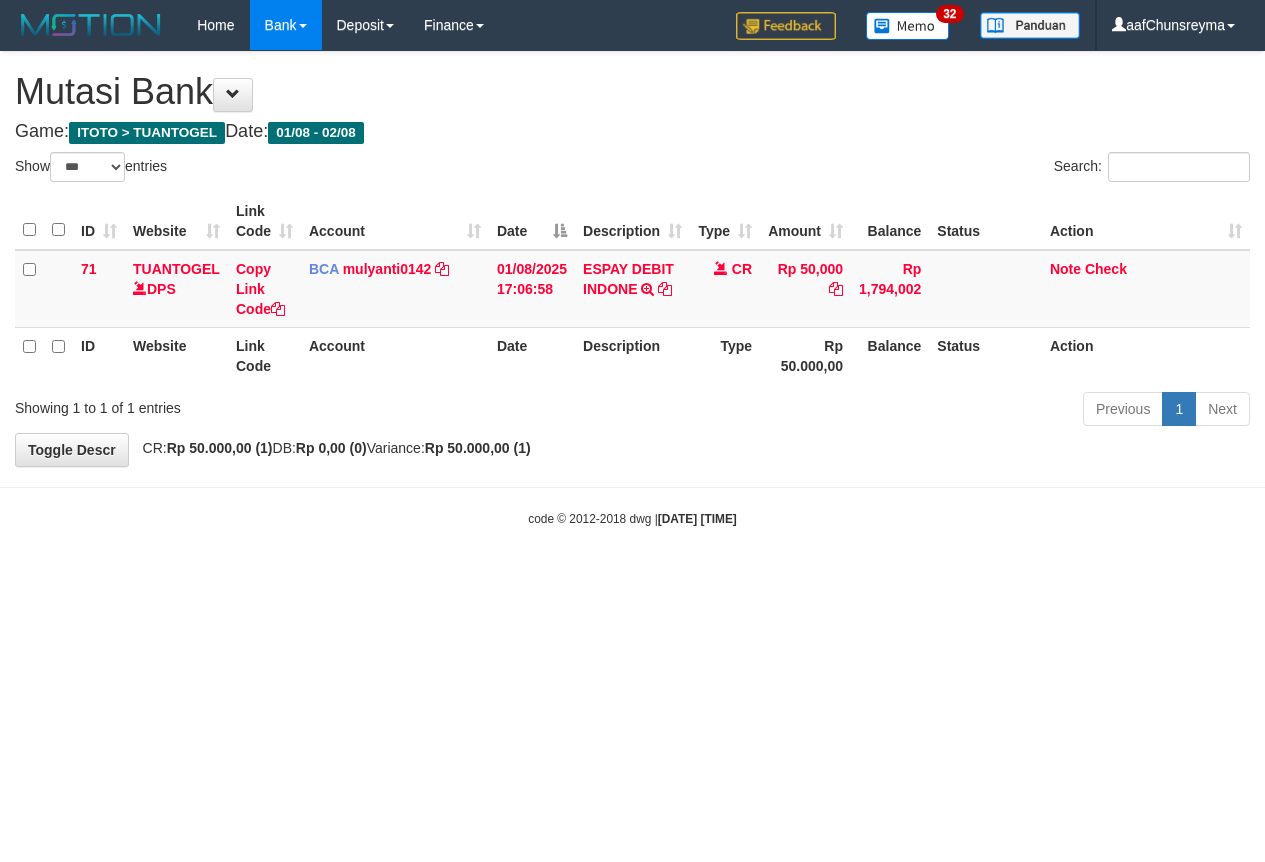 select on "***" 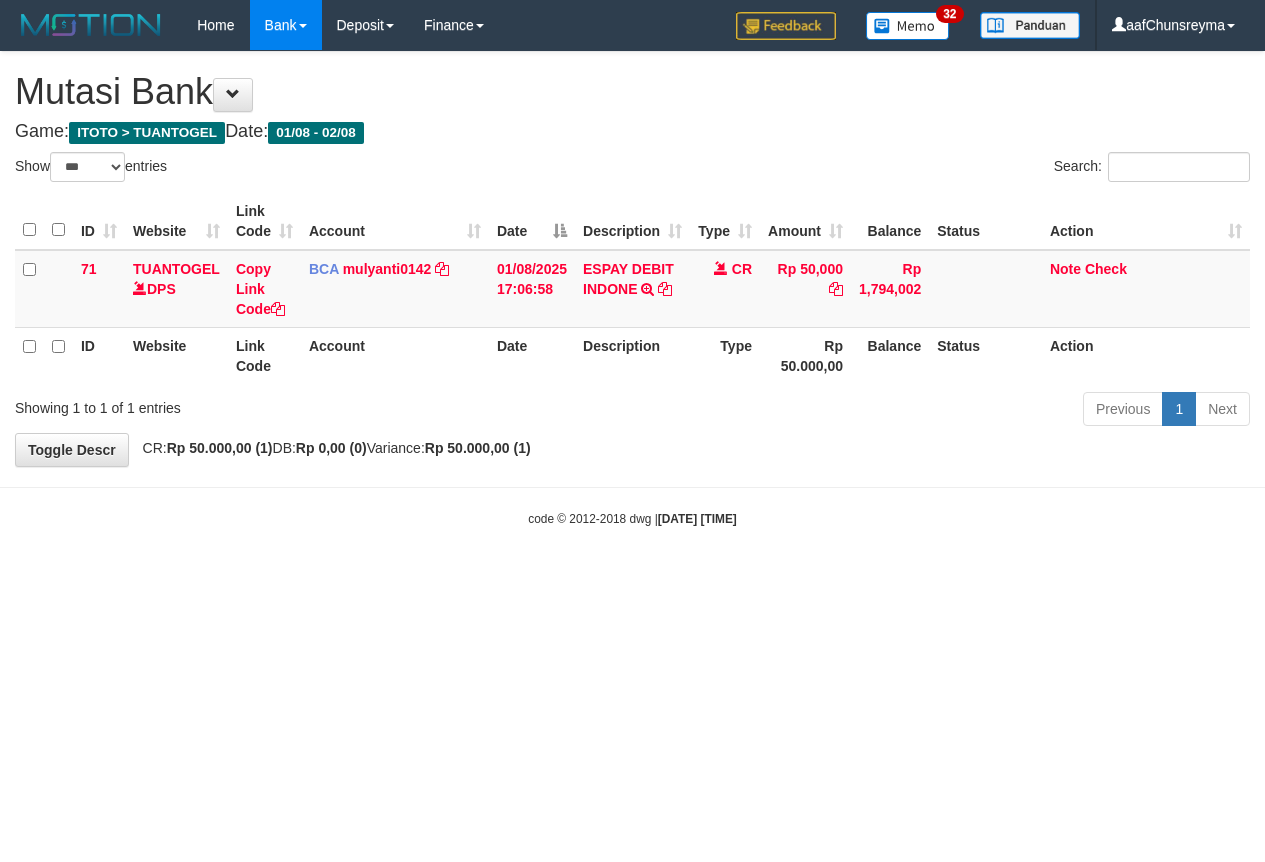 scroll, scrollTop: 0, scrollLeft: 0, axis: both 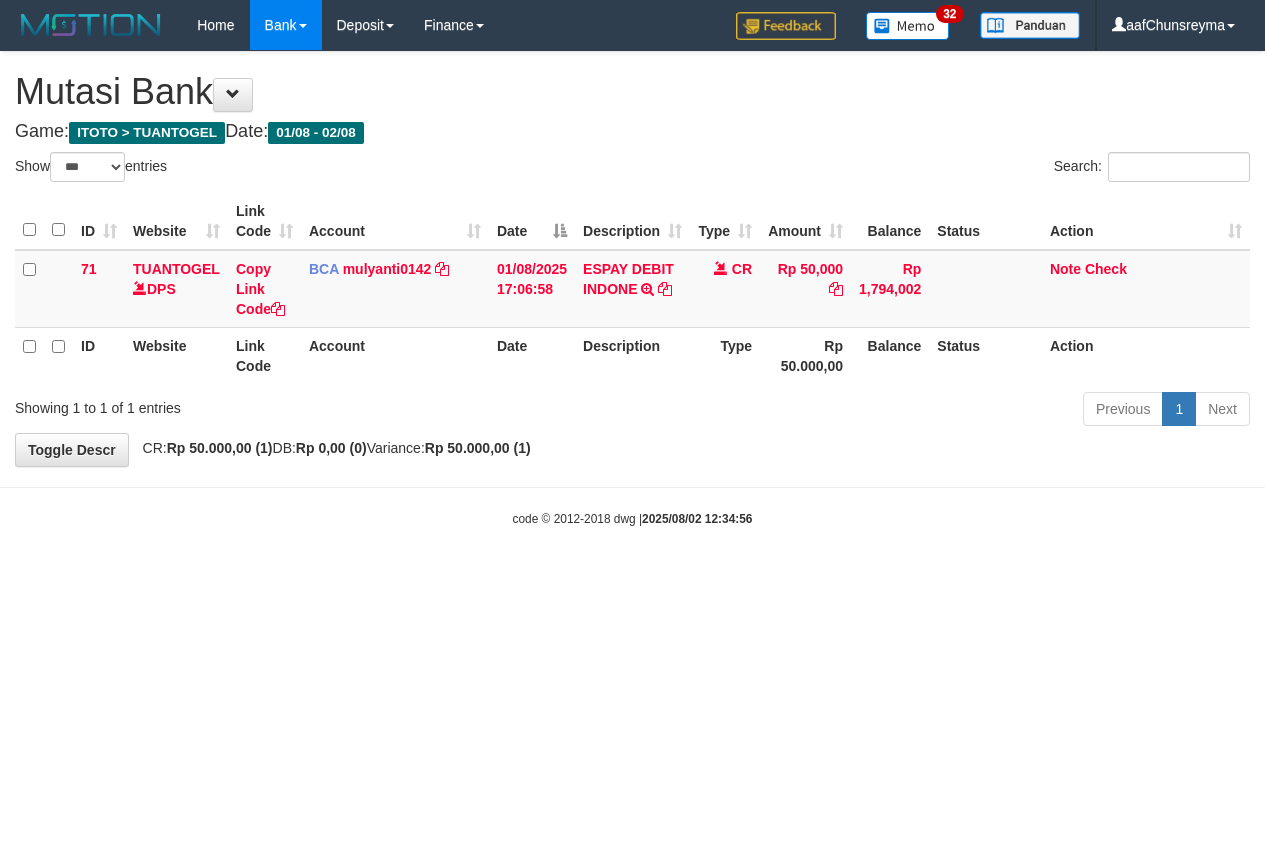 select on "***" 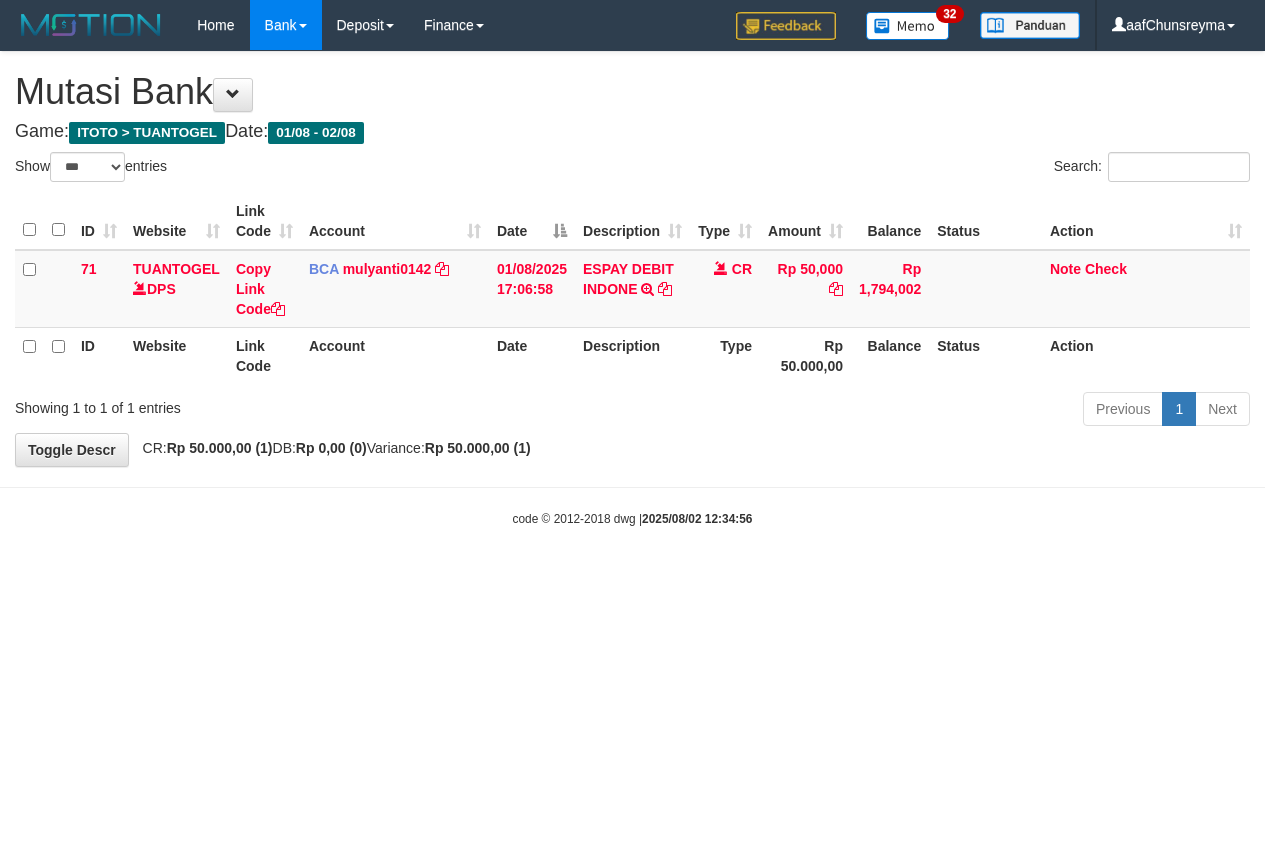 scroll, scrollTop: 0, scrollLeft: 0, axis: both 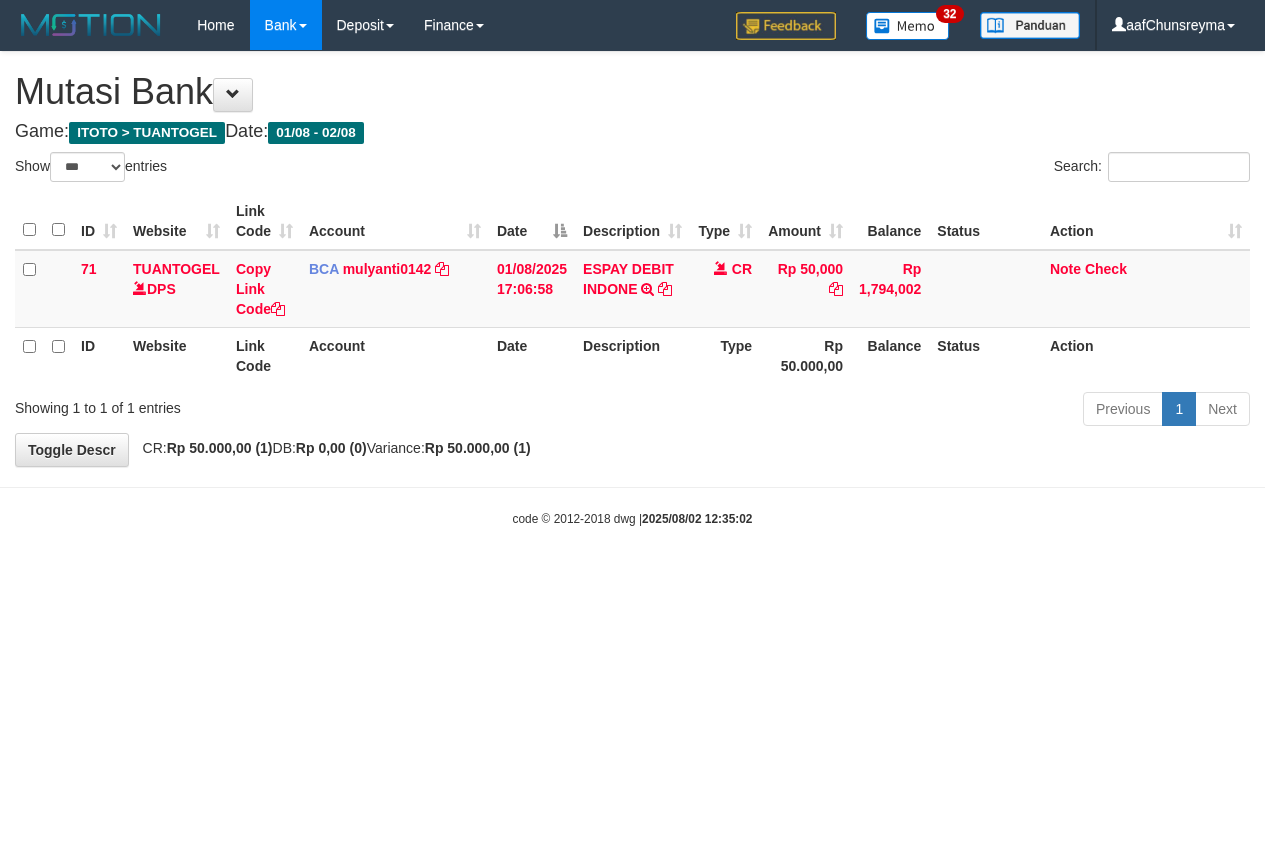 select on "***" 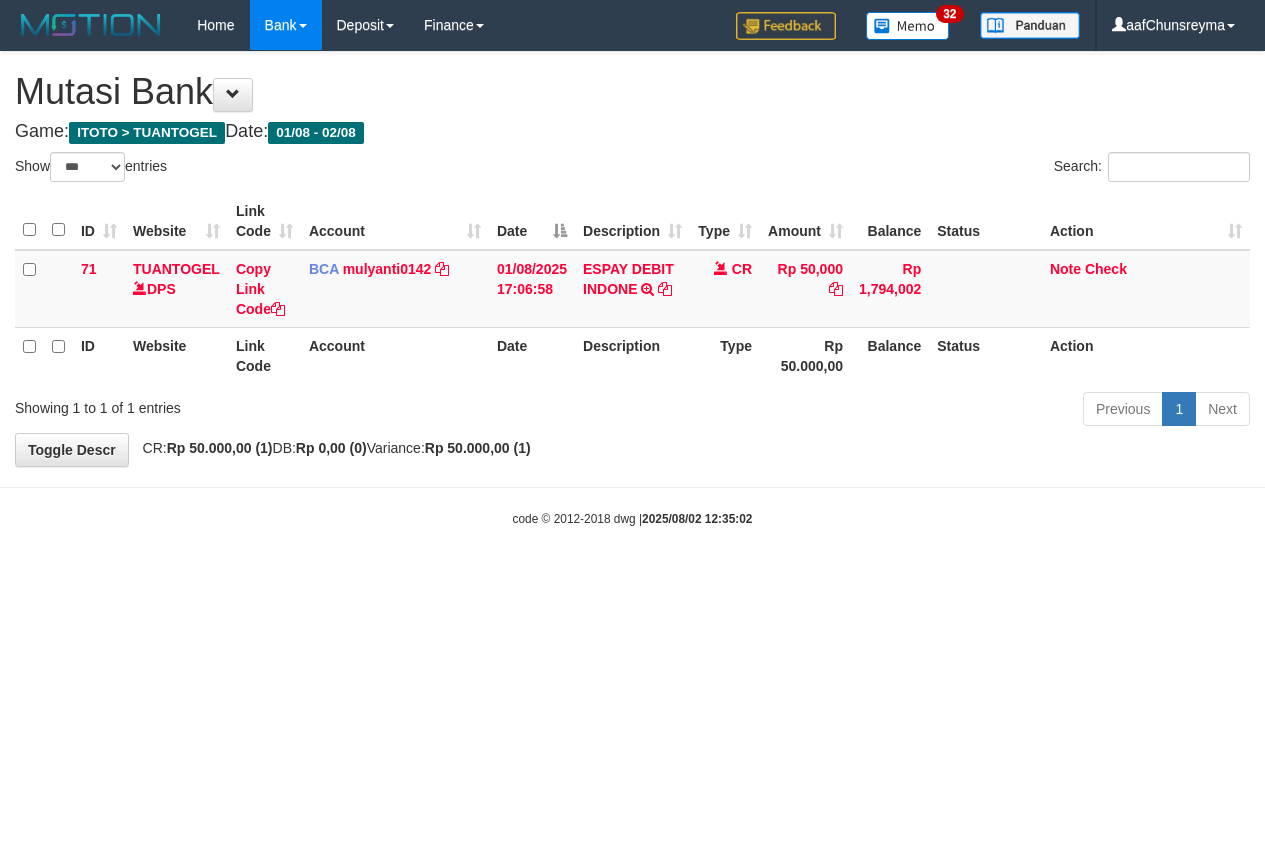 scroll, scrollTop: 0, scrollLeft: 0, axis: both 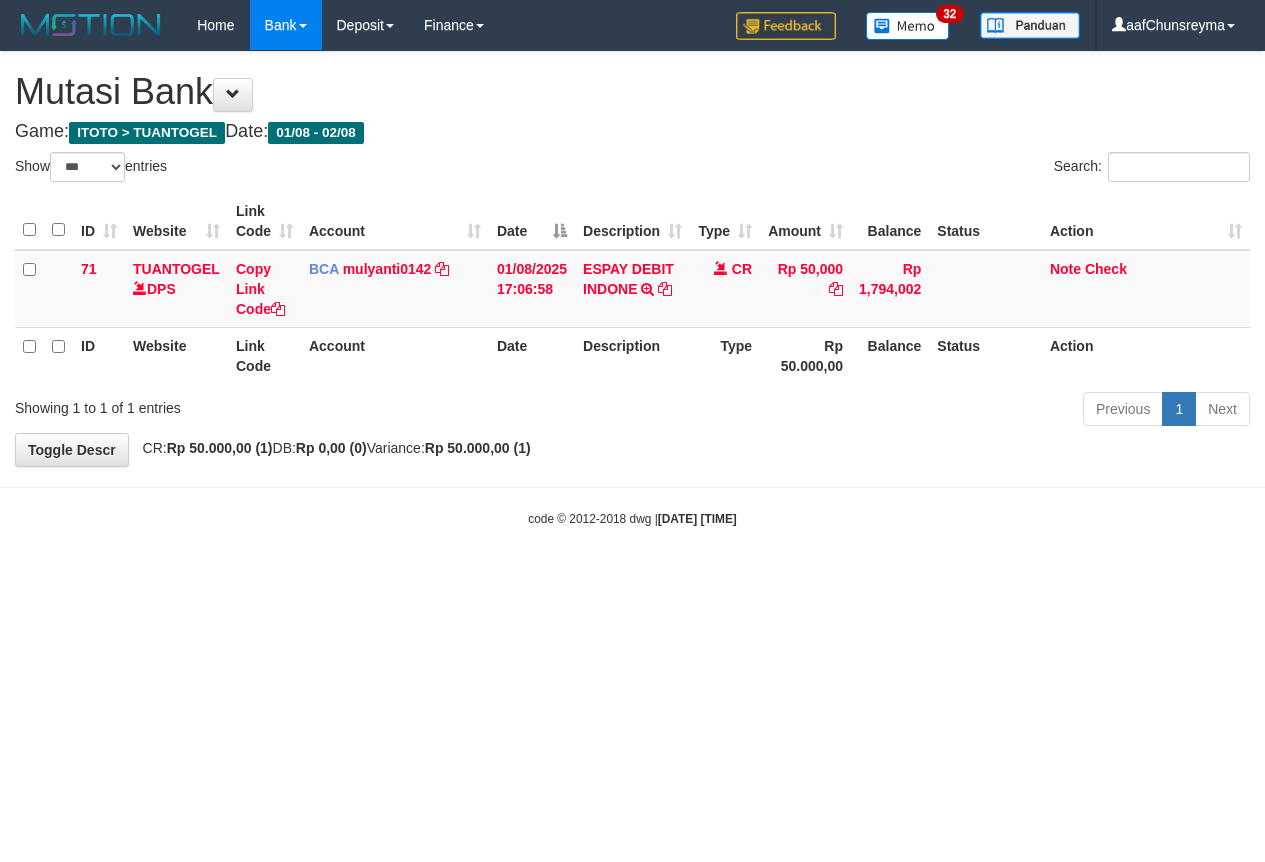 select on "***" 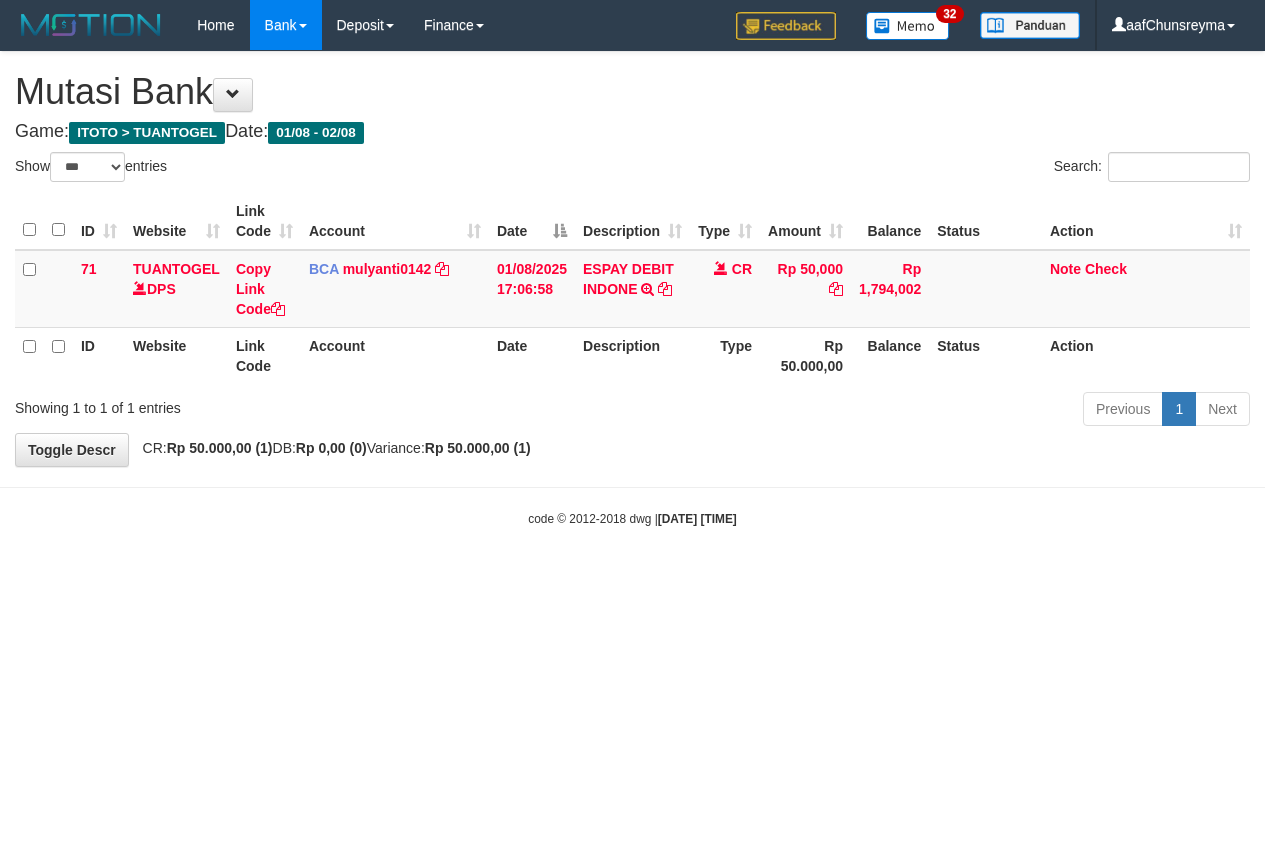 scroll, scrollTop: 0, scrollLeft: 0, axis: both 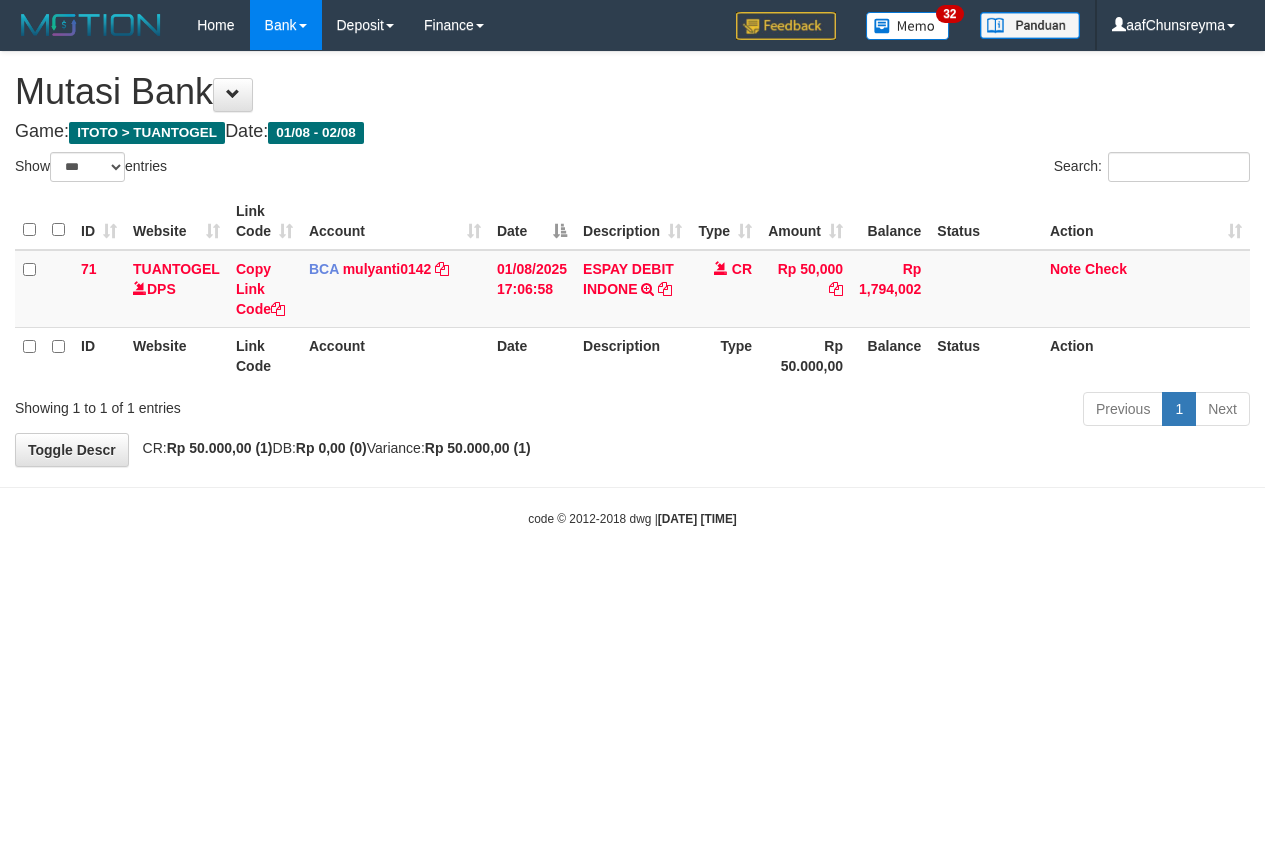 select on "***" 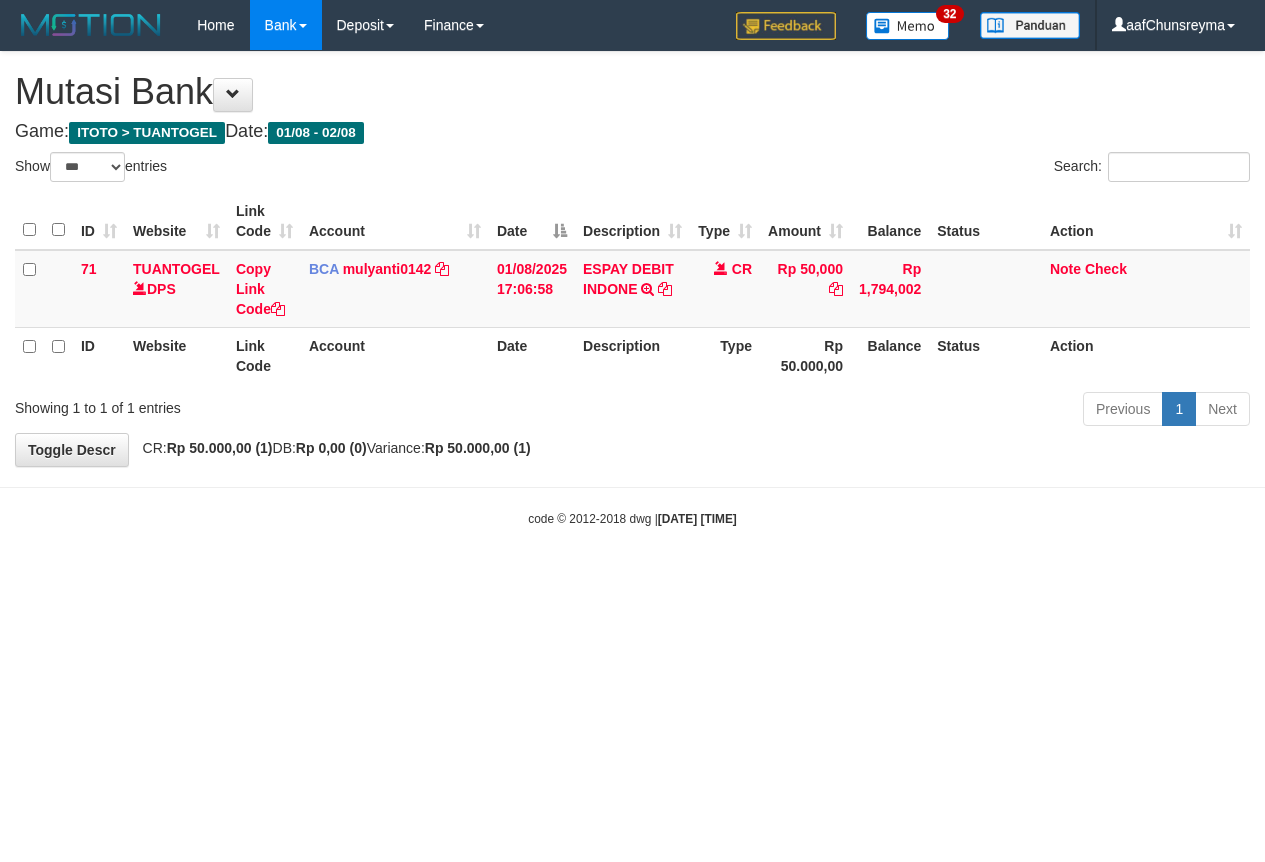 scroll, scrollTop: 0, scrollLeft: 0, axis: both 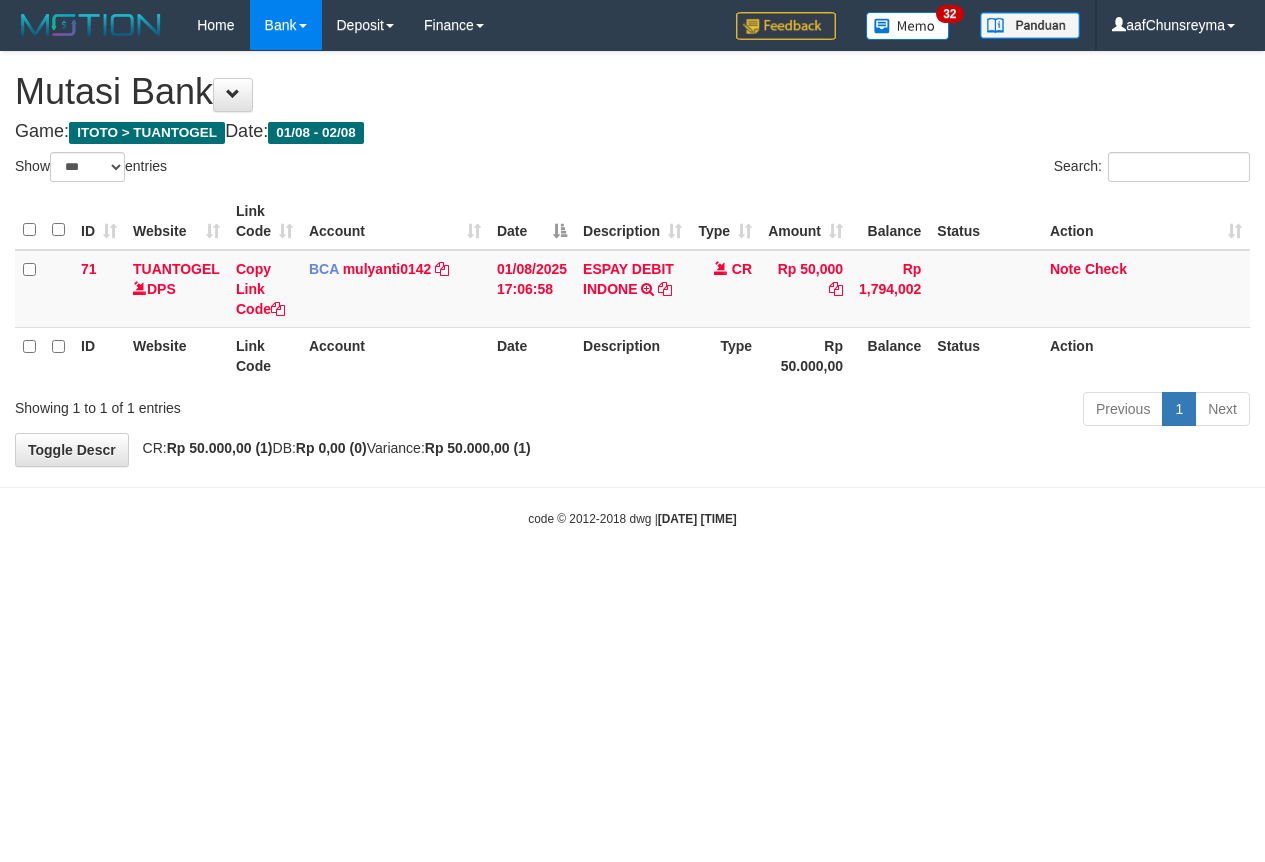 select on "***" 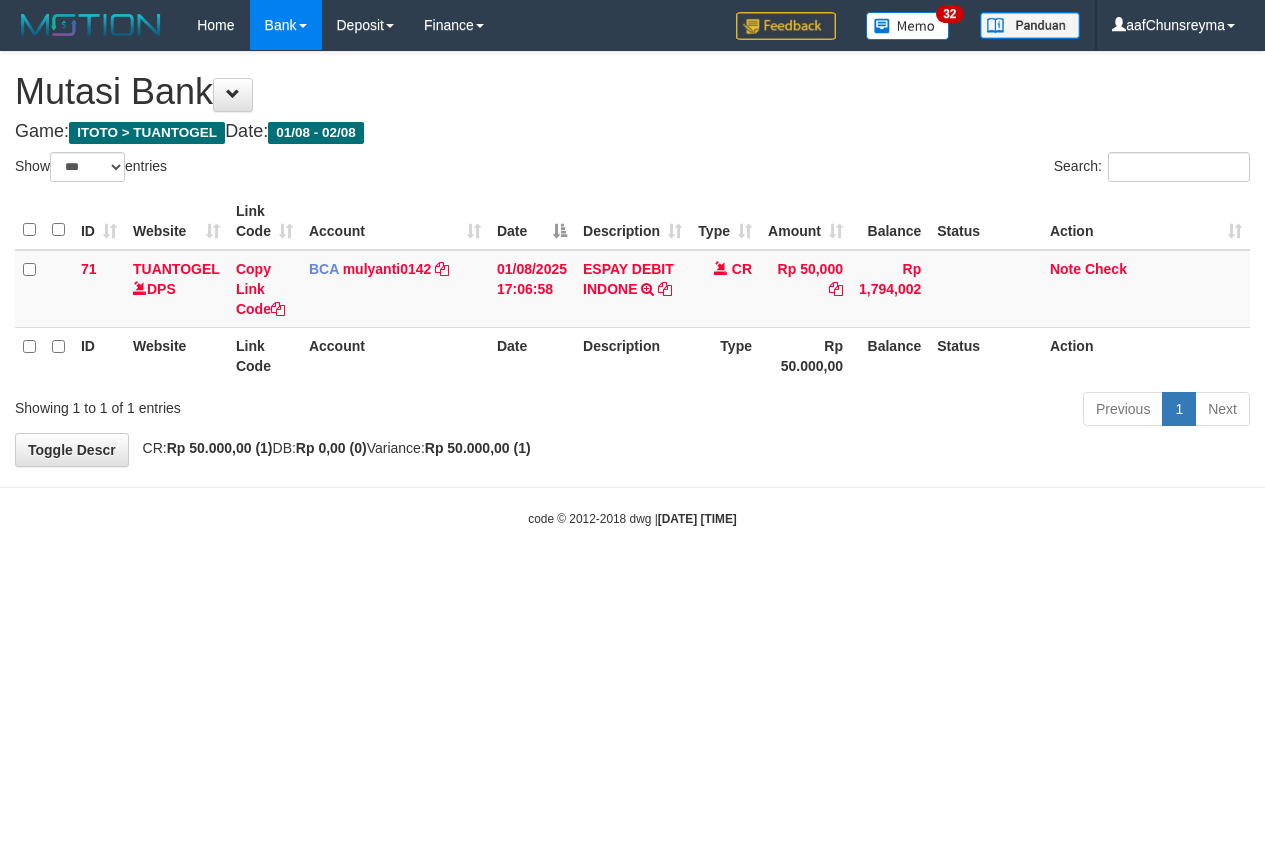 scroll, scrollTop: 0, scrollLeft: 0, axis: both 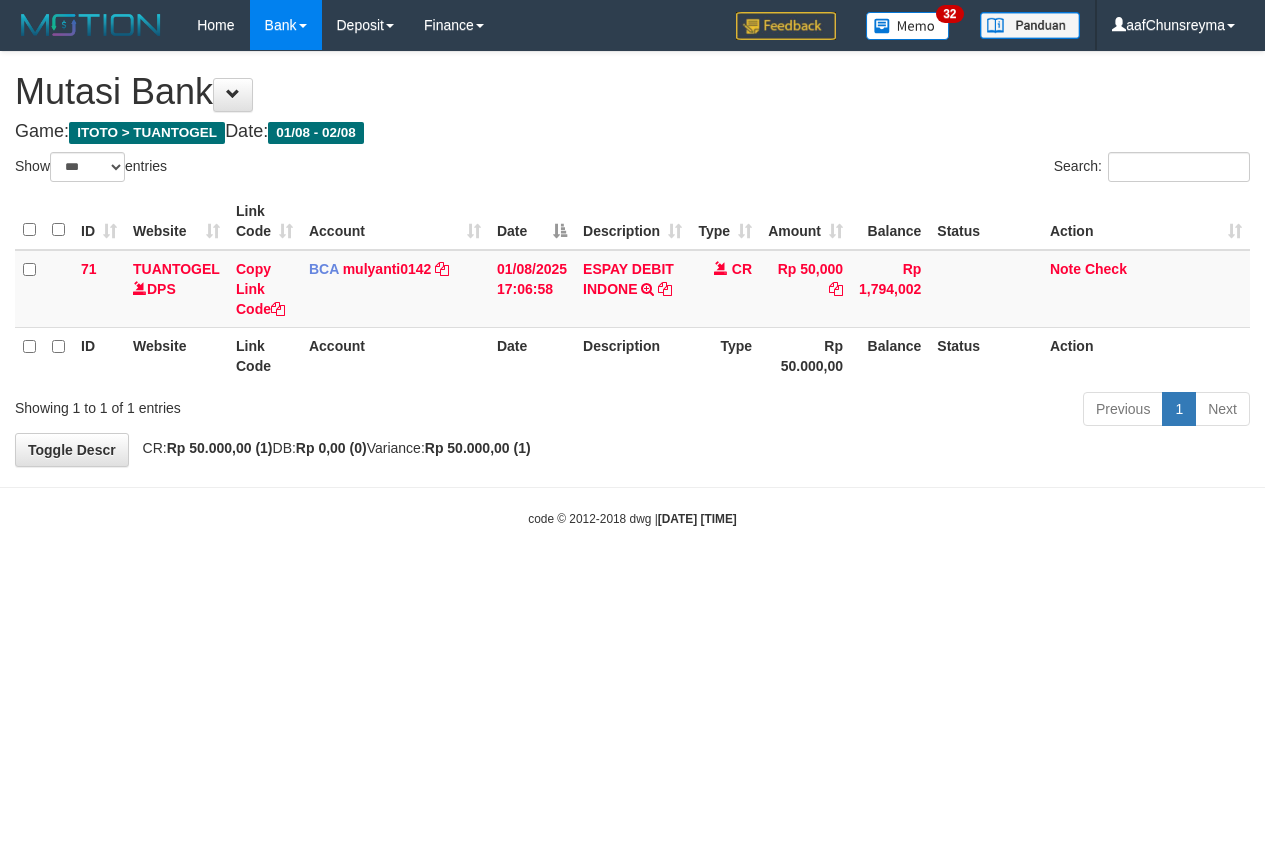 select on "***" 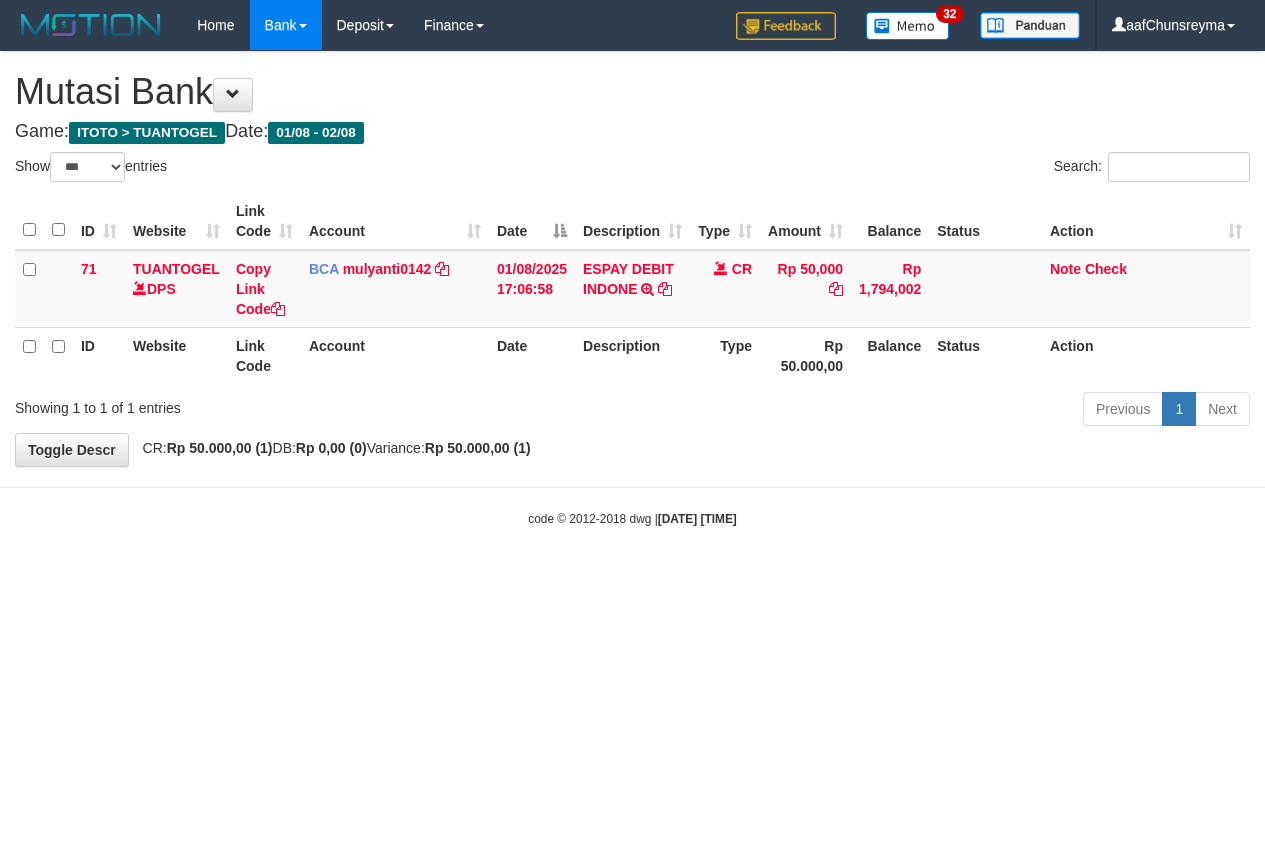 scroll, scrollTop: 0, scrollLeft: 0, axis: both 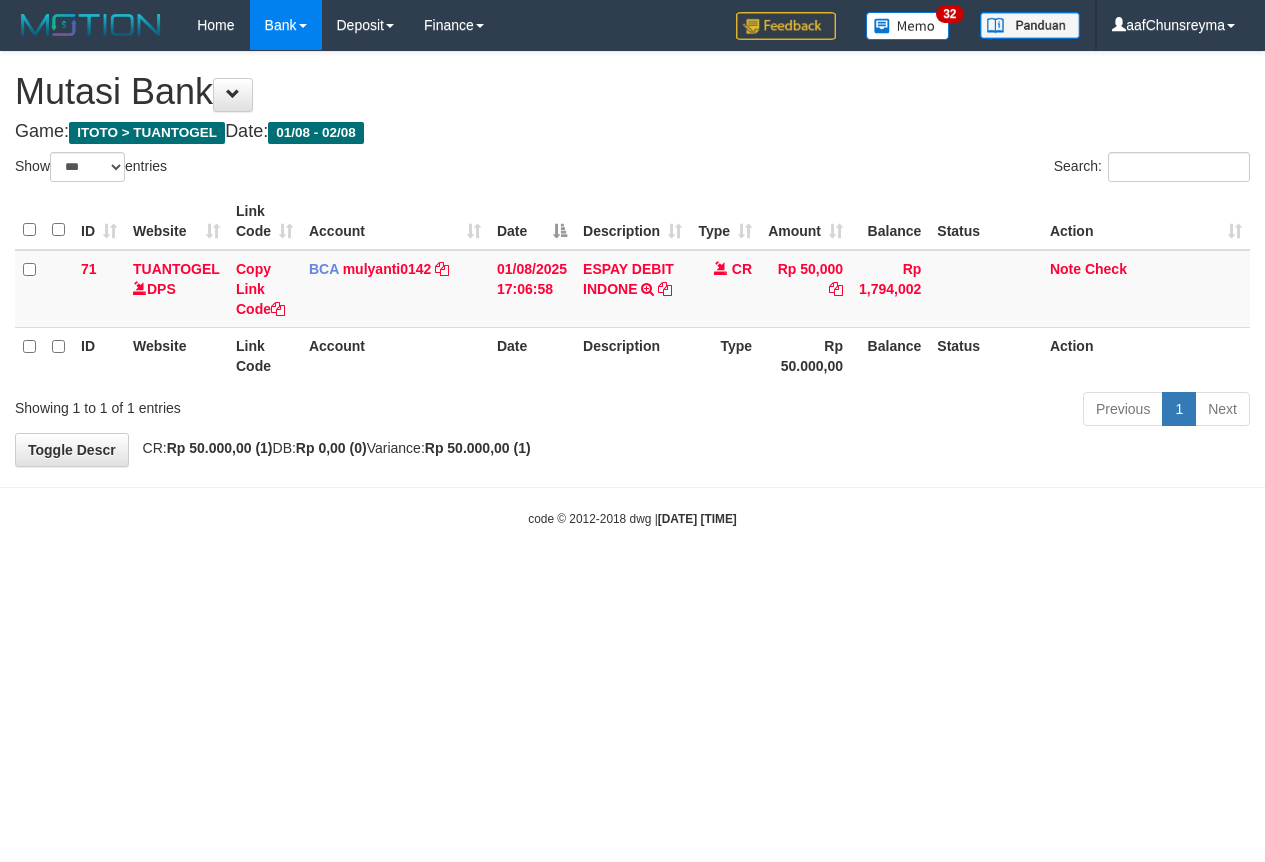 select on "***" 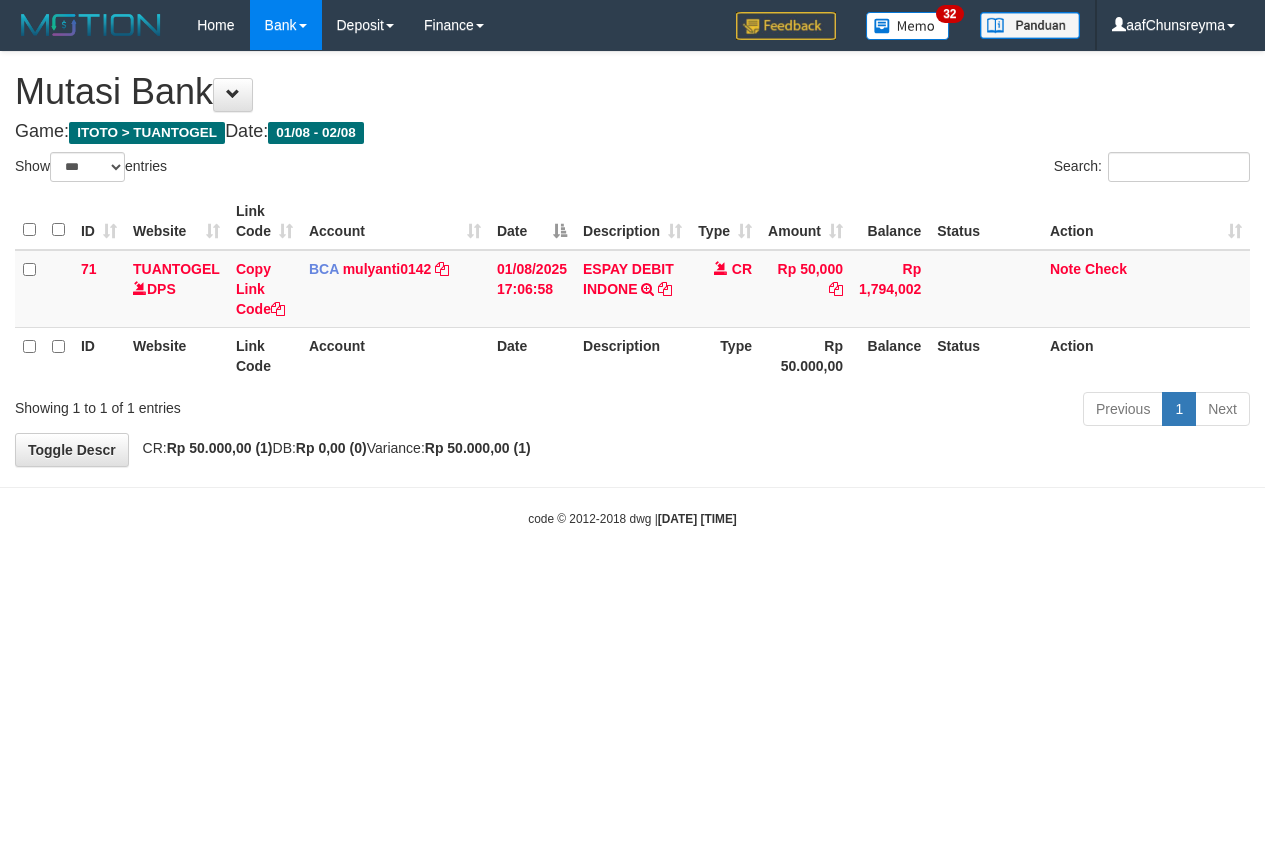 scroll, scrollTop: 0, scrollLeft: 0, axis: both 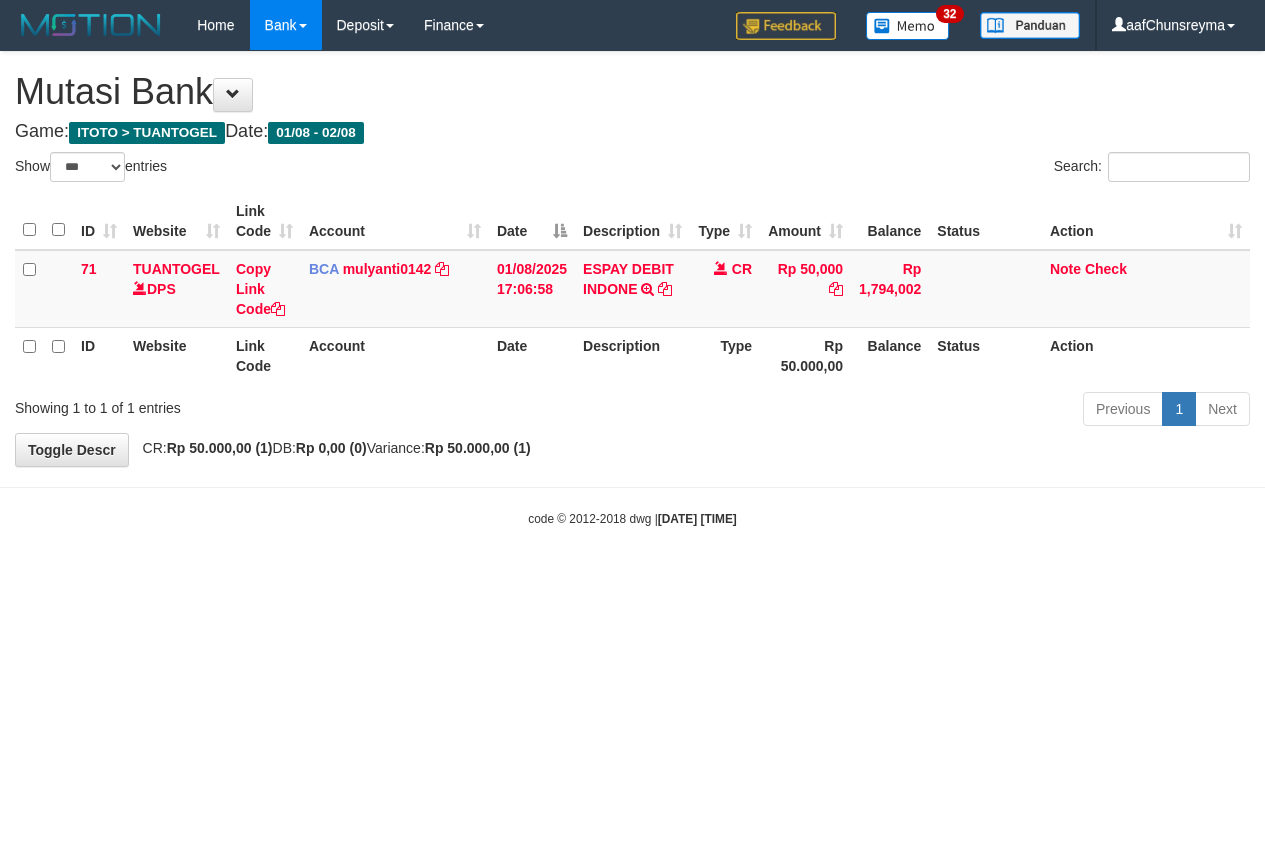 select on "***" 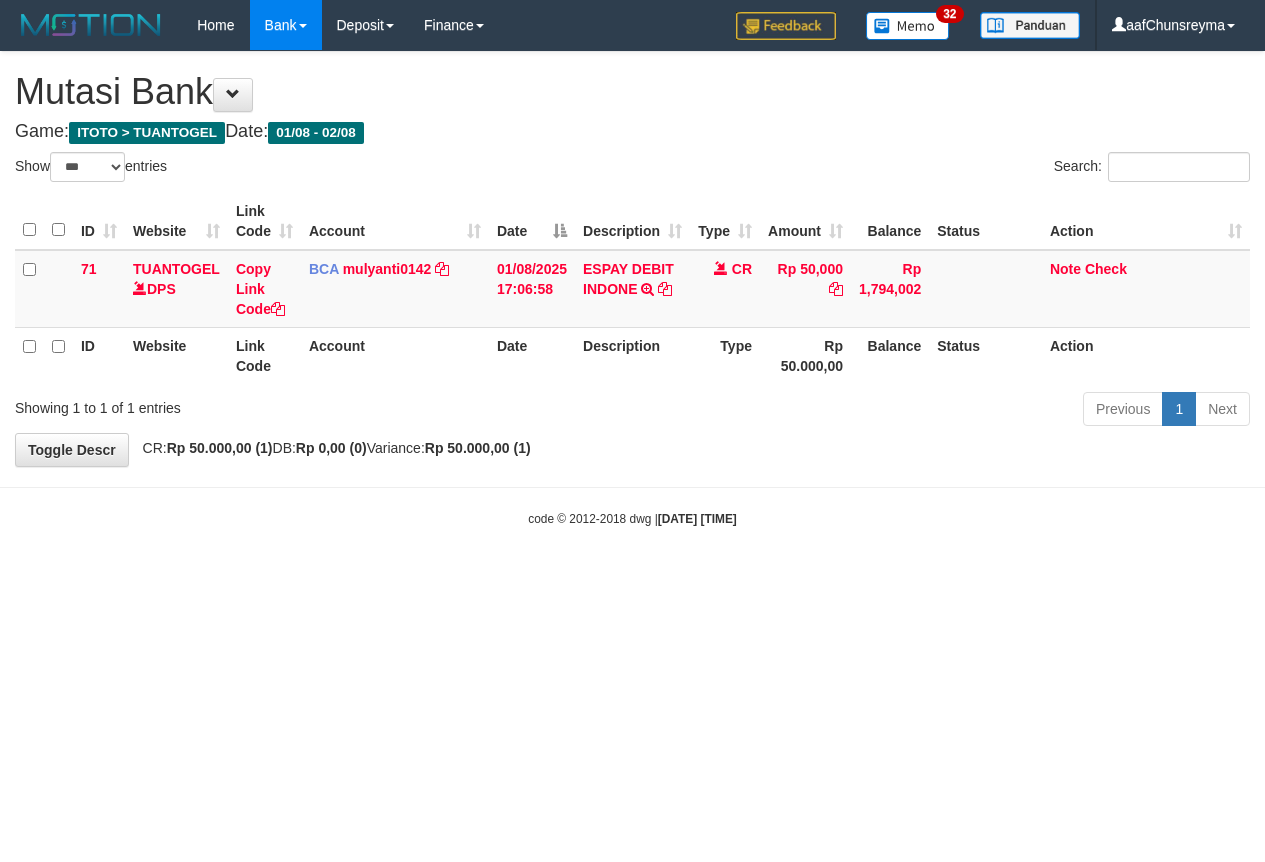 scroll, scrollTop: 0, scrollLeft: 0, axis: both 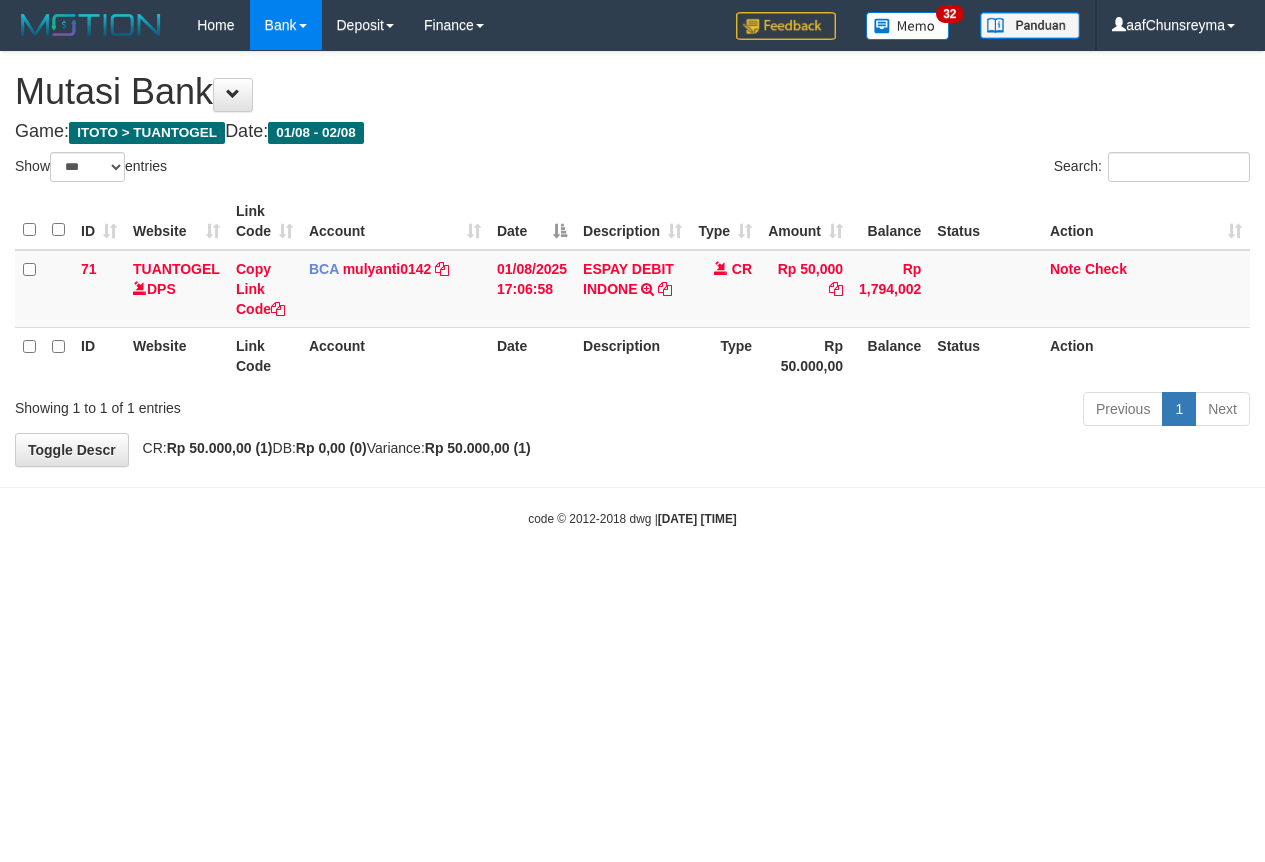 select on "***" 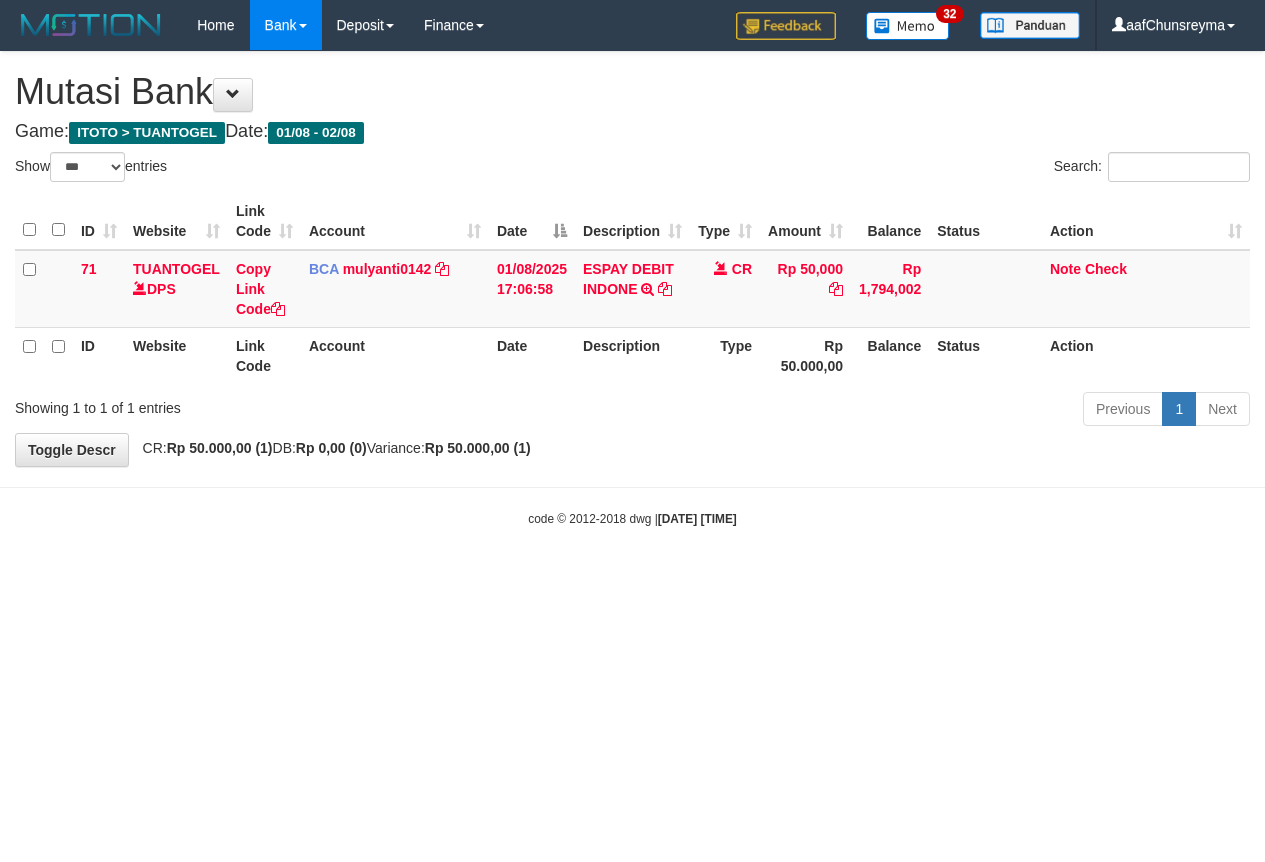 scroll, scrollTop: 0, scrollLeft: 0, axis: both 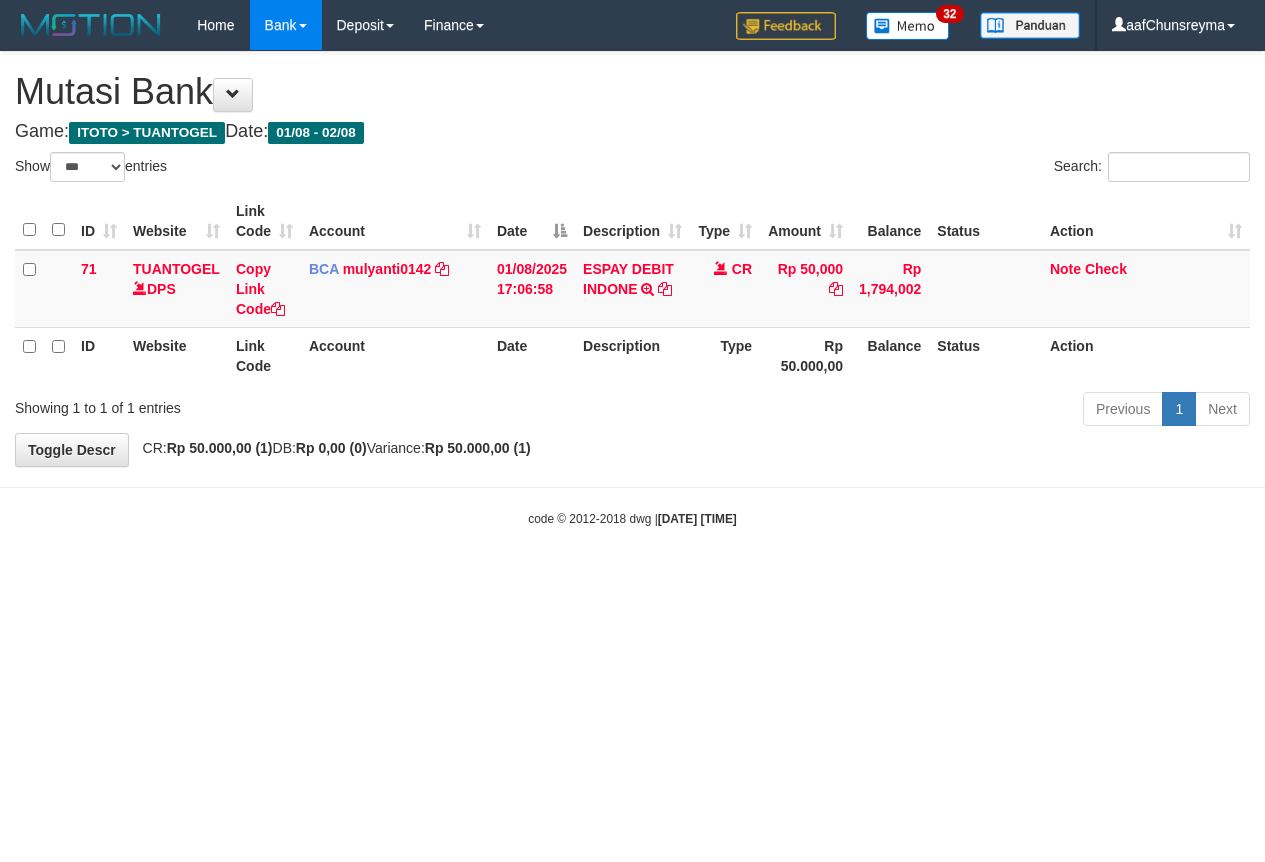 select on "***" 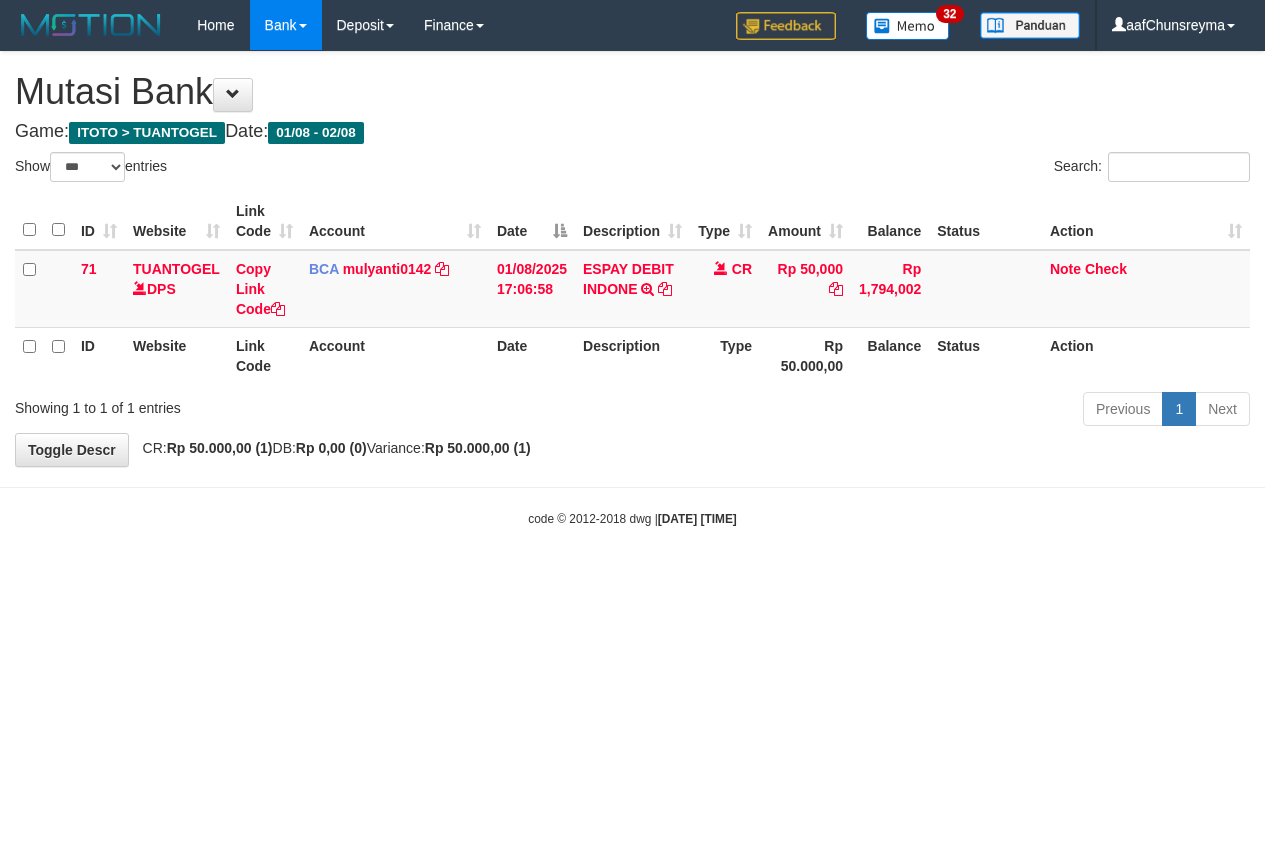 scroll, scrollTop: 0, scrollLeft: 0, axis: both 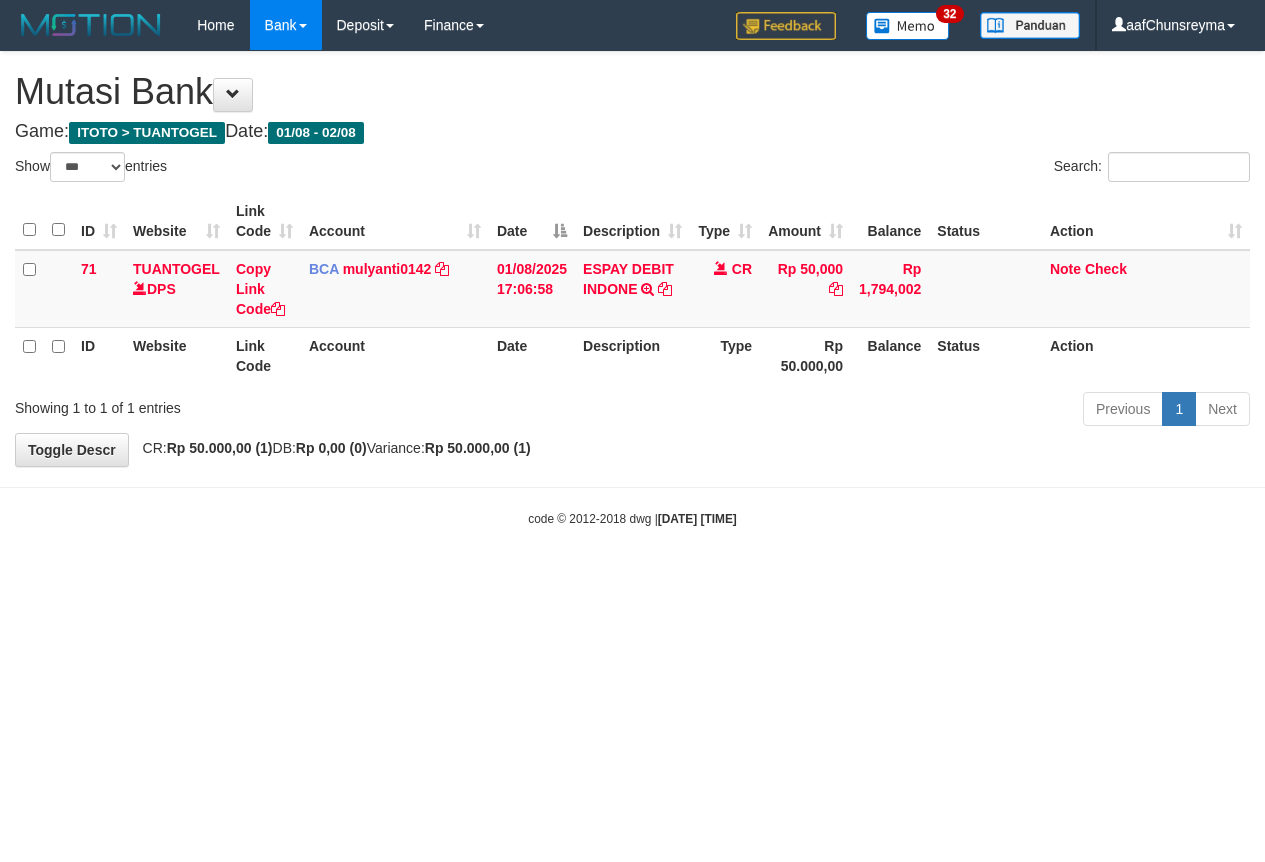 select on "***" 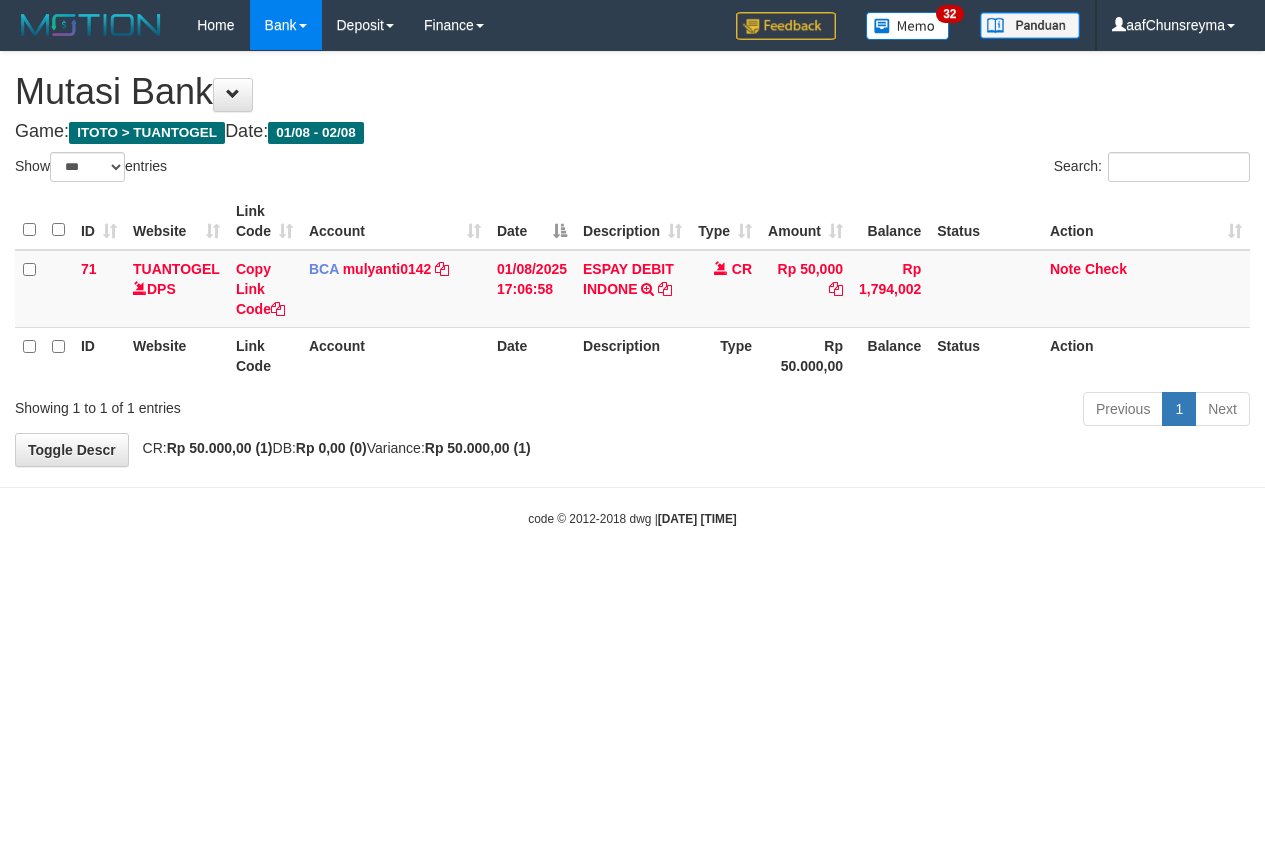 scroll, scrollTop: 0, scrollLeft: 0, axis: both 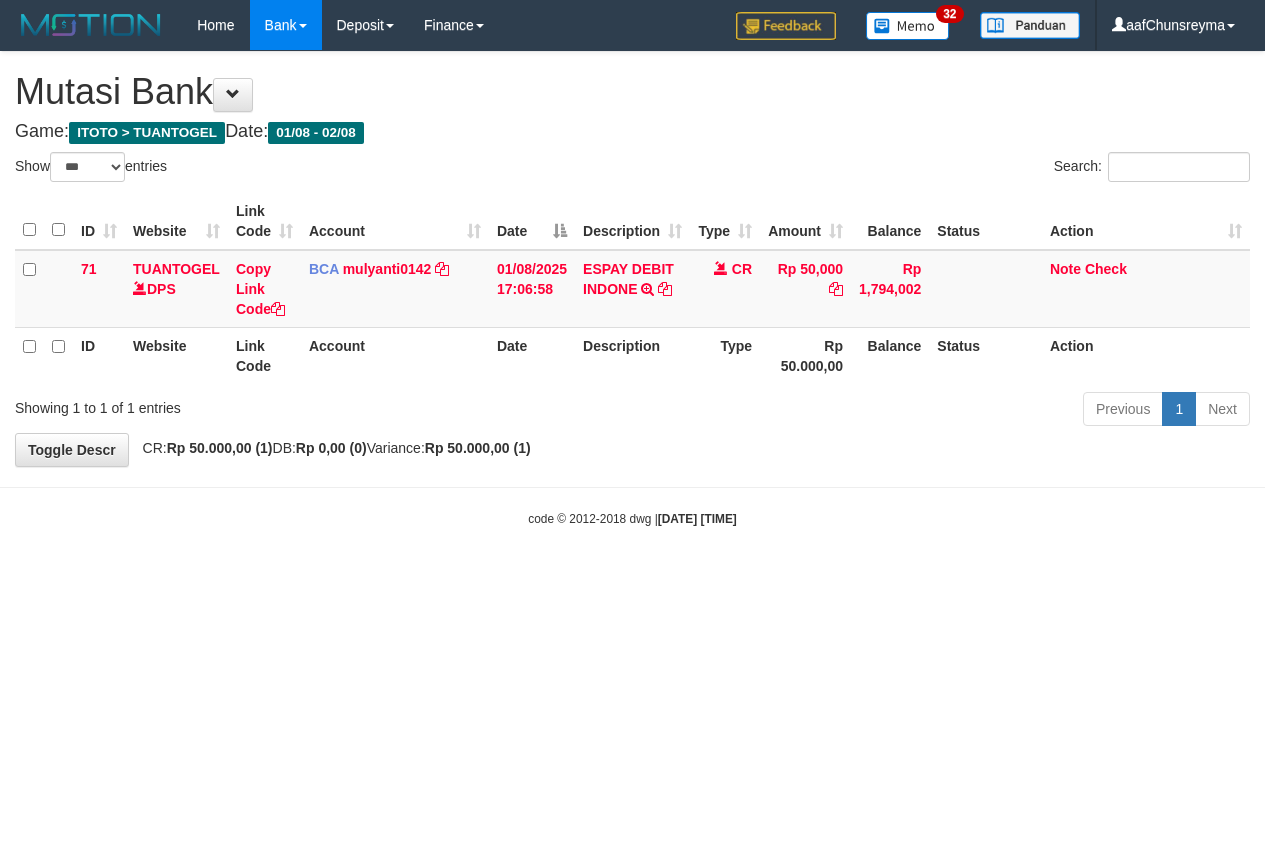 select on "***" 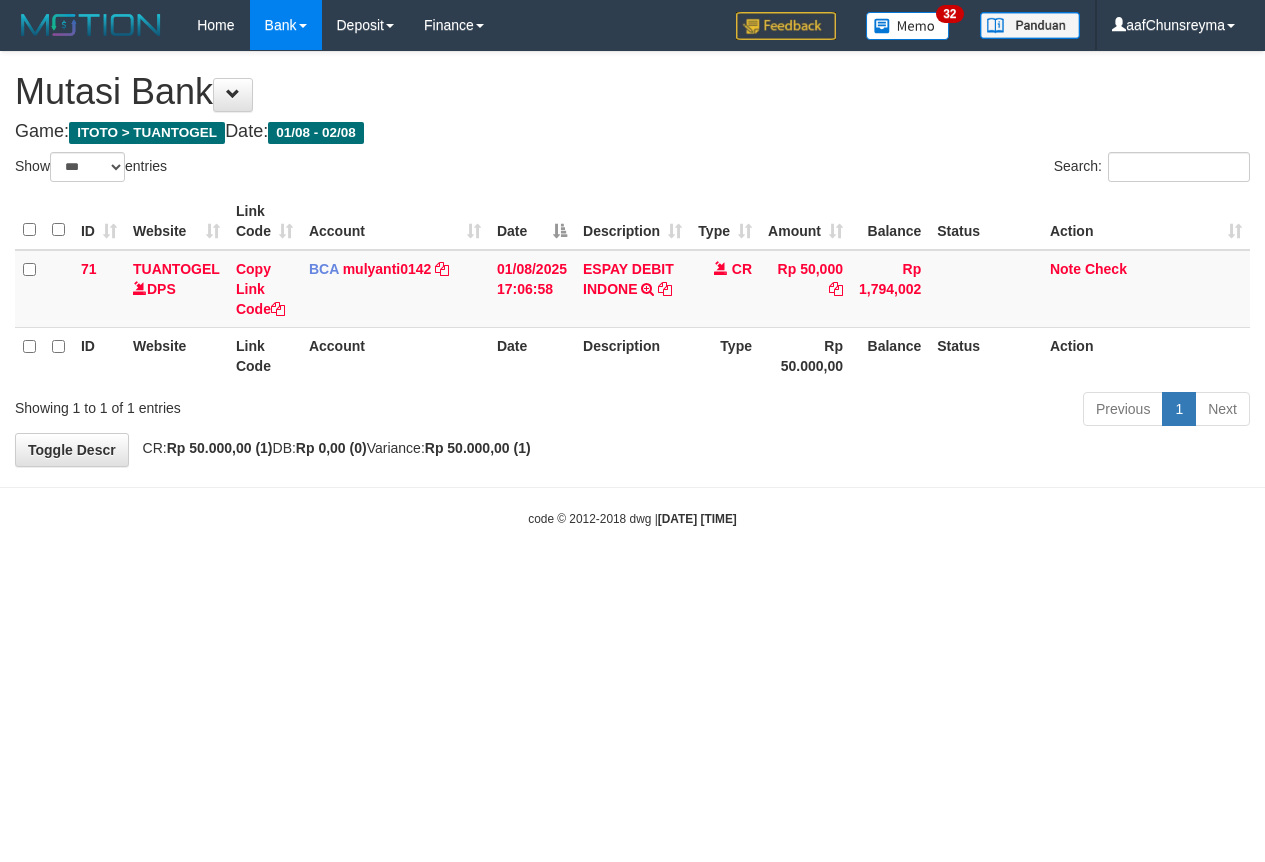 scroll, scrollTop: 0, scrollLeft: 0, axis: both 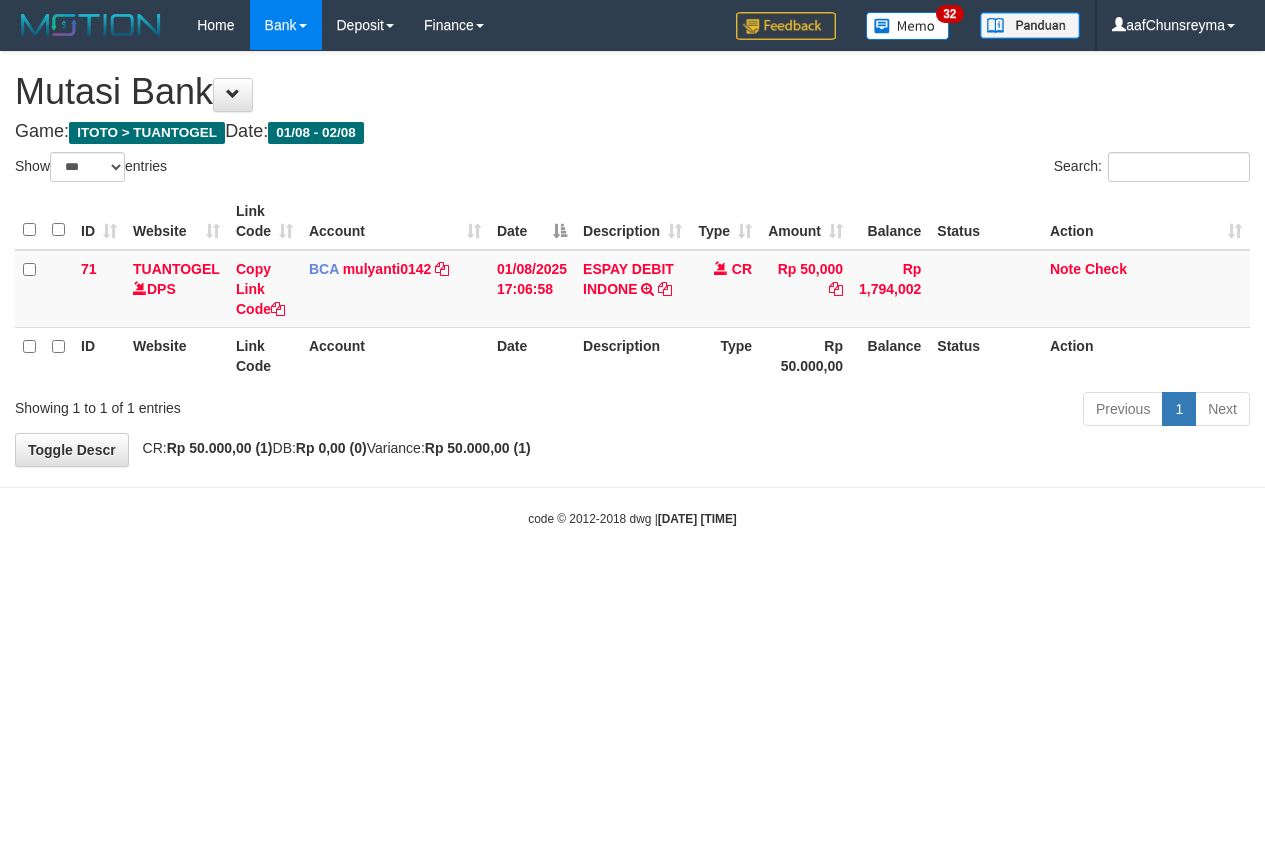 select on "***" 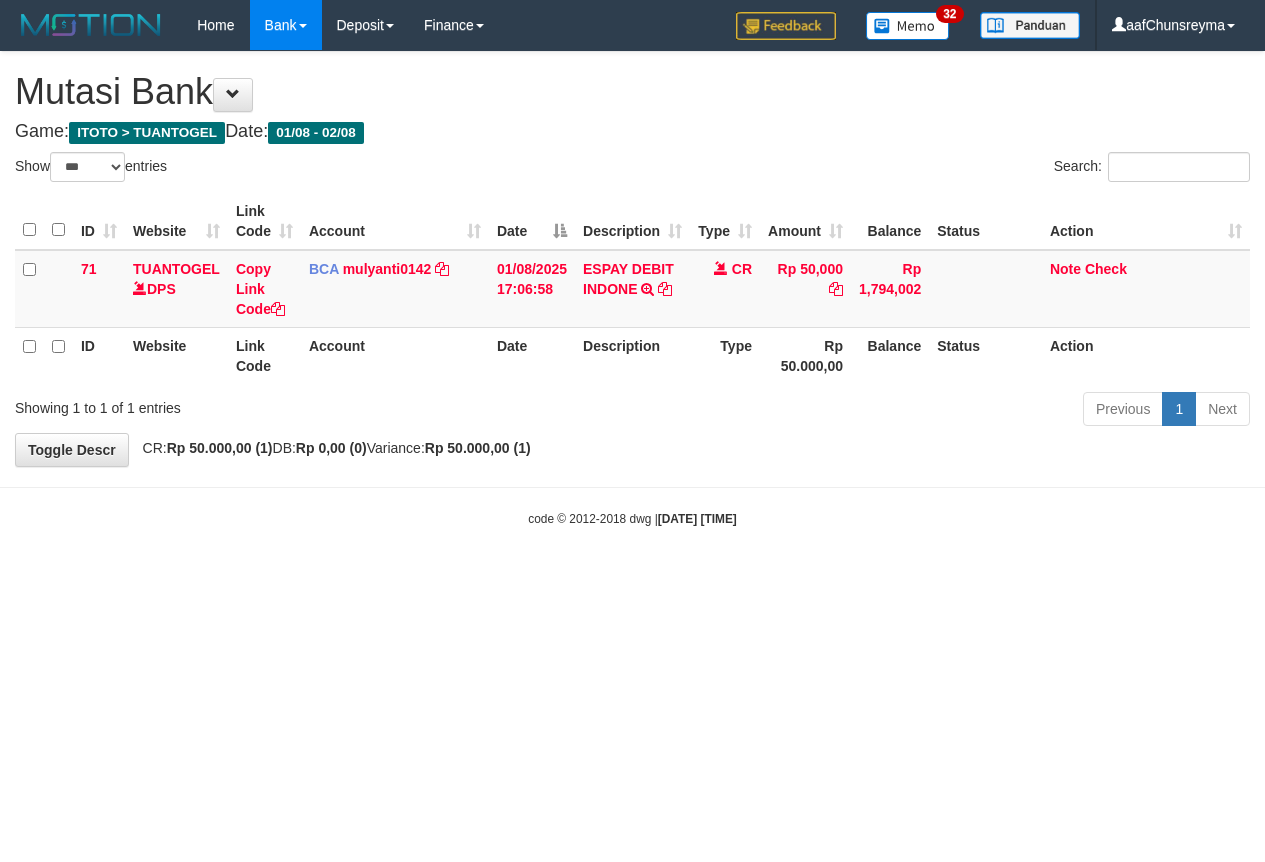 scroll, scrollTop: 0, scrollLeft: 0, axis: both 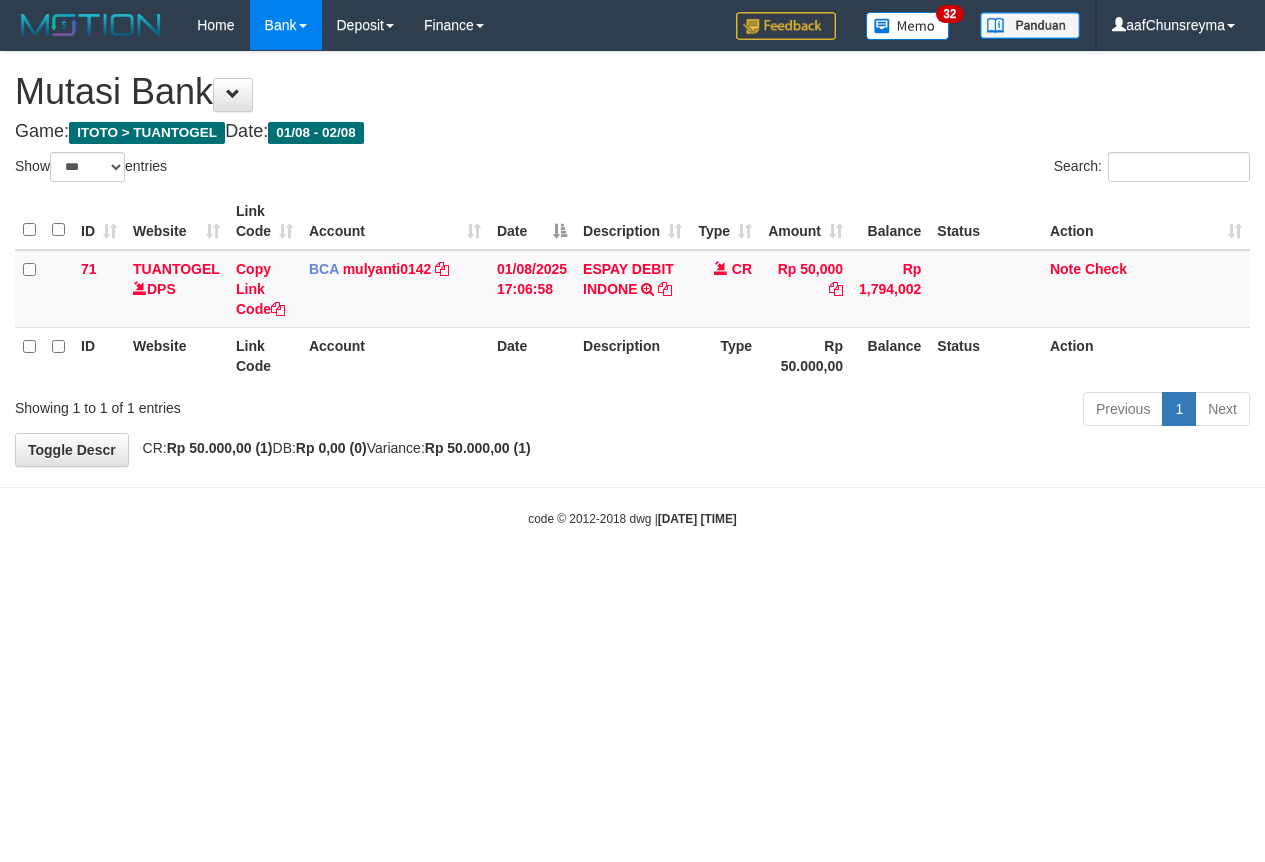 select on "***" 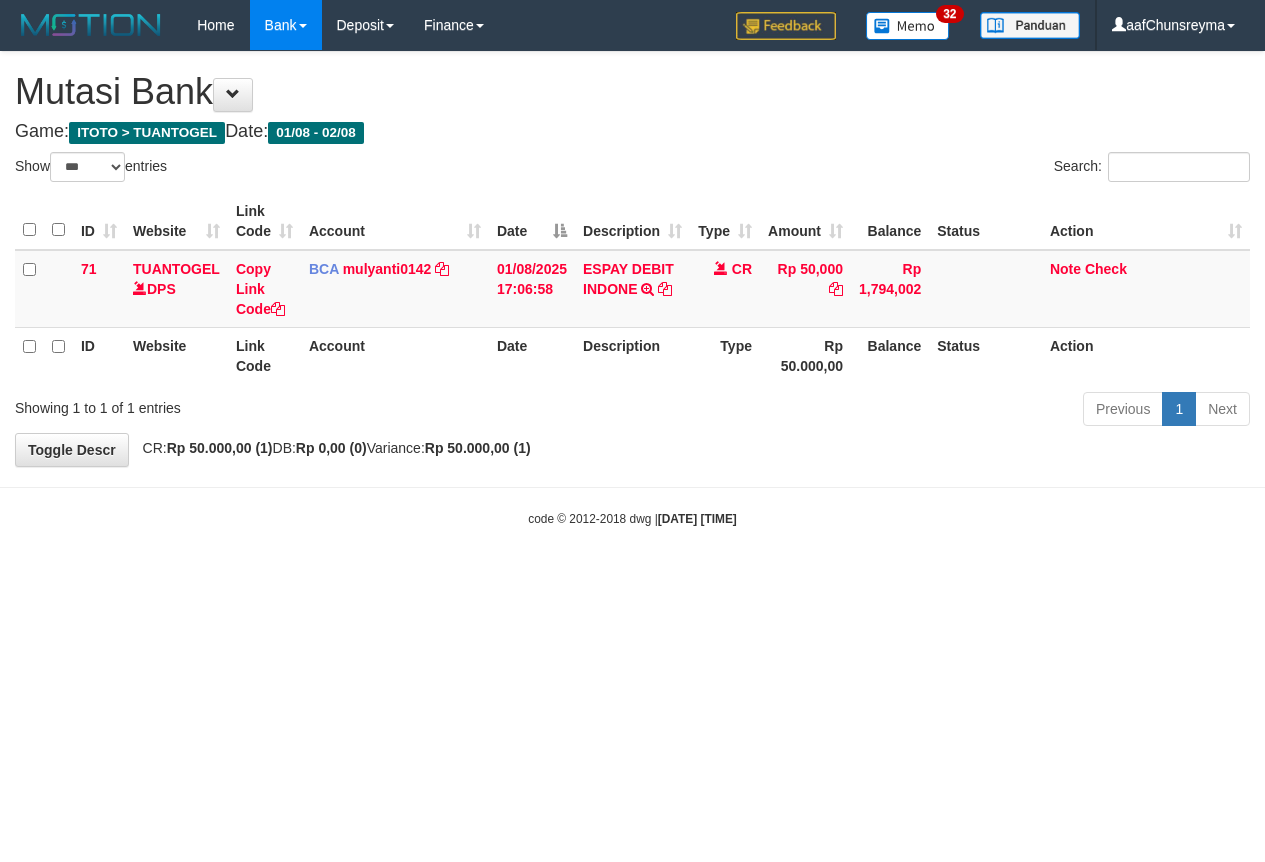 scroll, scrollTop: 0, scrollLeft: 0, axis: both 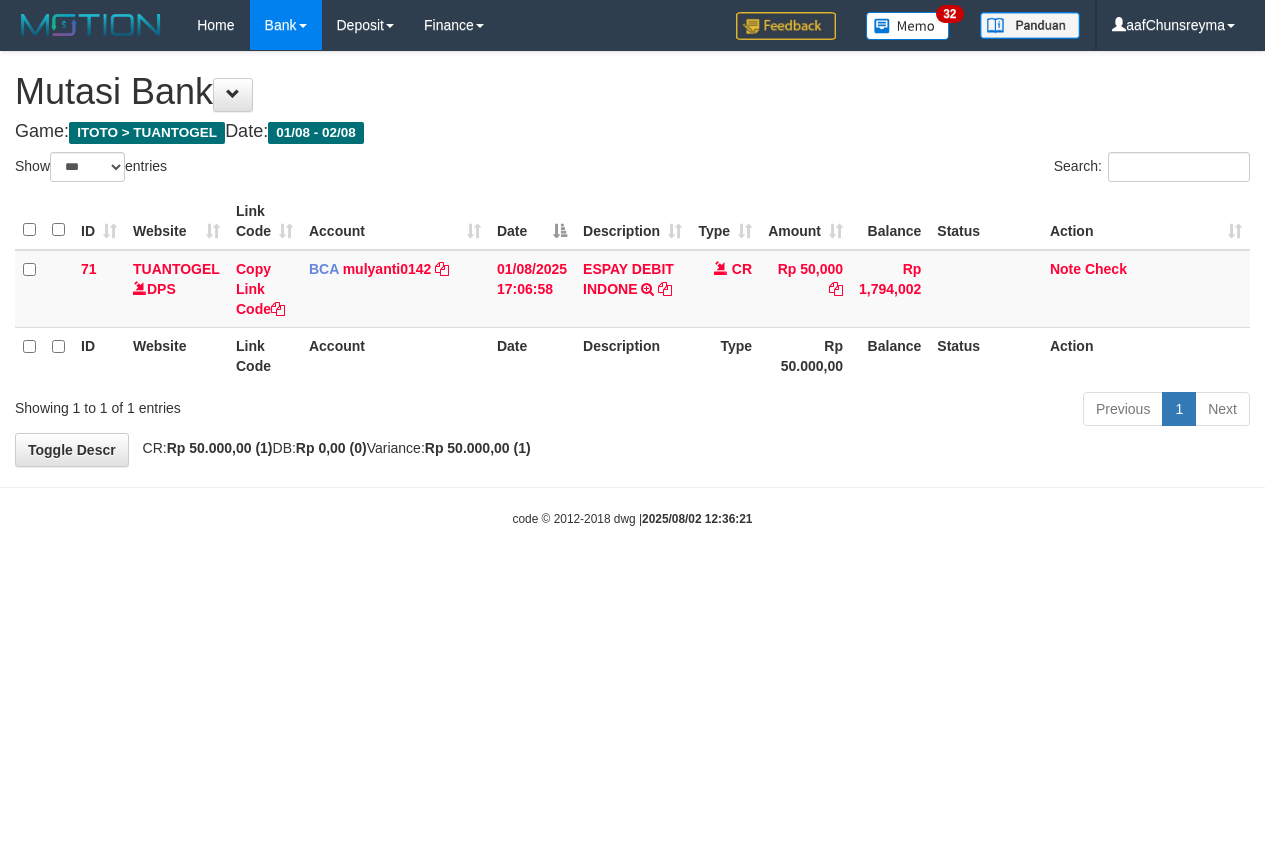 select on "***" 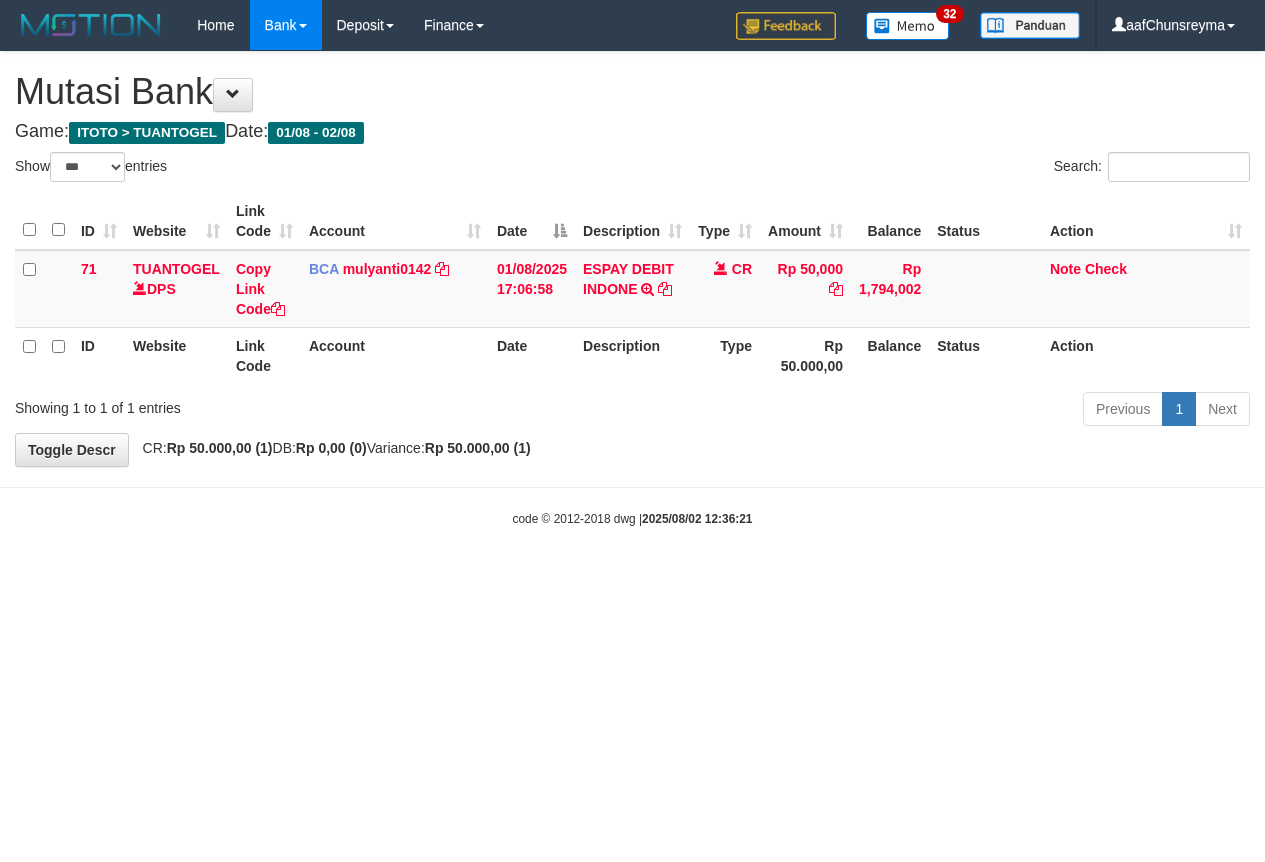 scroll, scrollTop: 0, scrollLeft: 0, axis: both 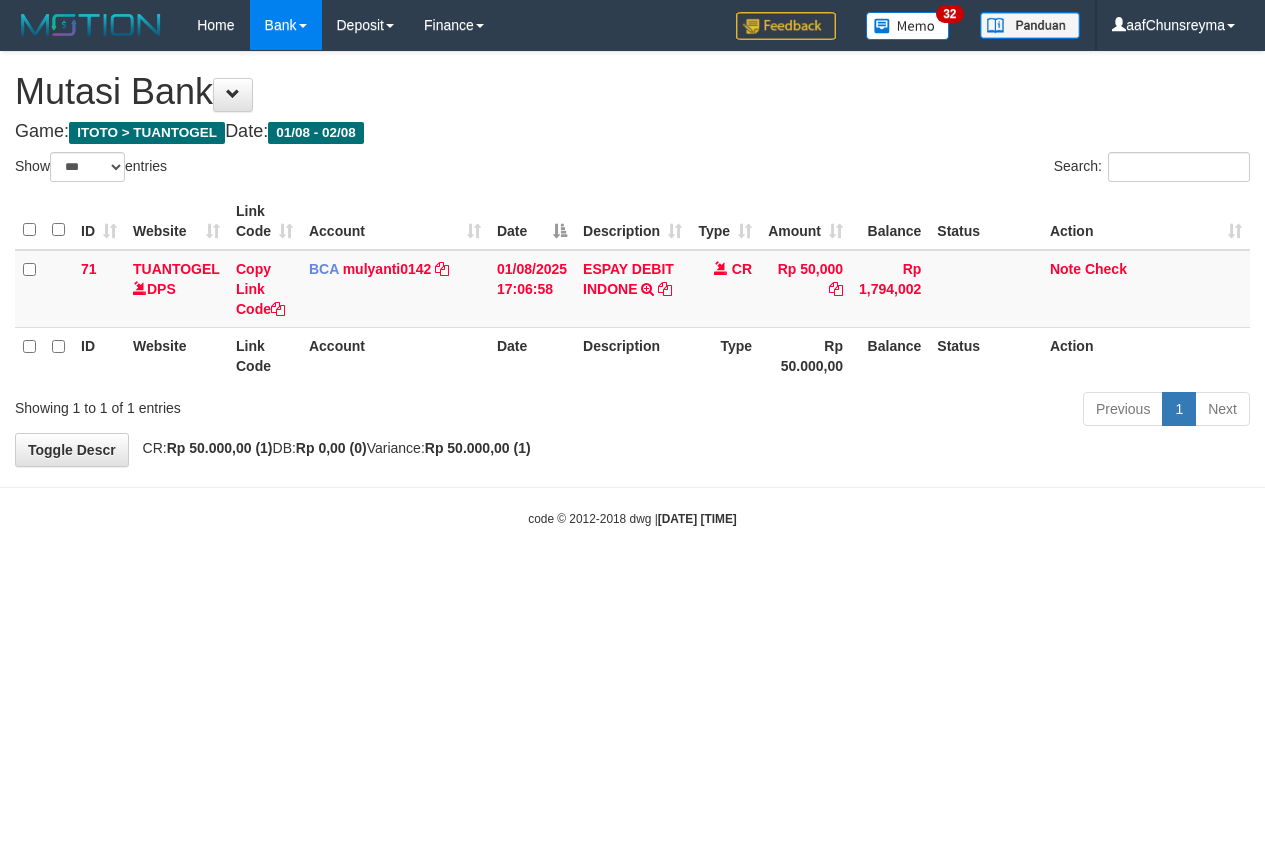 select on "***" 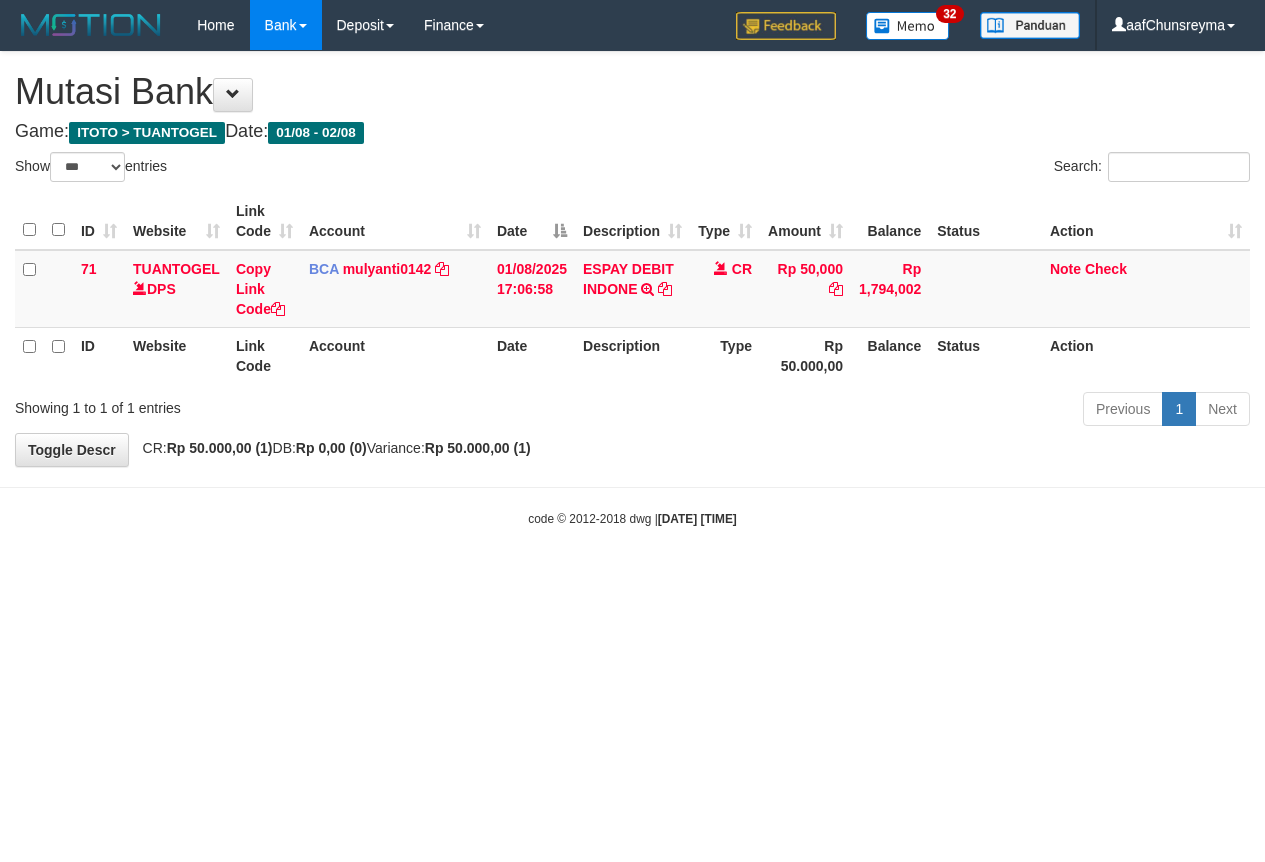 scroll, scrollTop: 0, scrollLeft: 0, axis: both 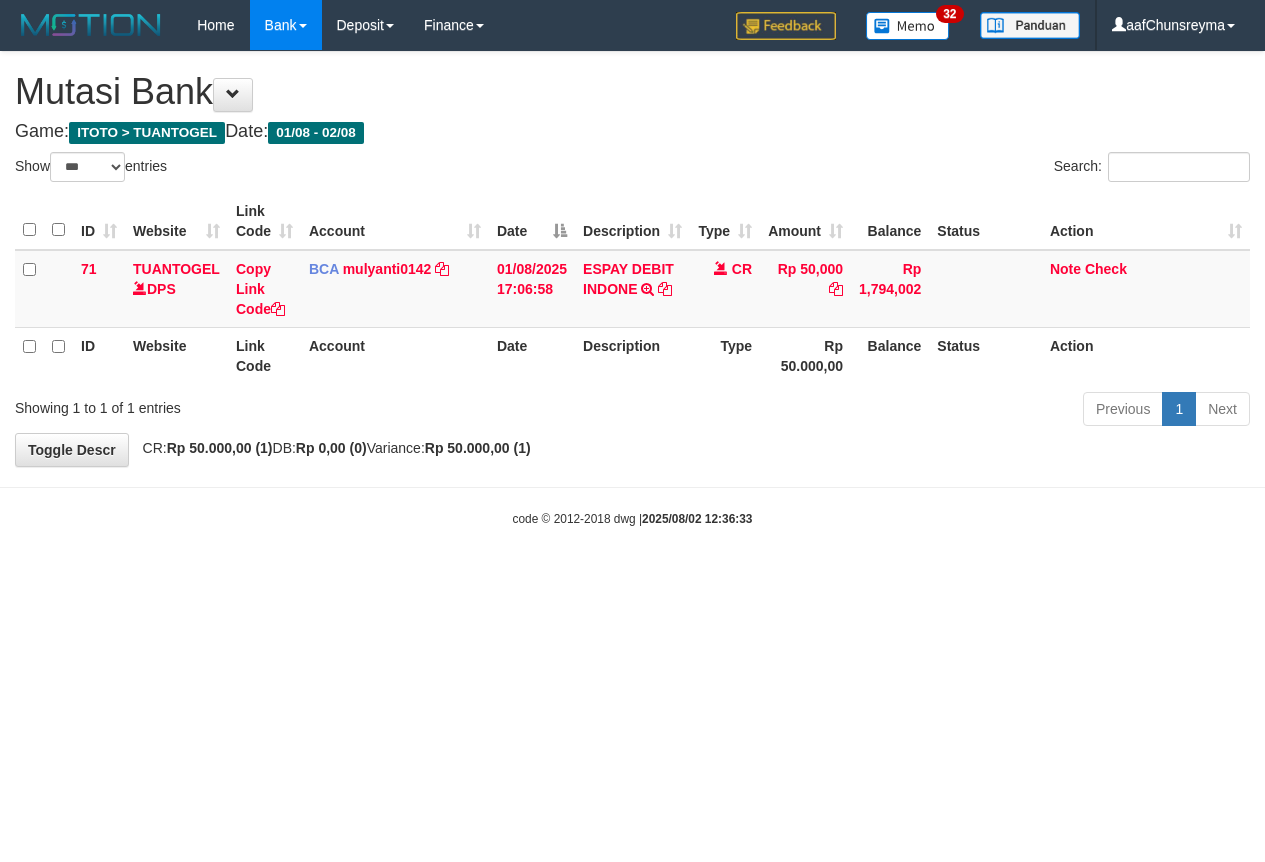 select on "***" 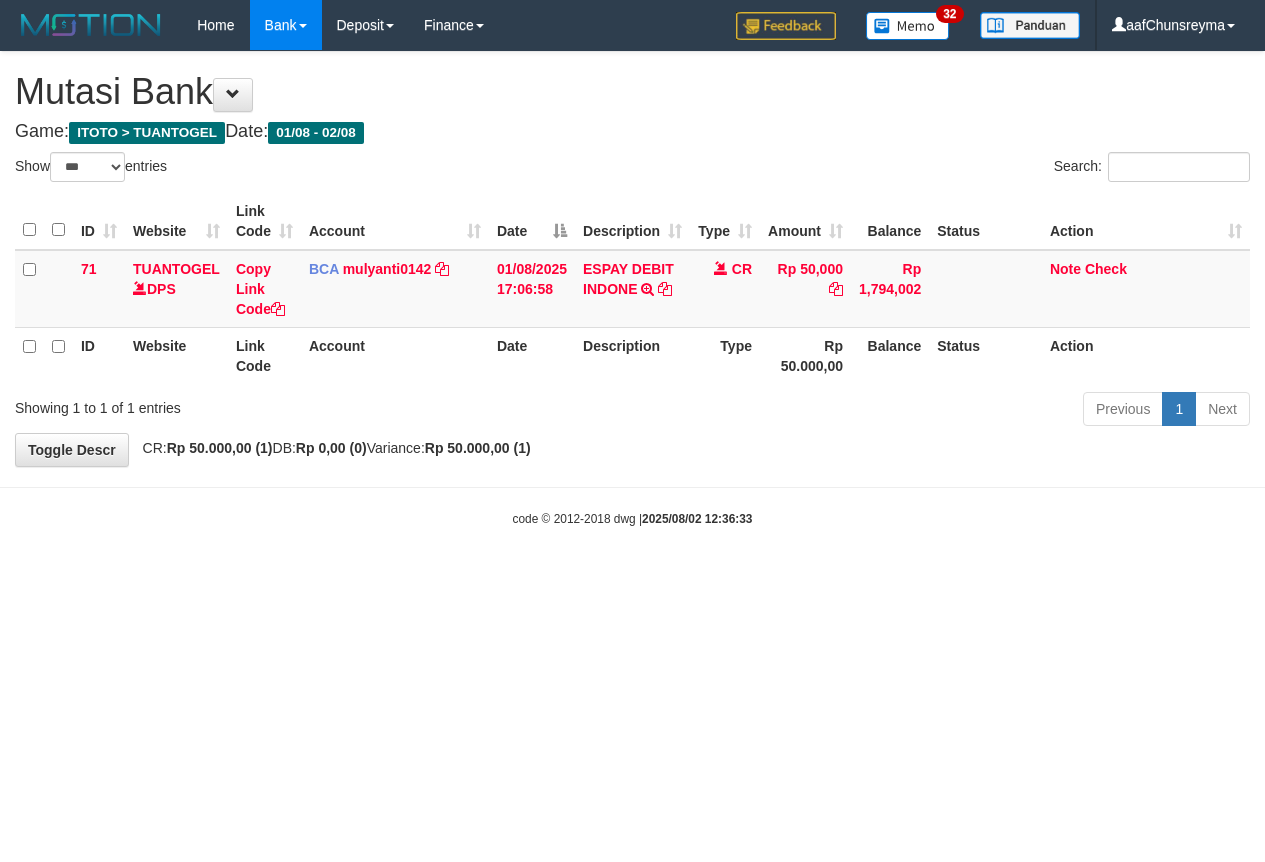 scroll, scrollTop: 0, scrollLeft: 0, axis: both 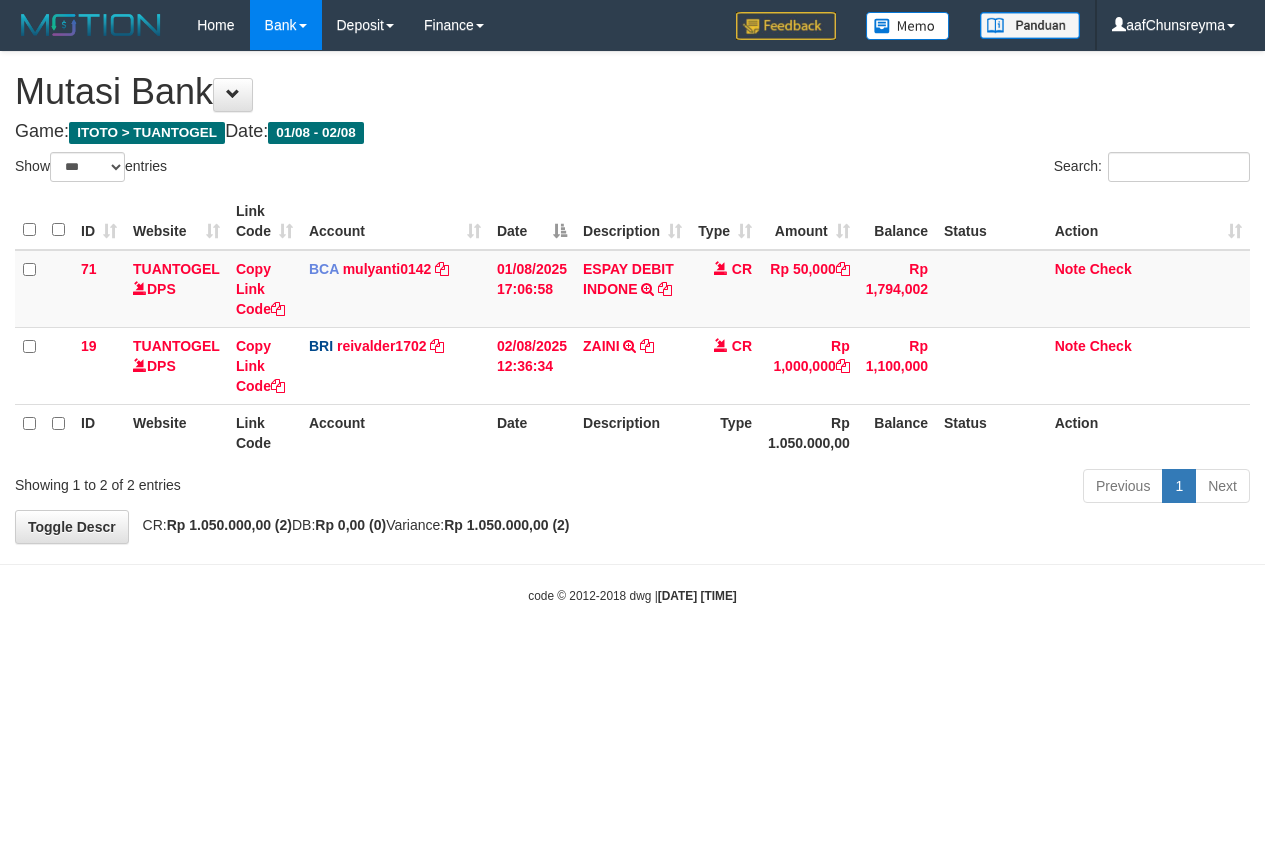 select on "***" 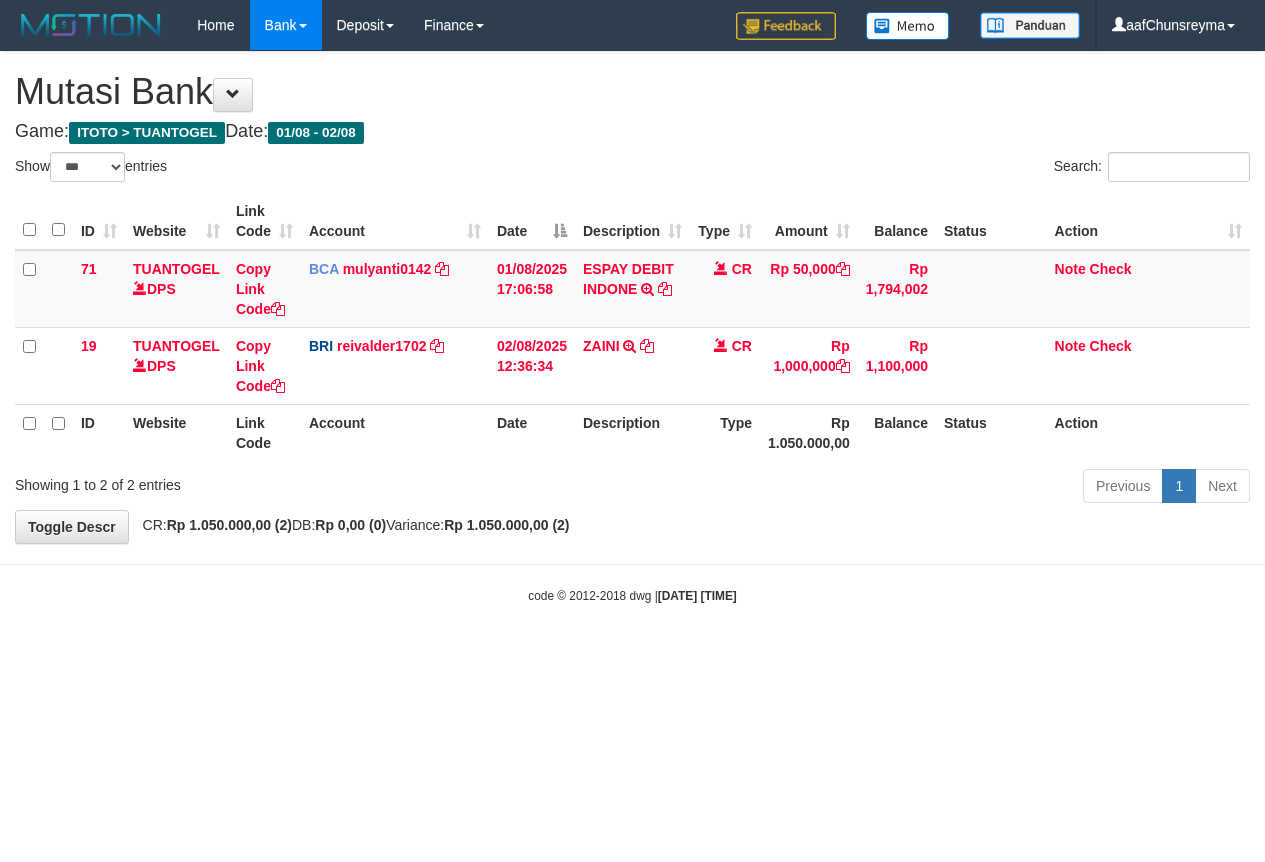 scroll, scrollTop: 0, scrollLeft: 0, axis: both 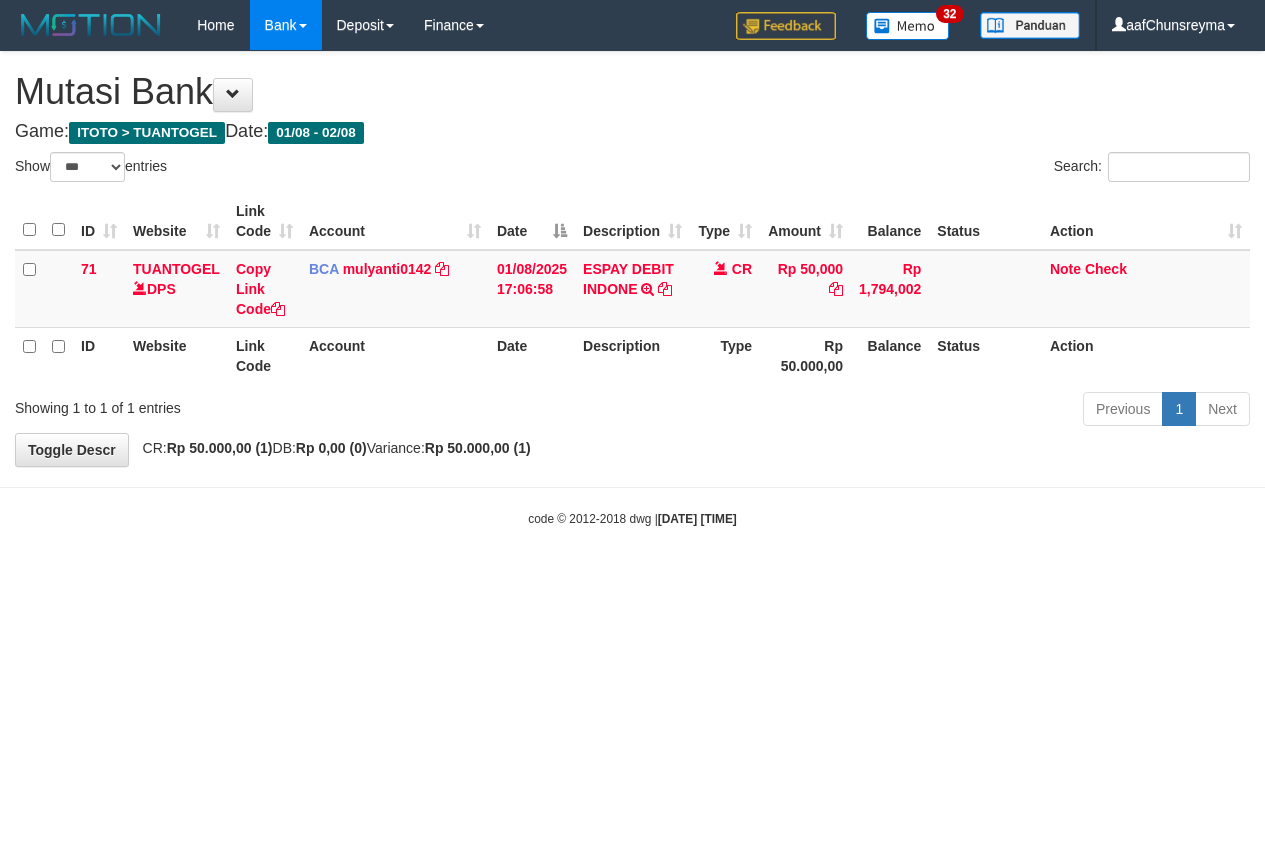 select on "***" 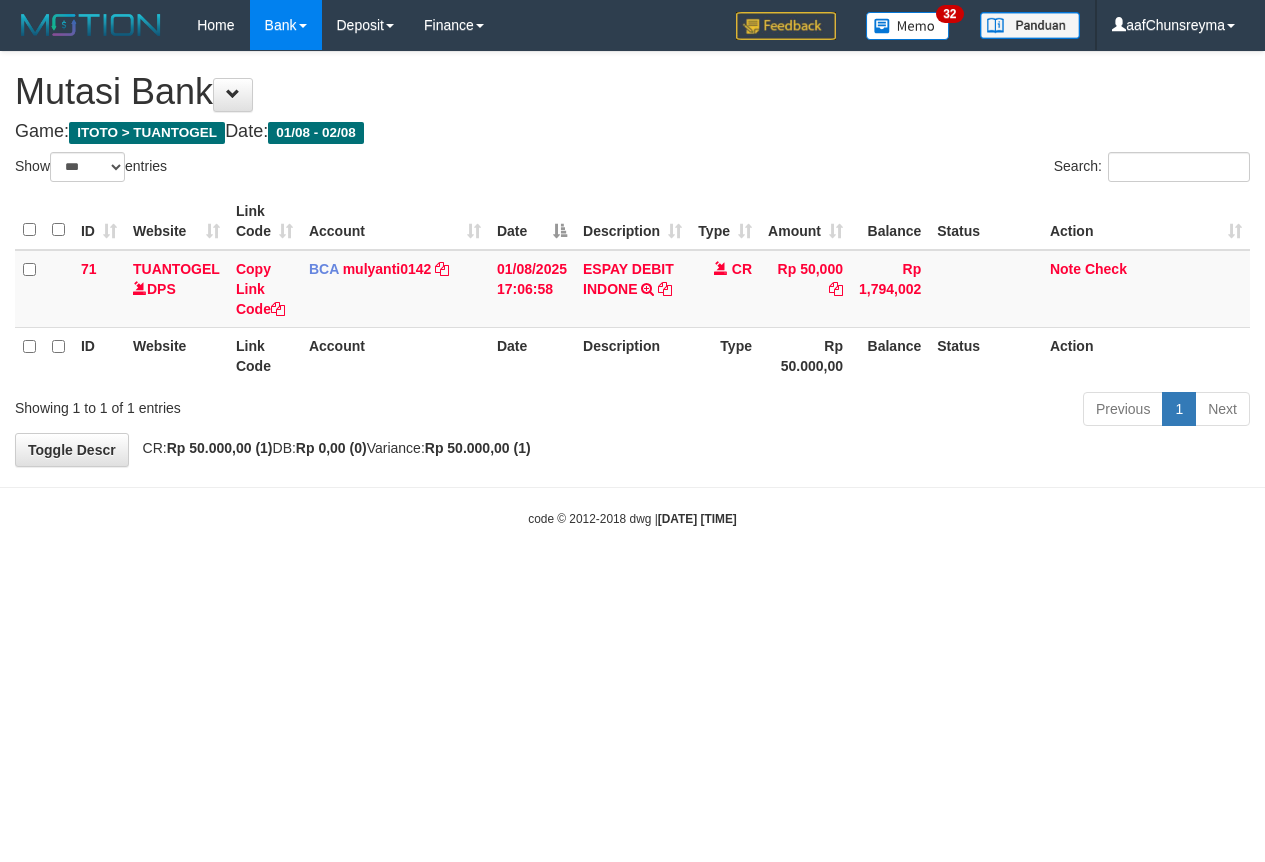scroll, scrollTop: 0, scrollLeft: 0, axis: both 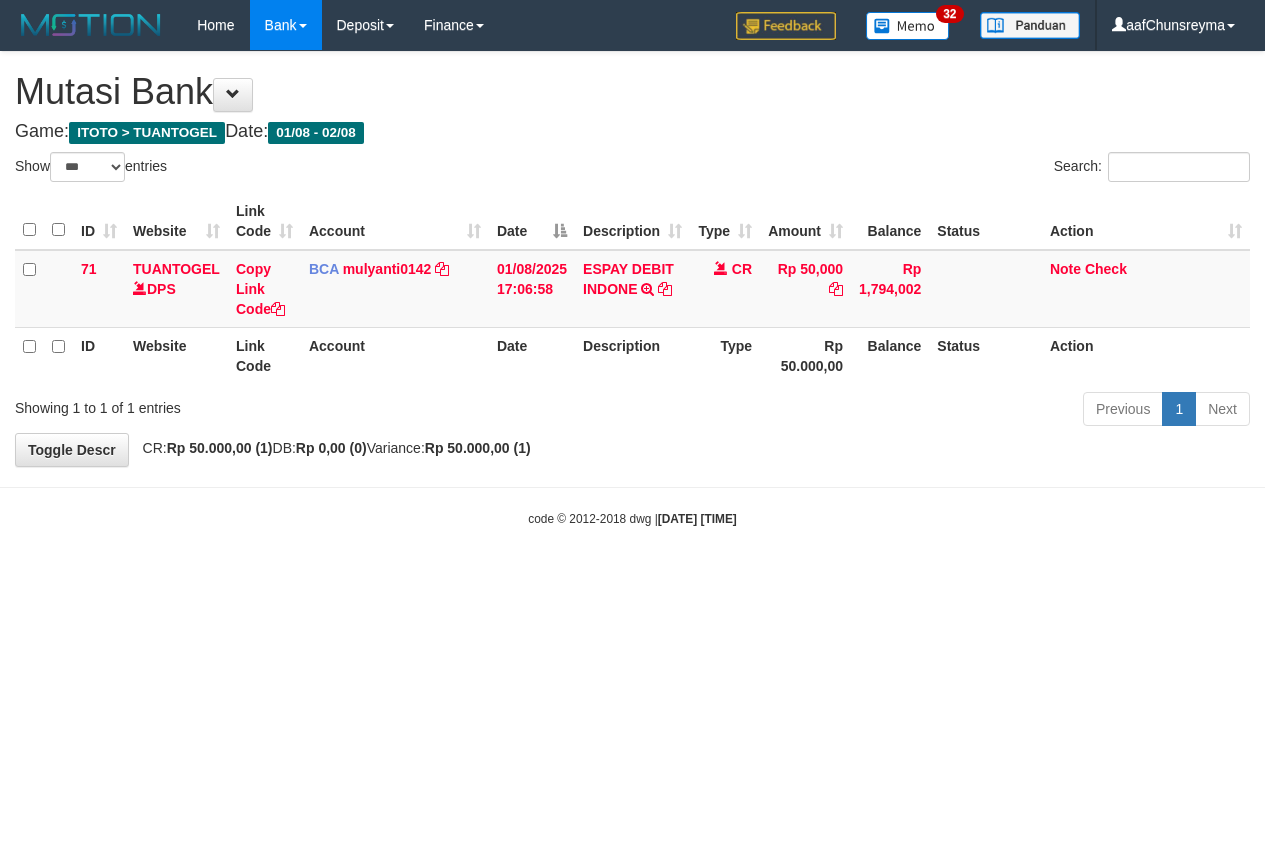 select on "***" 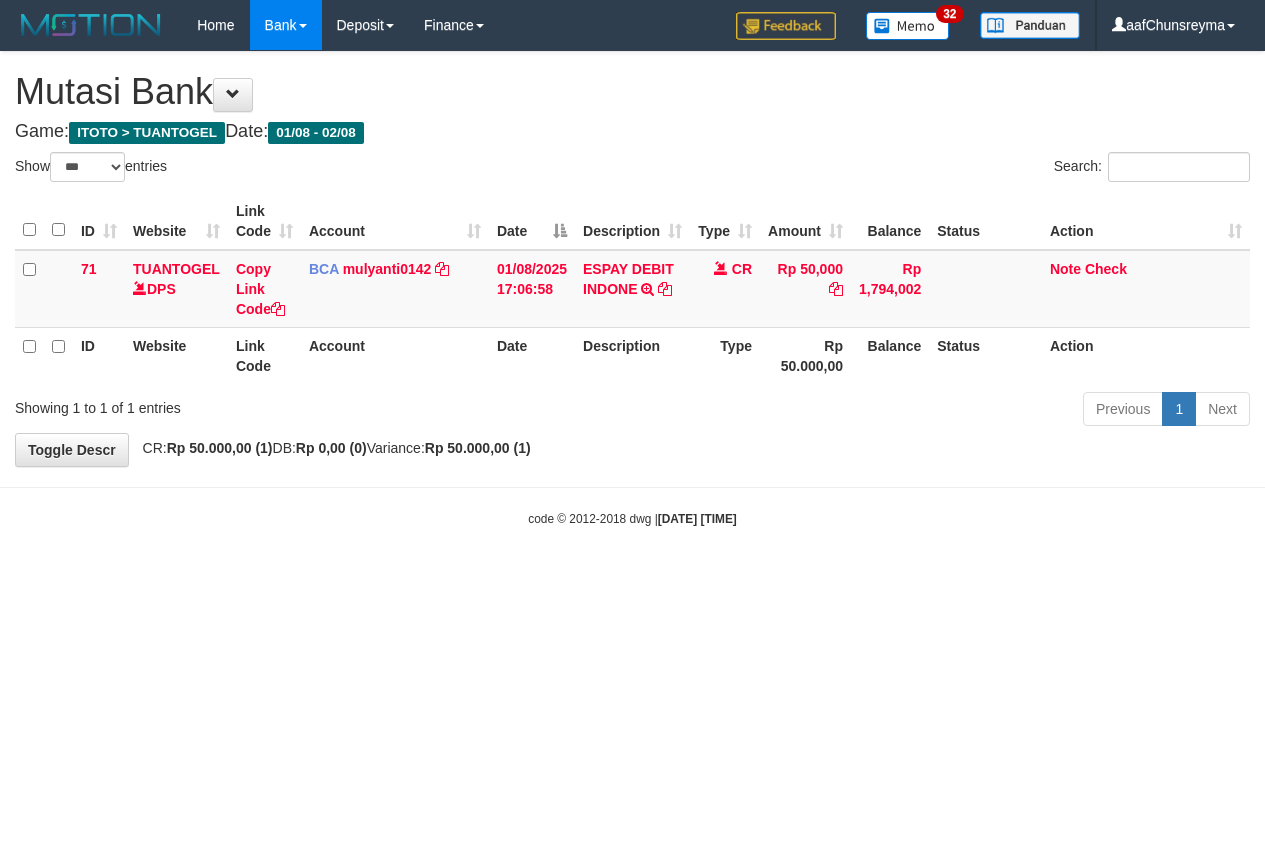 scroll, scrollTop: 0, scrollLeft: 0, axis: both 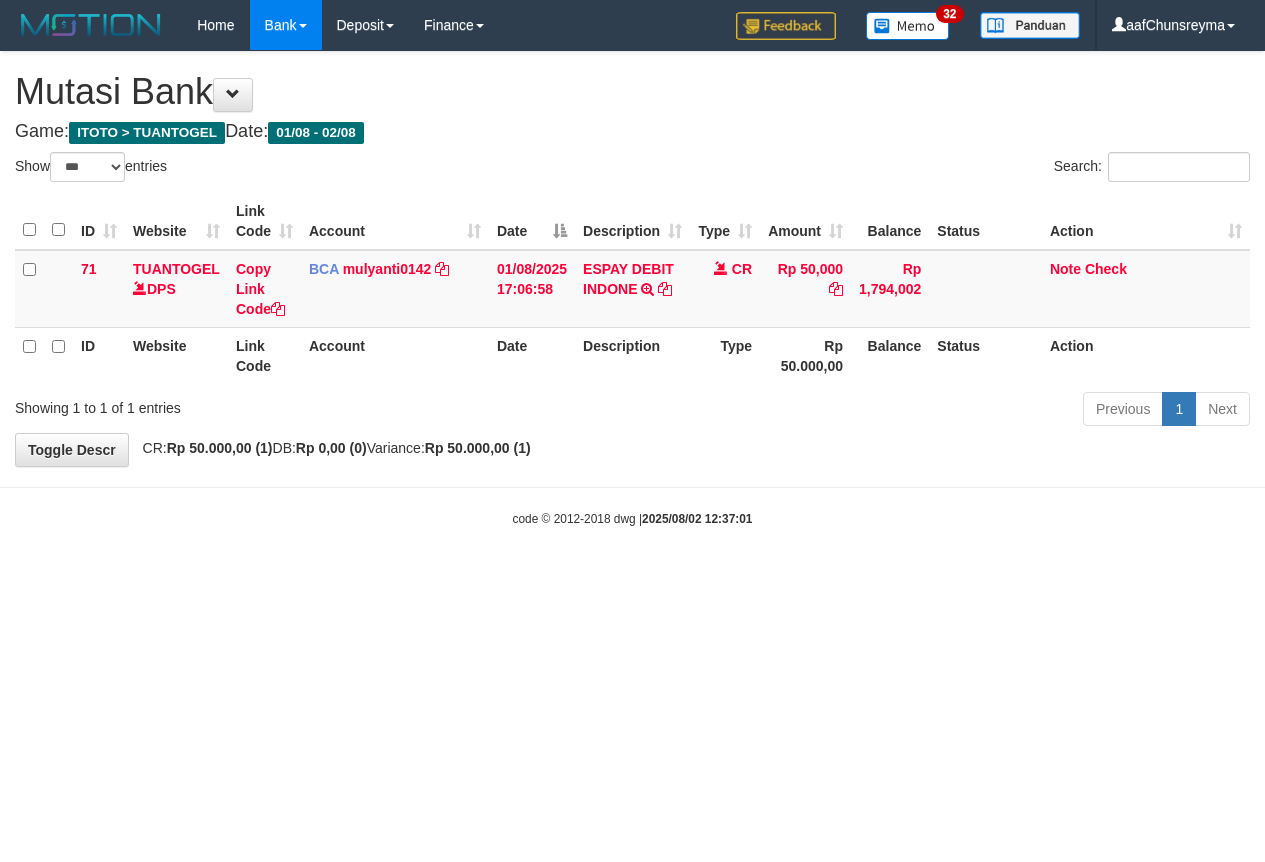 select on "***" 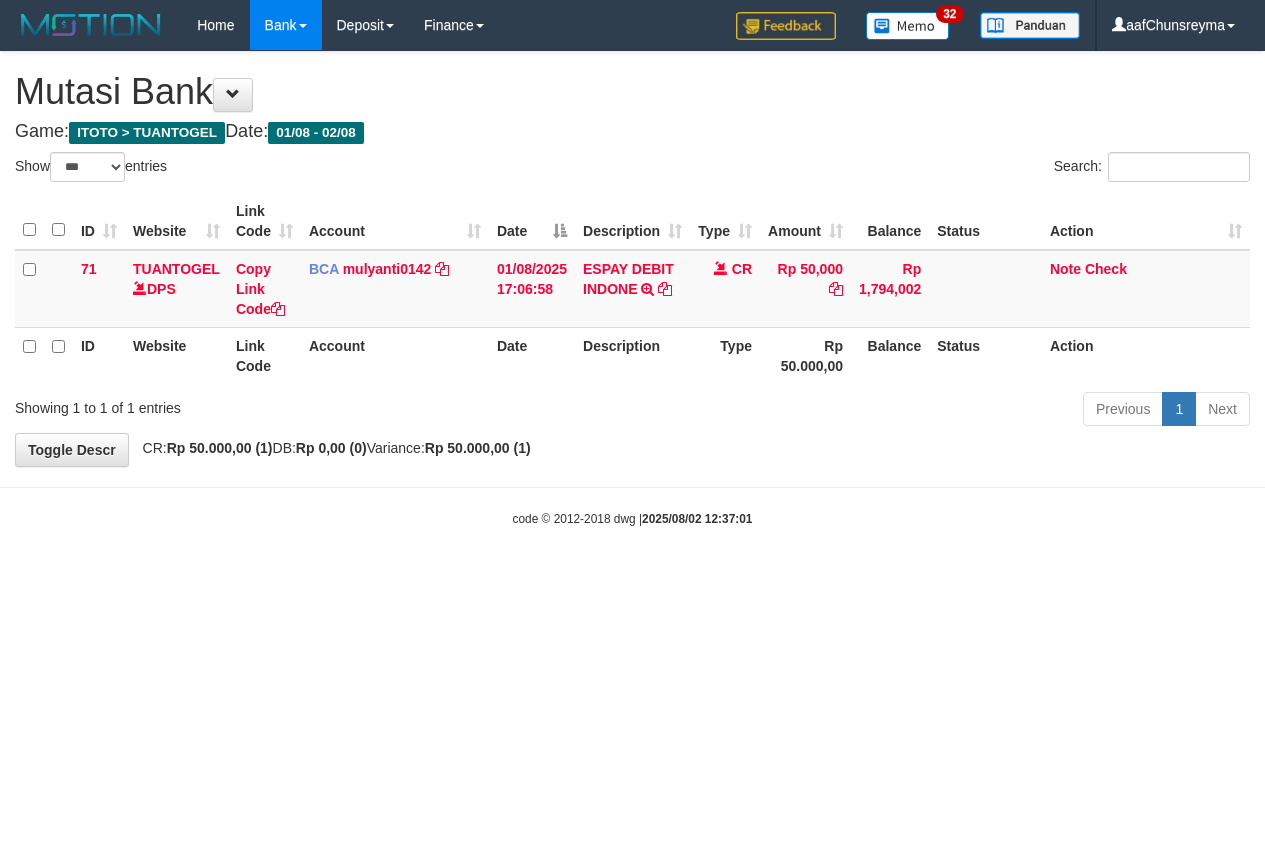 scroll, scrollTop: 0, scrollLeft: 0, axis: both 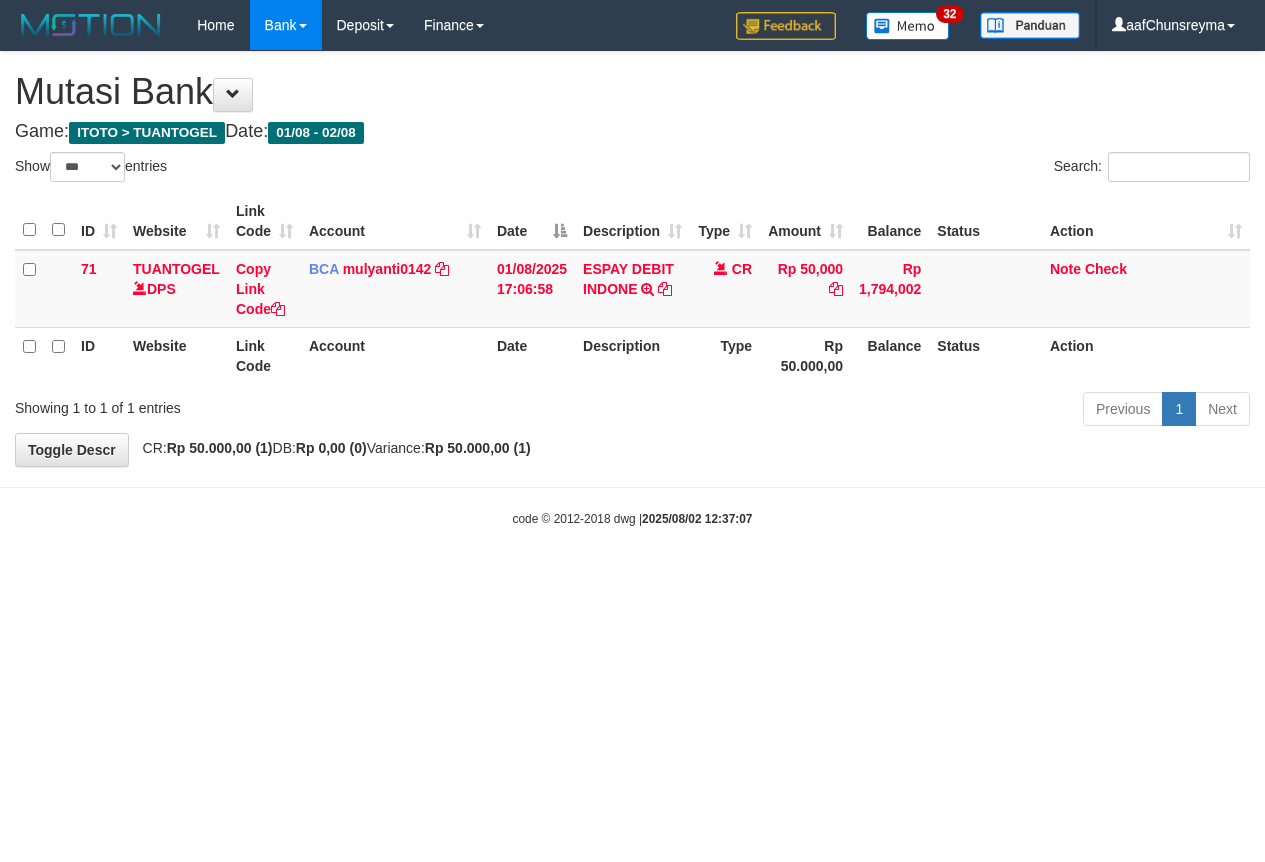 select on "***" 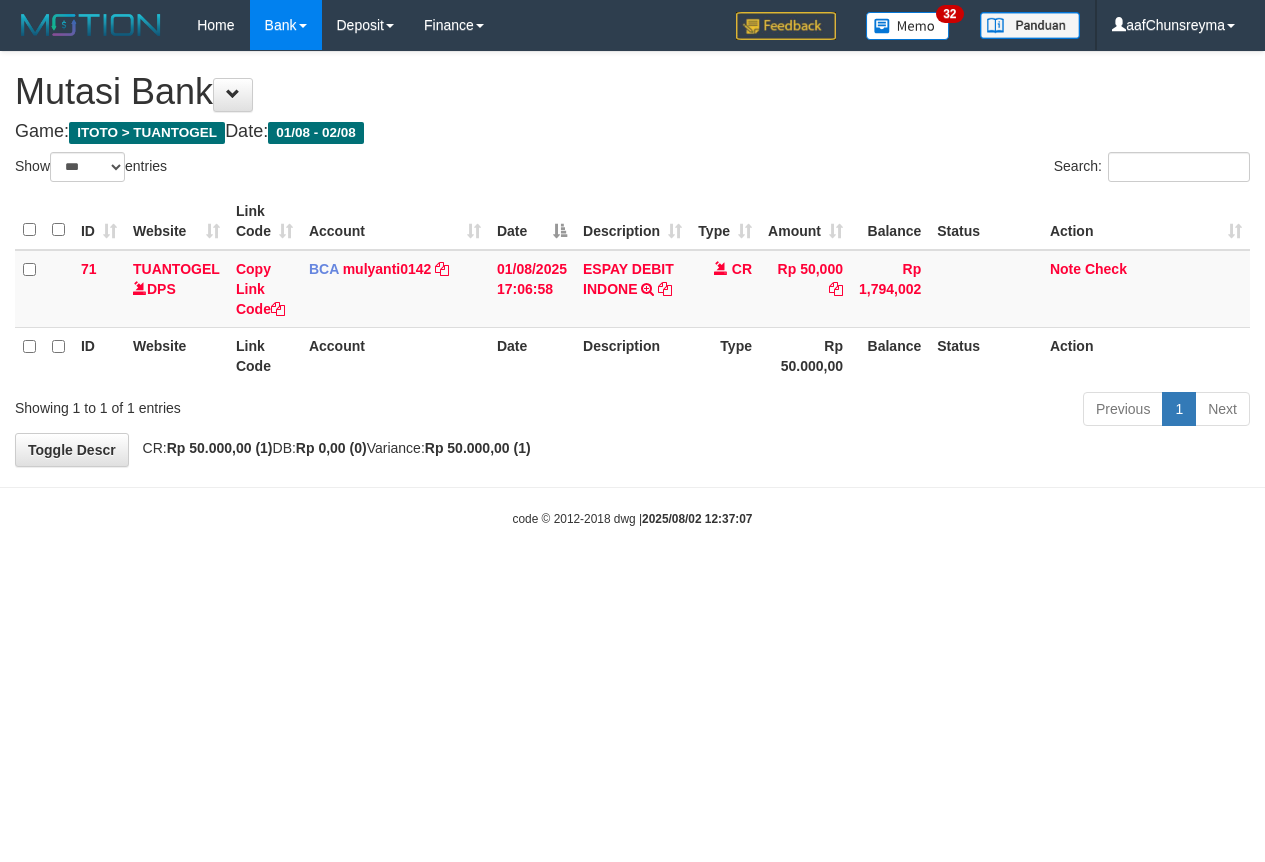 scroll, scrollTop: 0, scrollLeft: 0, axis: both 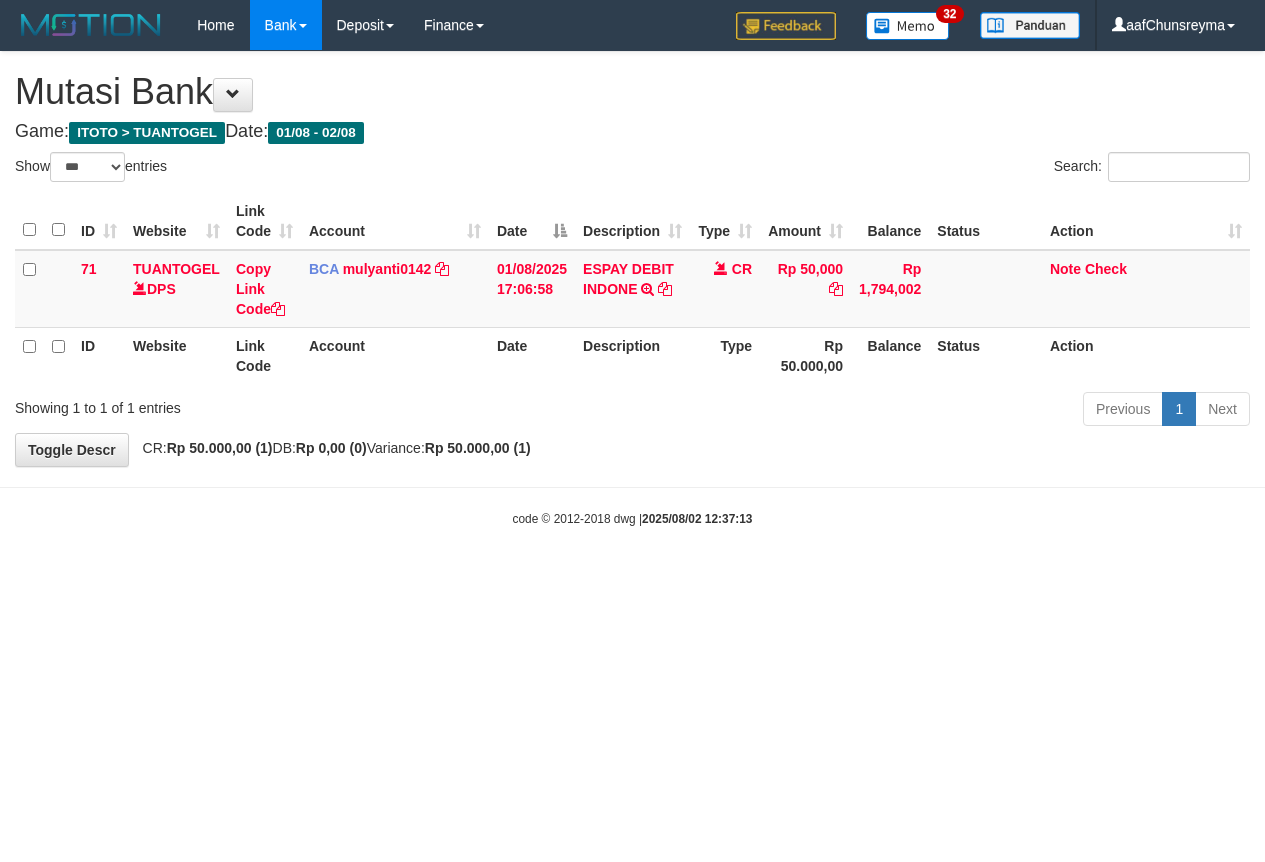 select on "***" 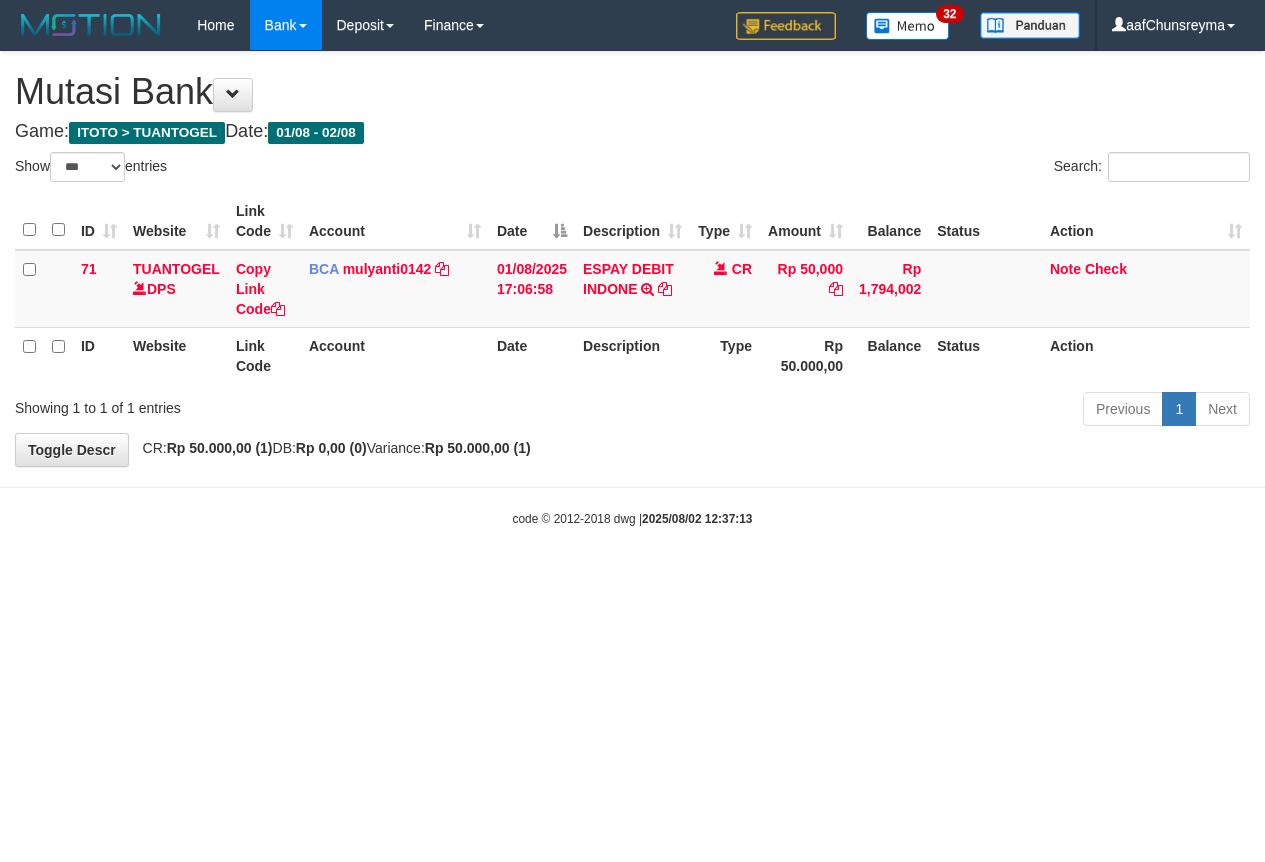 scroll, scrollTop: 0, scrollLeft: 0, axis: both 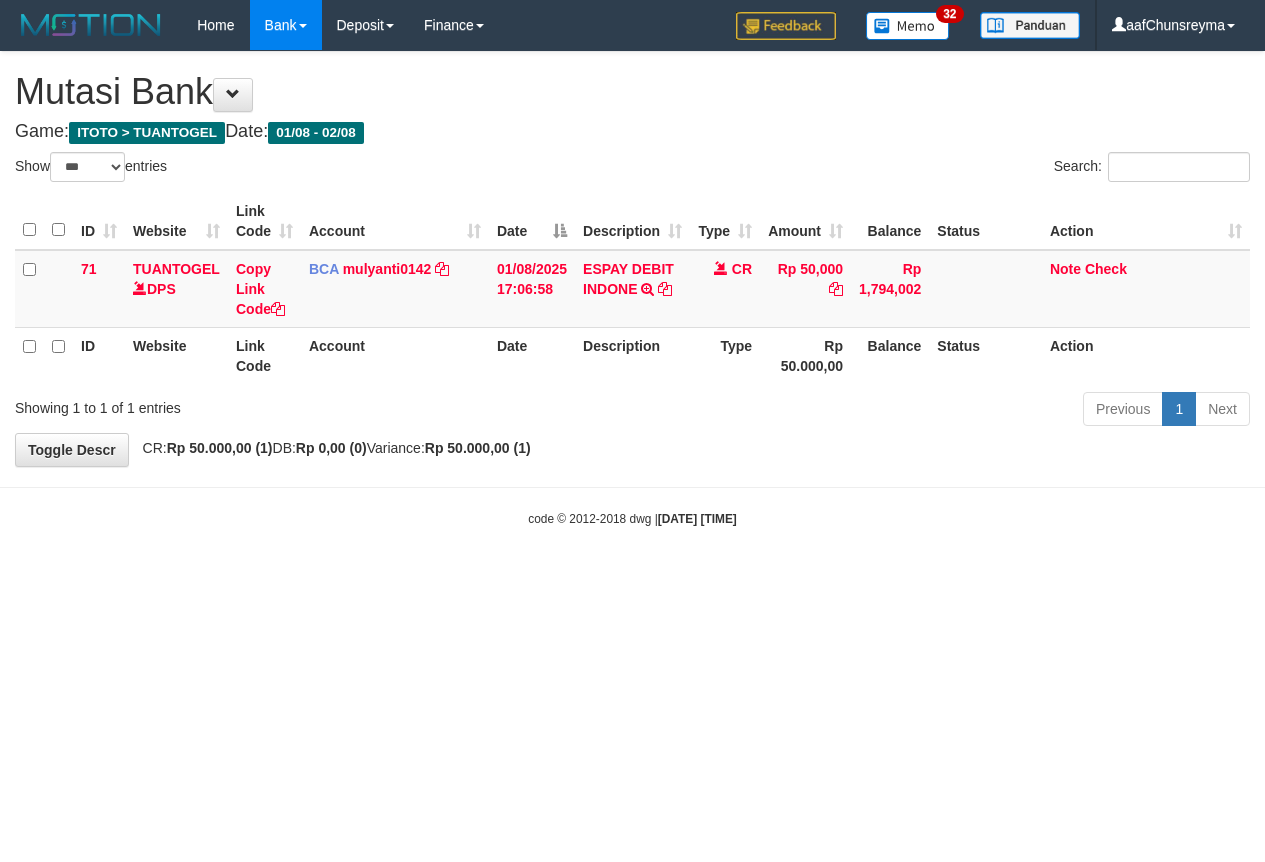 select on "***" 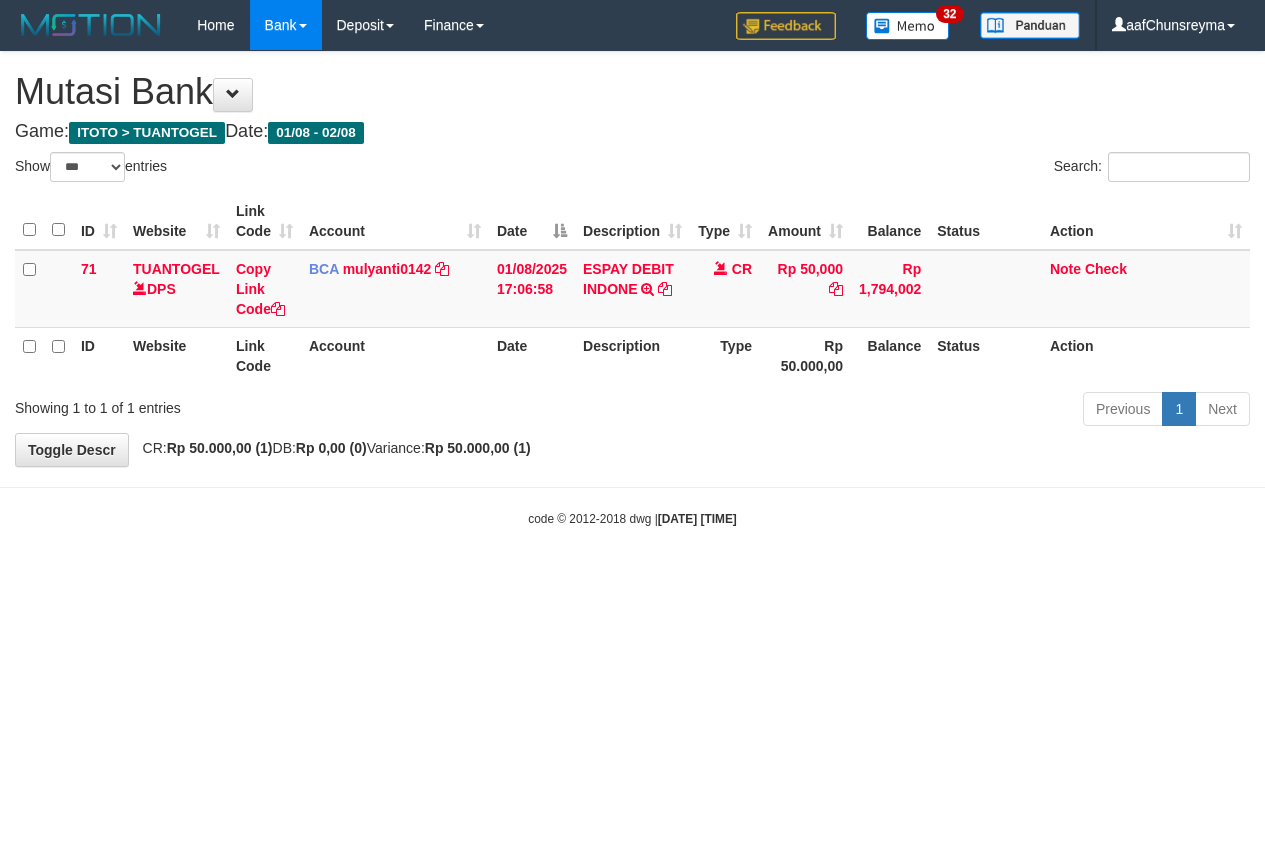 scroll, scrollTop: 0, scrollLeft: 0, axis: both 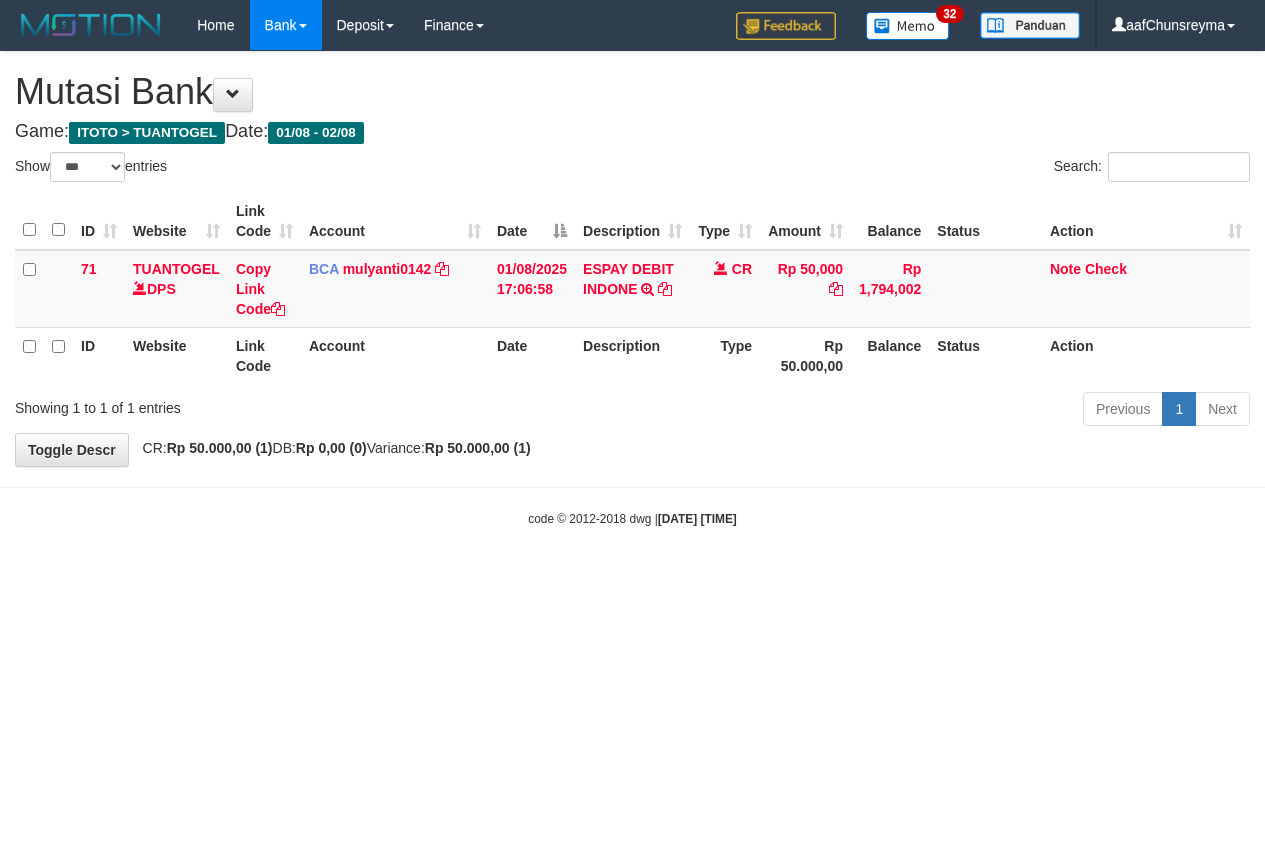 select on "***" 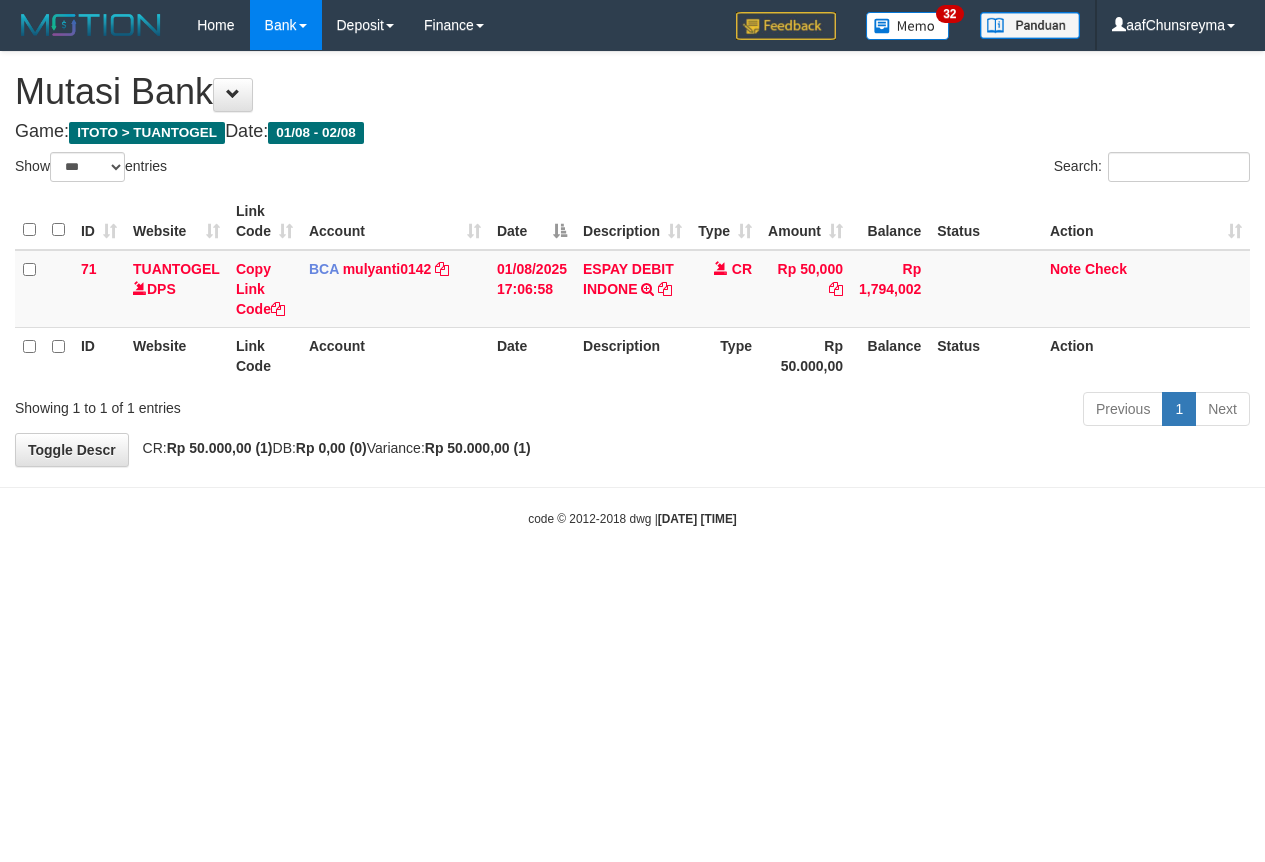 scroll, scrollTop: 0, scrollLeft: 0, axis: both 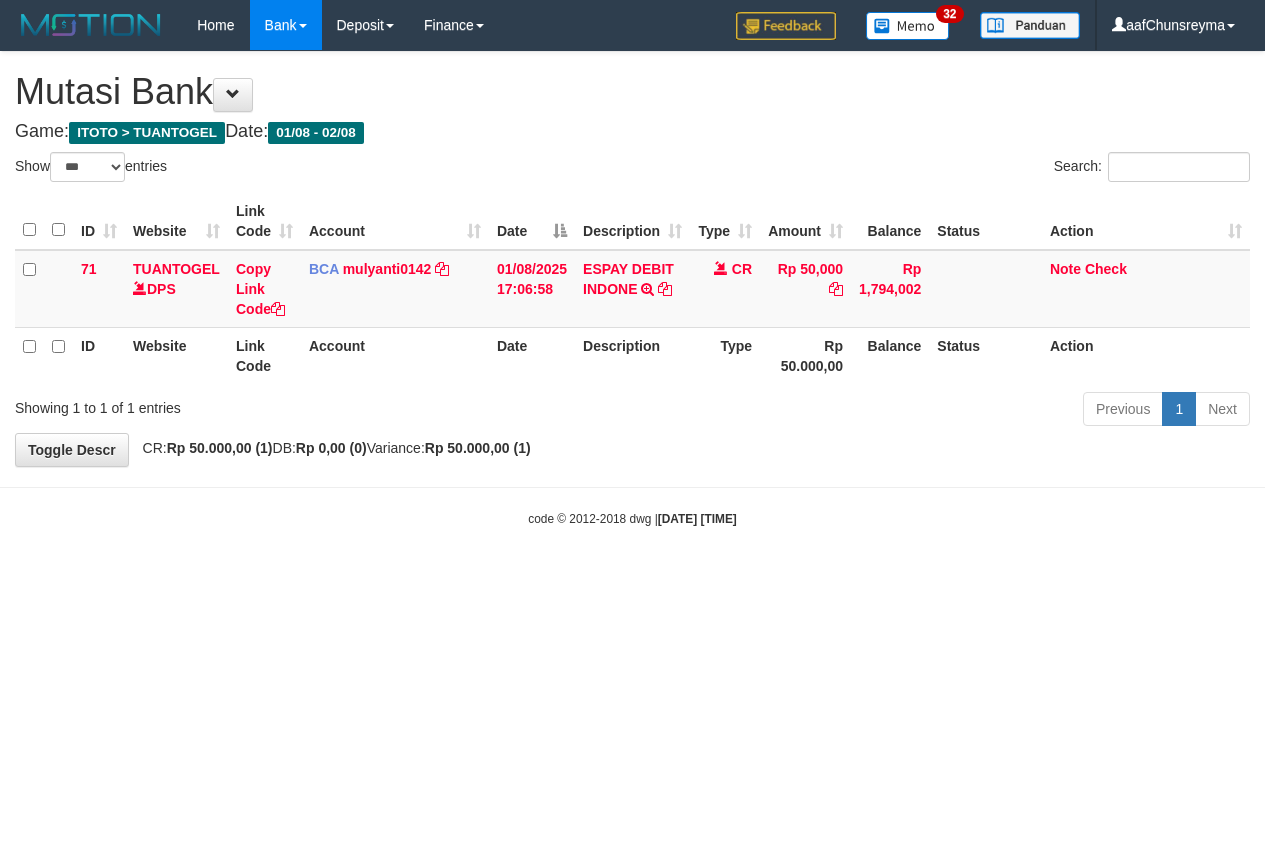 select on "***" 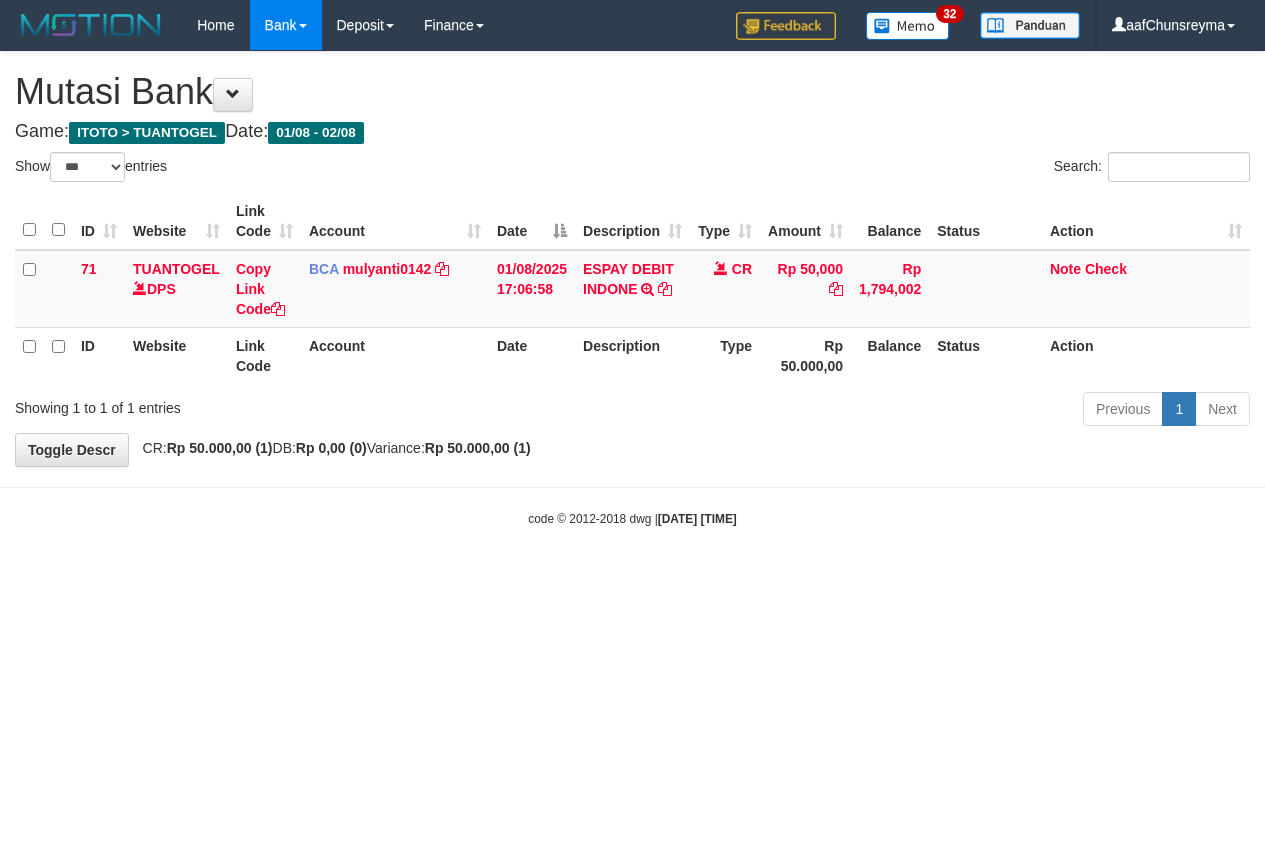 scroll, scrollTop: 0, scrollLeft: 0, axis: both 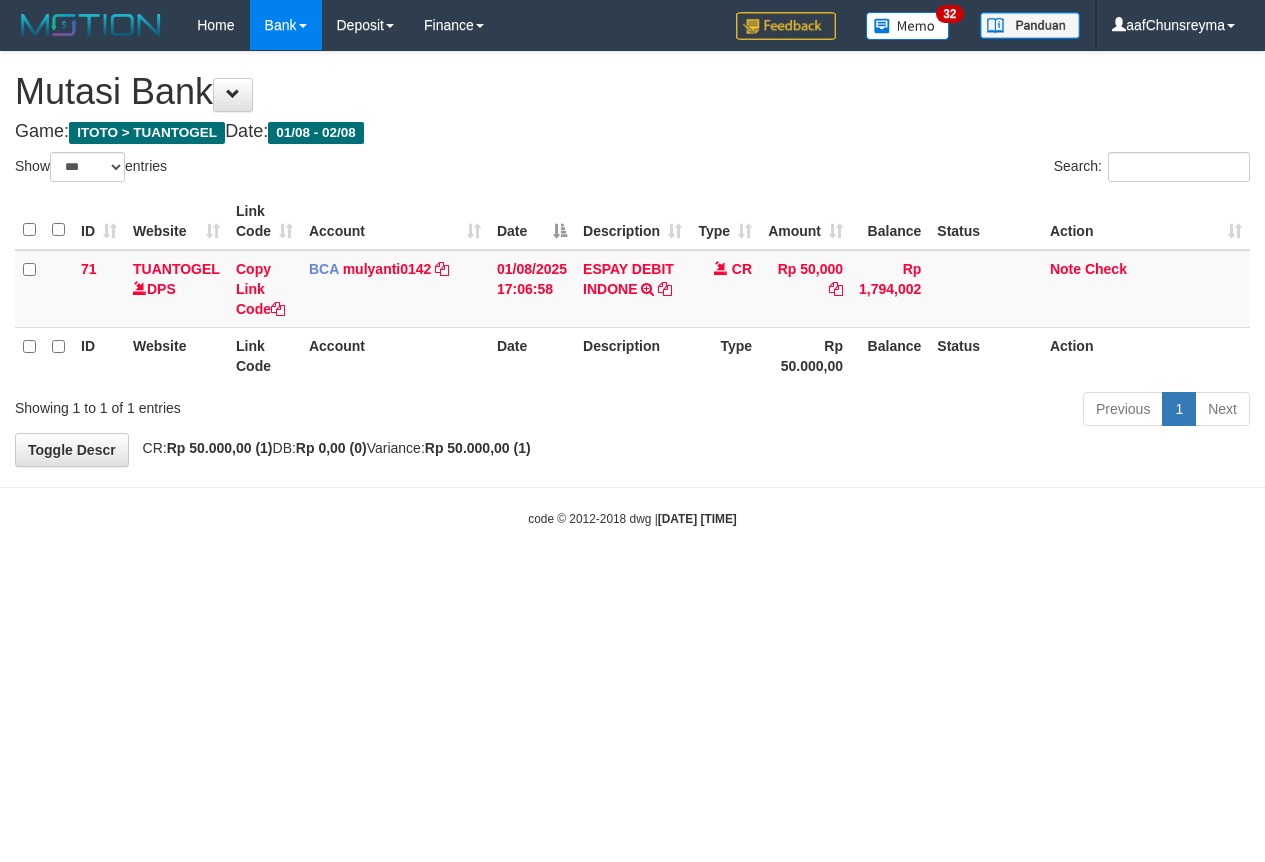 select on "***" 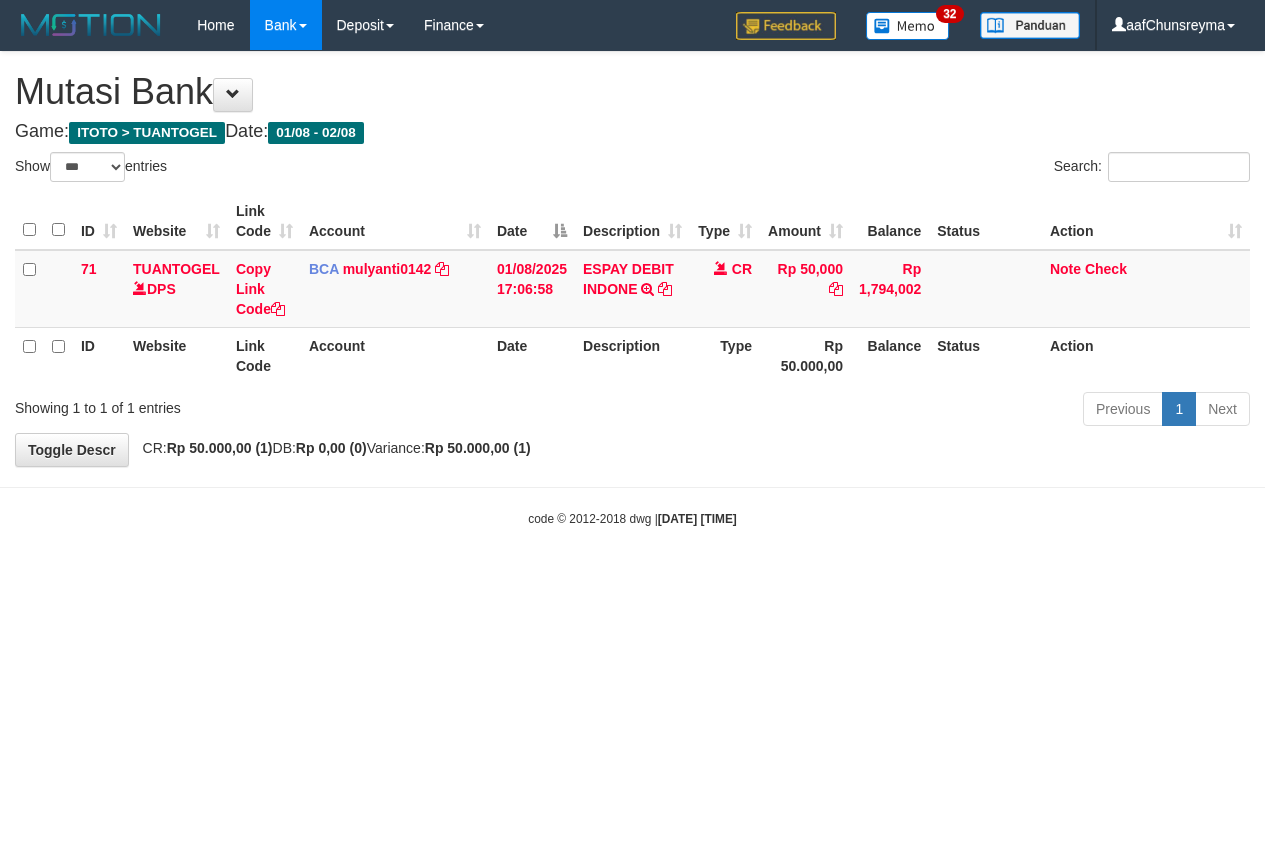 scroll, scrollTop: 0, scrollLeft: 0, axis: both 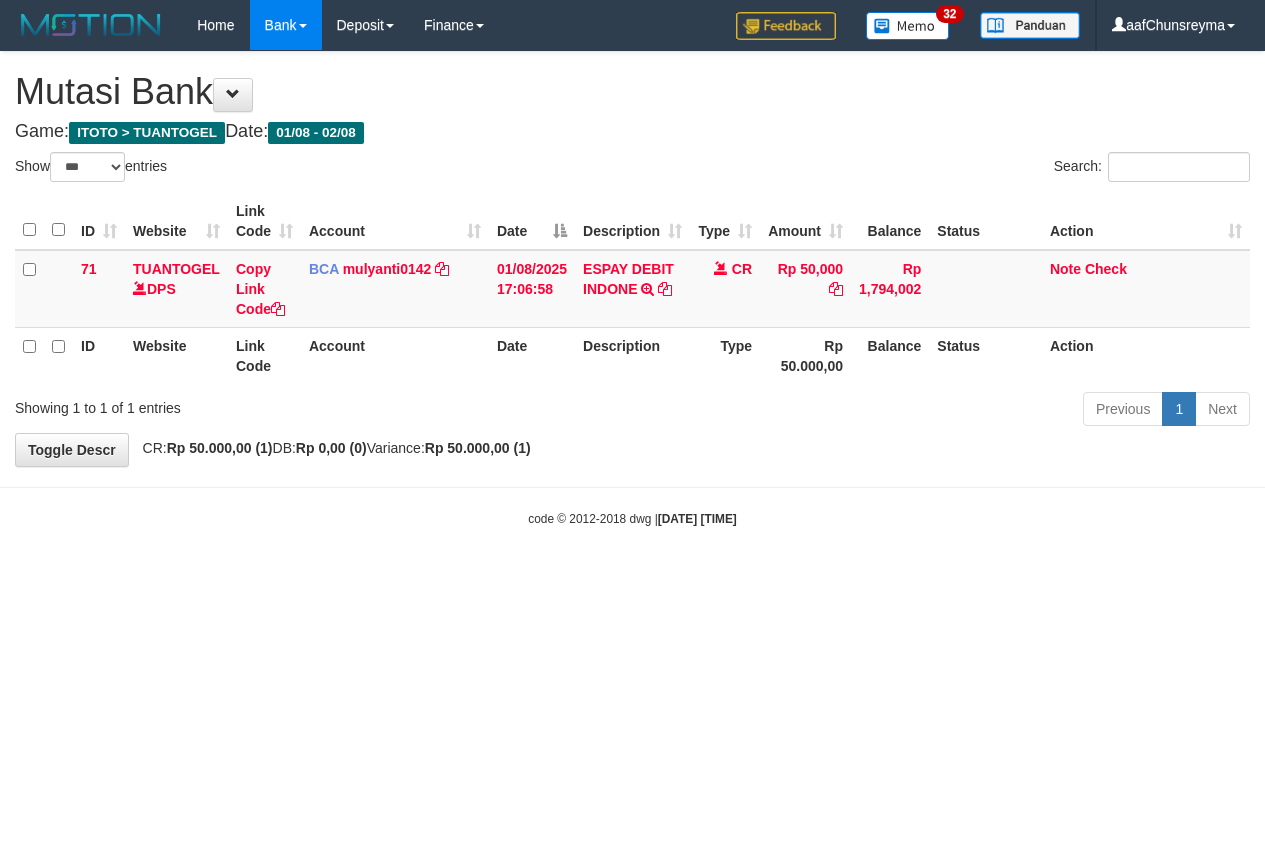 select on "***" 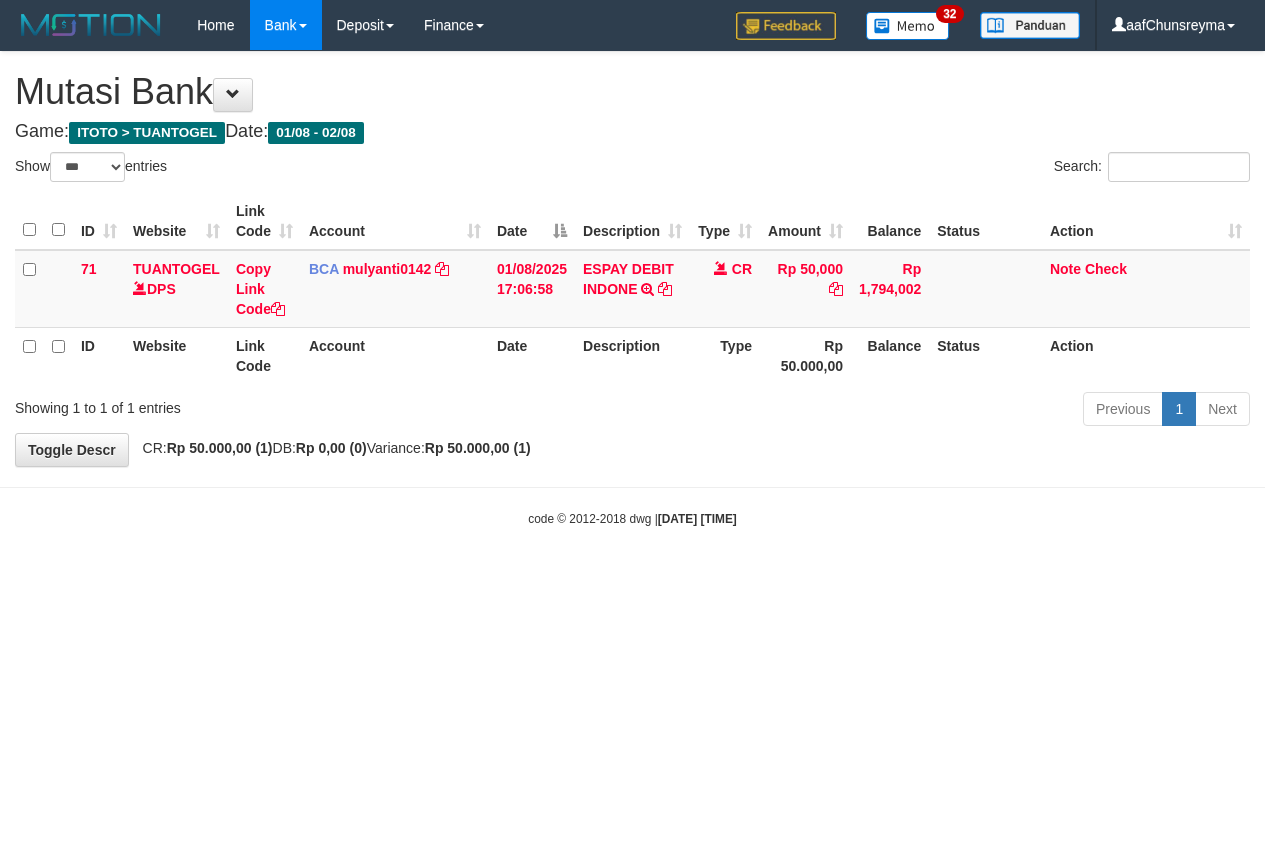 scroll, scrollTop: 0, scrollLeft: 0, axis: both 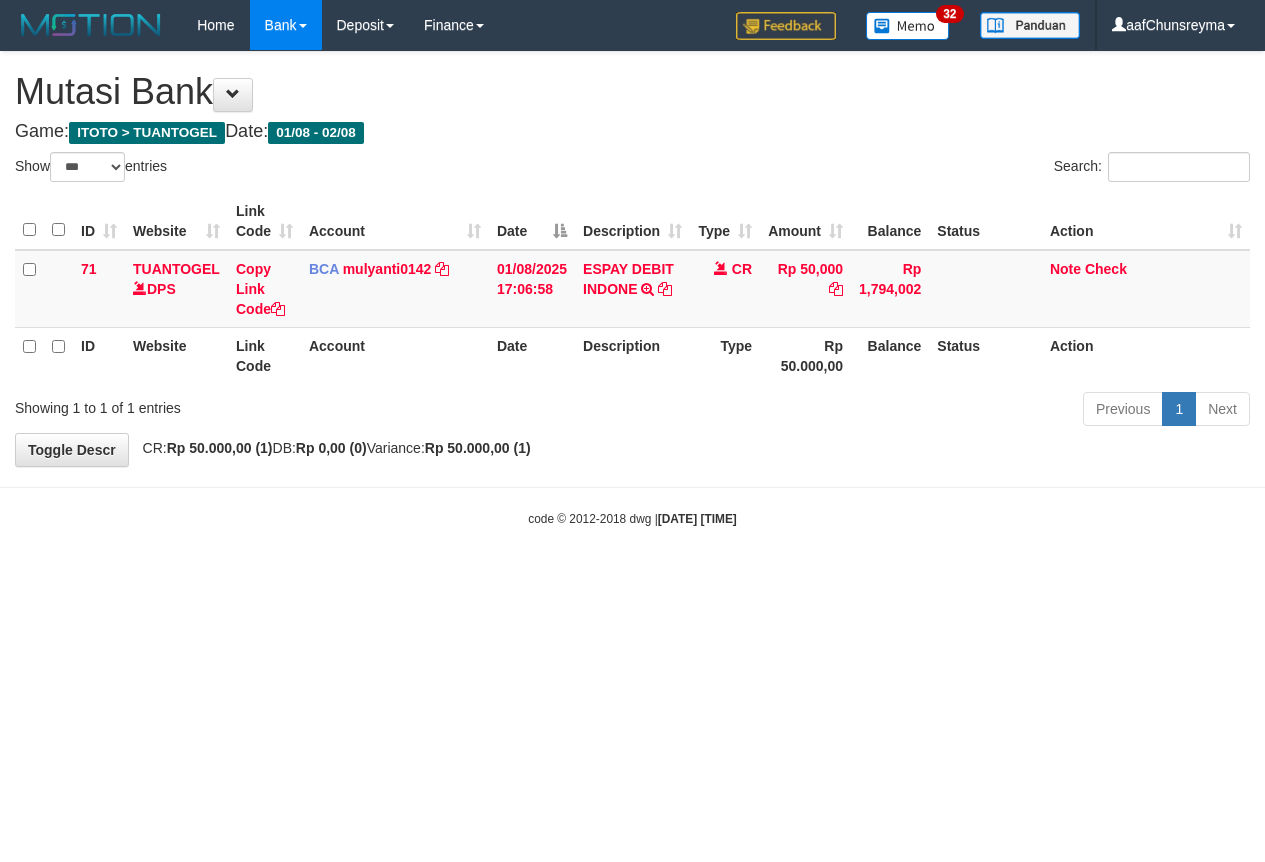 select on "***" 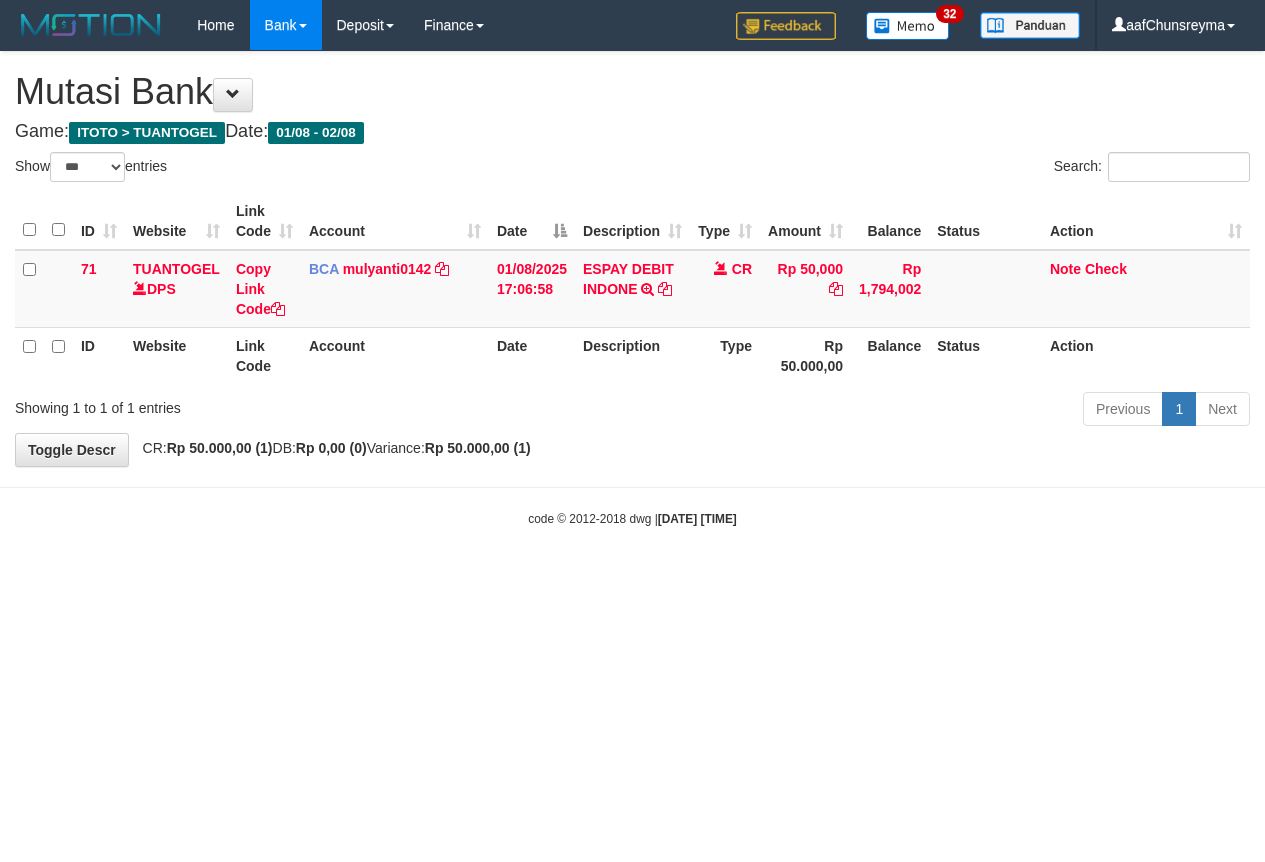 scroll, scrollTop: 0, scrollLeft: 0, axis: both 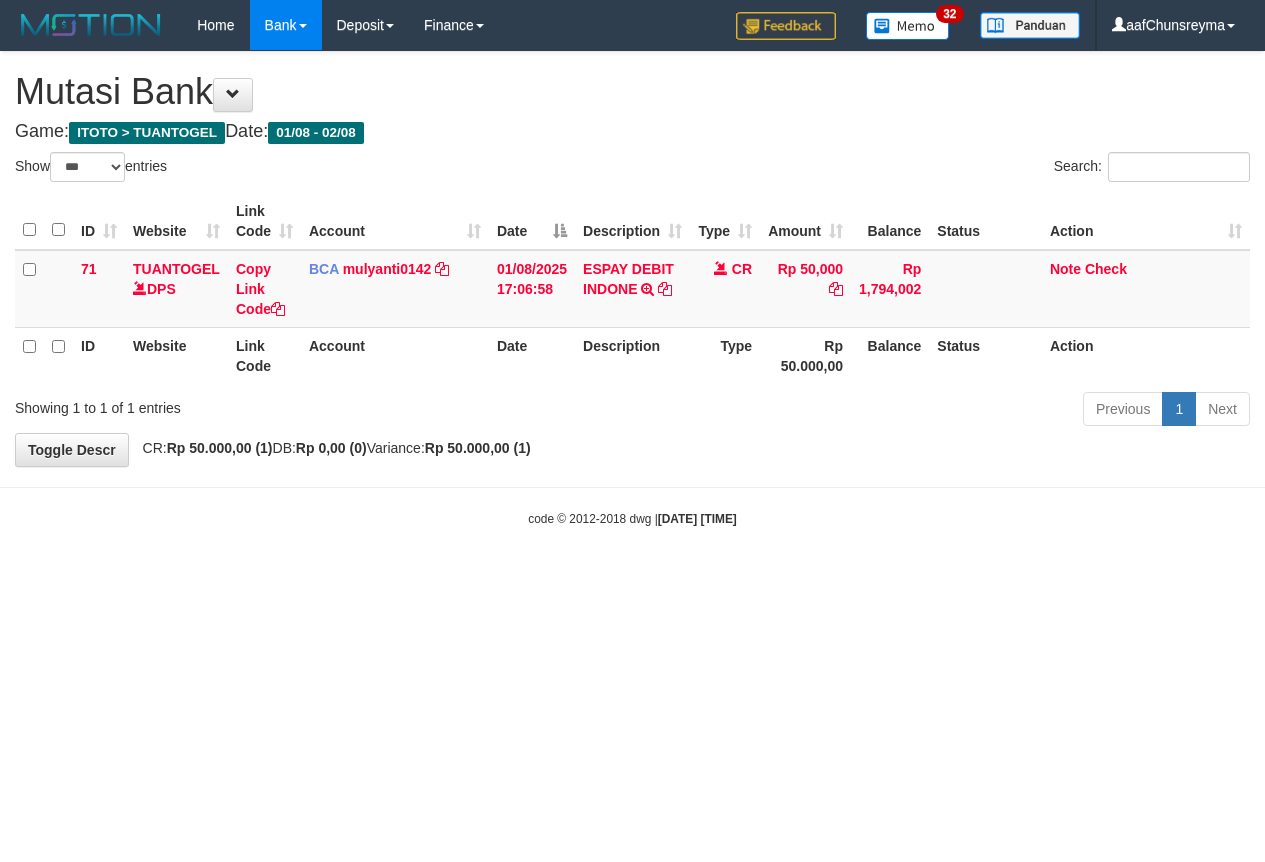 select on "***" 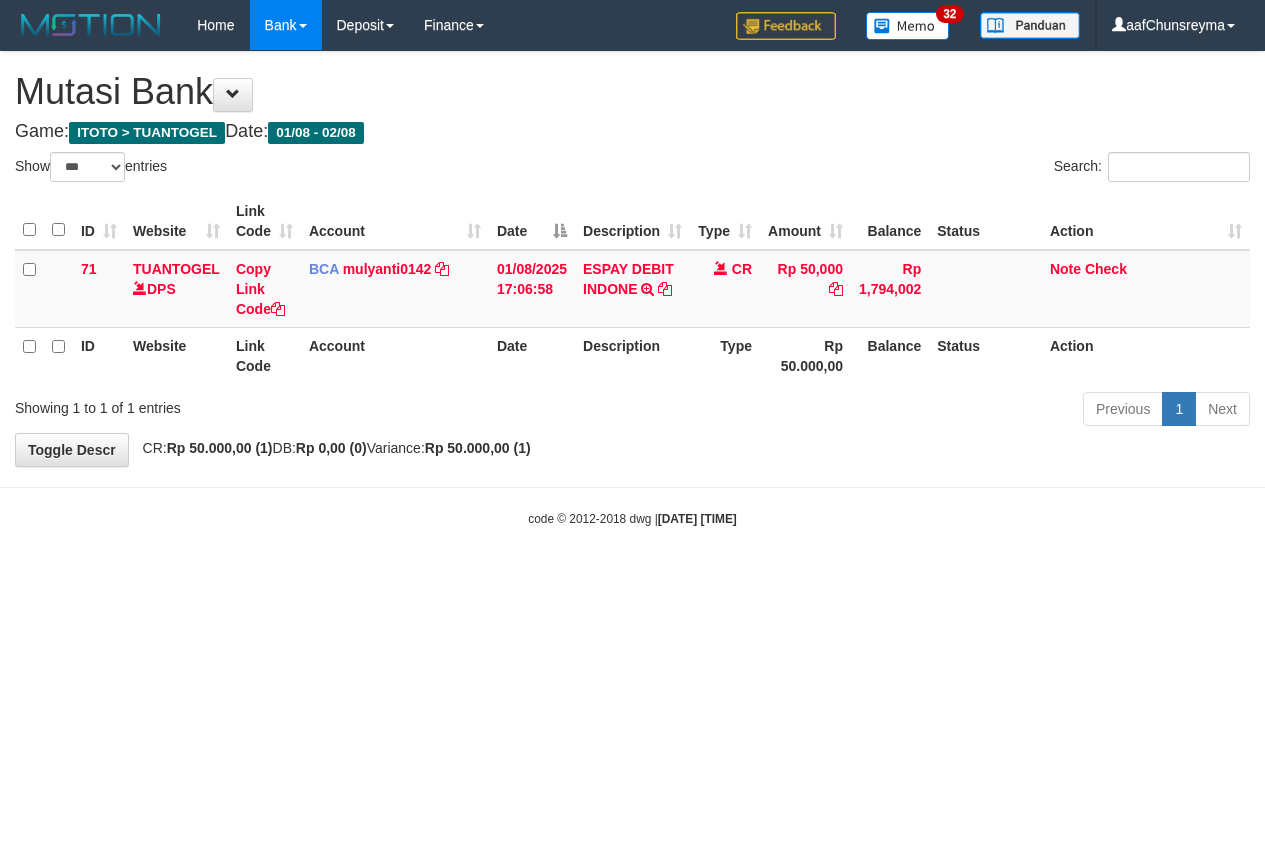 scroll, scrollTop: 0, scrollLeft: 0, axis: both 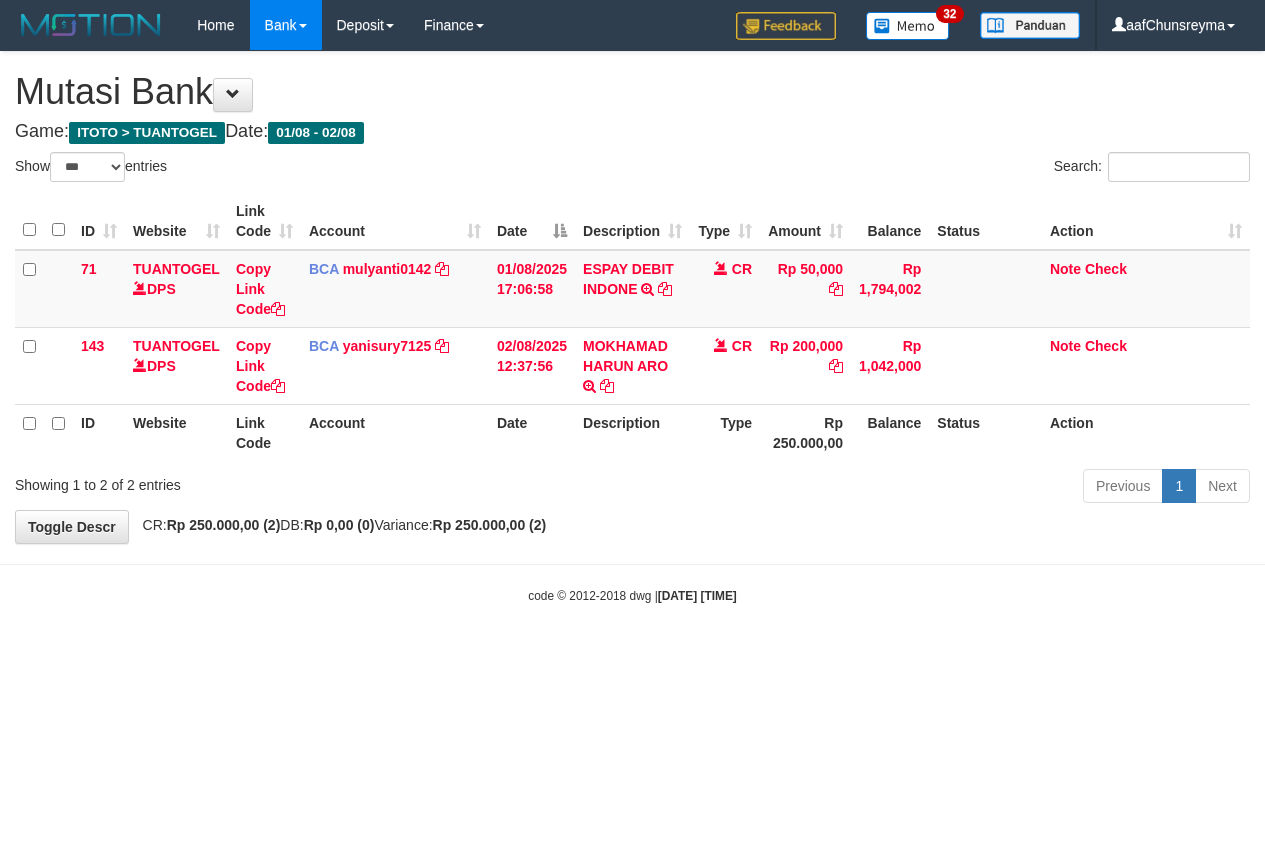 select on "***" 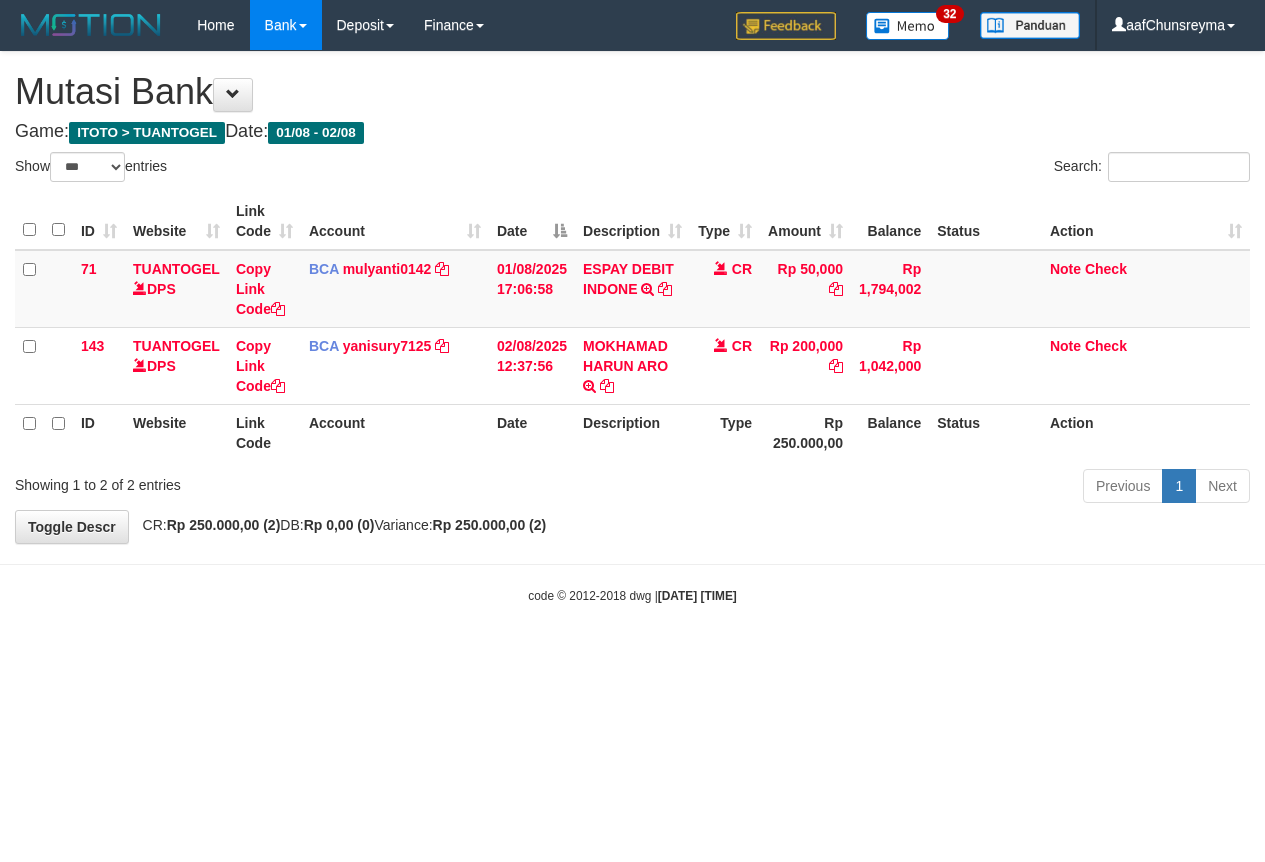 scroll, scrollTop: 0, scrollLeft: 0, axis: both 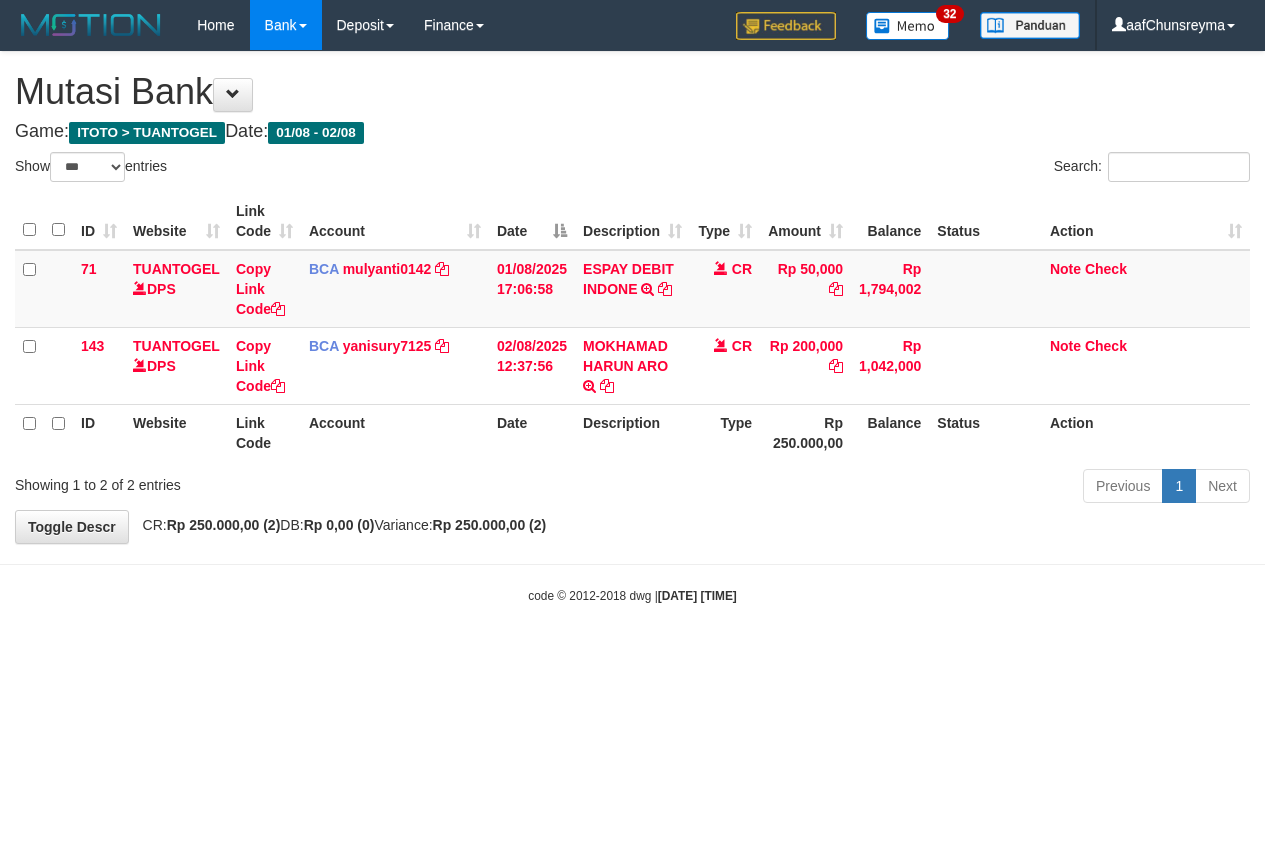 select on "***" 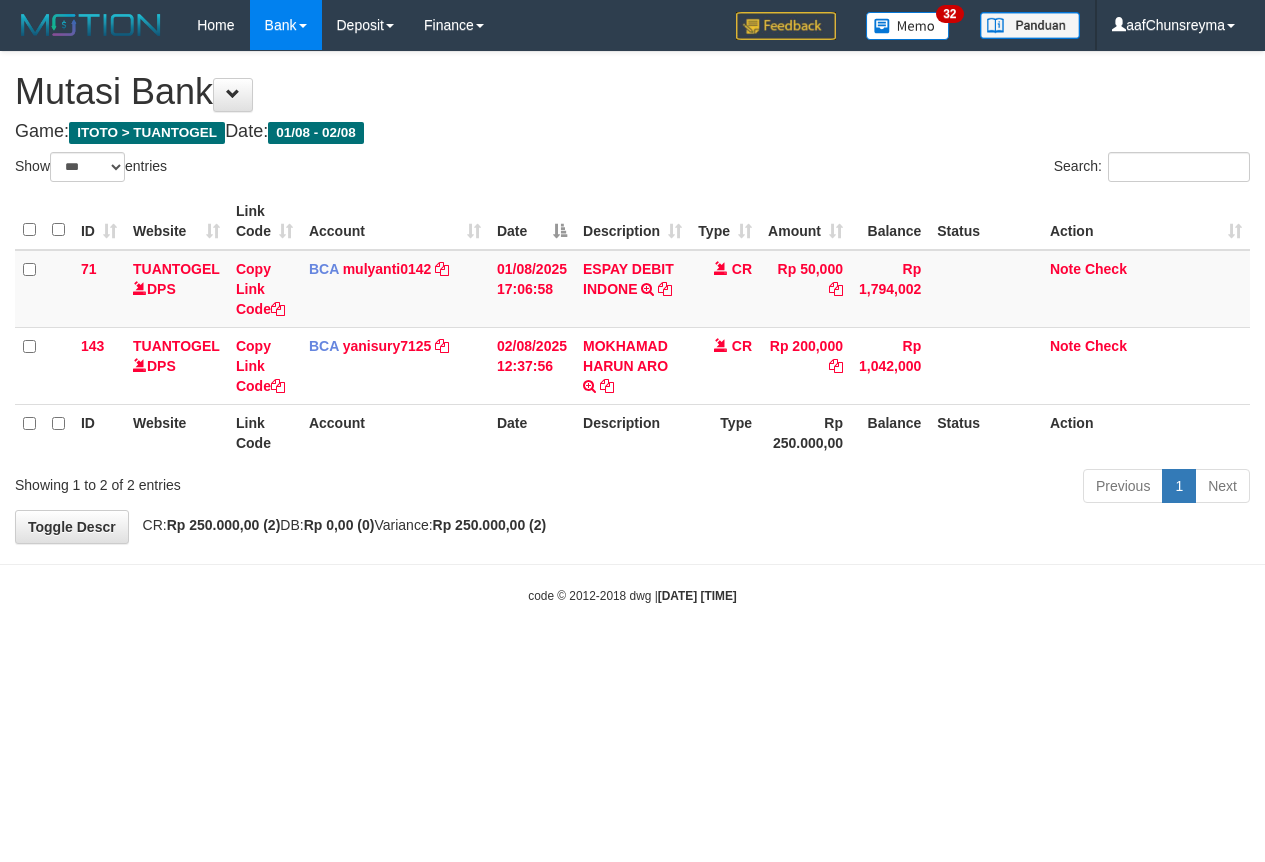 scroll, scrollTop: 0, scrollLeft: 0, axis: both 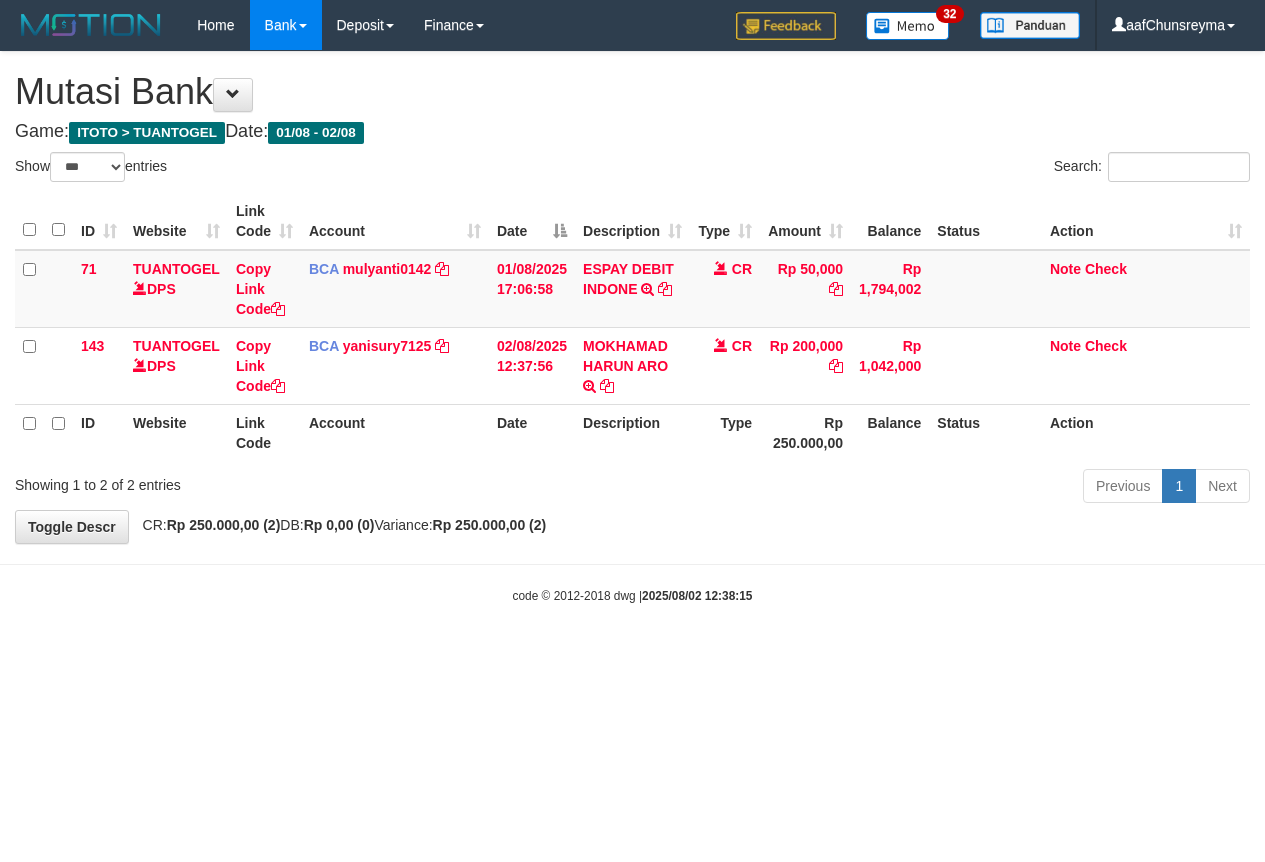 select on "***" 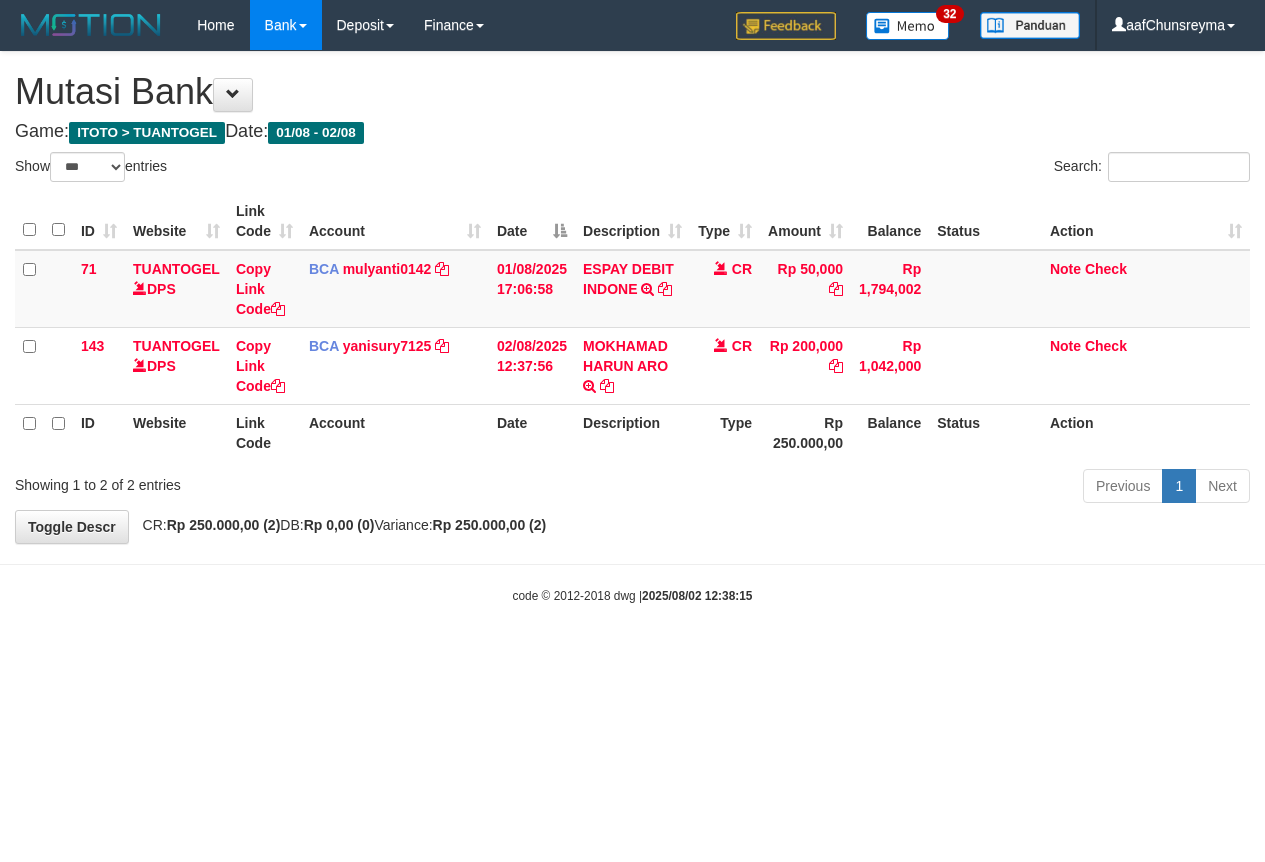 scroll, scrollTop: 0, scrollLeft: 0, axis: both 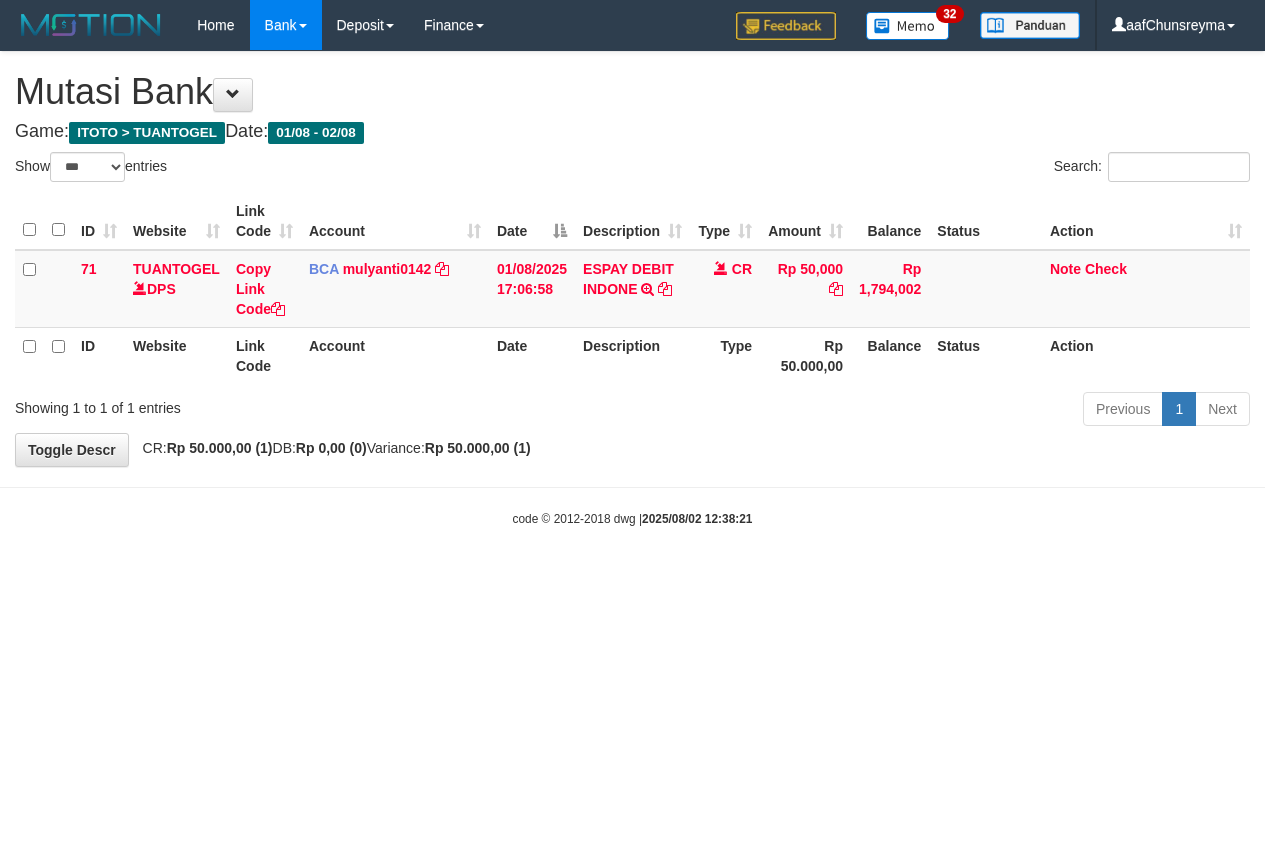 select on "***" 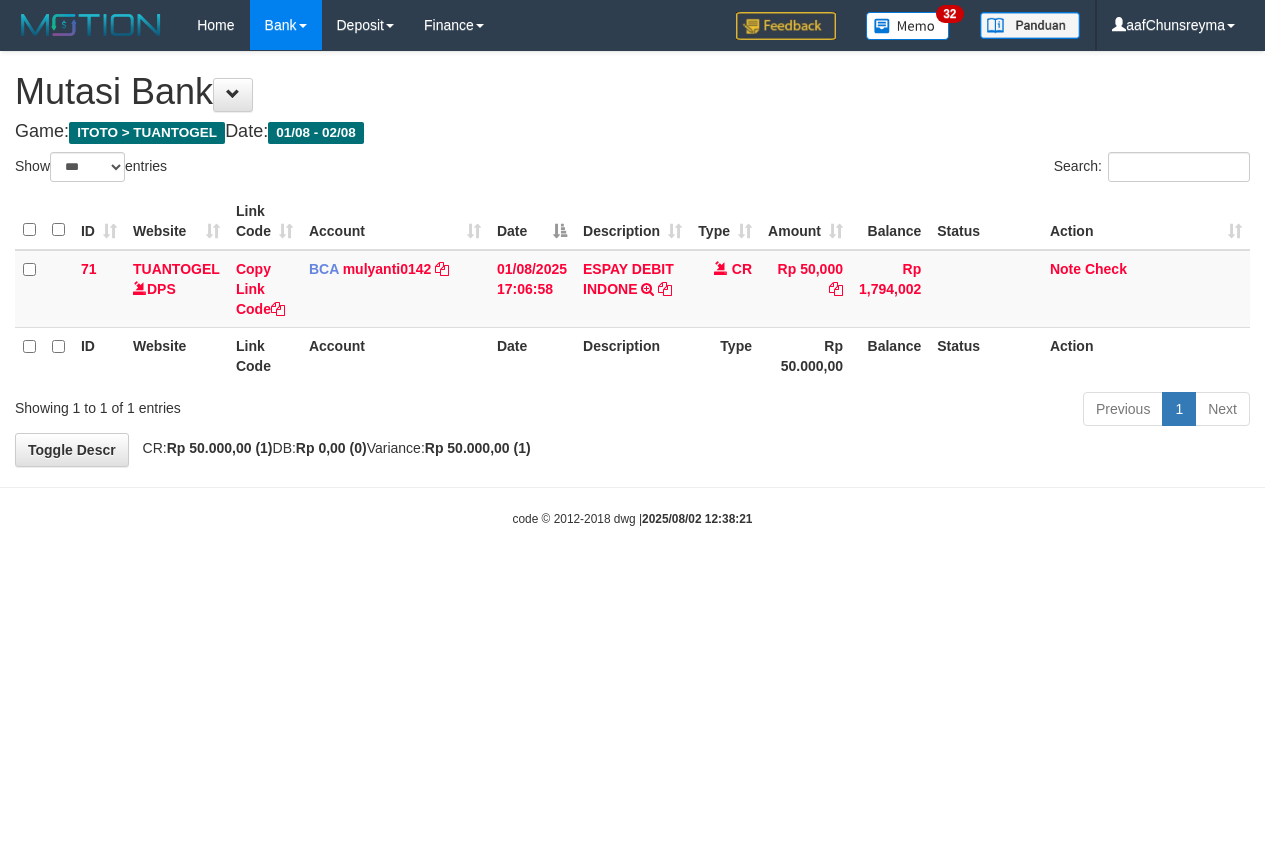 scroll, scrollTop: 0, scrollLeft: 0, axis: both 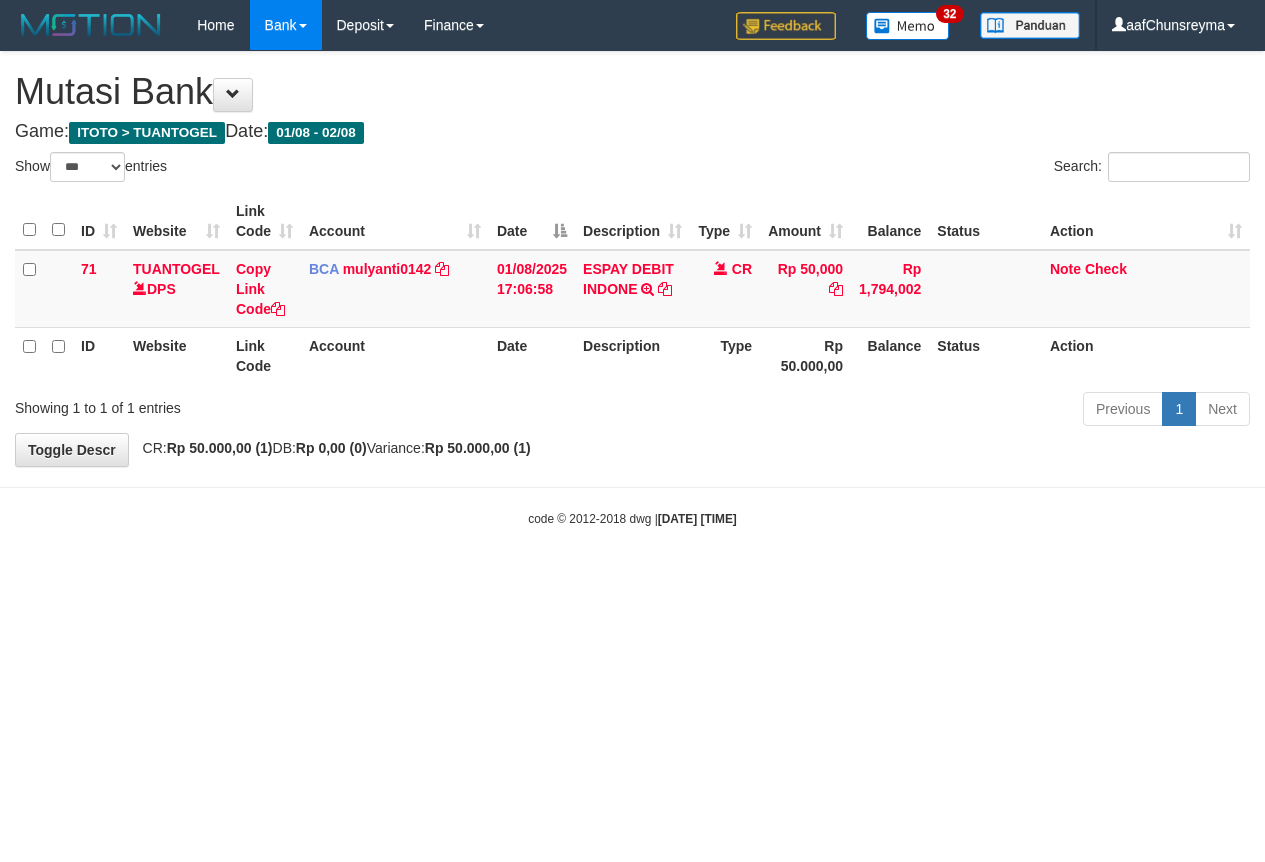 select on "***" 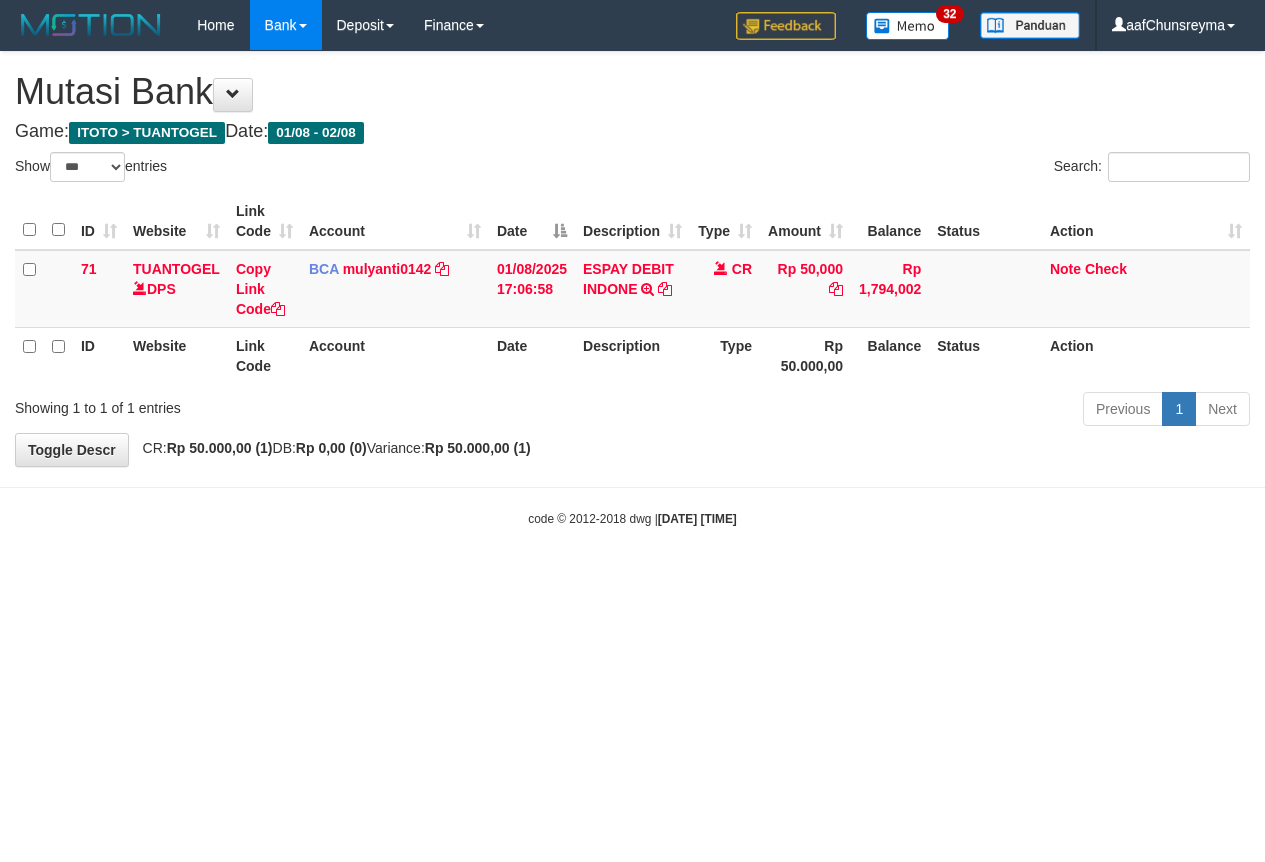 scroll, scrollTop: 0, scrollLeft: 0, axis: both 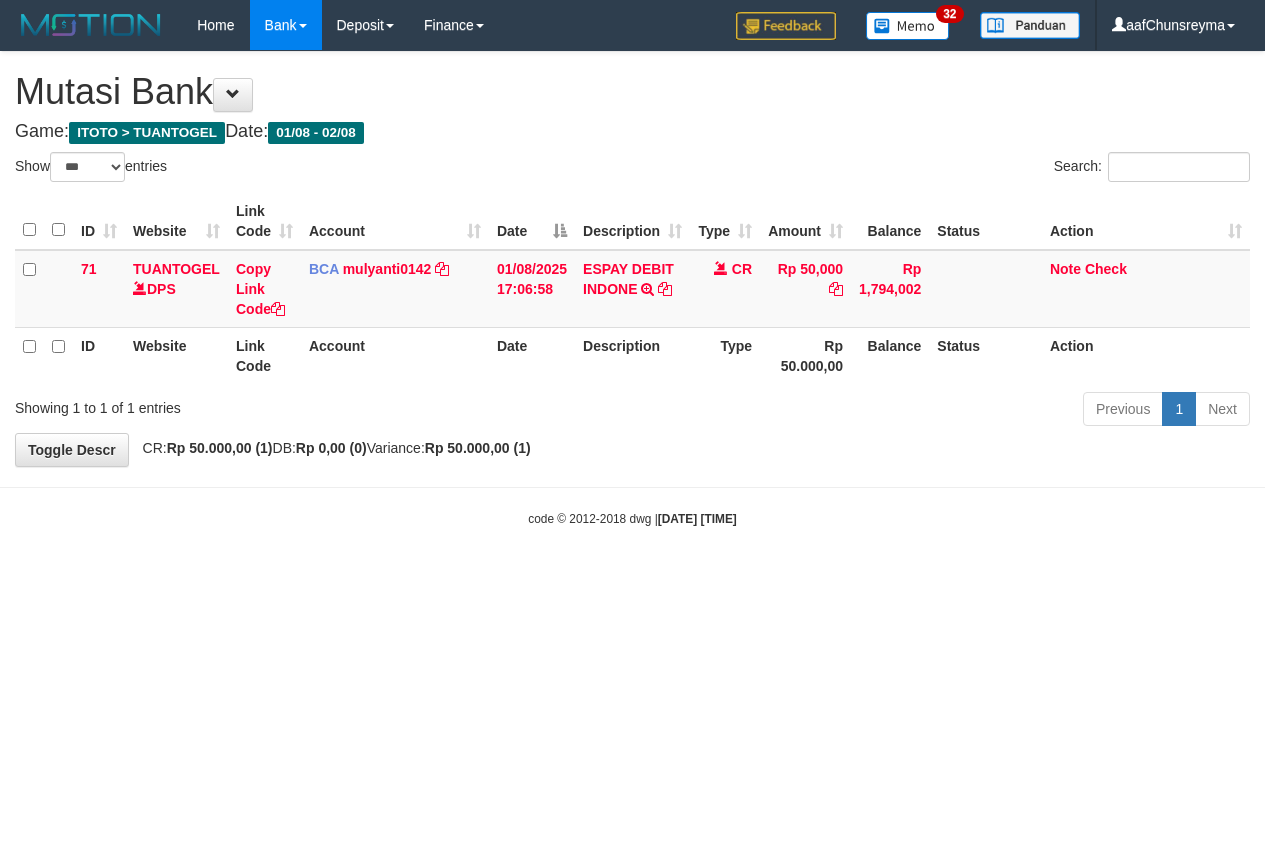 select on "***" 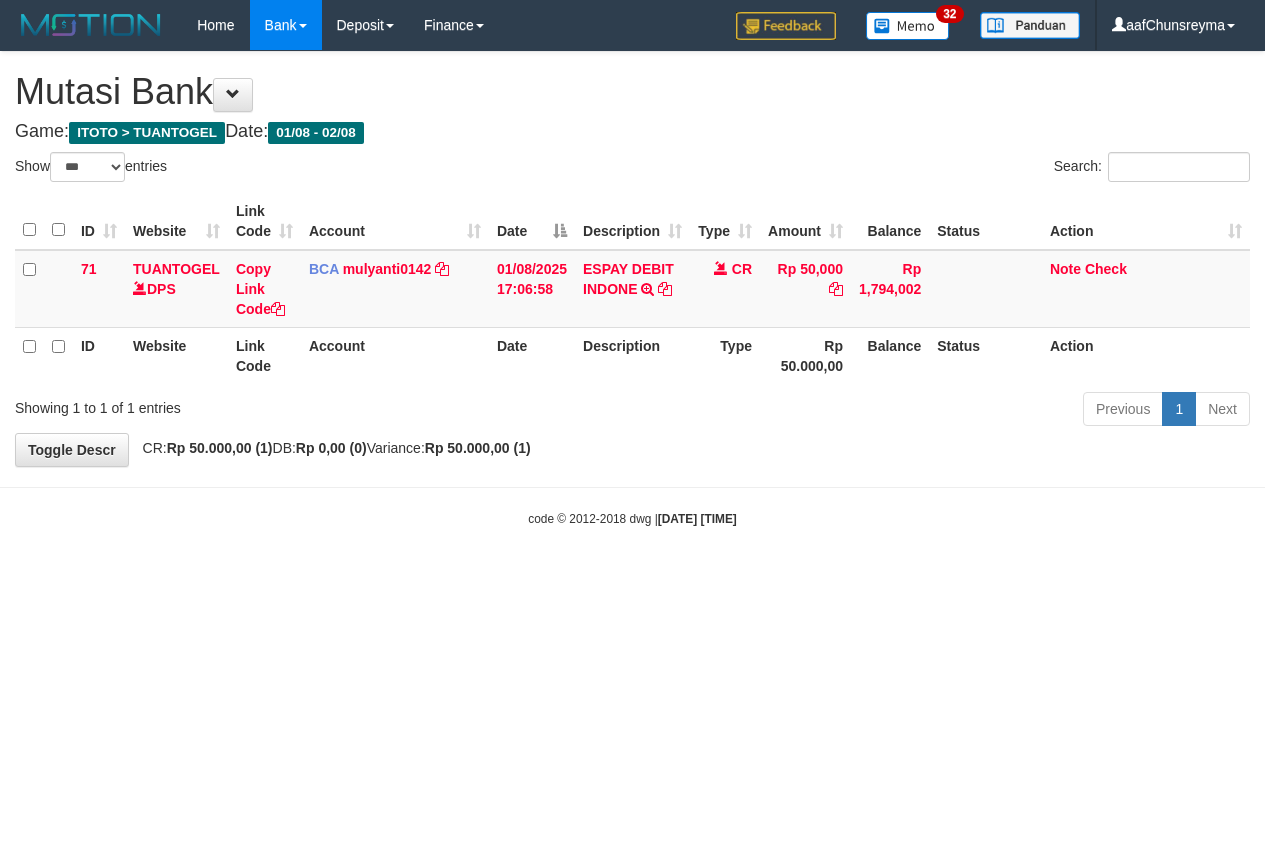 scroll, scrollTop: 0, scrollLeft: 0, axis: both 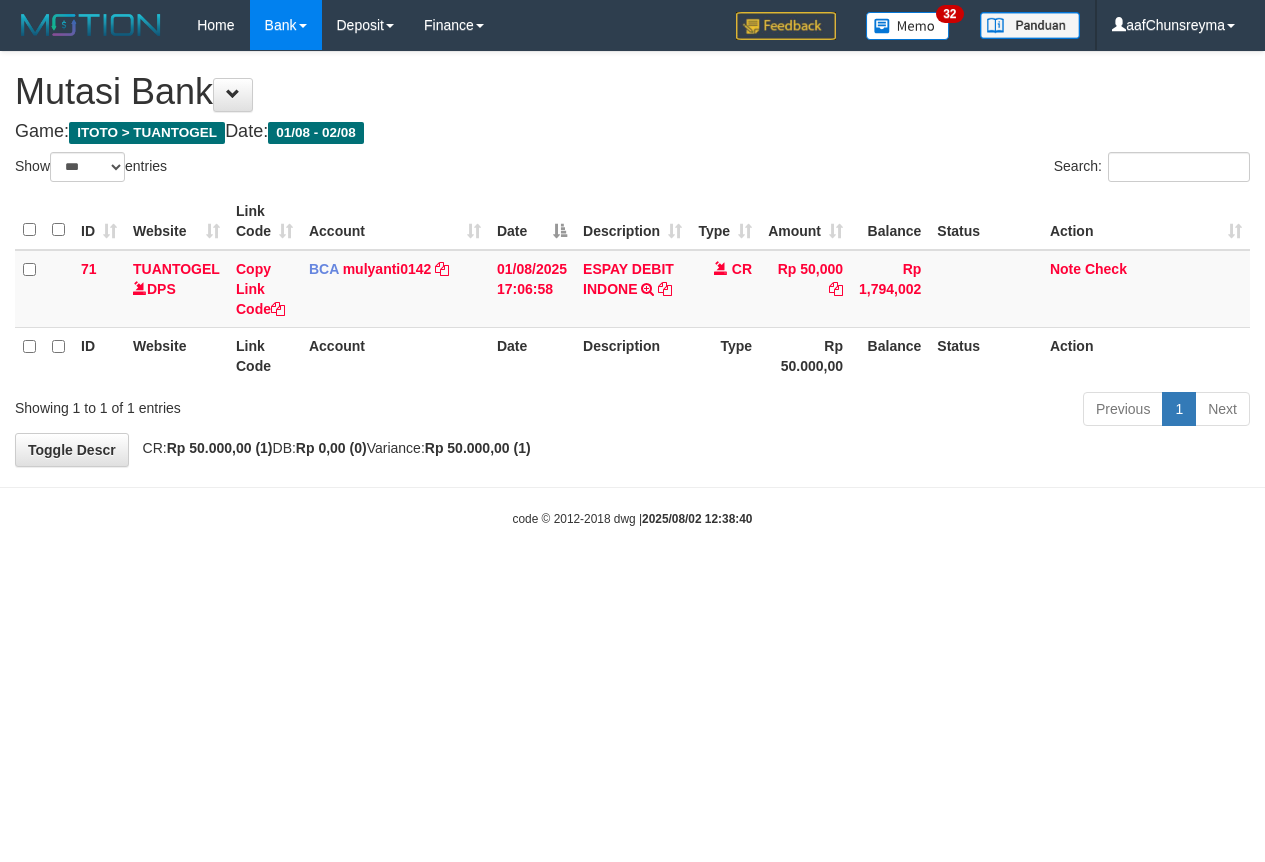 select on "***" 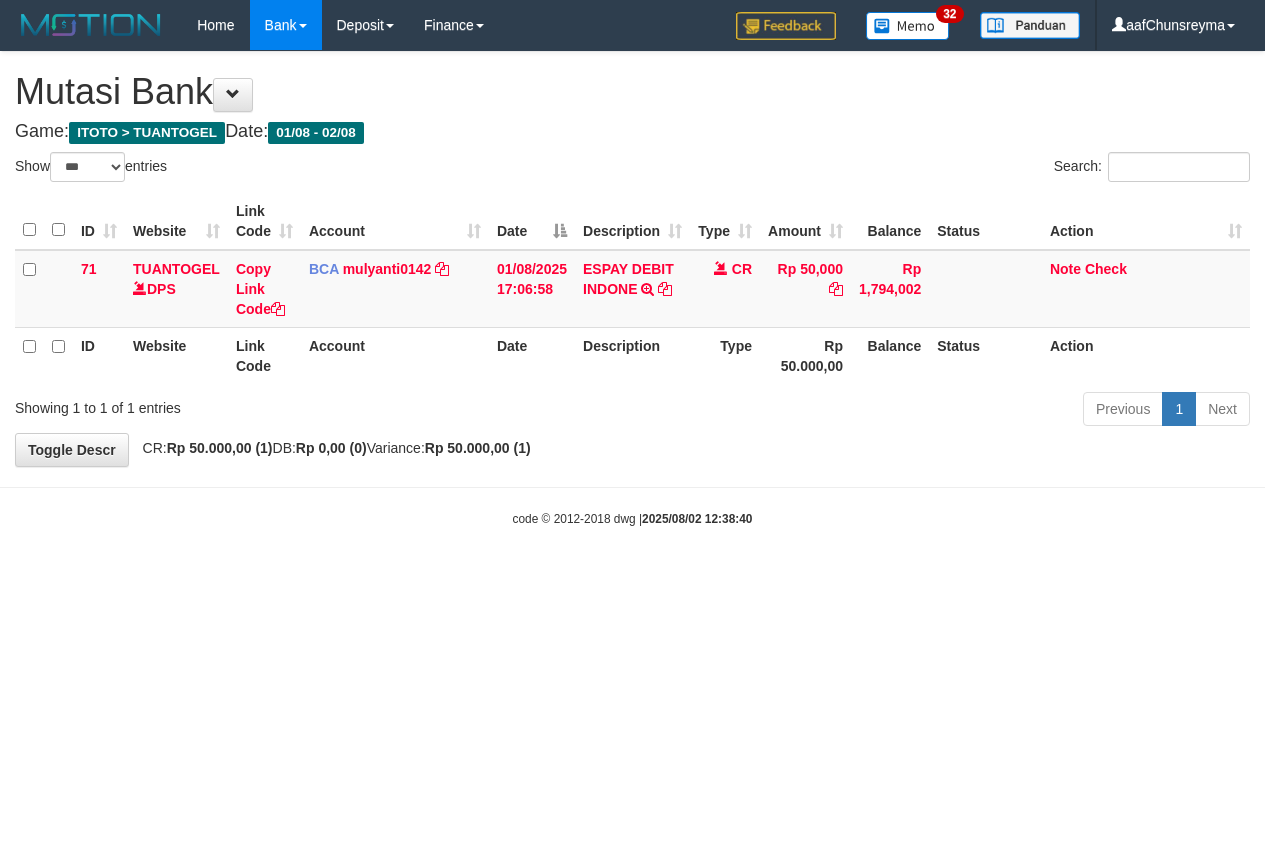 scroll, scrollTop: 0, scrollLeft: 0, axis: both 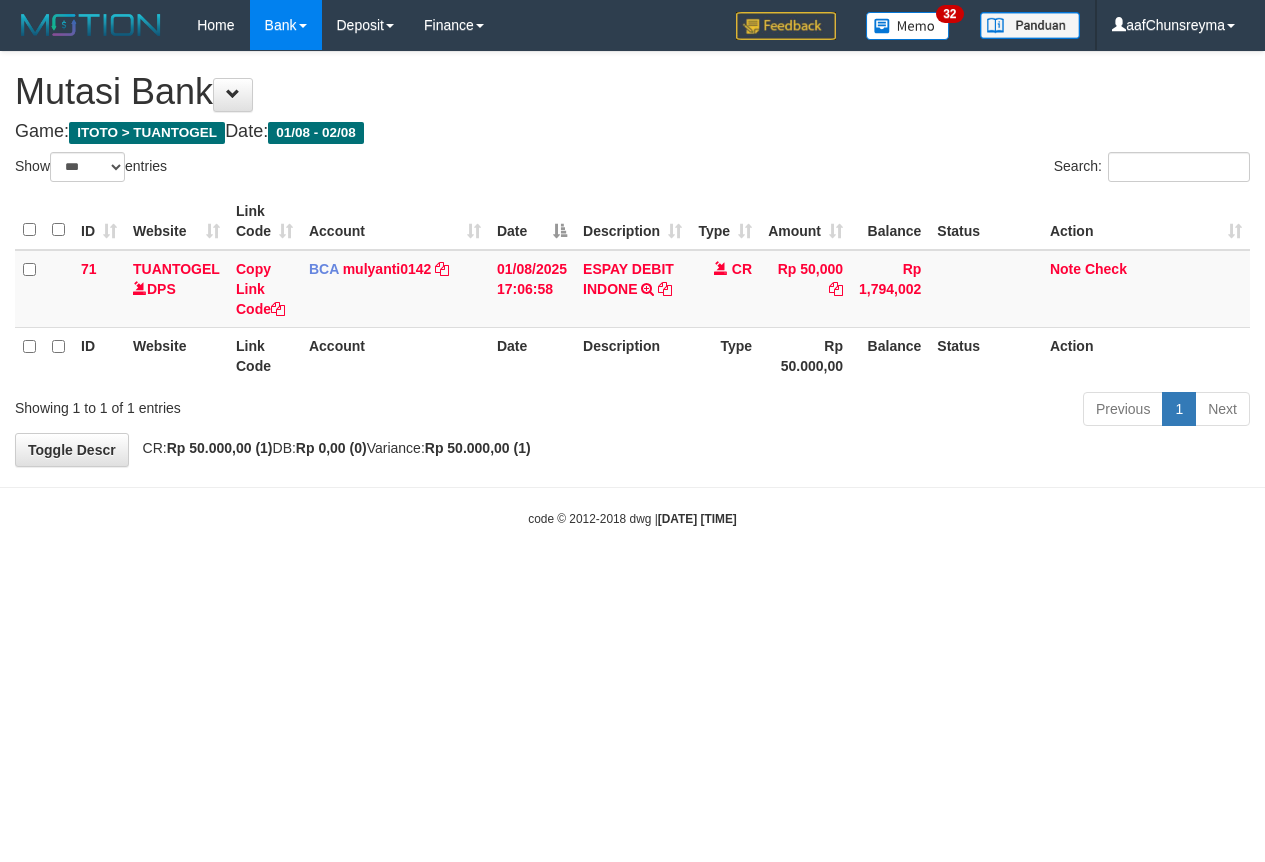 select on "***" 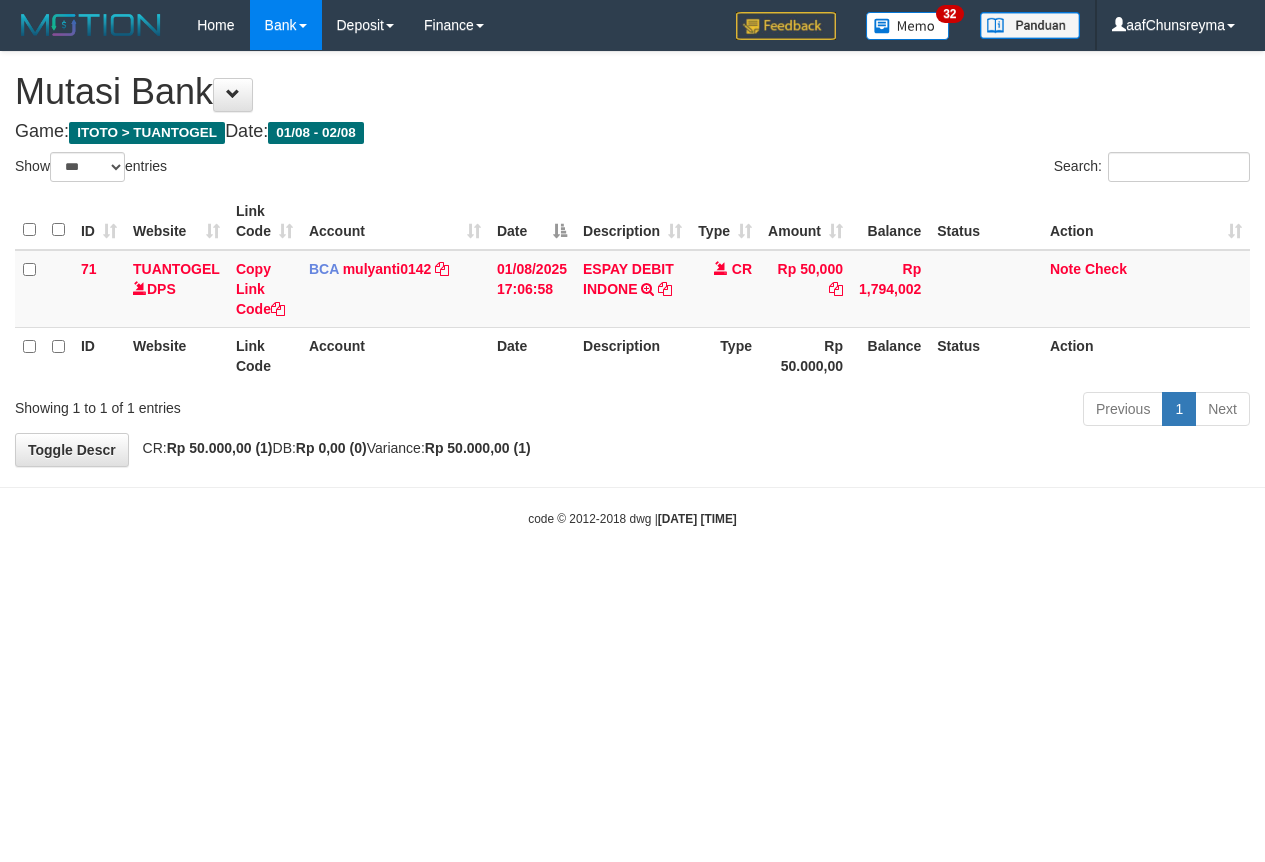 scroll, scrollTop: 0, scrollLeft: 0, axis: both 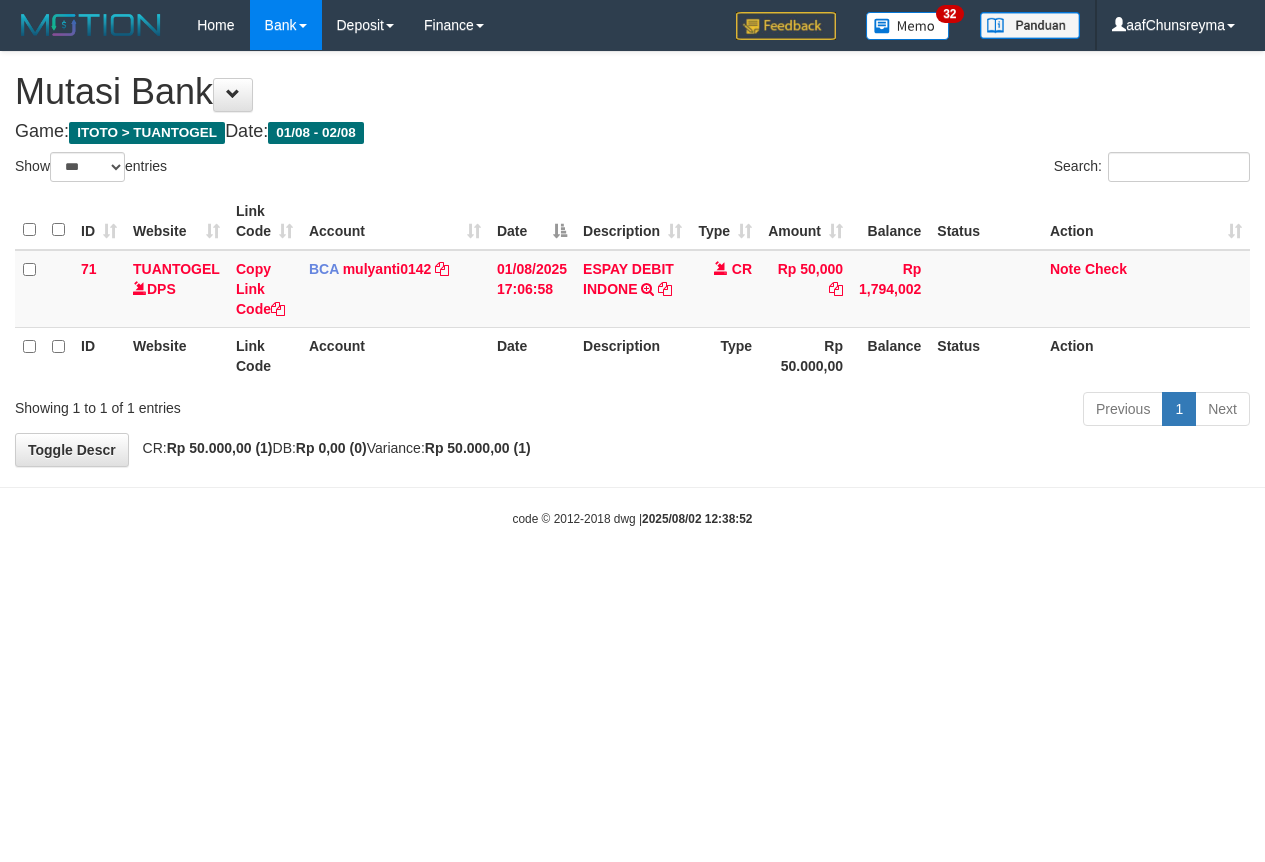 select on "***" 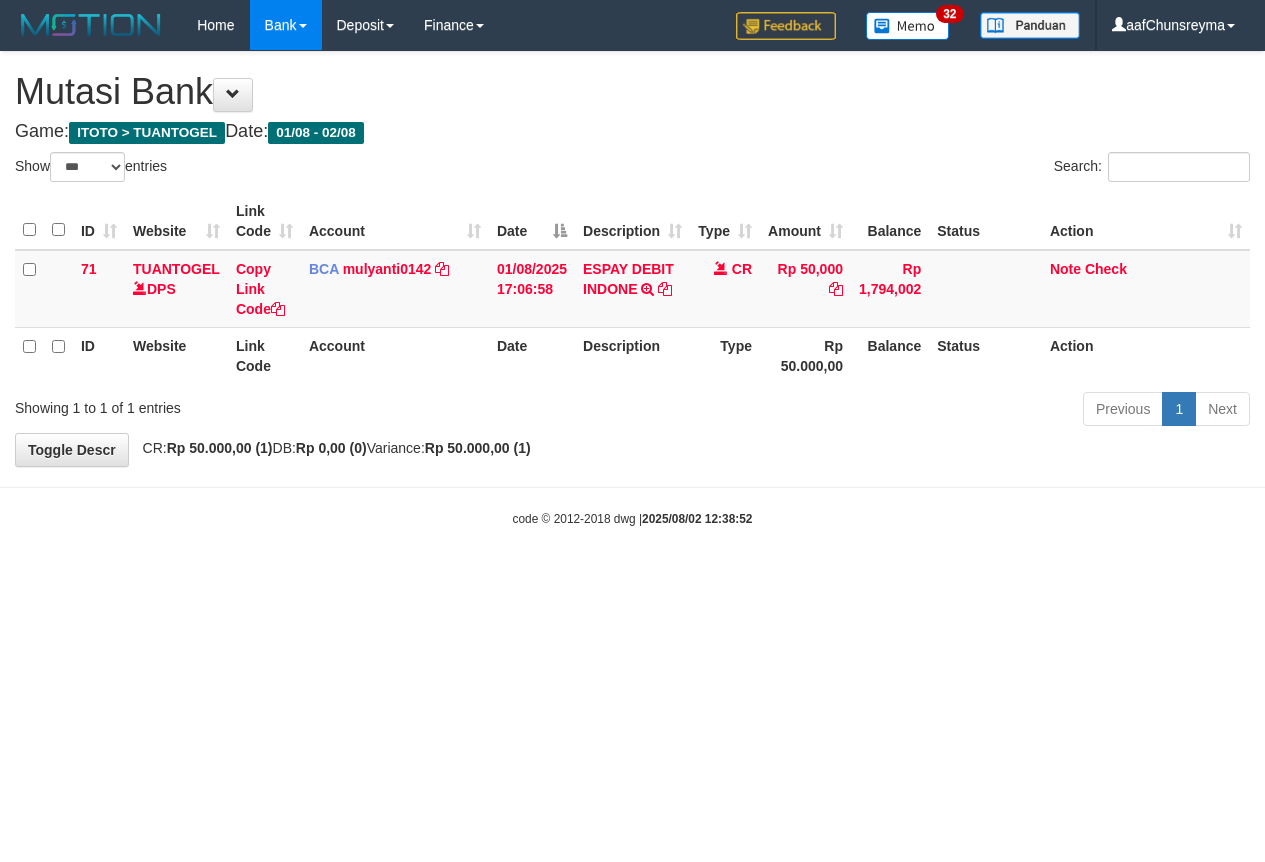 scroll, scrollTop: 0, scrollLeft: 0, axis: both 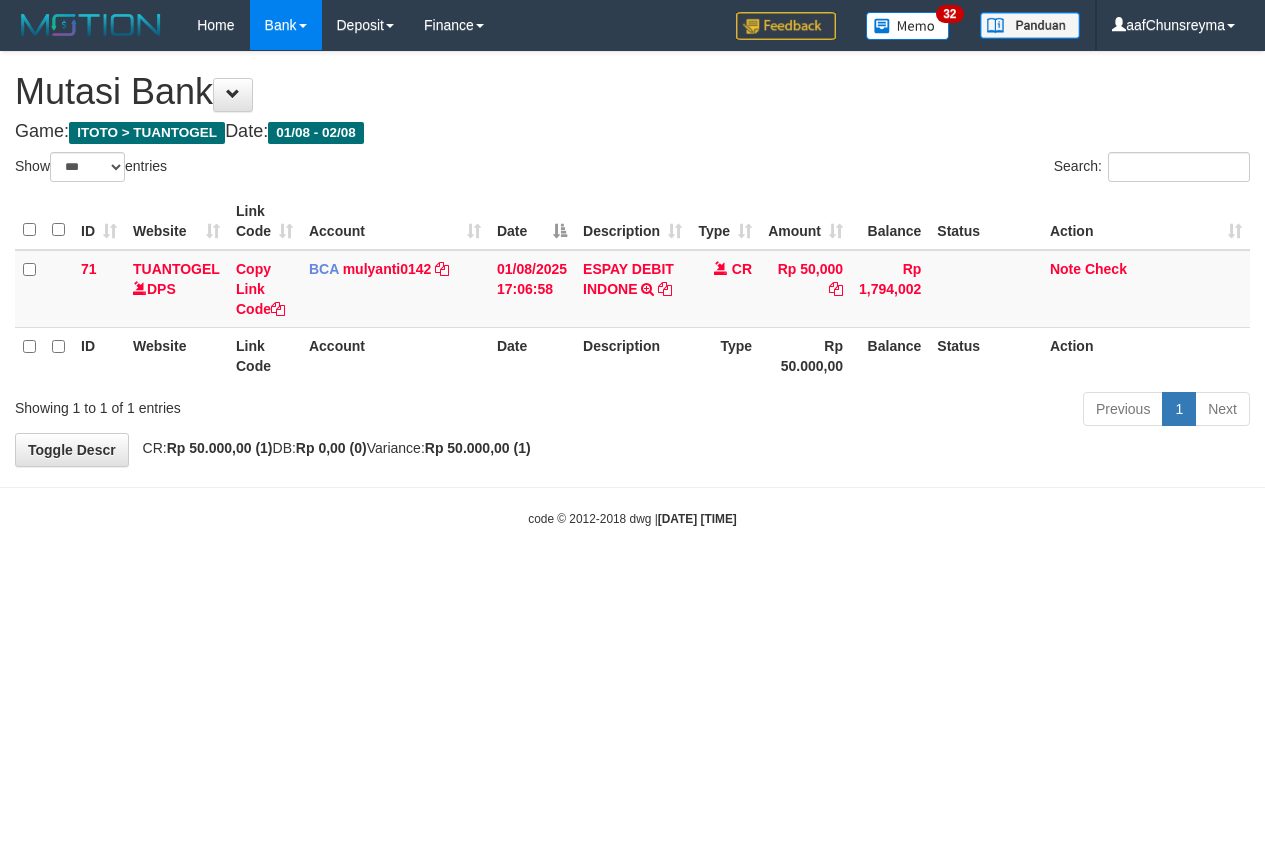 select on "***" 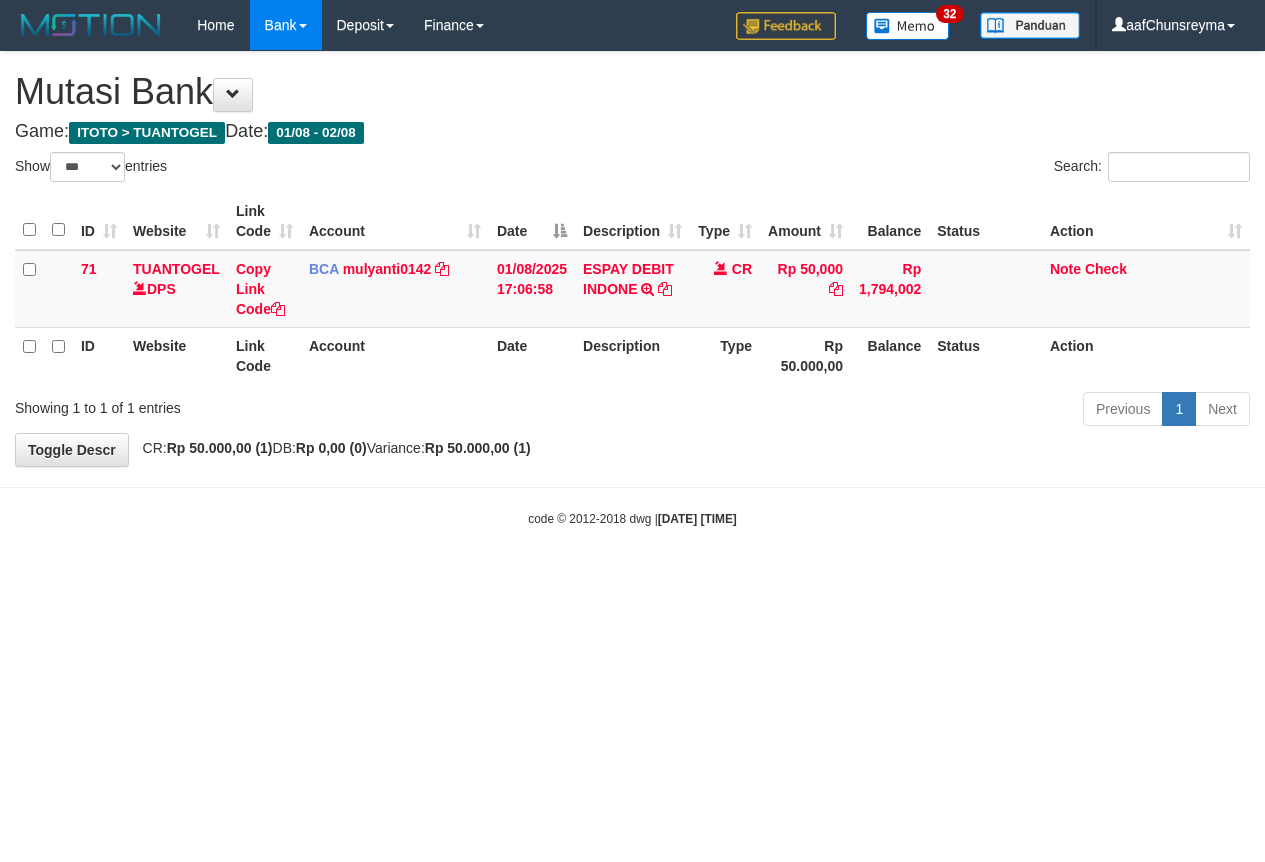 scroll, scrollTop: 0, scrollLeft: 0, axis: both 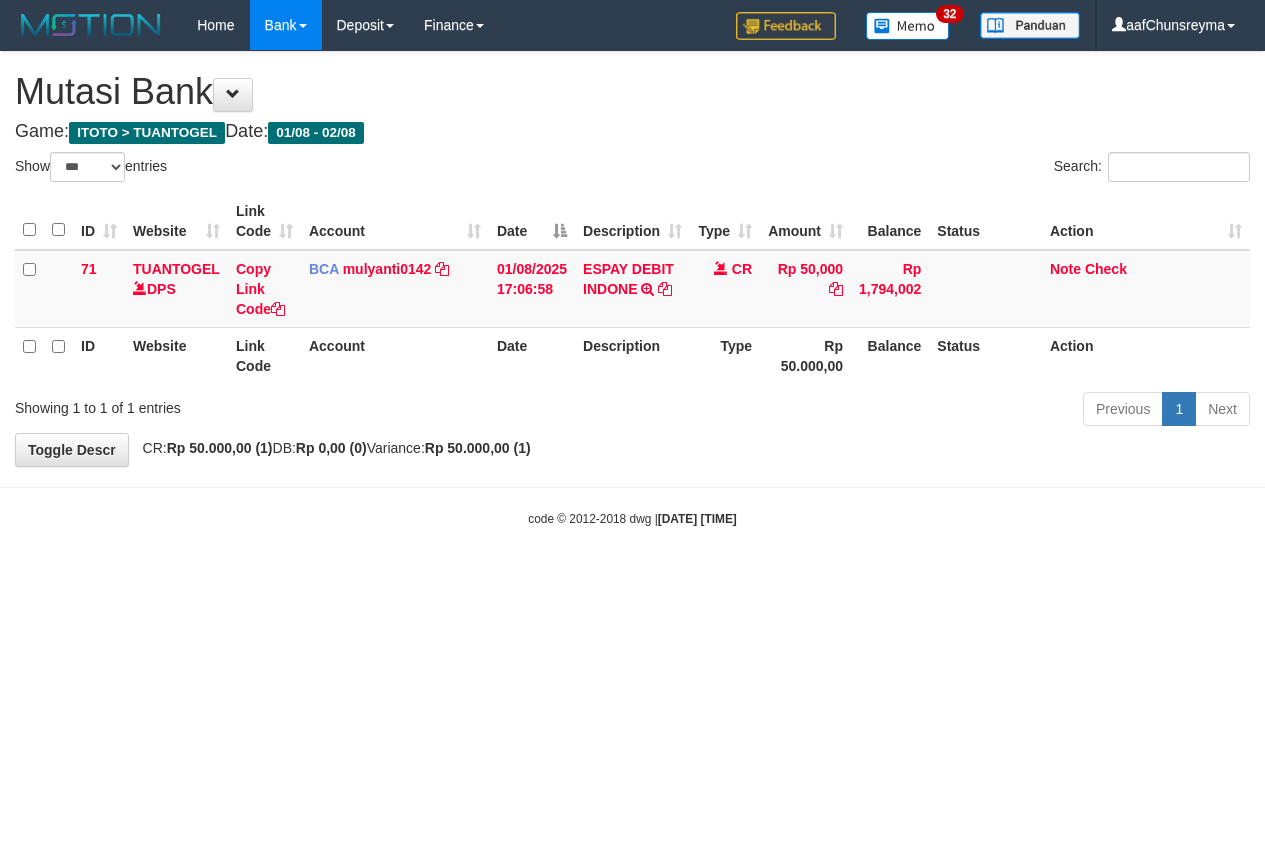 select on "***" 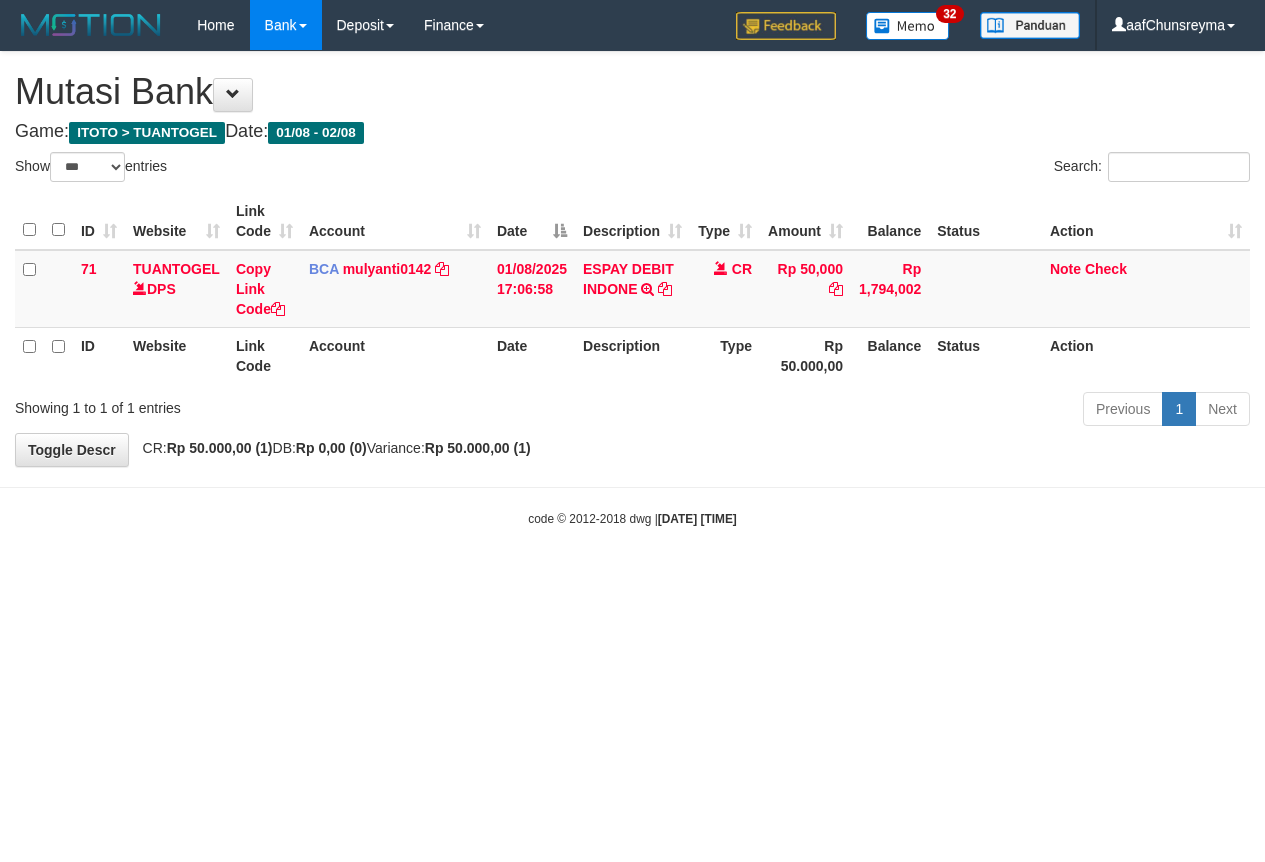scroll, scrollTop: 0, scrollLeft: 0, axis: both 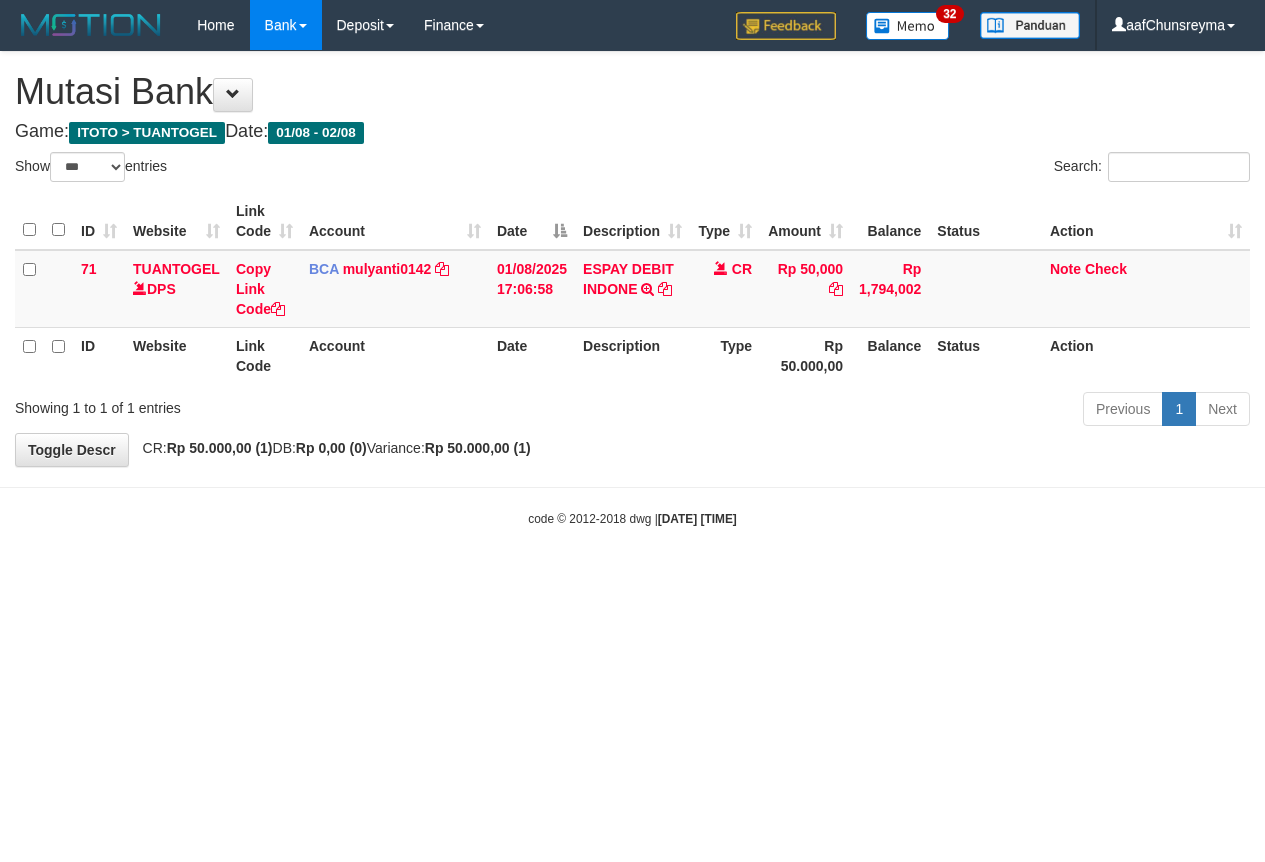 select on "***" 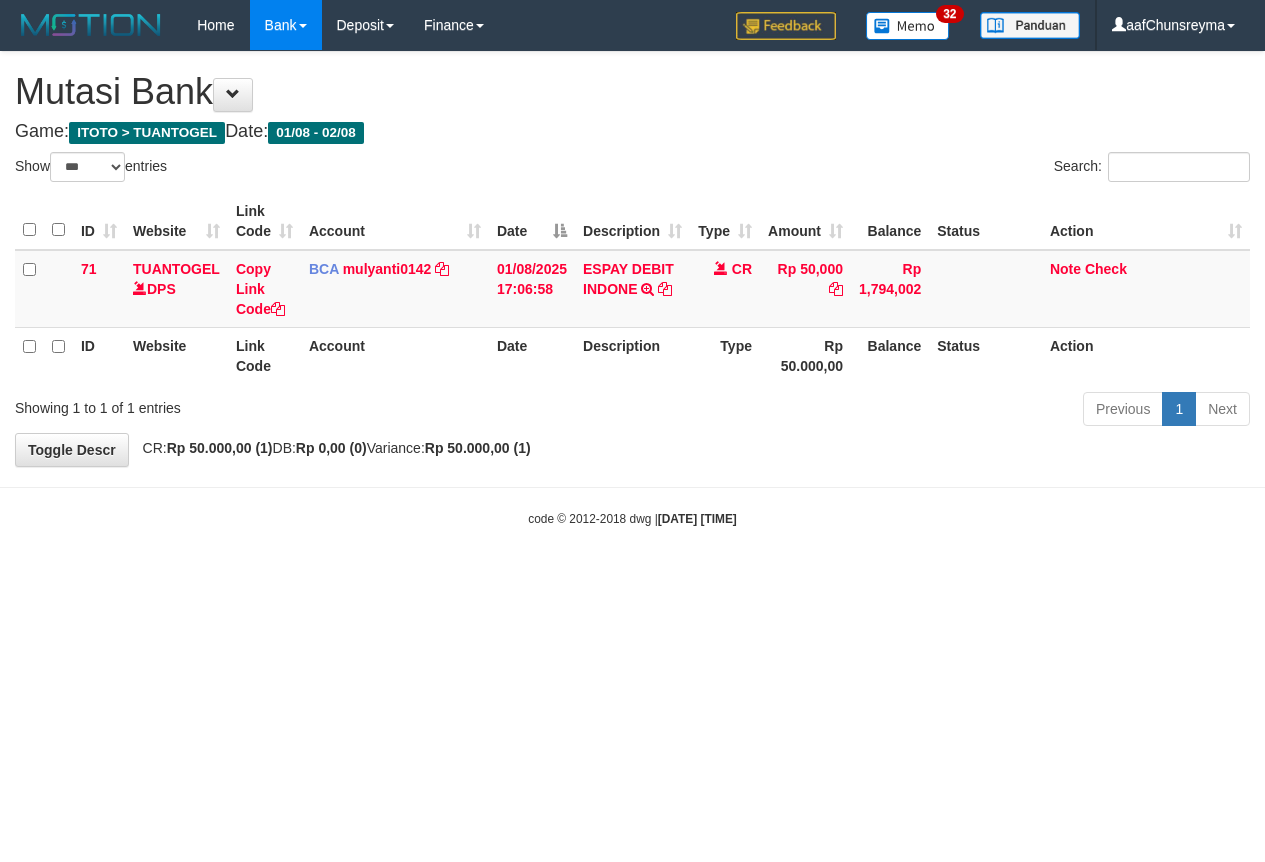 scroll, scrollTop: 0, scrollLeft: 0, axis: both 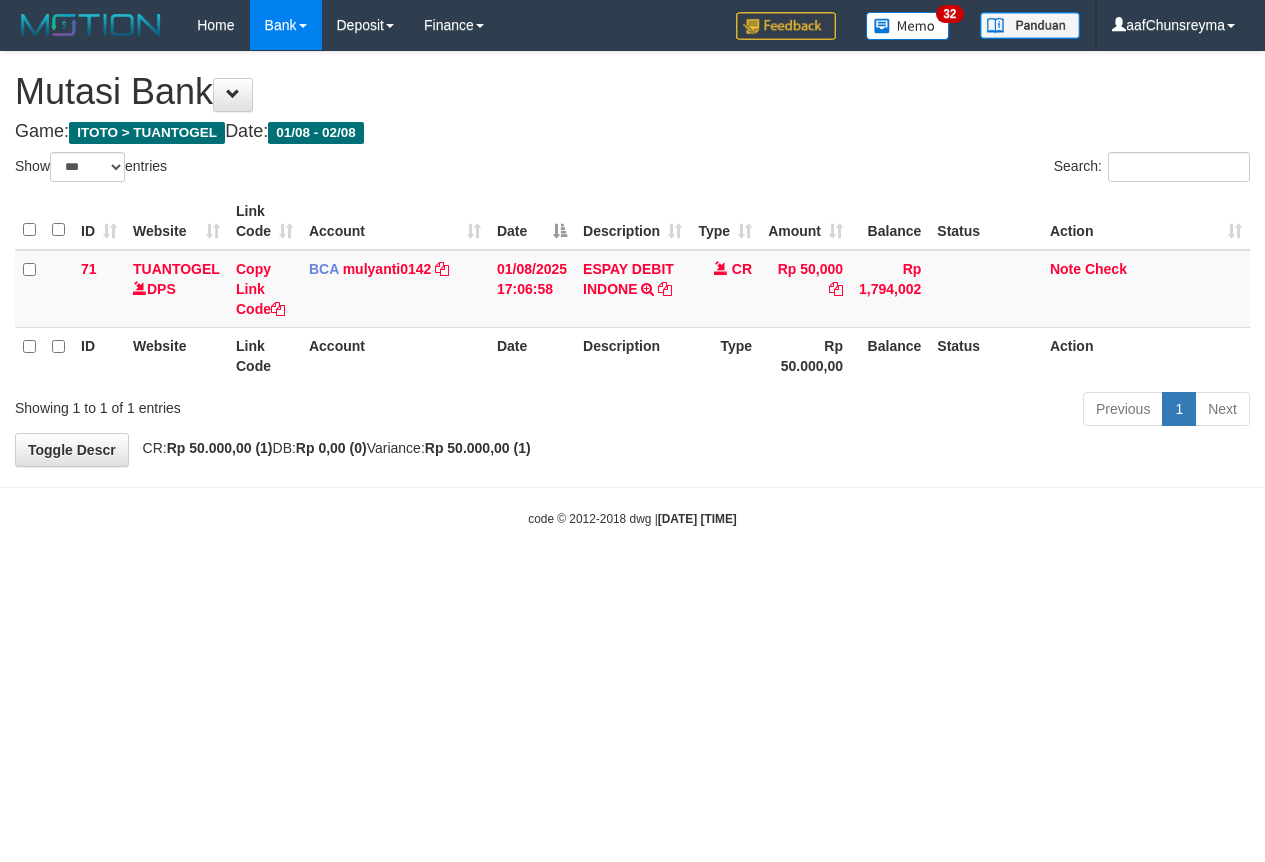 select on "***" 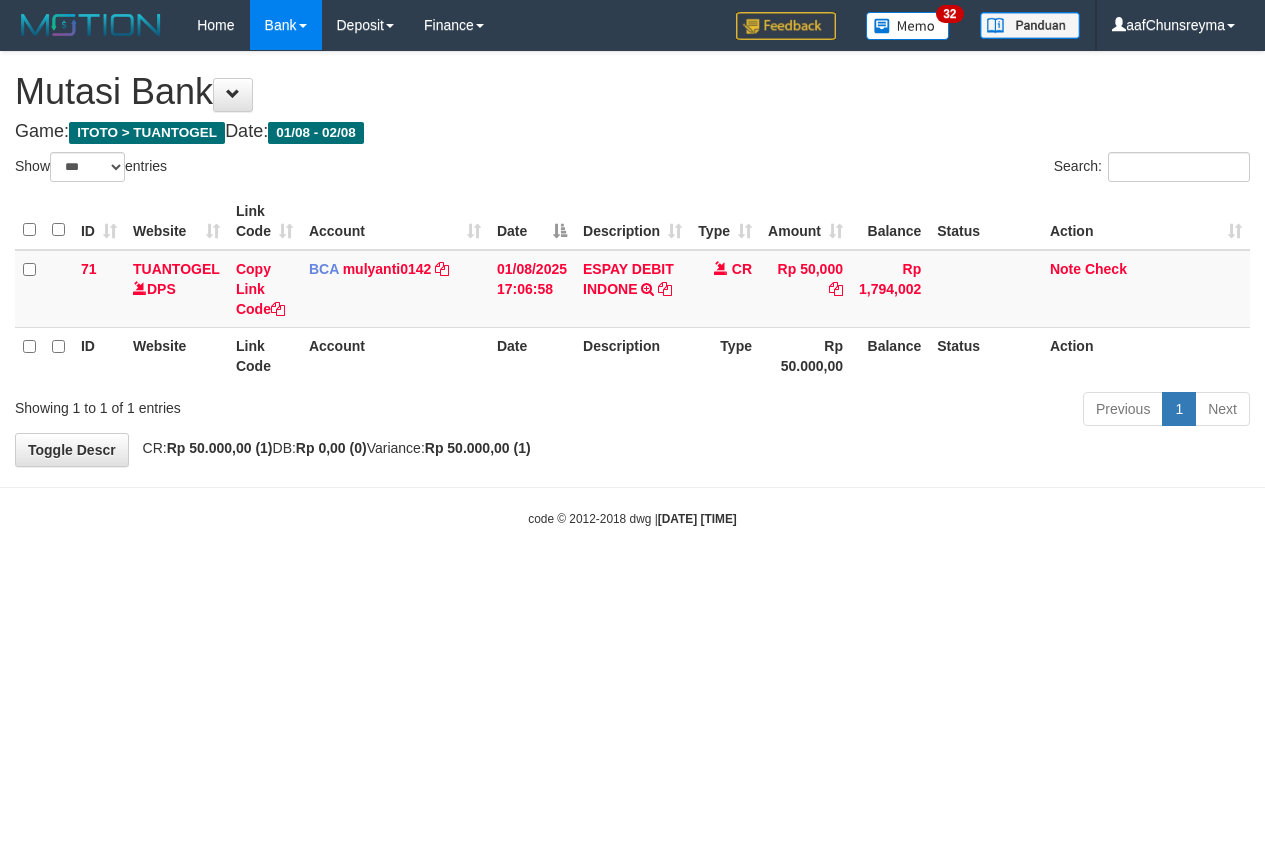 scroll, scrollTop: 0, scrollLeft: 0, axis: both 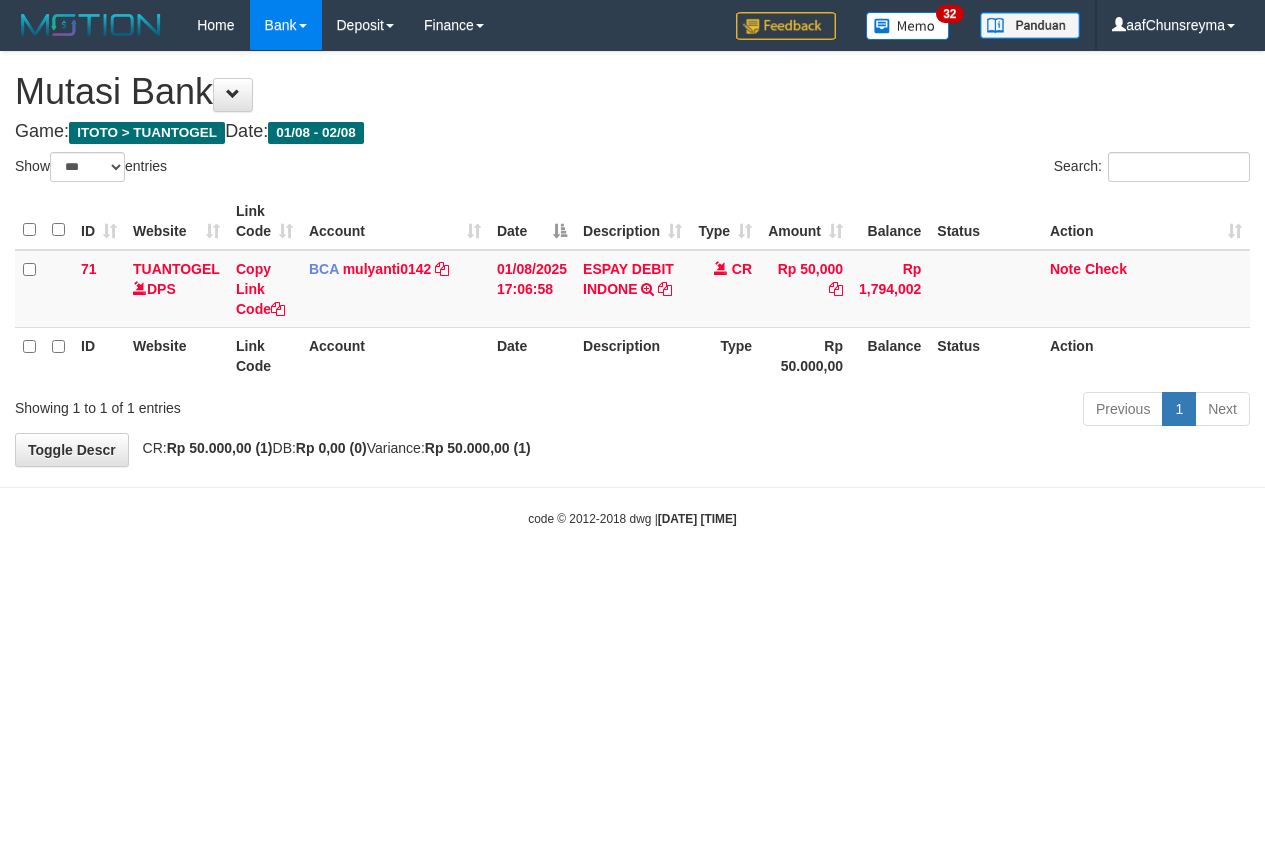 select on "***" 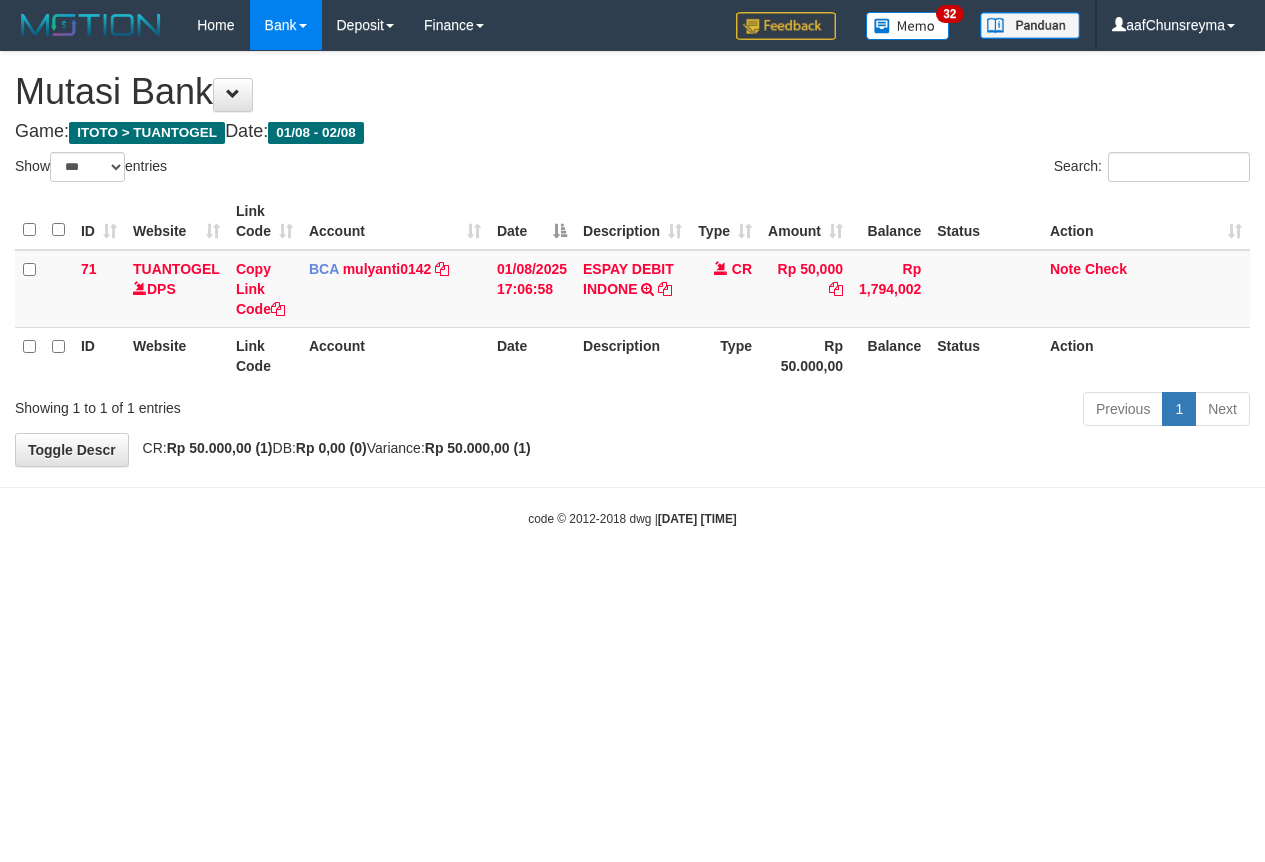 scroll, scrollTop: 0, scrollLeft: 0, axis: both 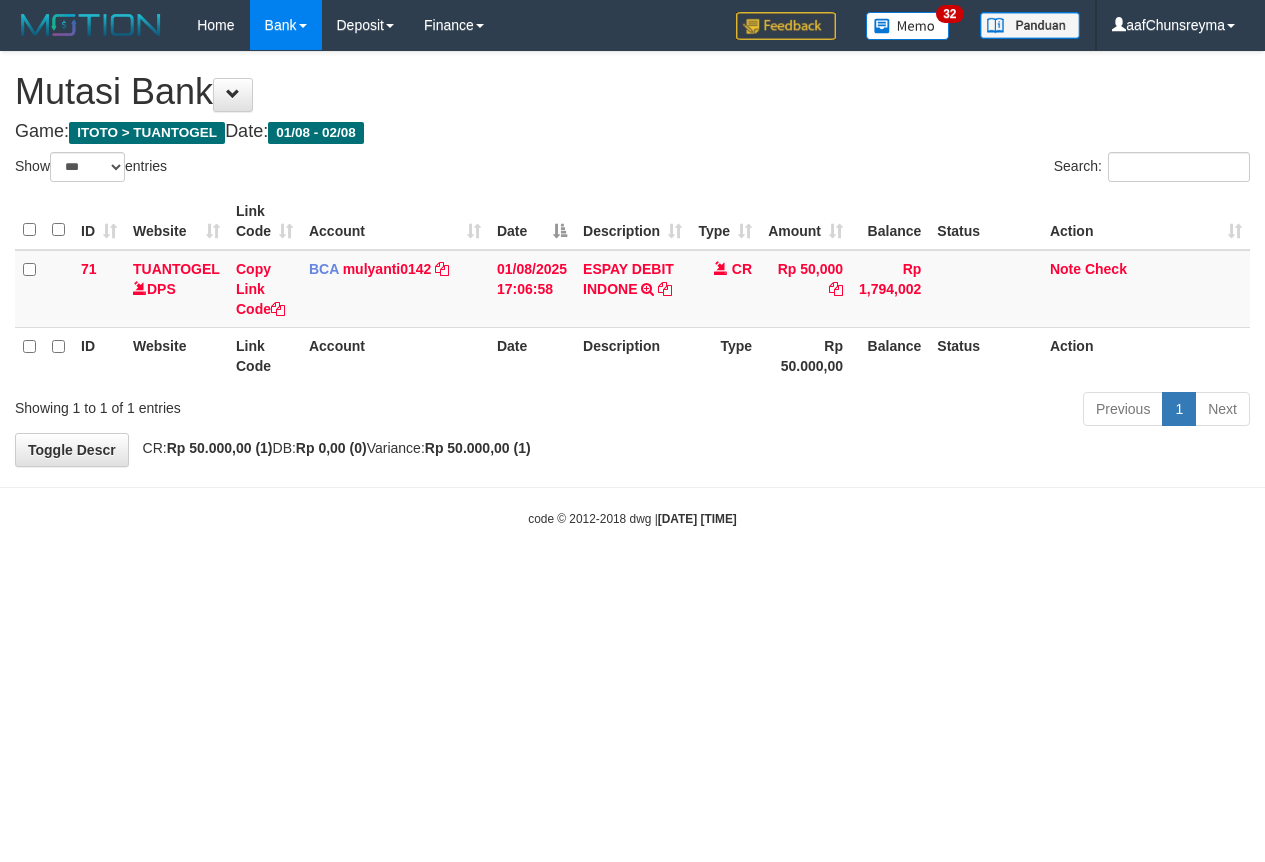select on "***" 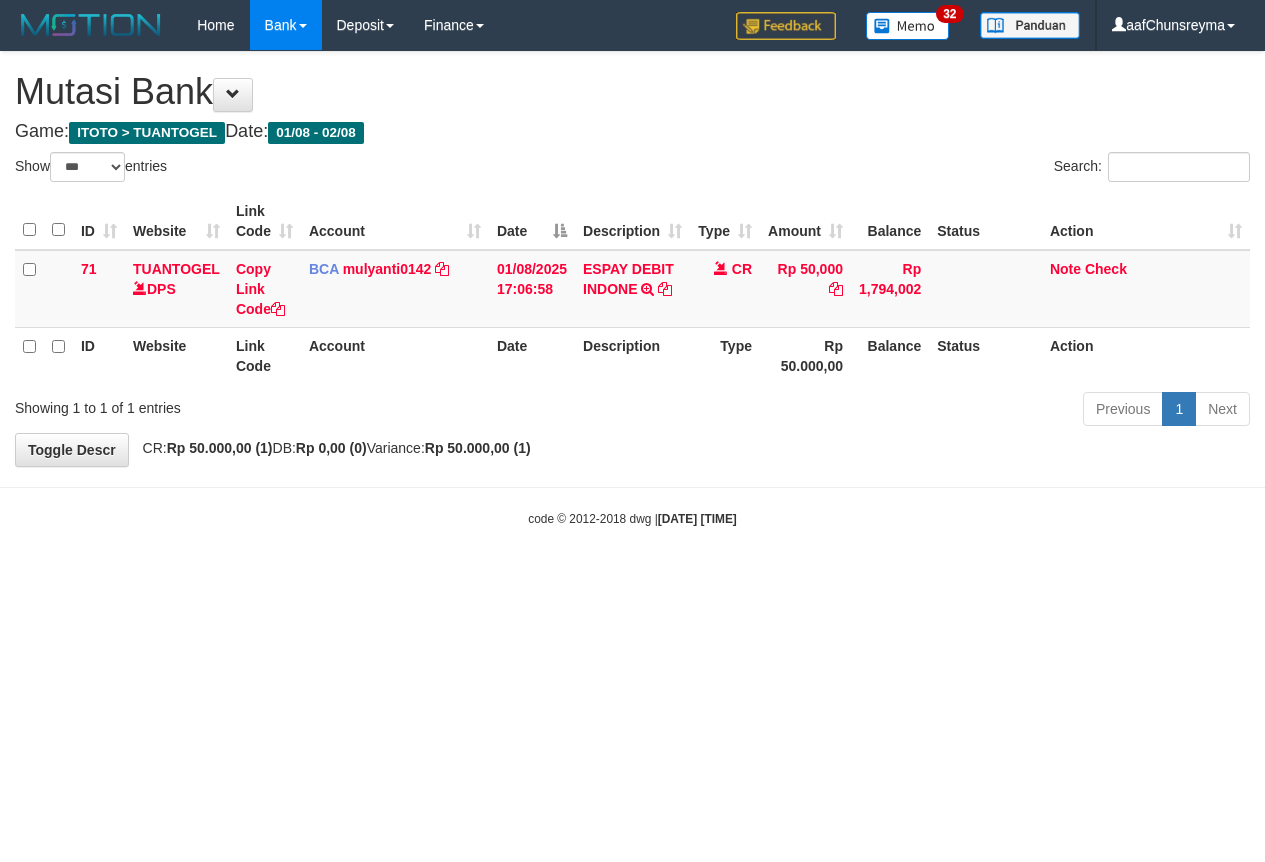 scroll, scrollTop: 0, scrollLeft: 0, axis: both 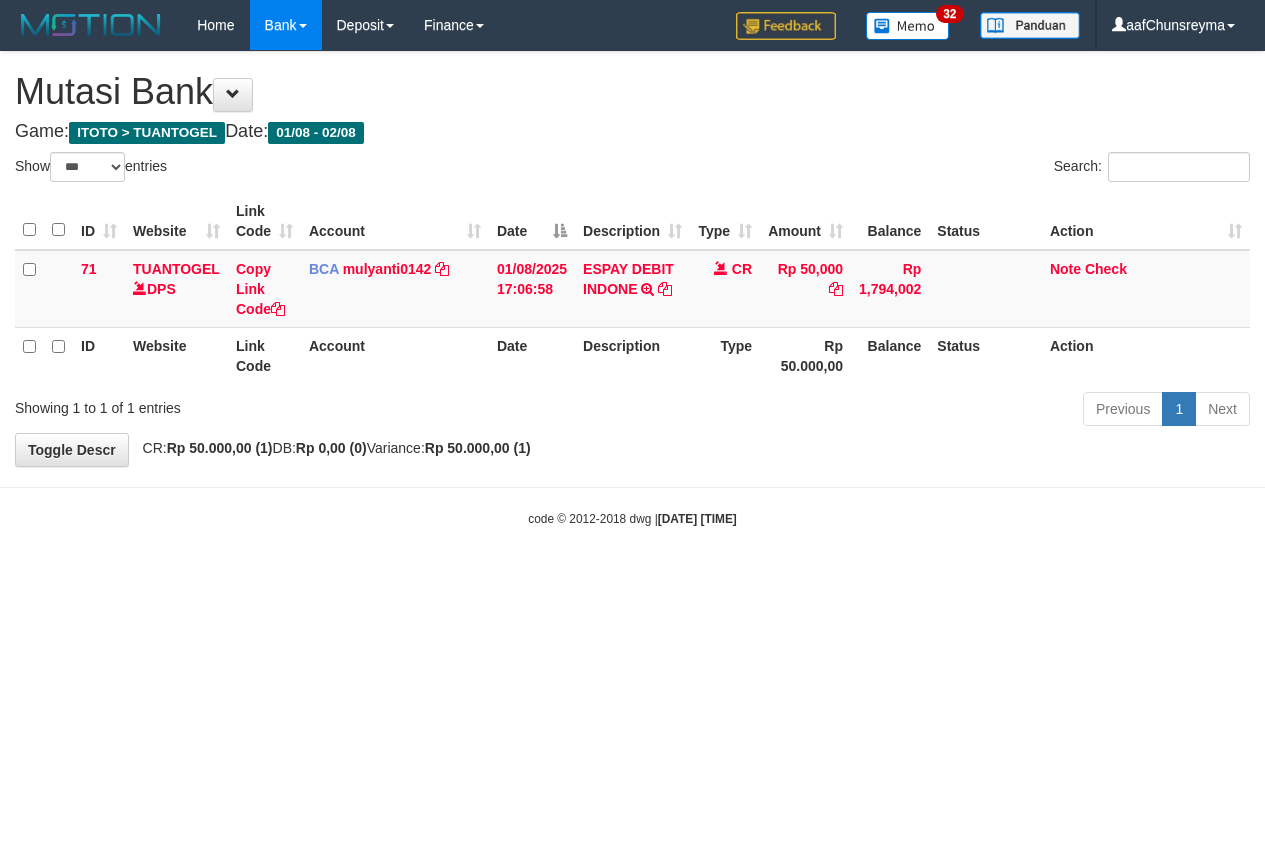 select on "***" 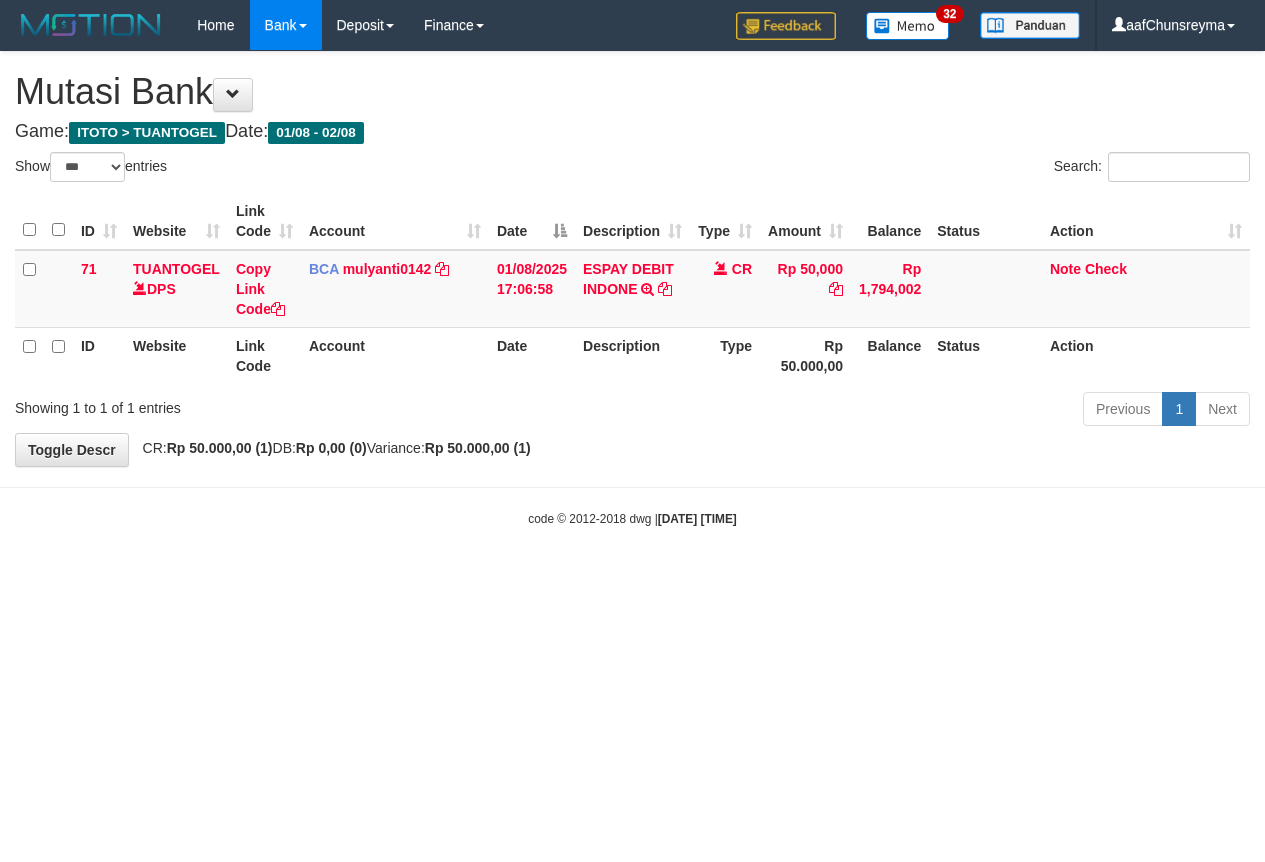scroll, scrollTop: 0, scrollLeft: 0, axis: both 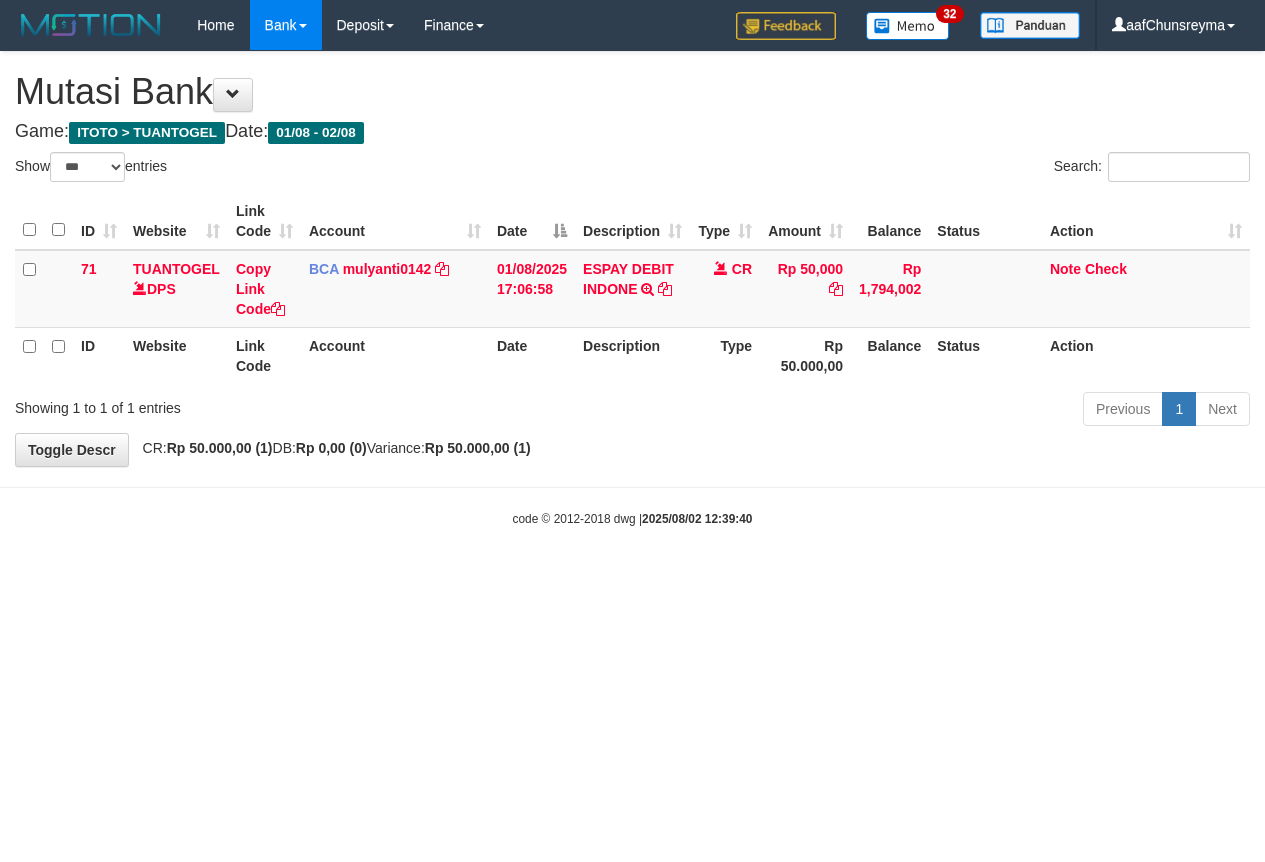 select on "***" 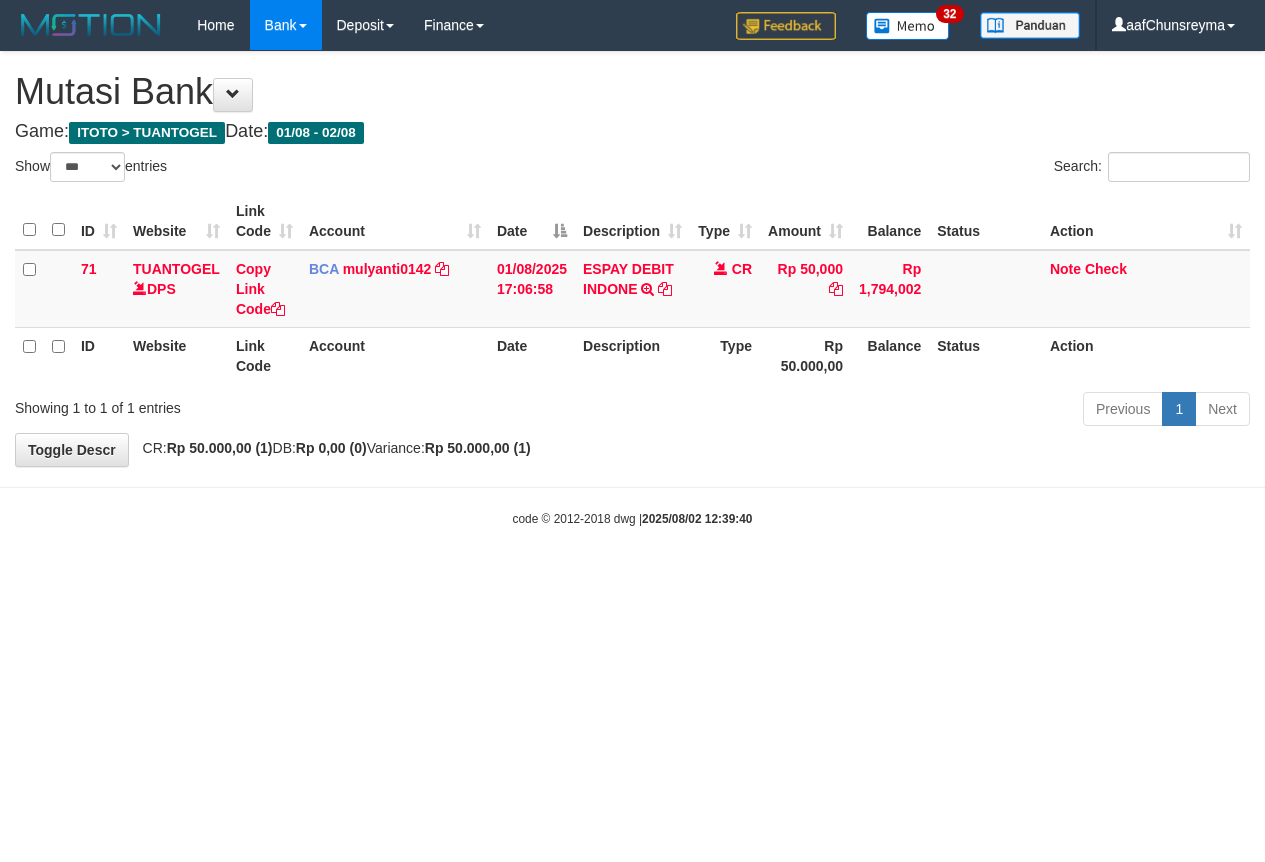 scroll, scrollTop: 0, scrollLeft: 0, axis: both 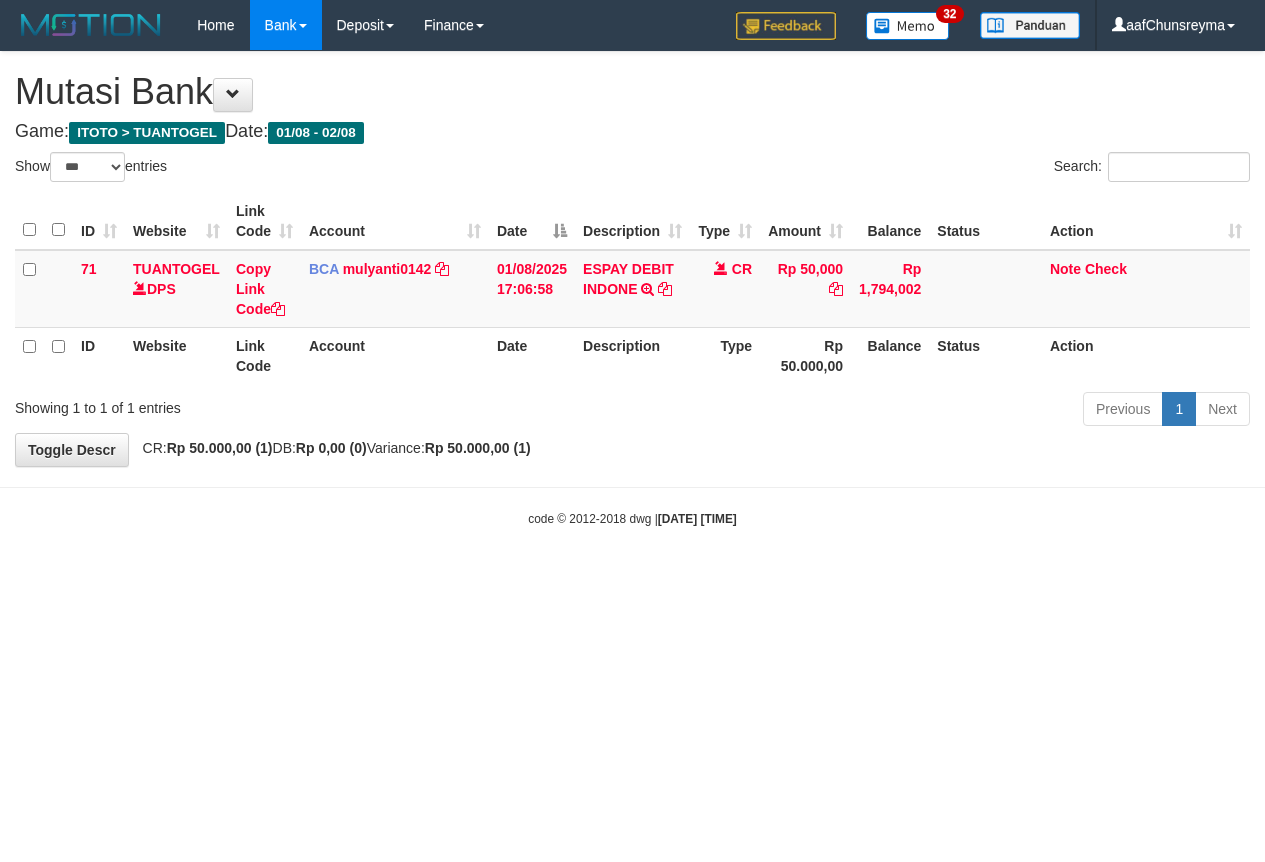select on "***" 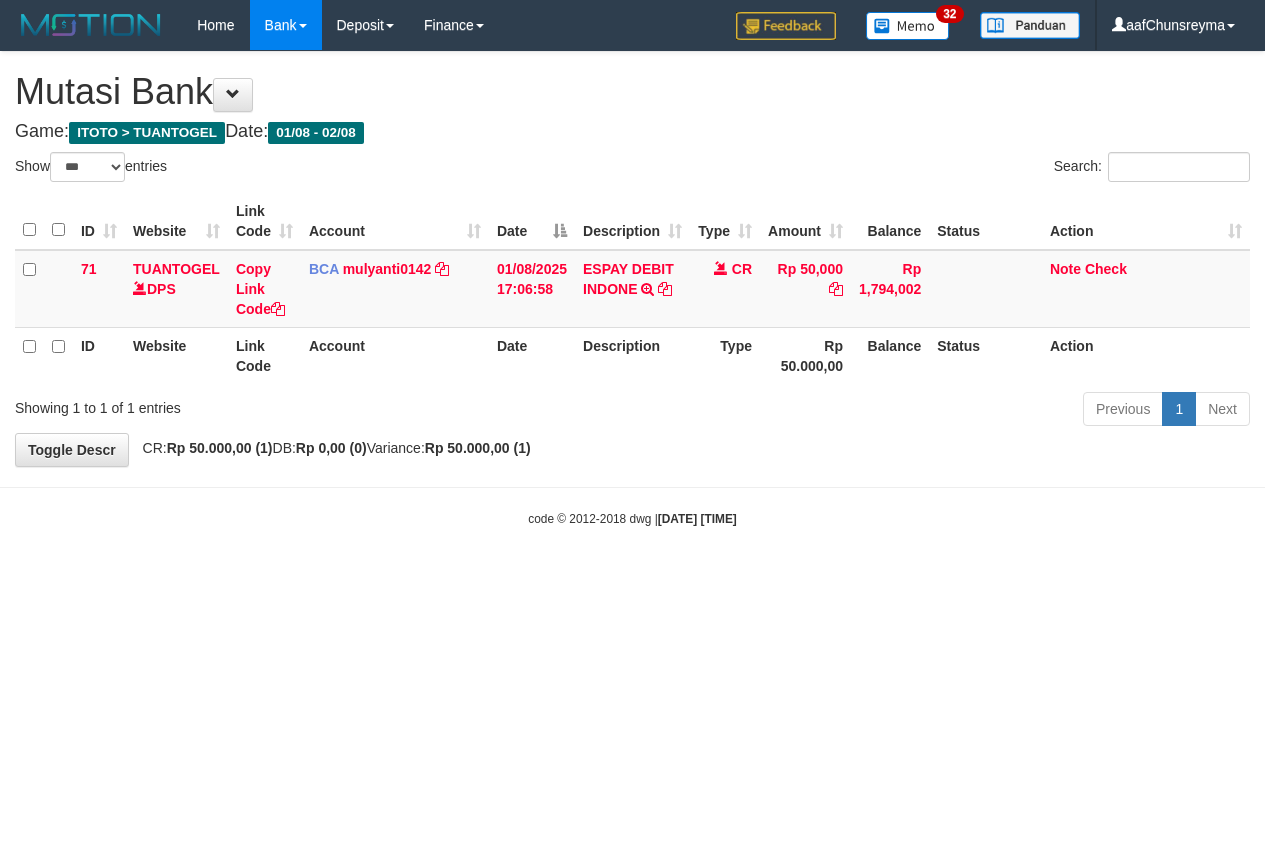 scroll, scrollTop: 0, scrollLeft: 0, axis: both 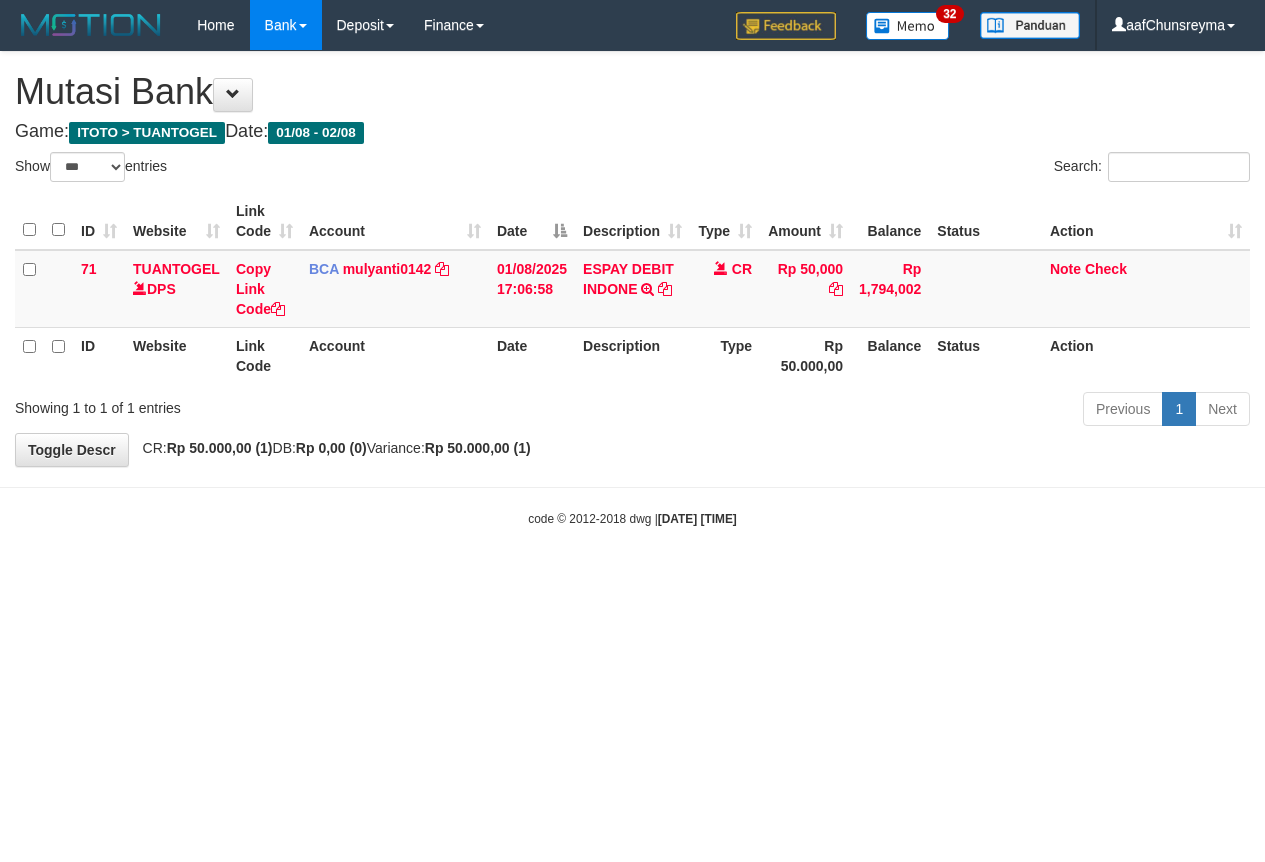 select on "***" 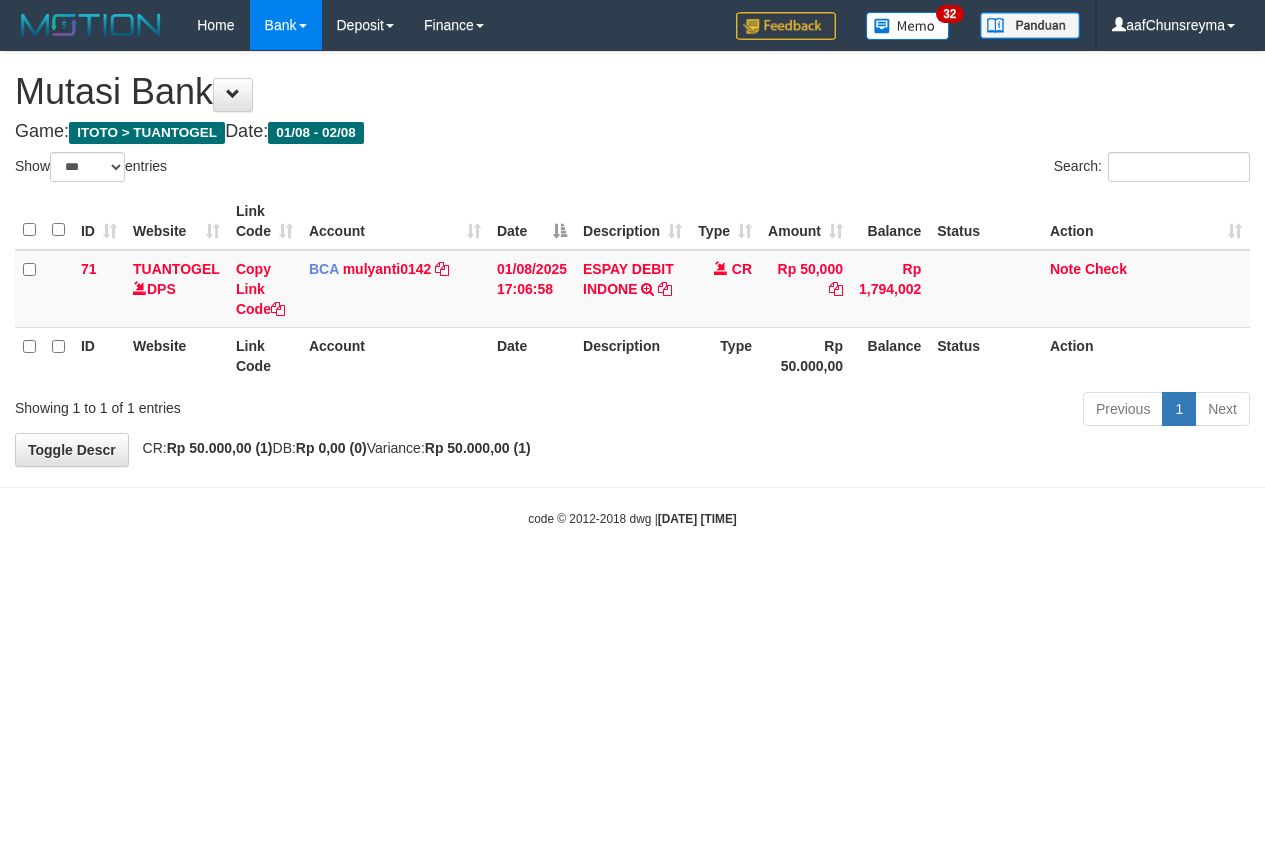 scroll, scrollTop: 0, scrollLeft: 0, axis: both 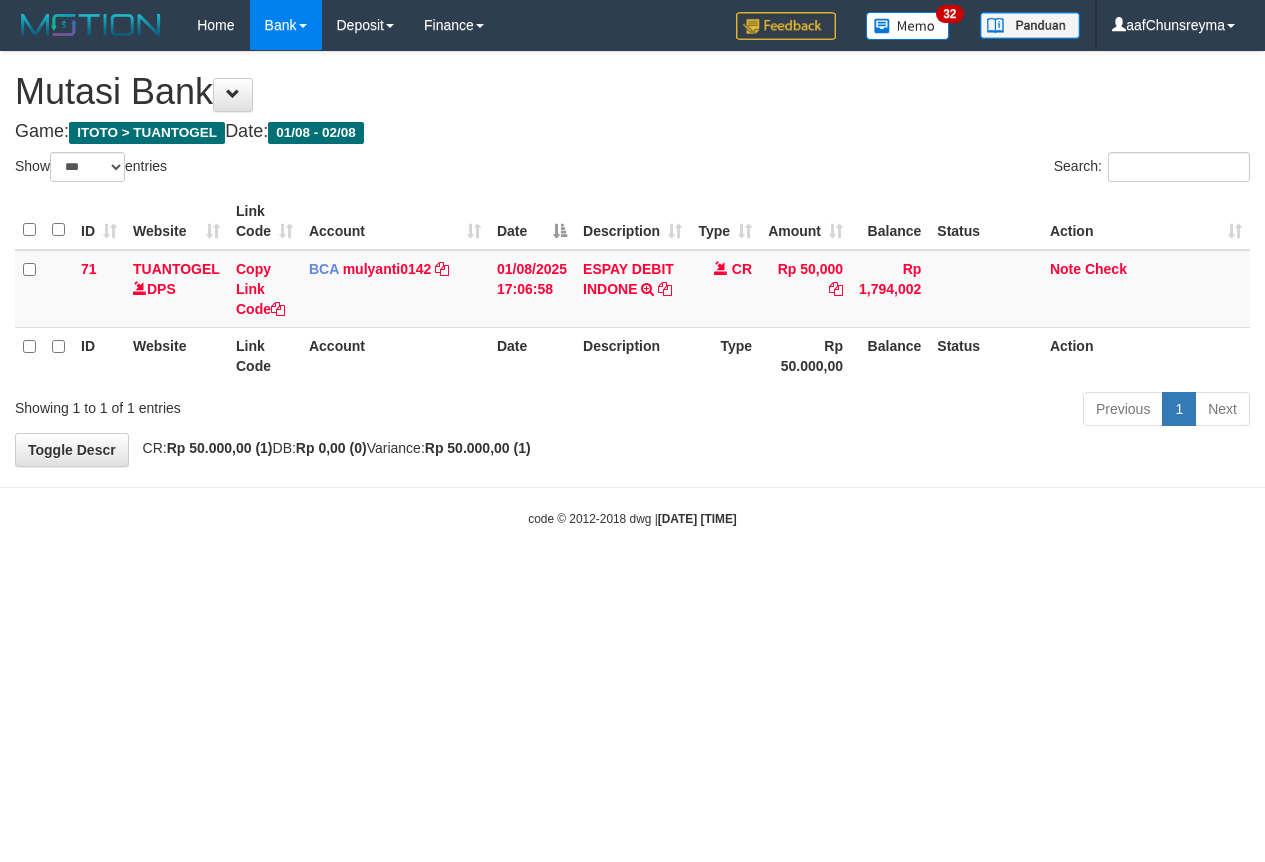 select on "***" 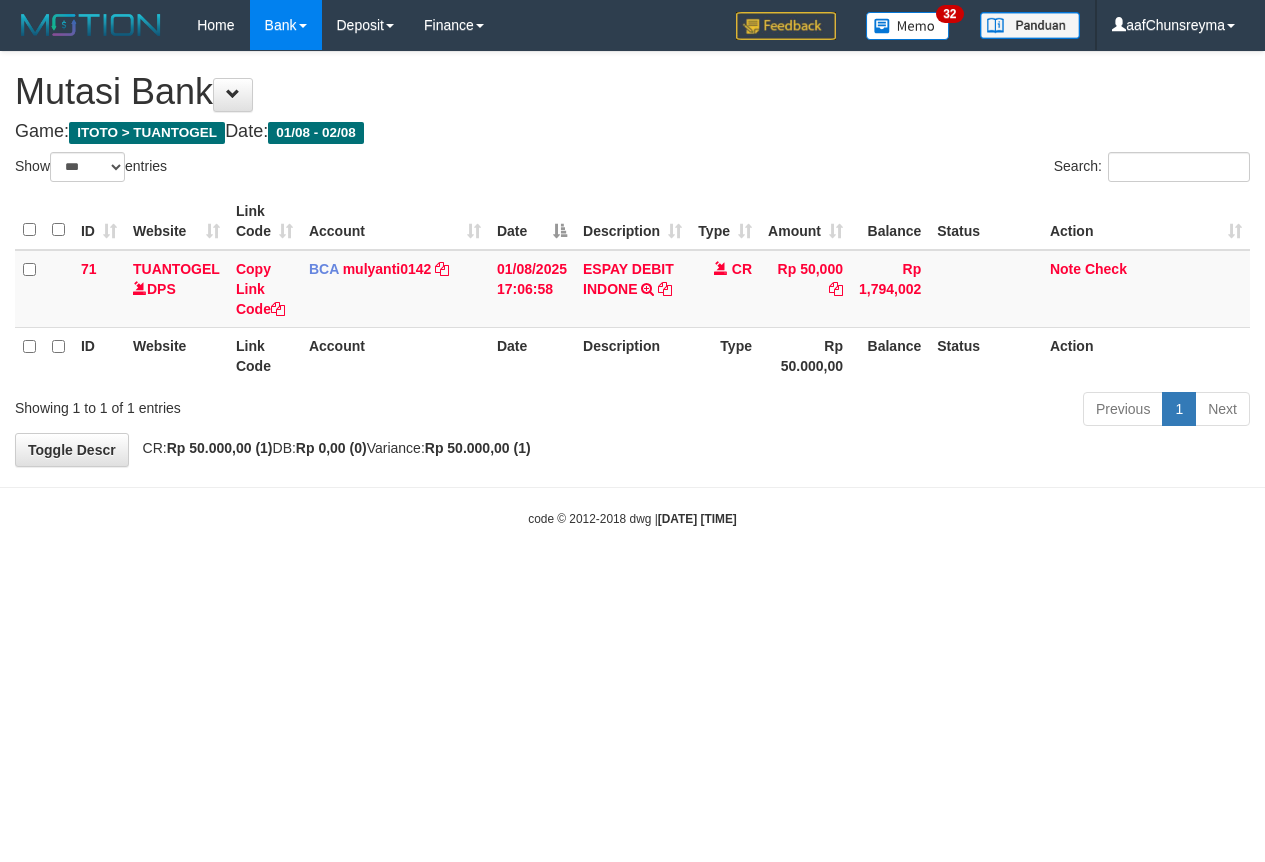 scroll, scrollTop: 0, scrollLeft: 0, axis: both 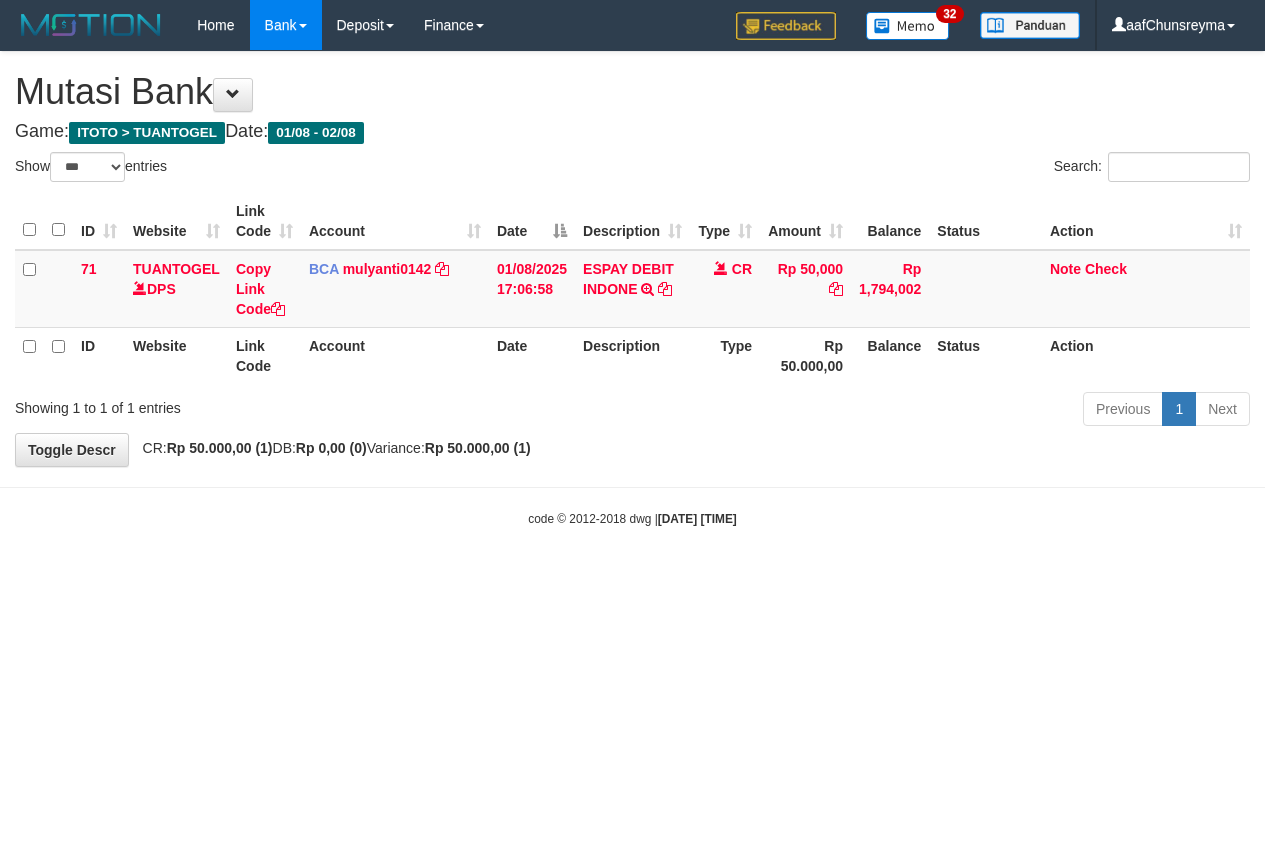 select on "***" 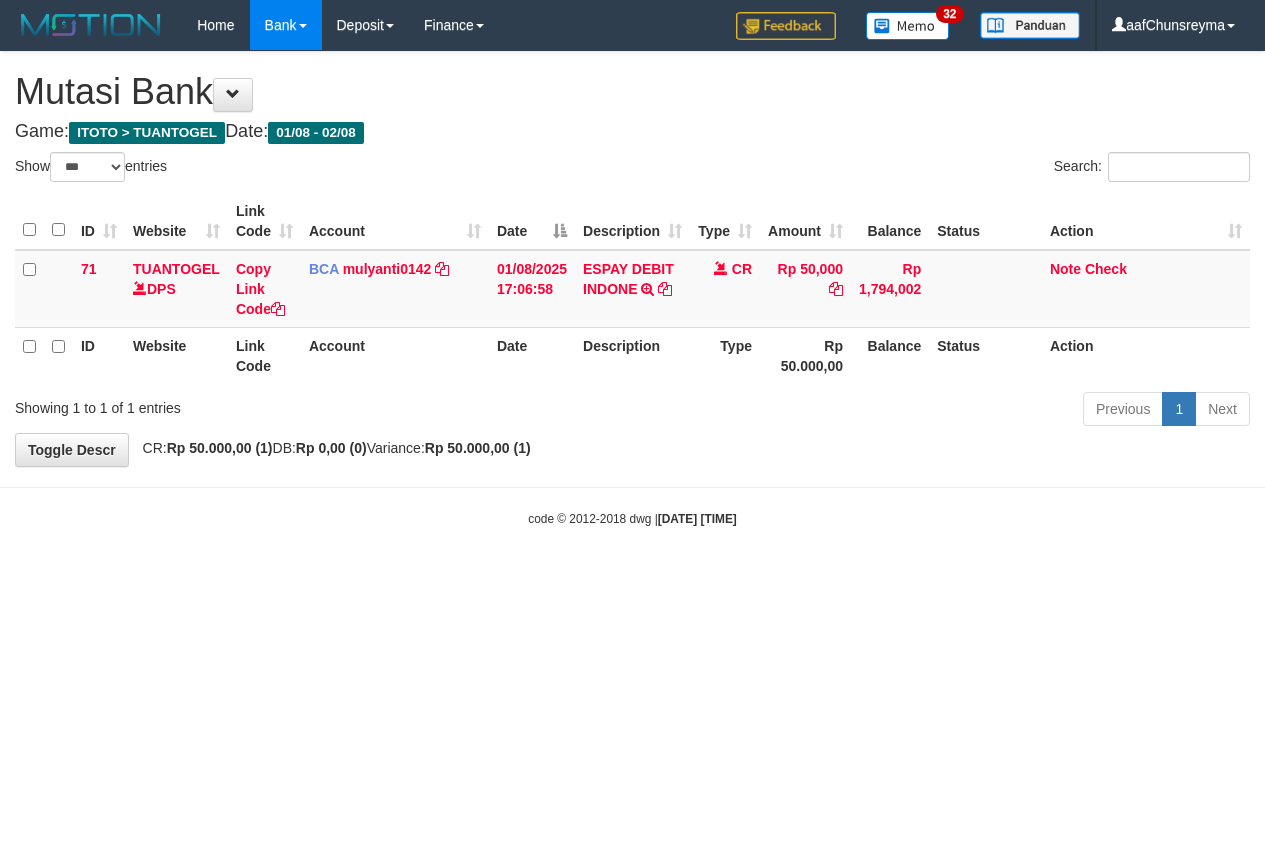 scroll, scrollTop: 0, scrollLeft: 0, axis: both 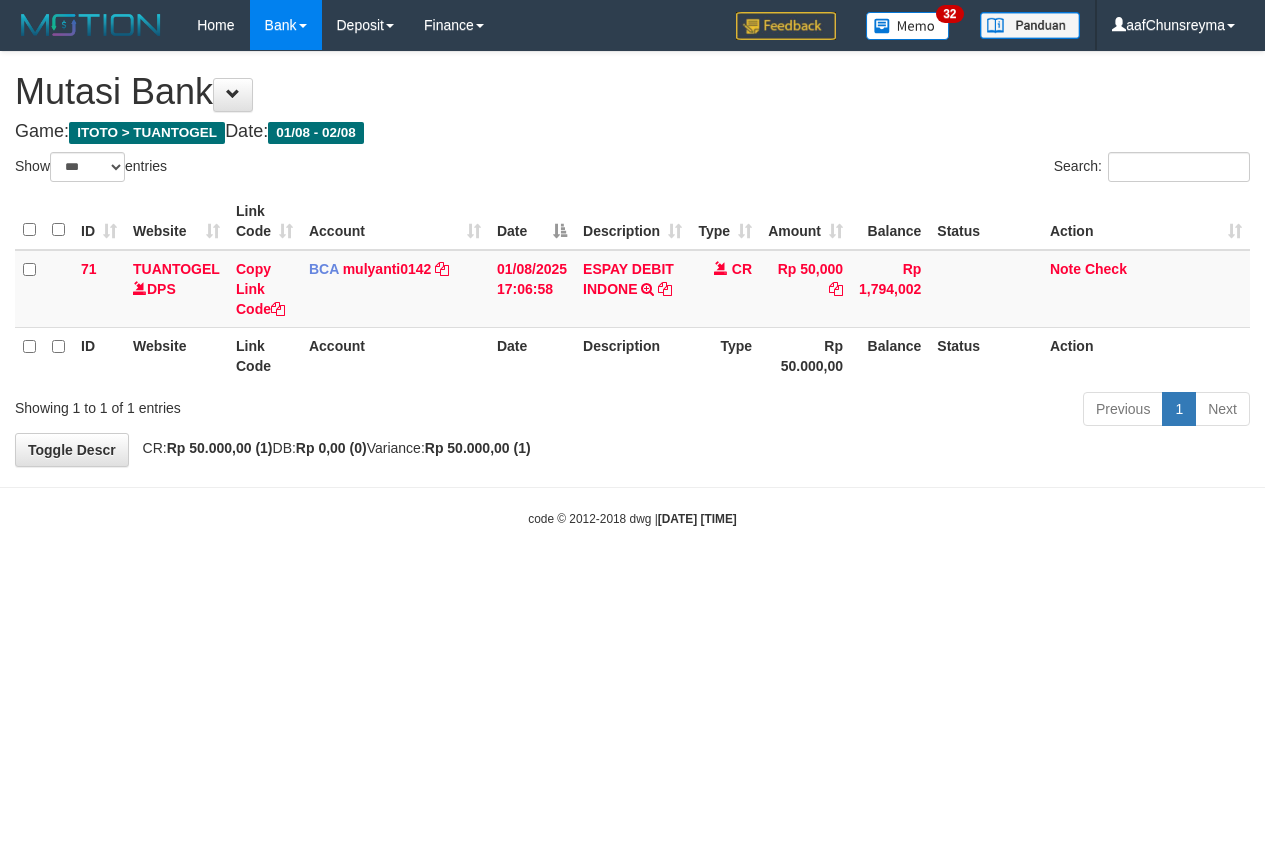 select on "***" 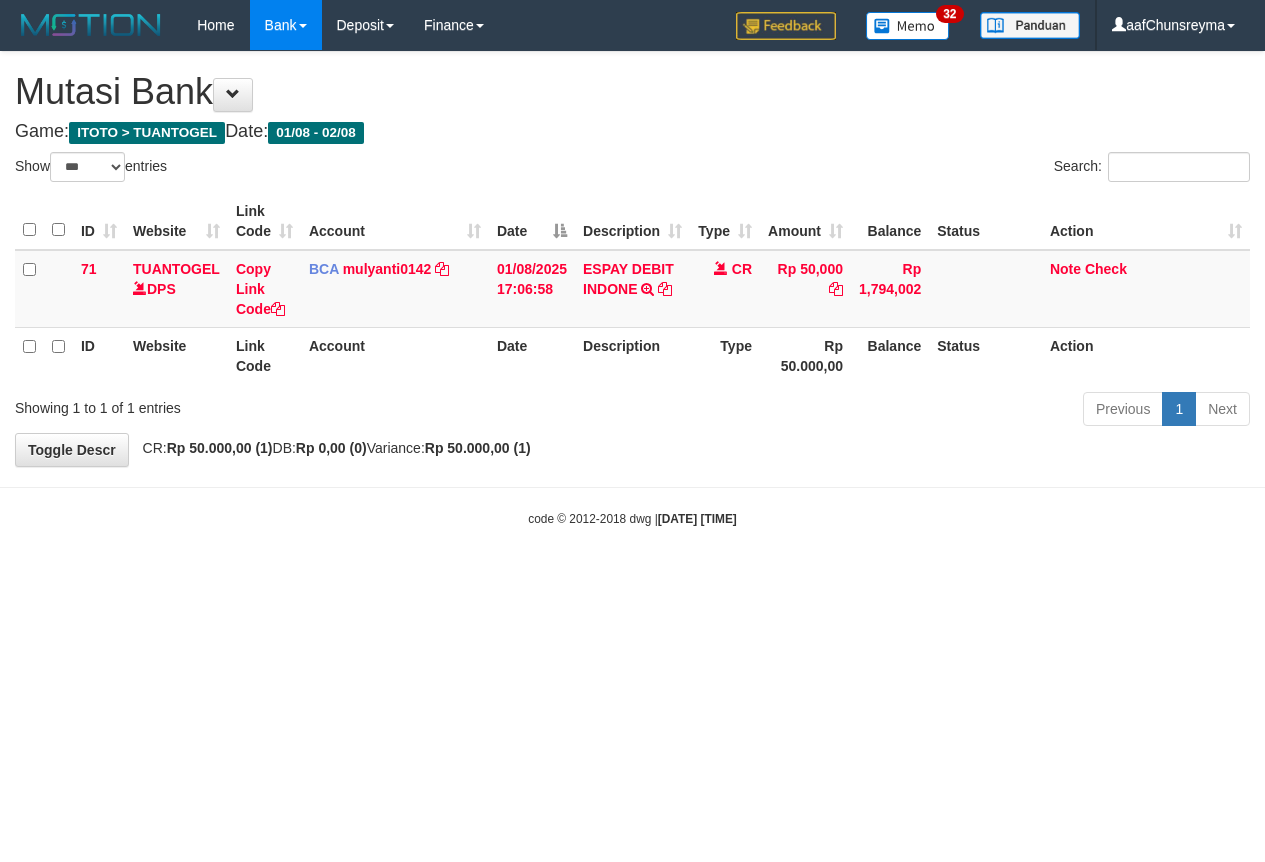 scroll, scrollTop: 0, scrollLeft: 0, axis: both 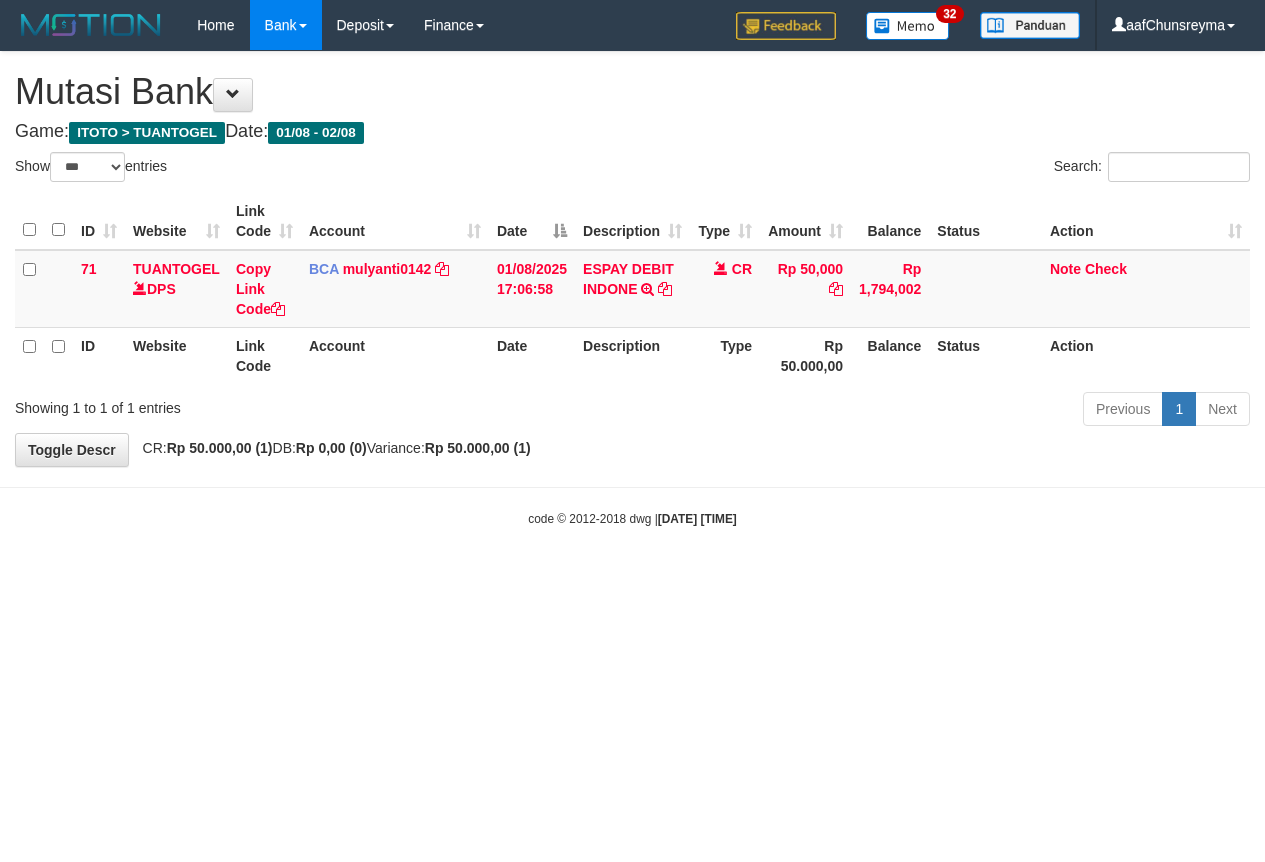 select on "***" 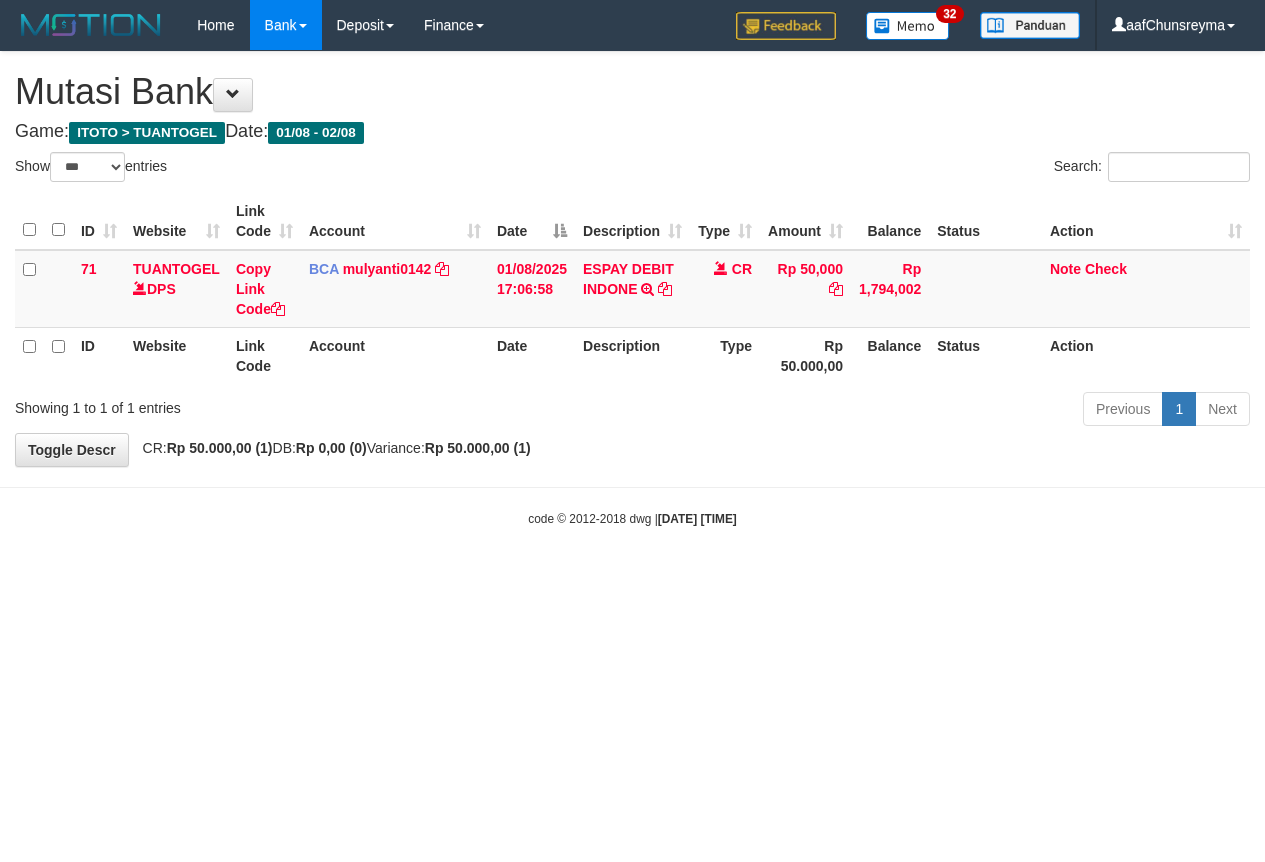 scroll, scrollTop: 0, scrollLeft: 0, axis: both 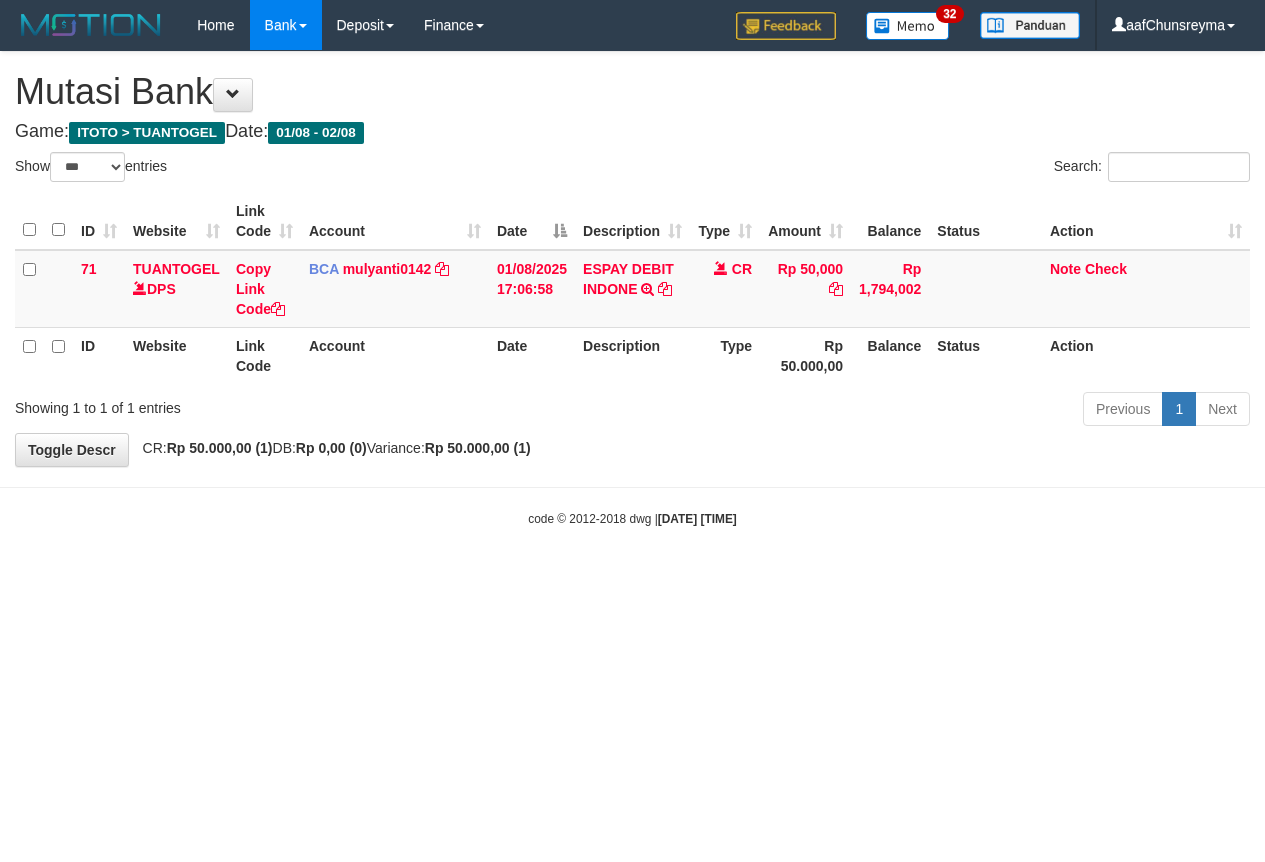 select on "***" 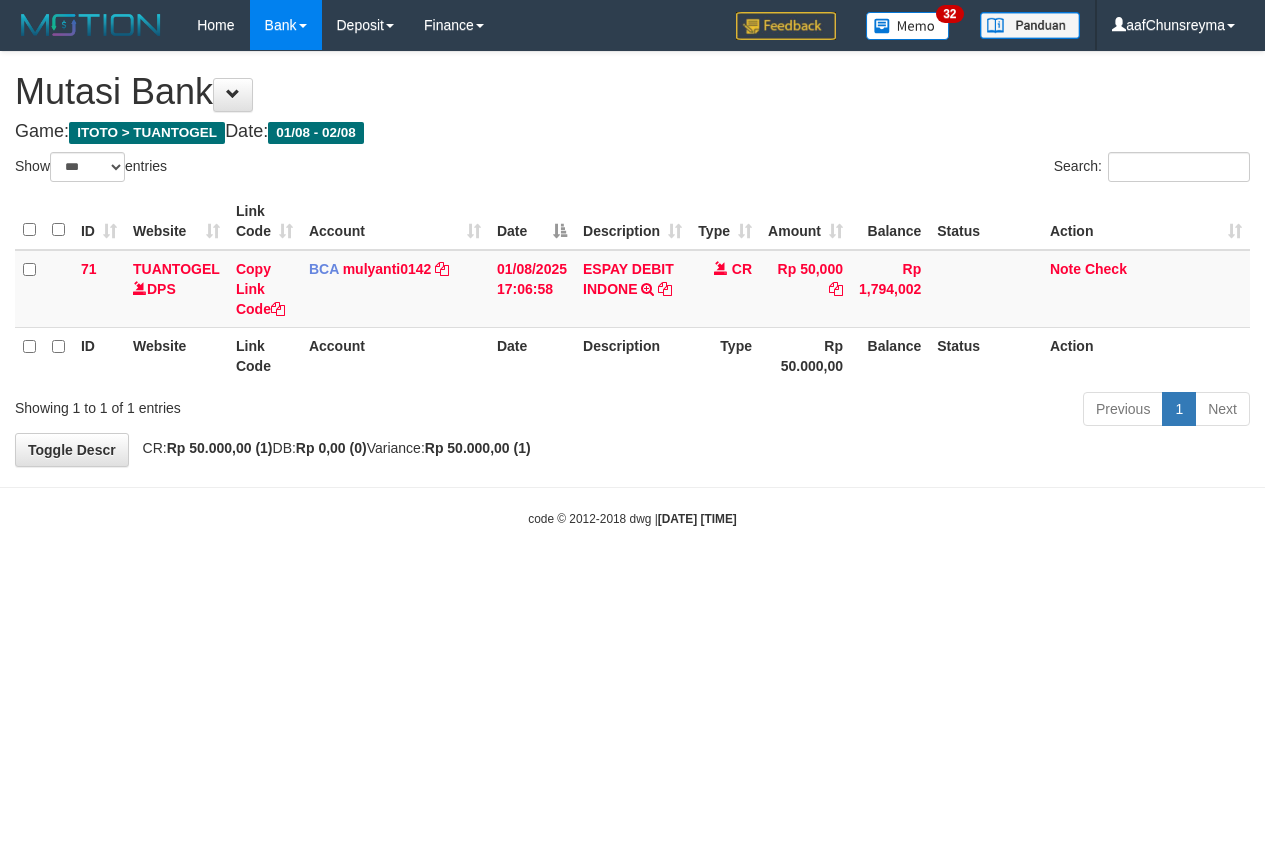 scroll, scrollTop: 0, scrollLeft: 0, axis: both 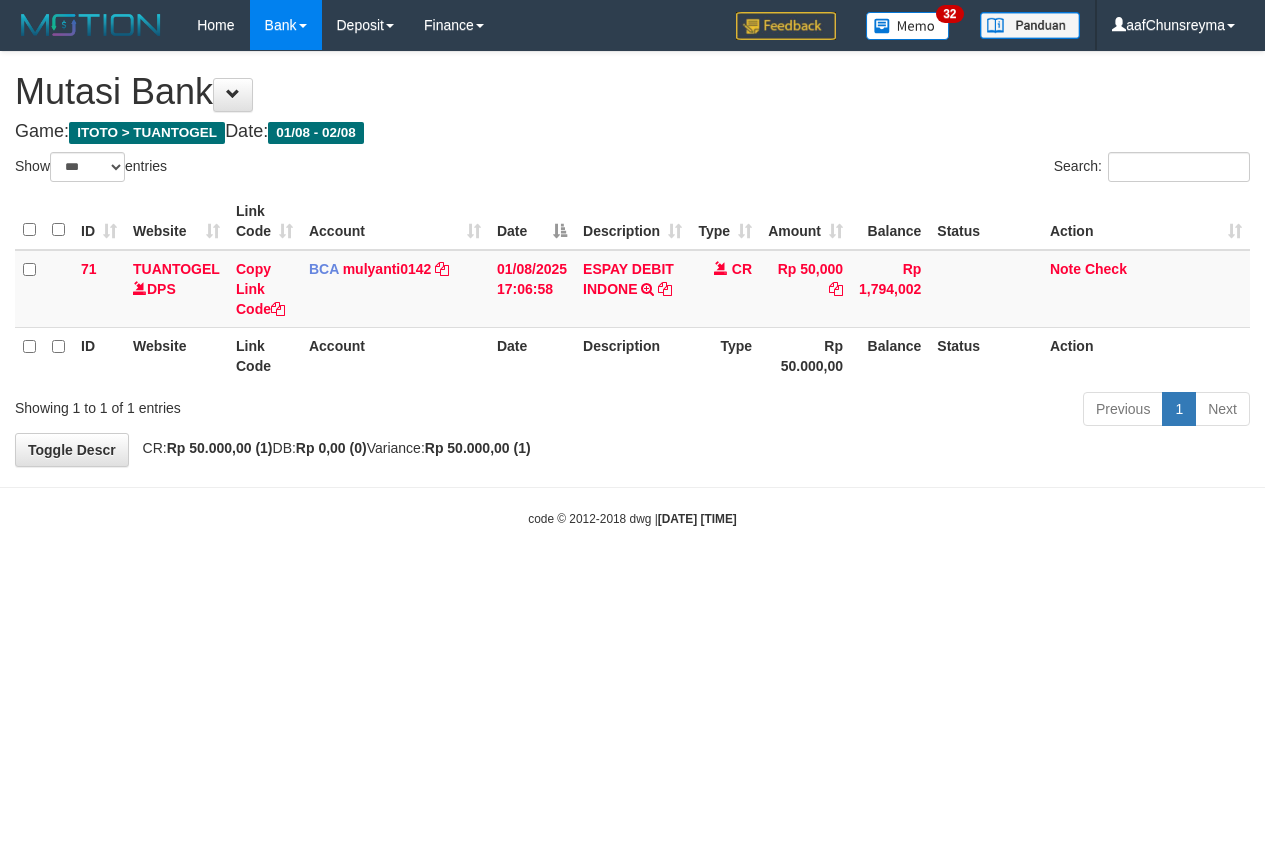 select on "***" 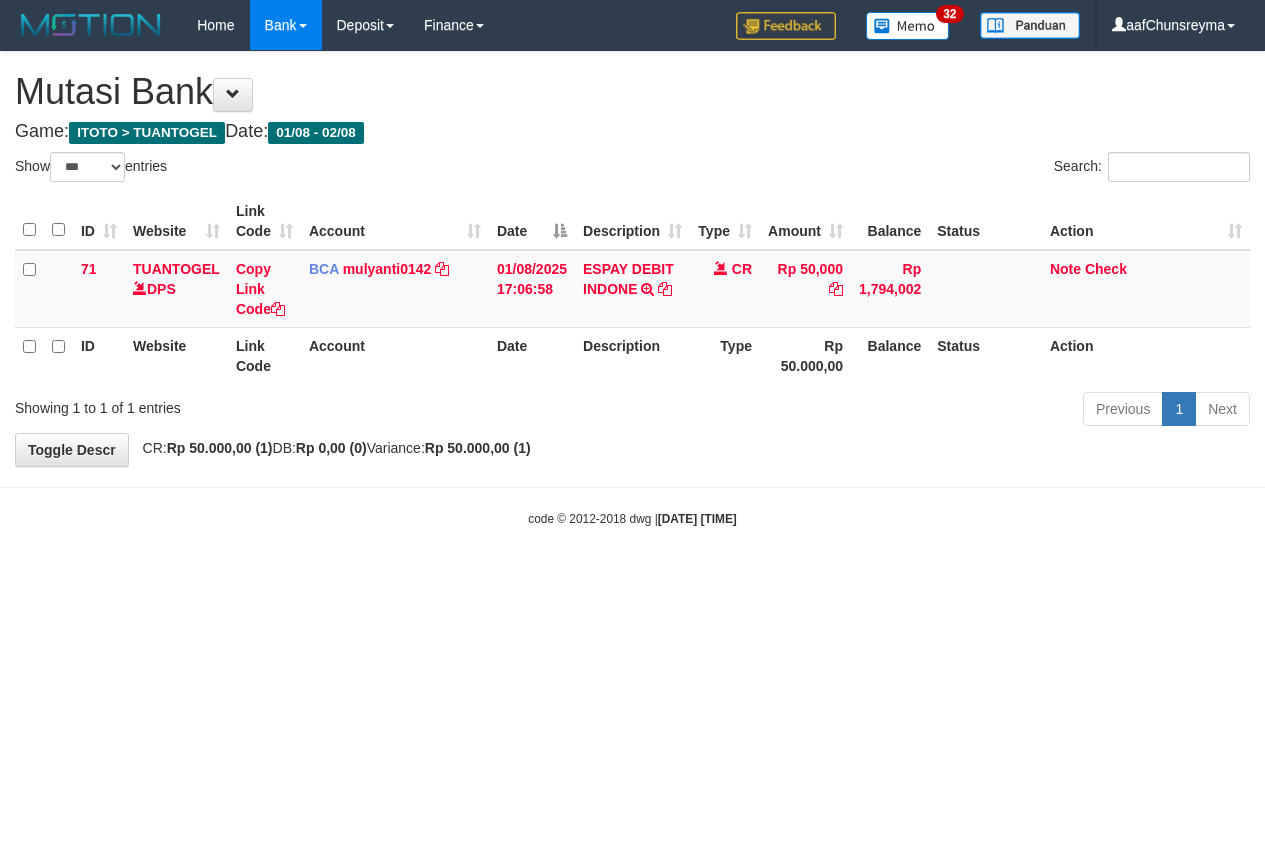 scroll, scrollTop: 0, scrollLeft: 0, axis: both 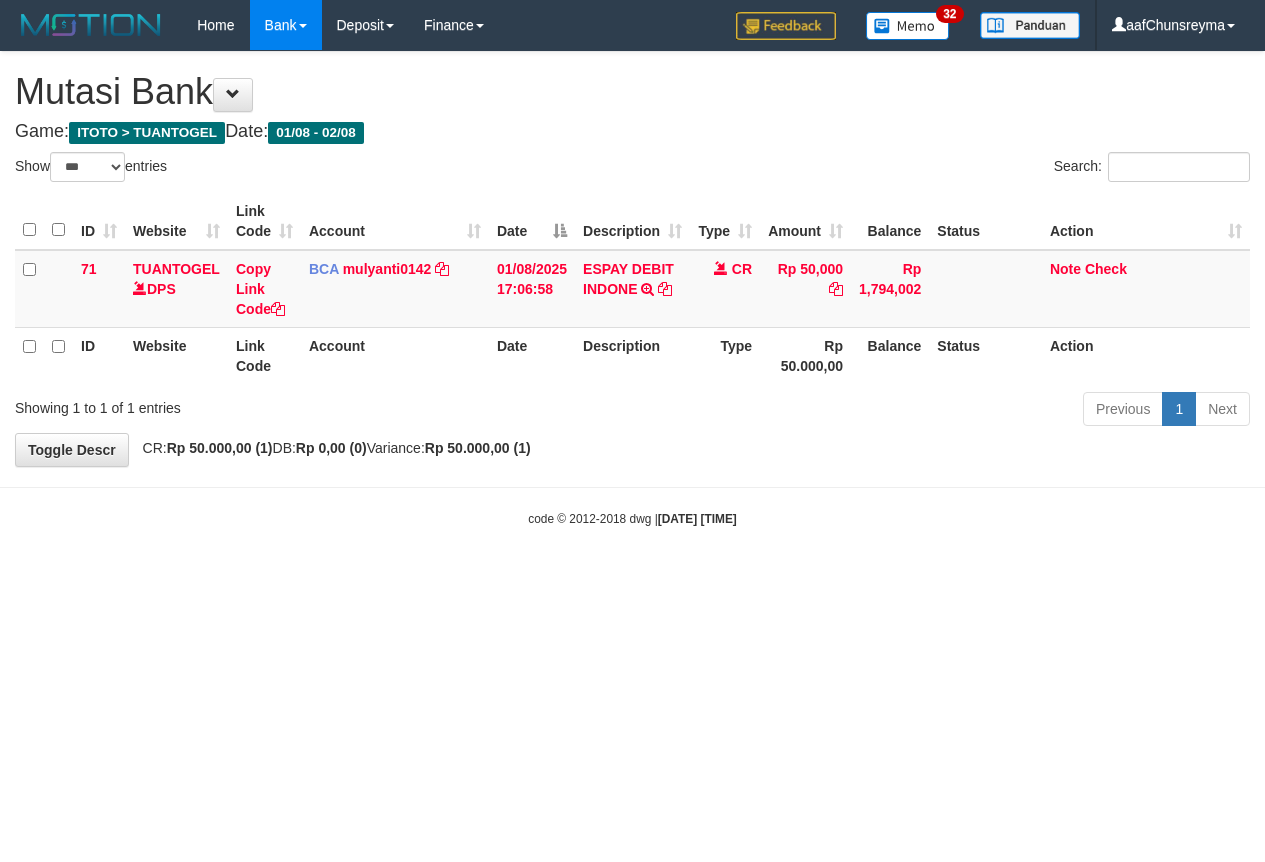 select on "***" 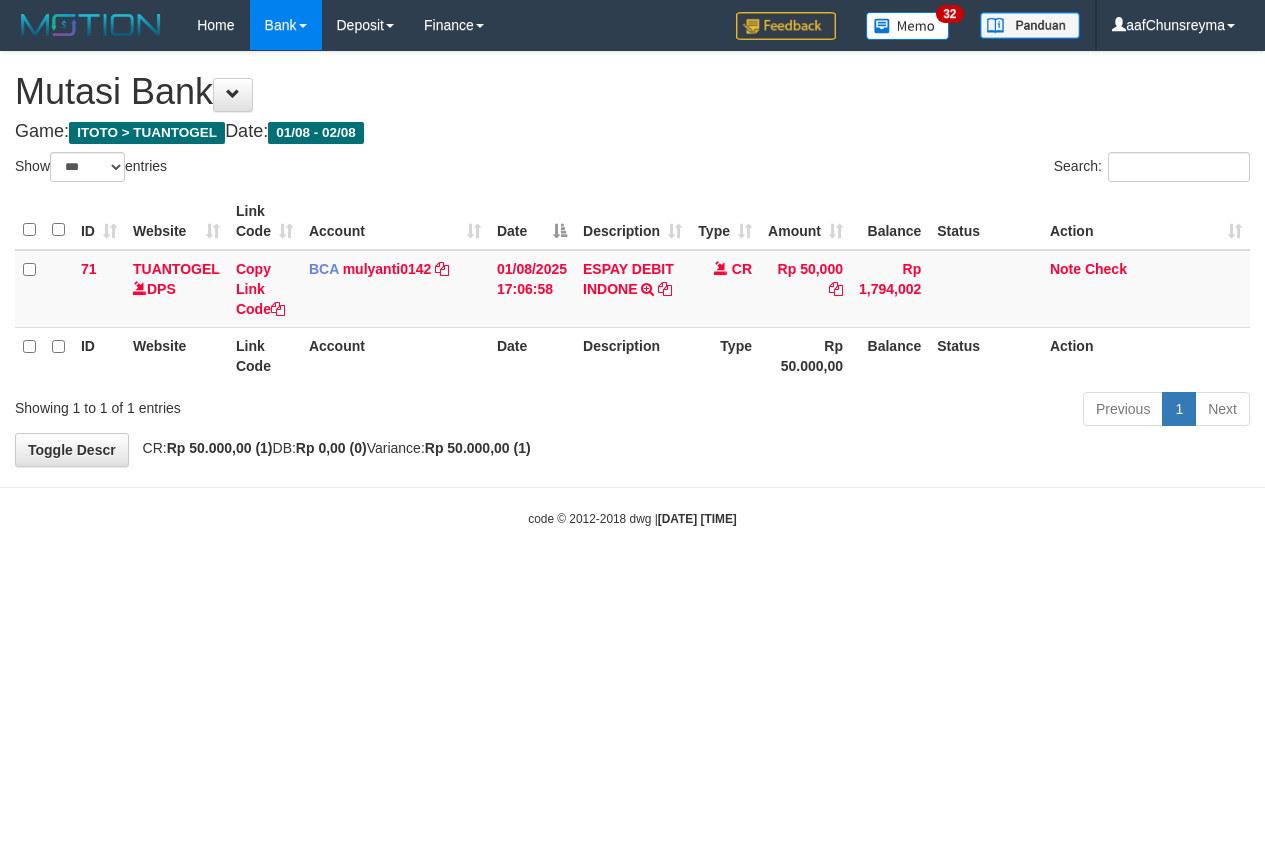 scroll, scrollTop: 0, scrollLeft: 0, axis: both 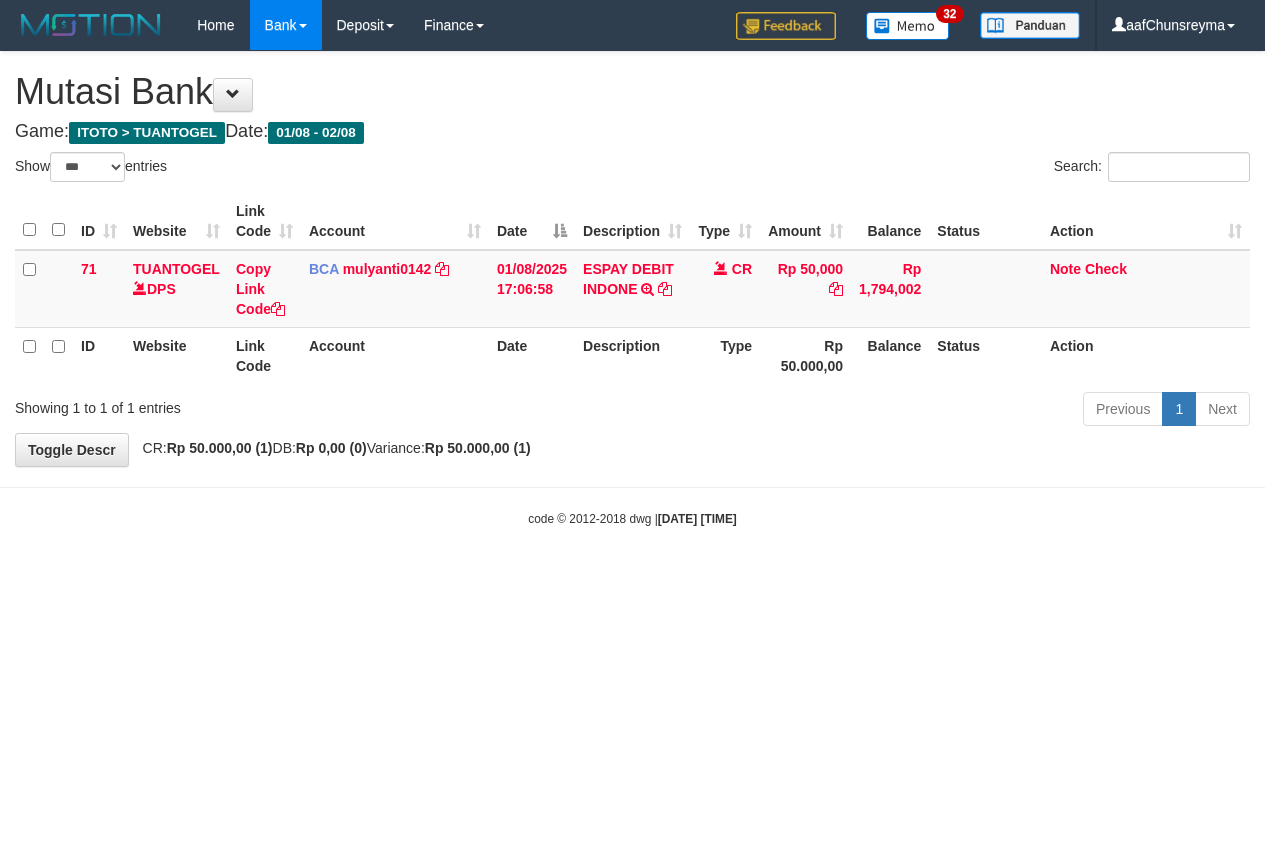 select on "***" 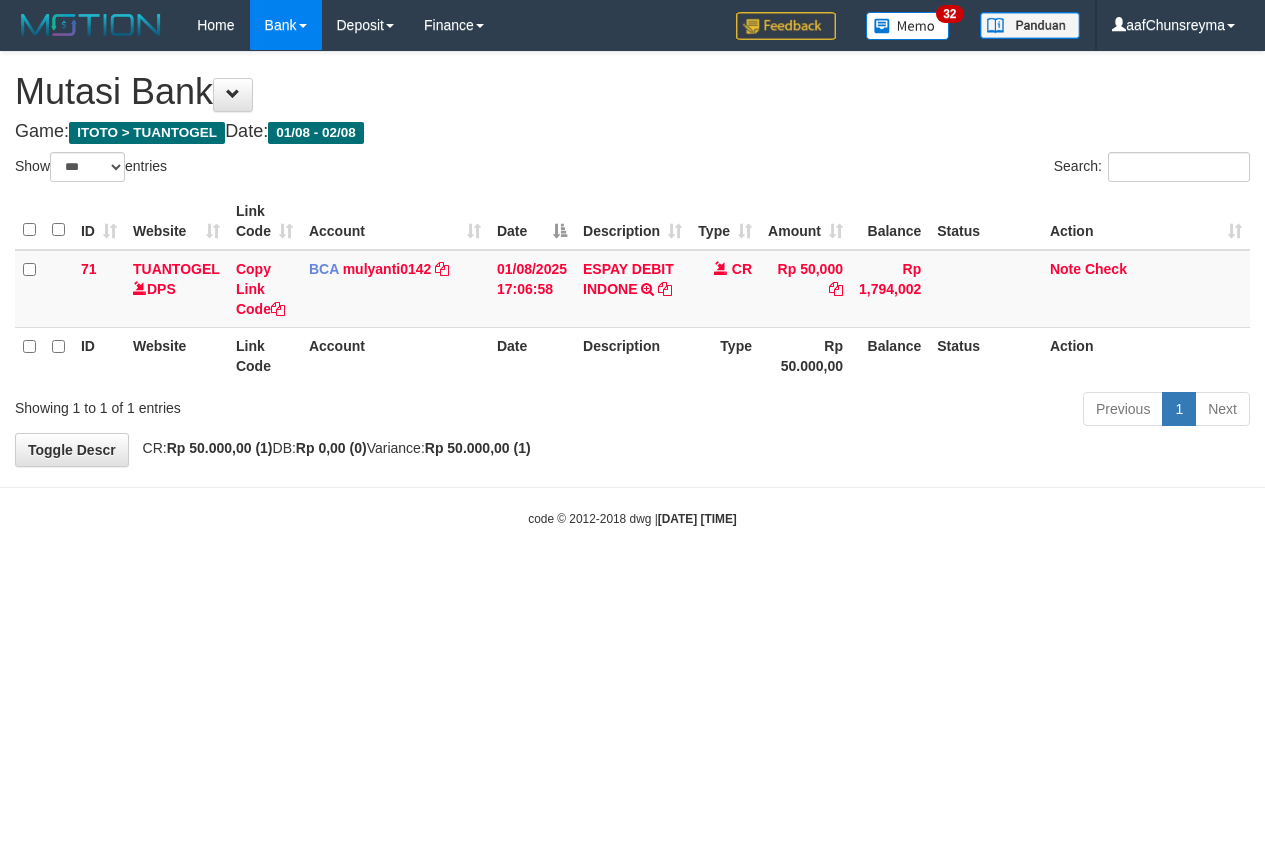 scroll, scrollTop: 0, scrollLeft: 0, axis: both 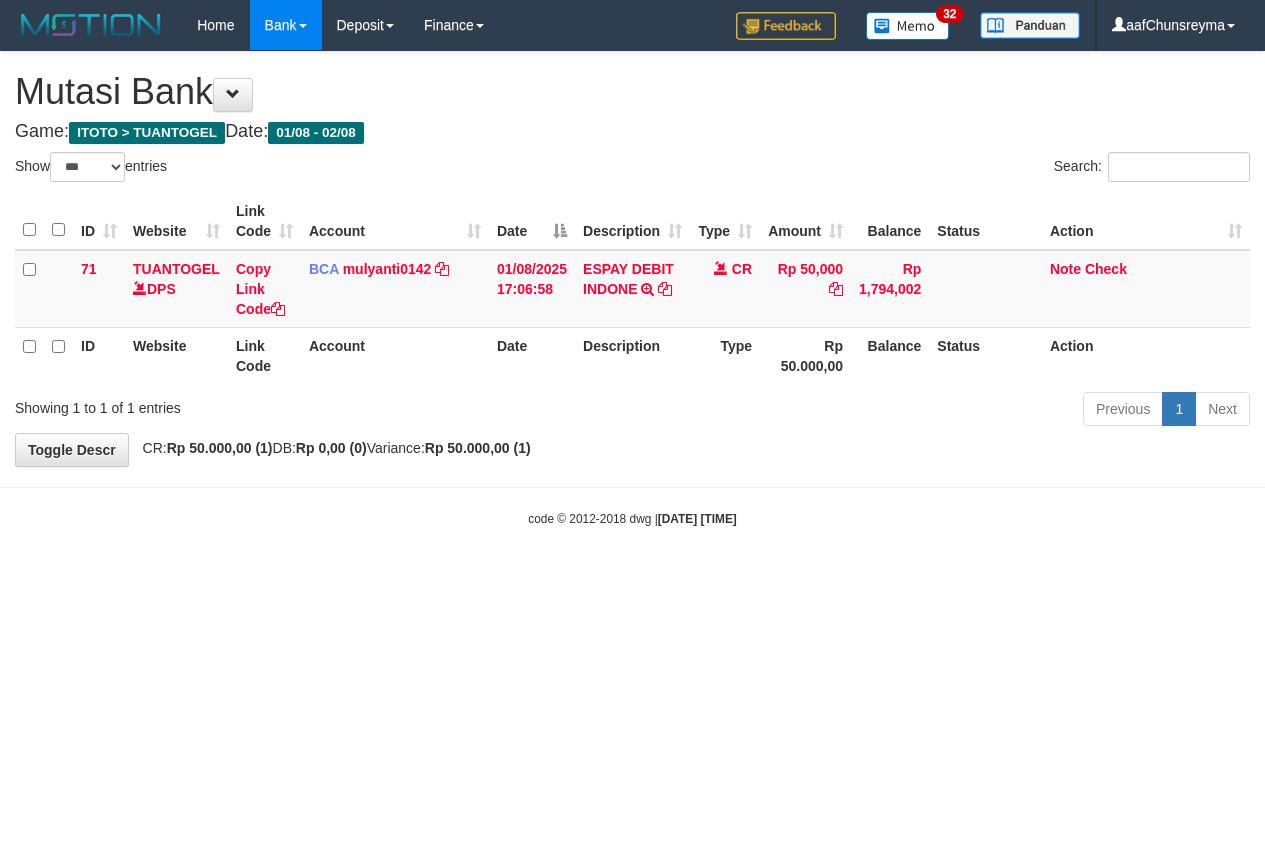 select on "***" 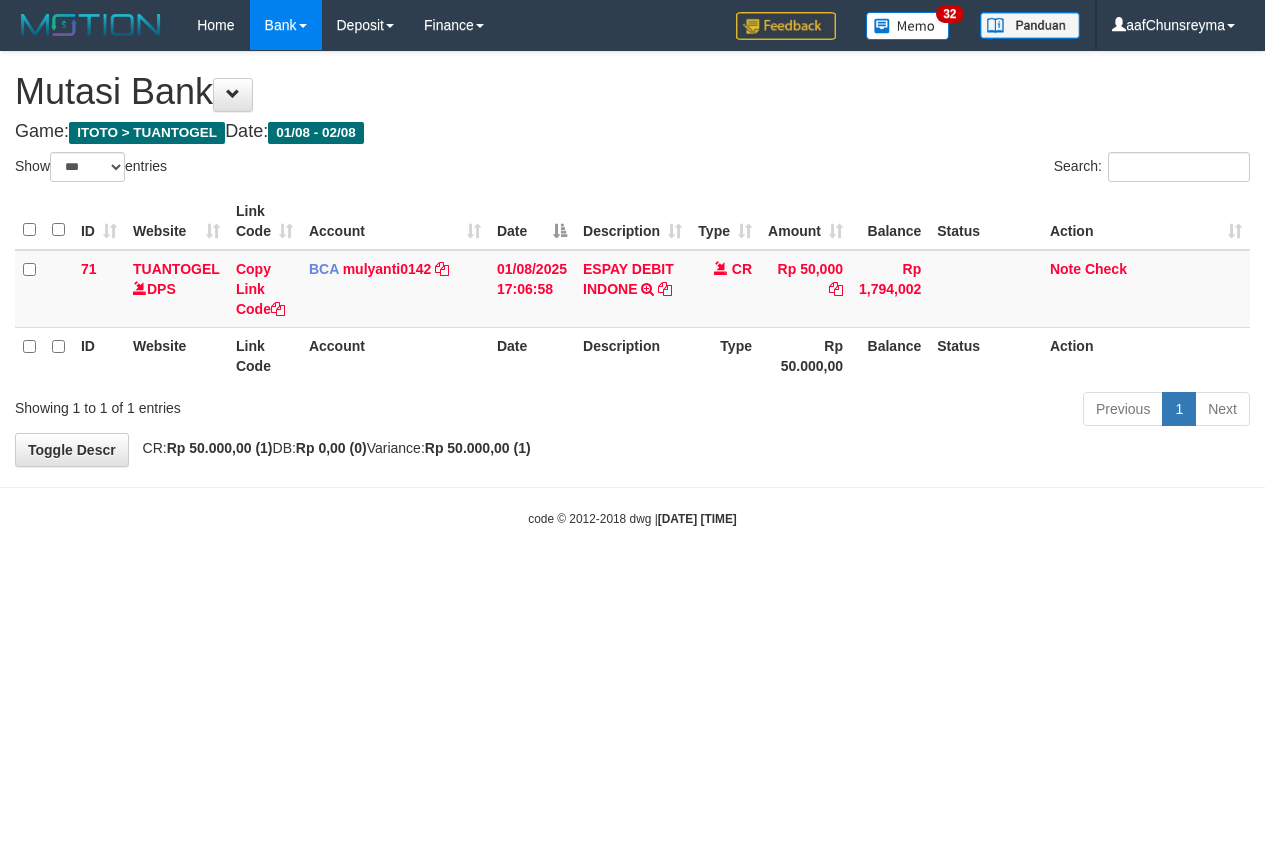 scroll, scrollTop: 0, scrollLeft: 0, axis: both 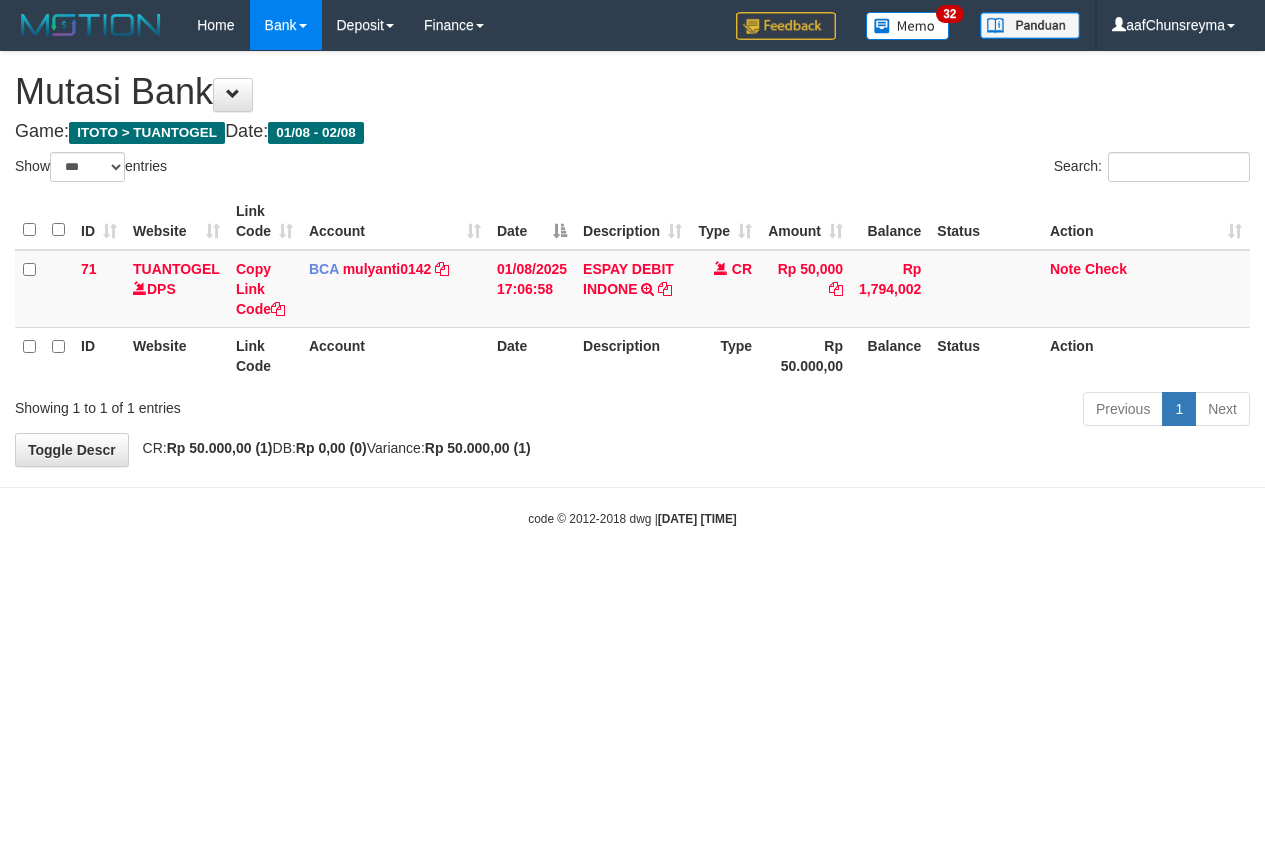 select on "***" 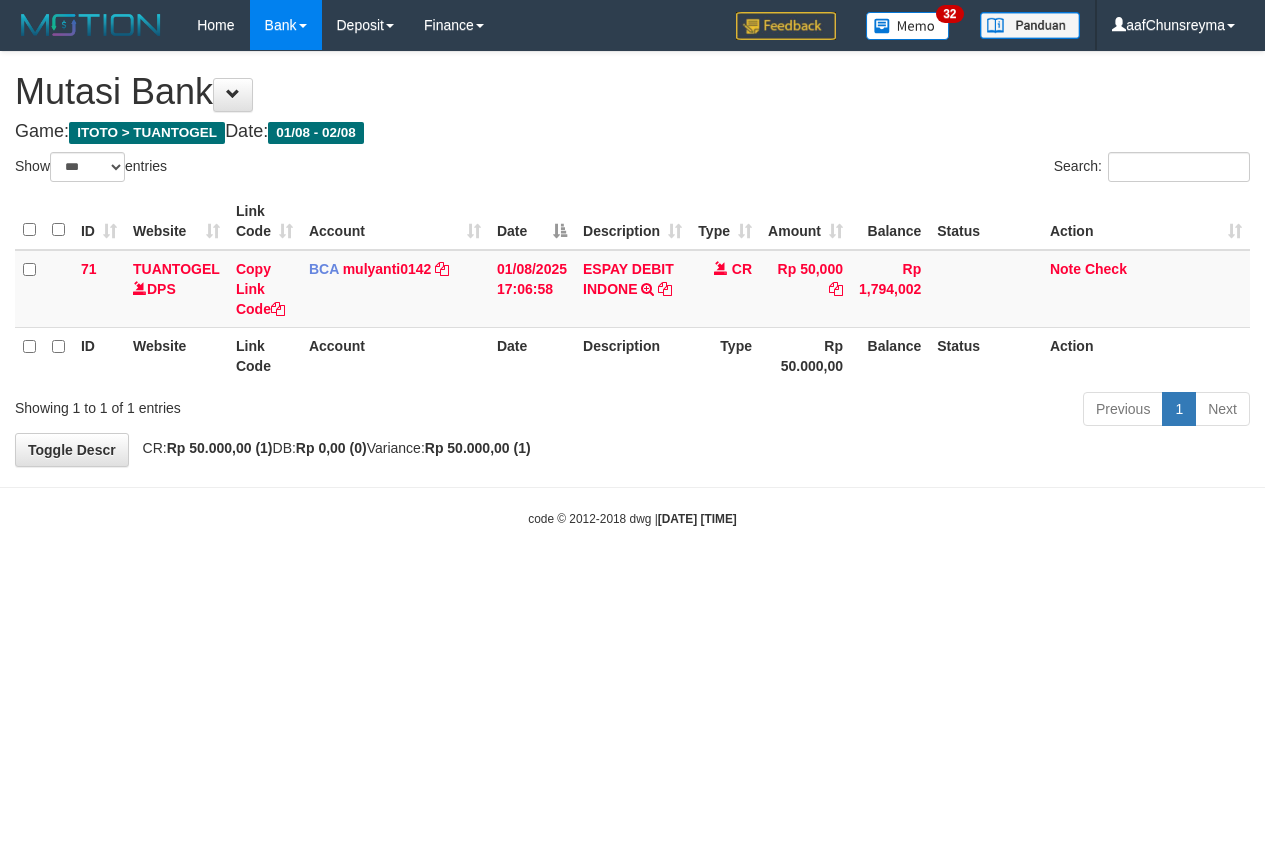 scroll, scrollTop: 0, scrollLeft: 0, axis: both 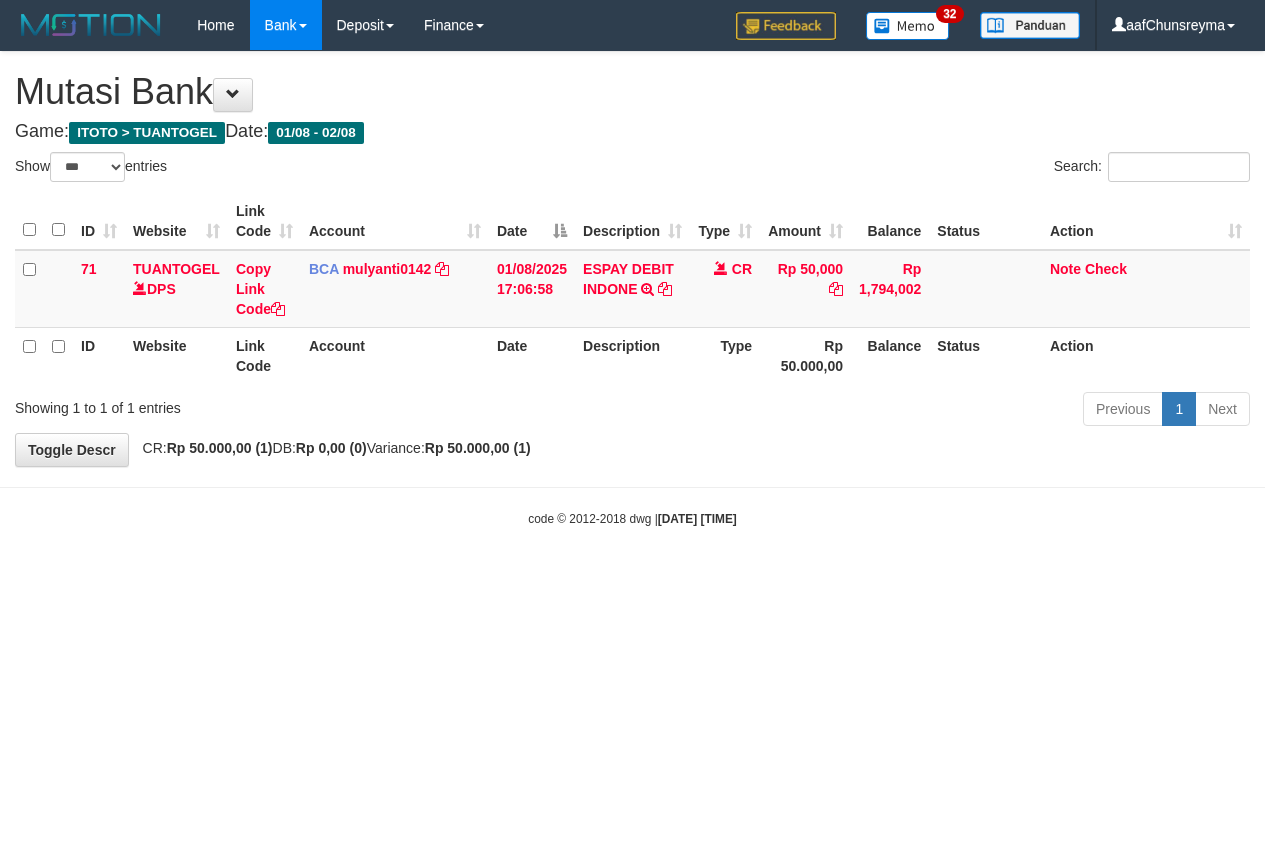 select on "***" 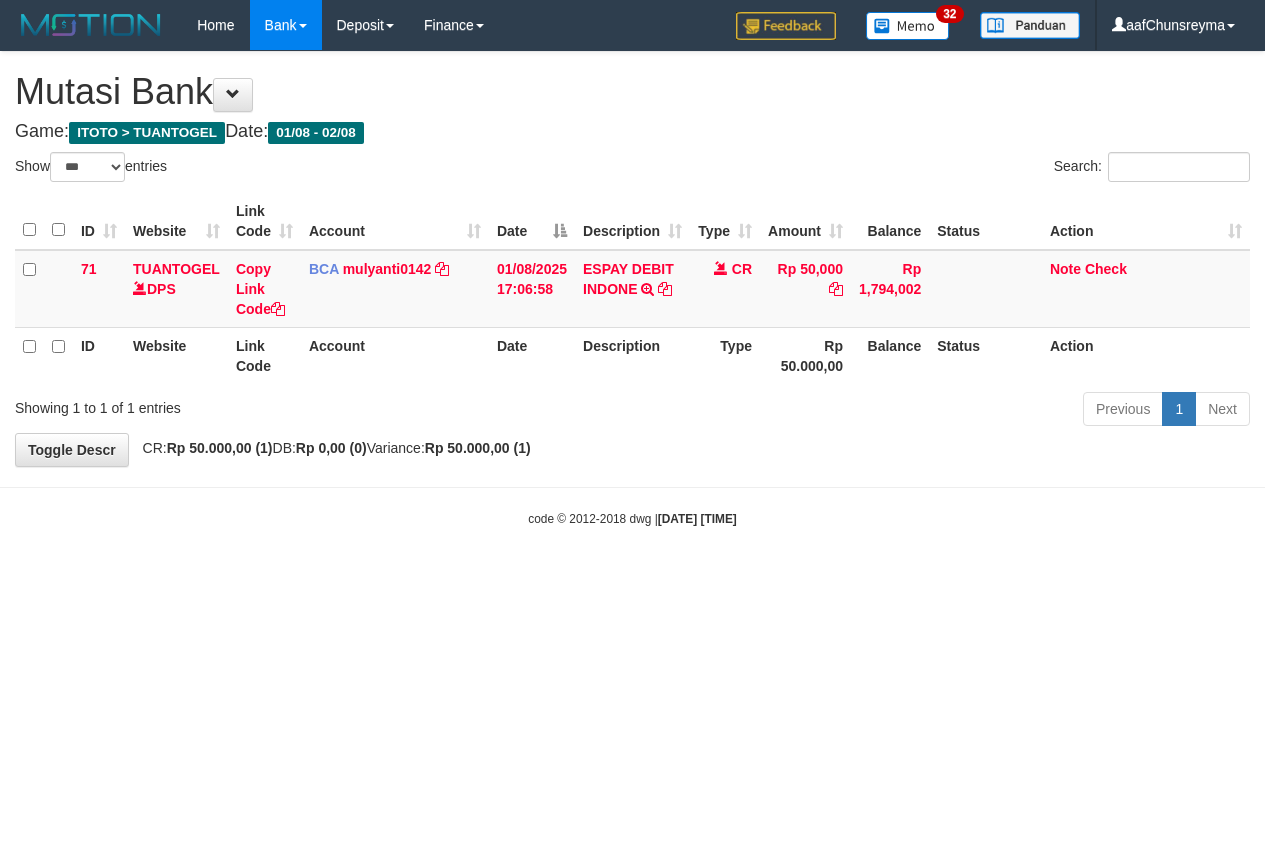scroll, scrollTop: 0, scrollLeft: 0, axis: both 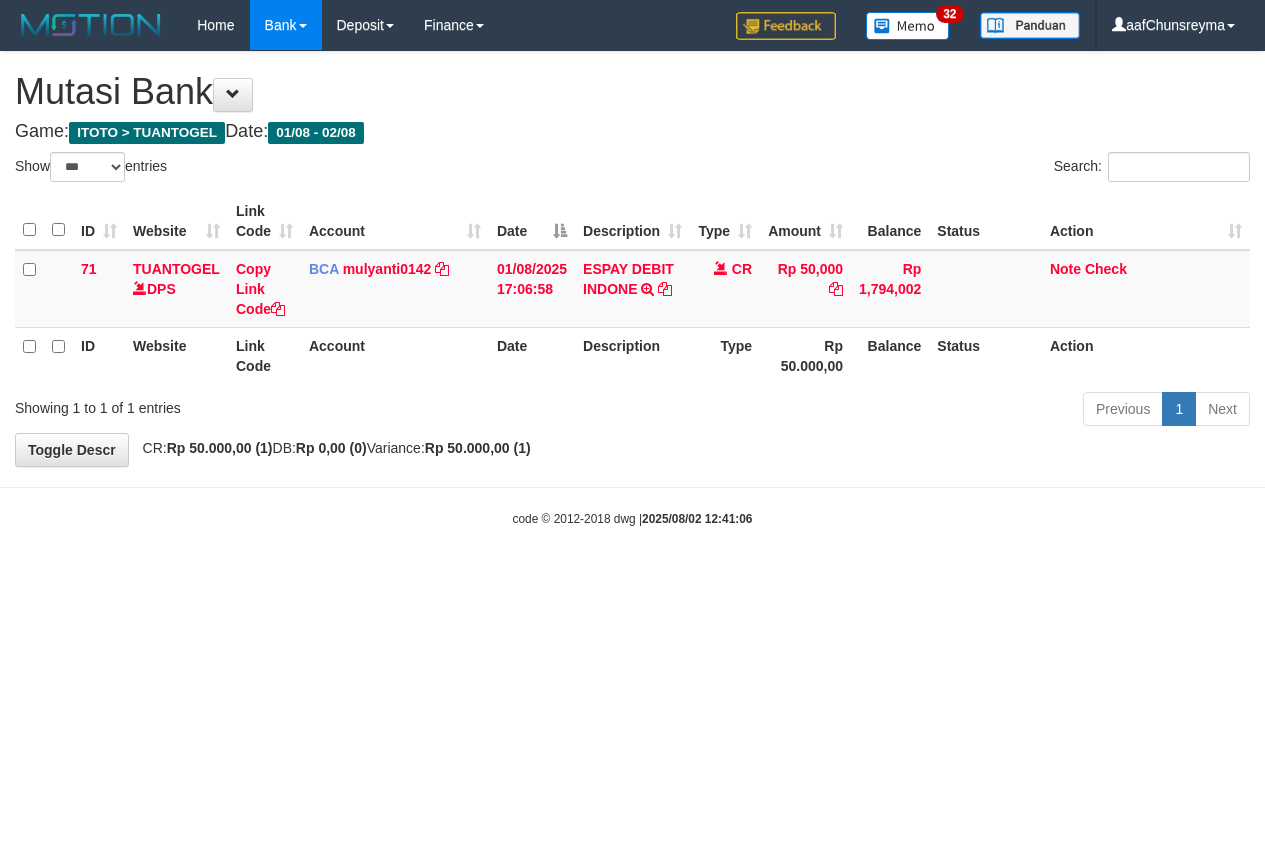 select on "***" 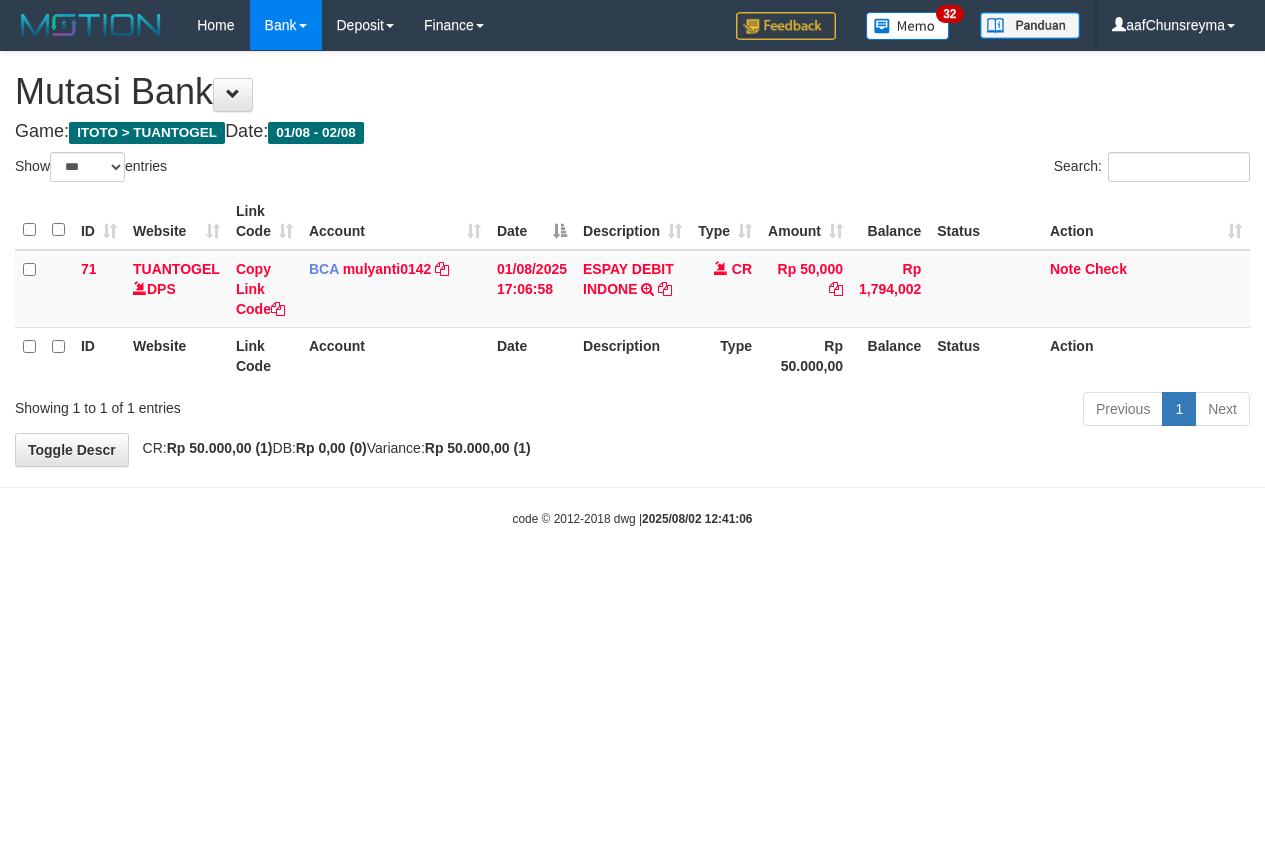 scroll, scrollTop: 0, scrollLeft: 0, axis: both 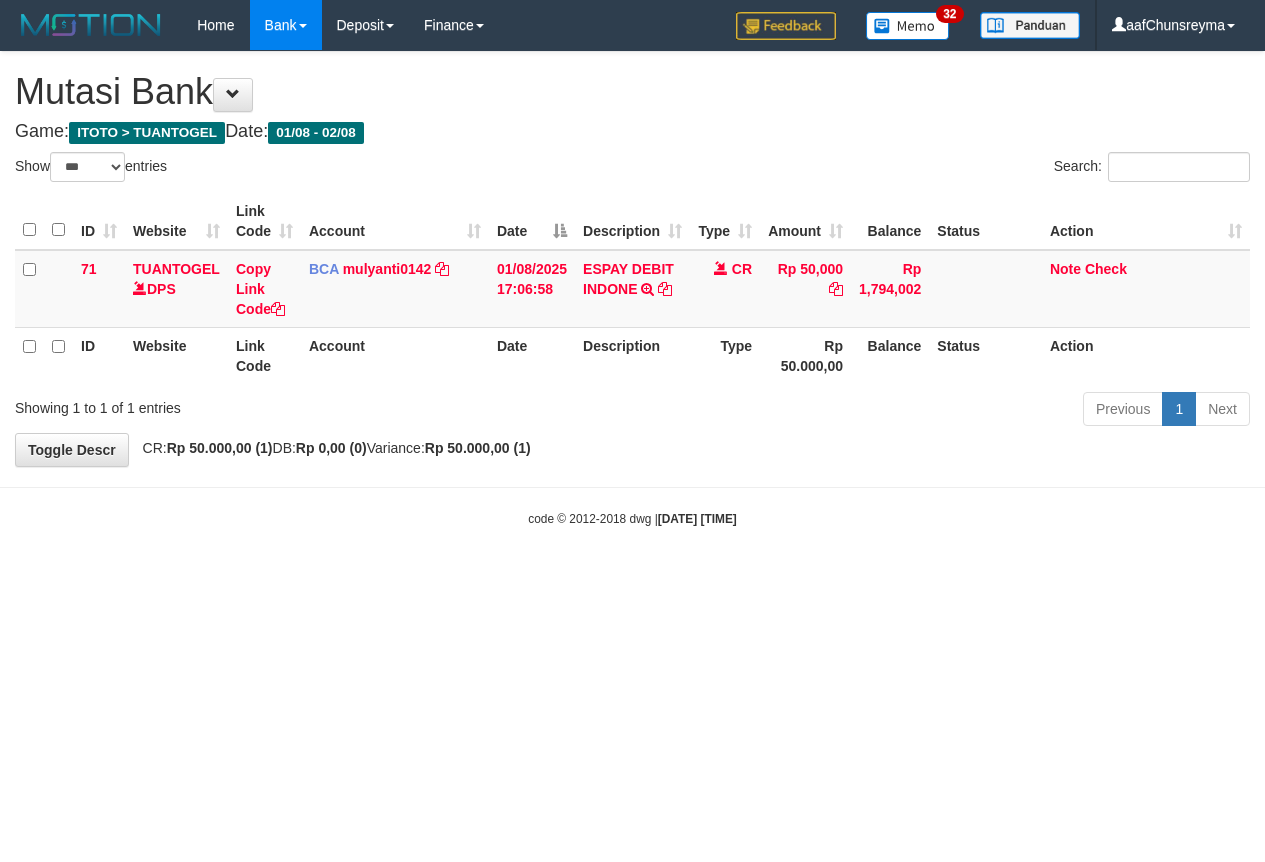 select on "***" 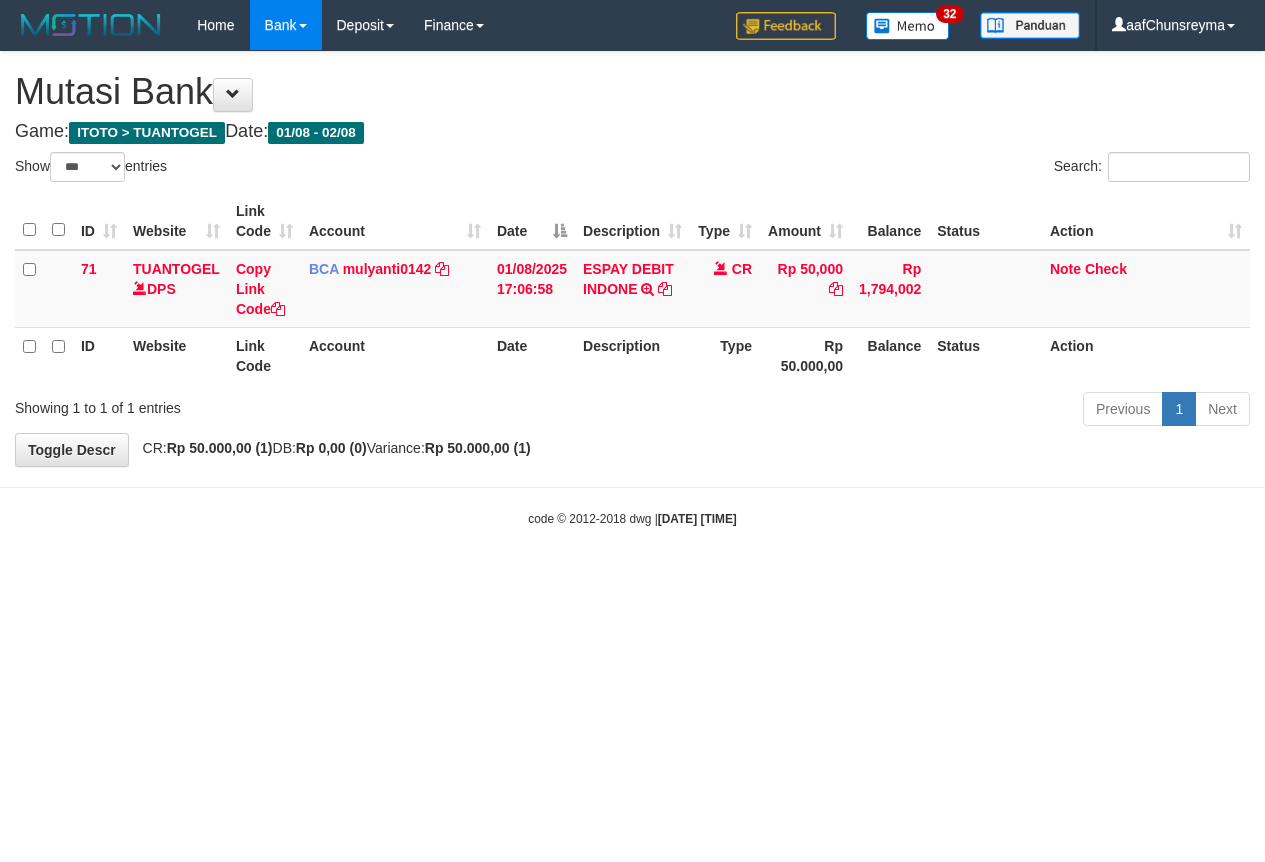 scroll, scrollTop: 0, scrollLeft: 0, axis: both 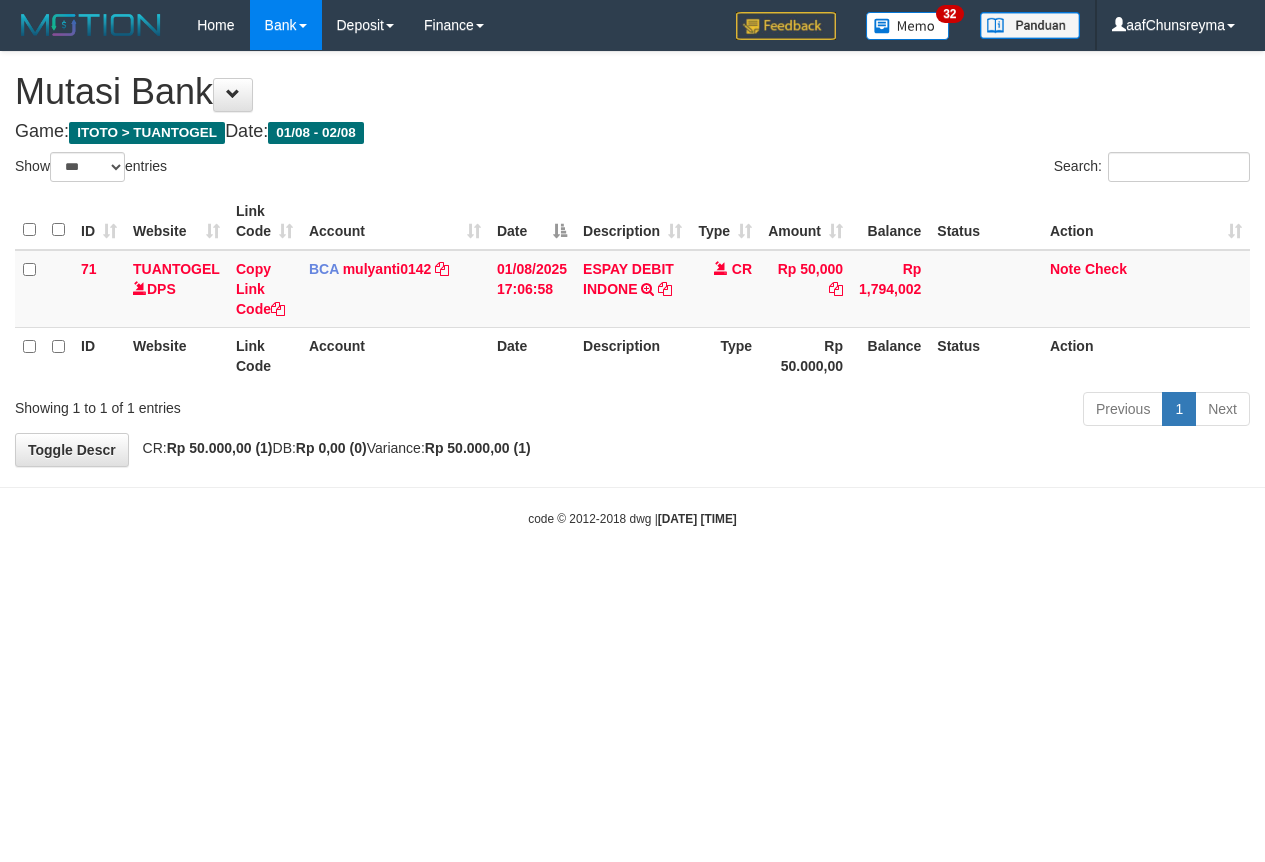 select on "***" 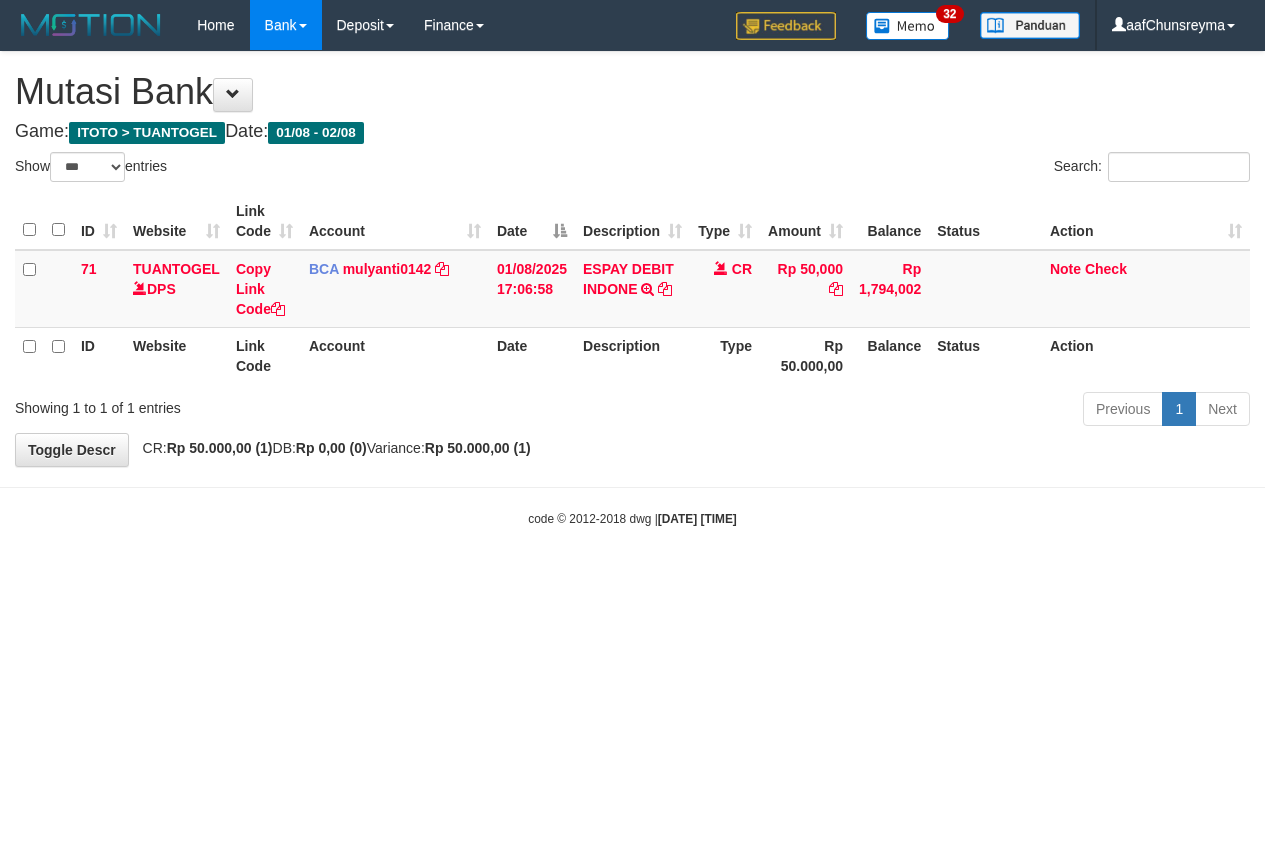 scroll, scrollTop: 0, scrollLeft: 0, axis: both 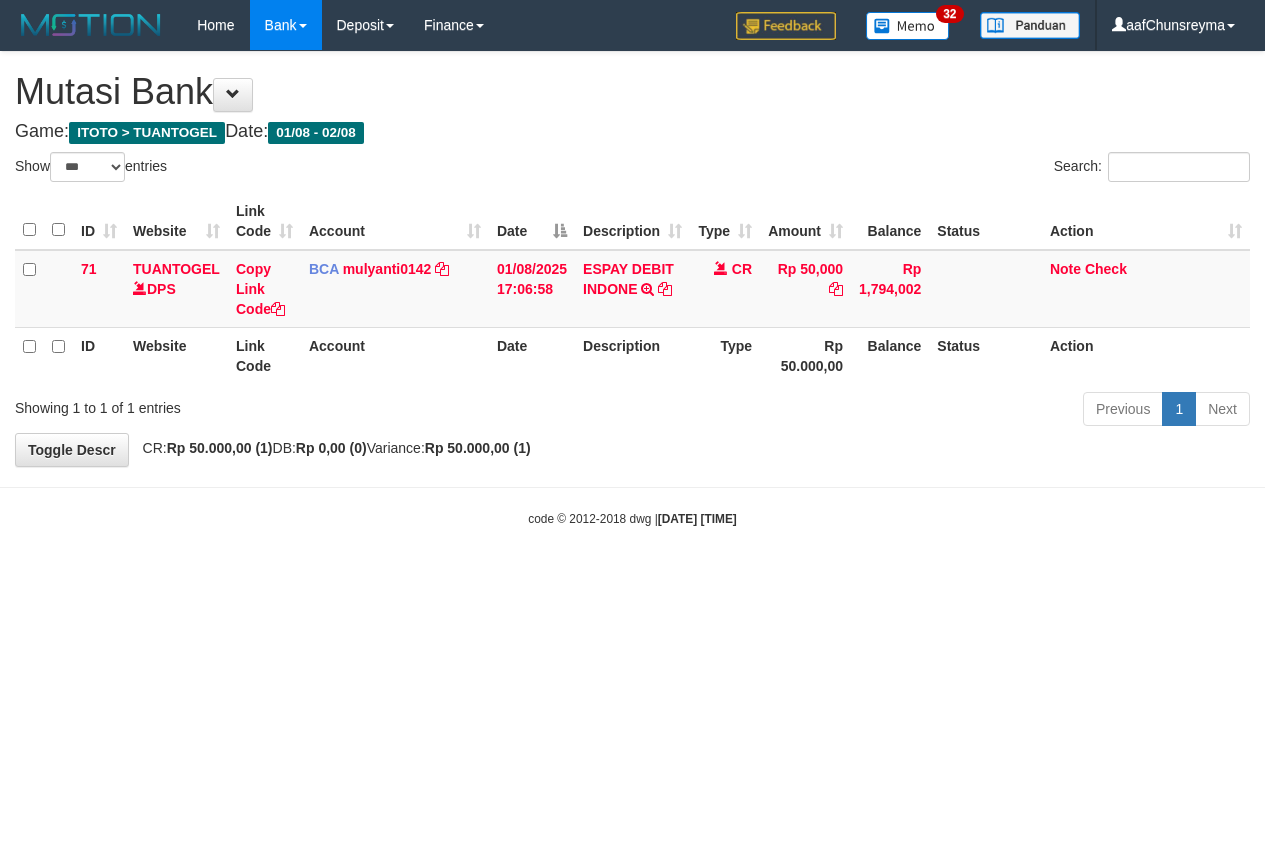 select on "***" 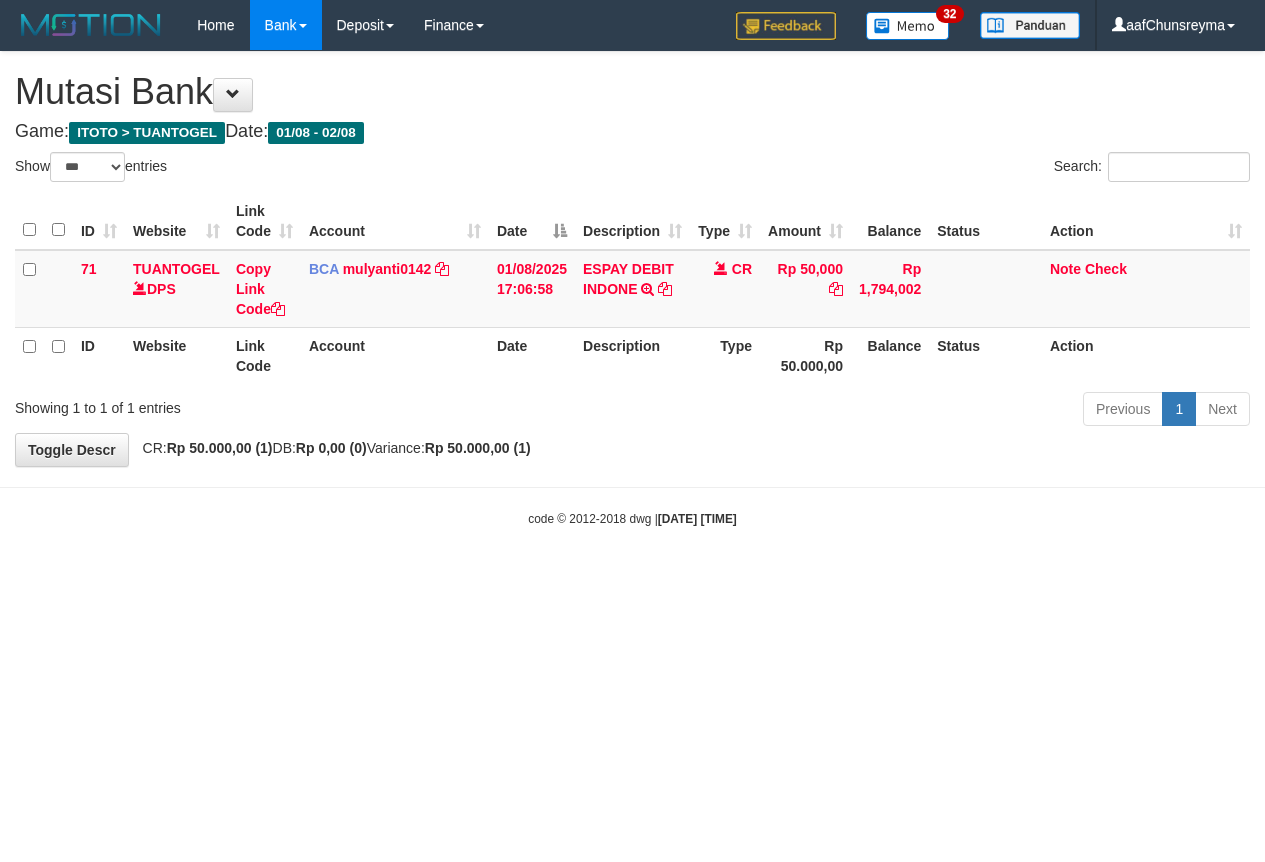 scroll, scrollTop: 0, scrollLeft: 0, axis: both 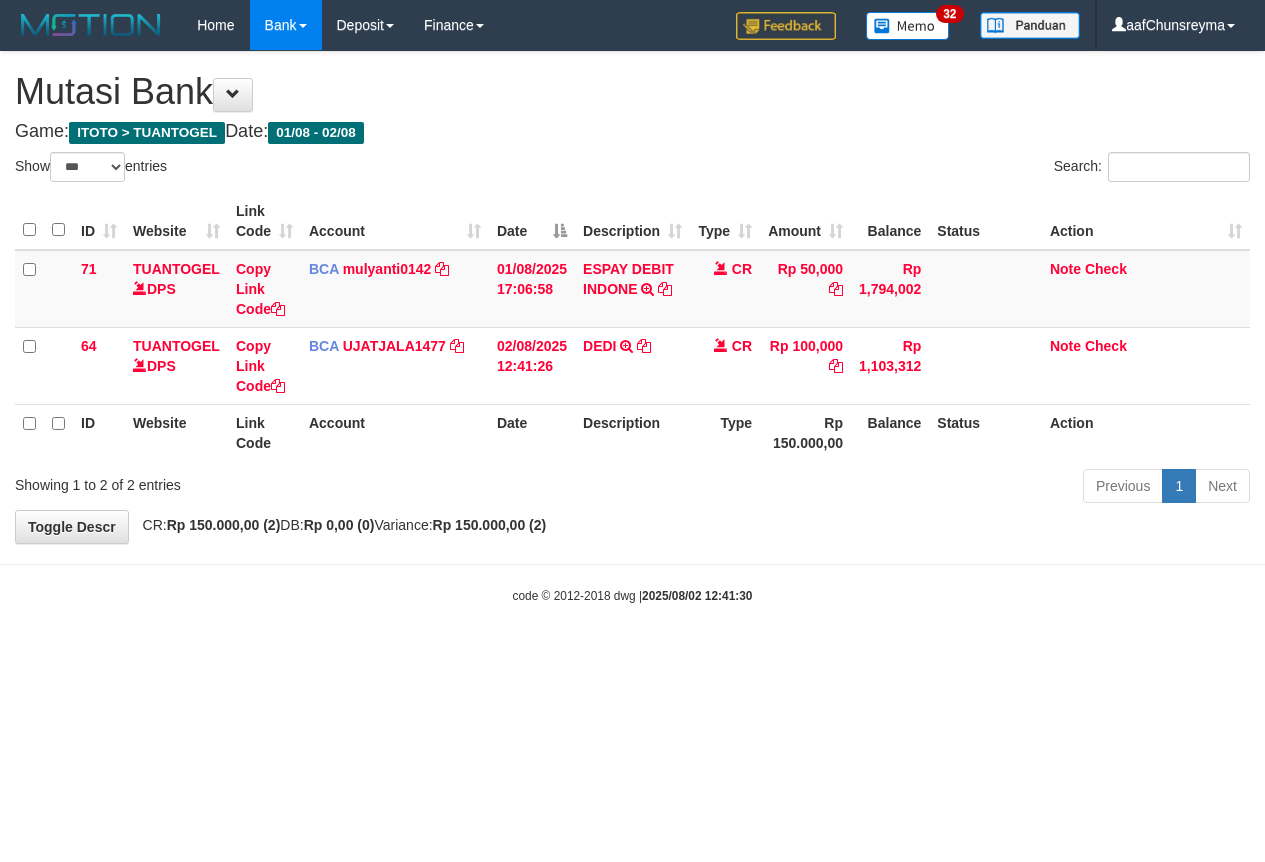 select on "***" 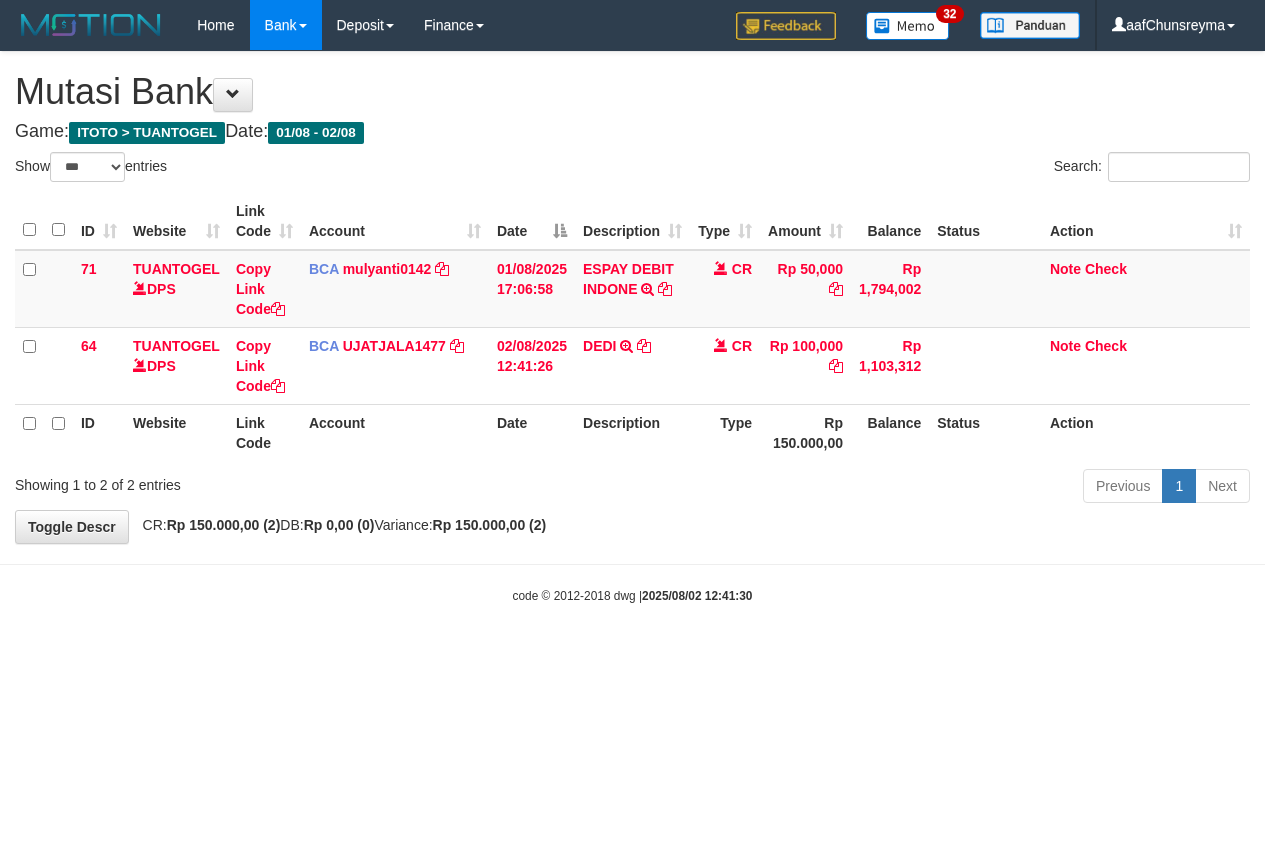 scroll, scrollTop: 0, scrollLeft: 0, axis: both 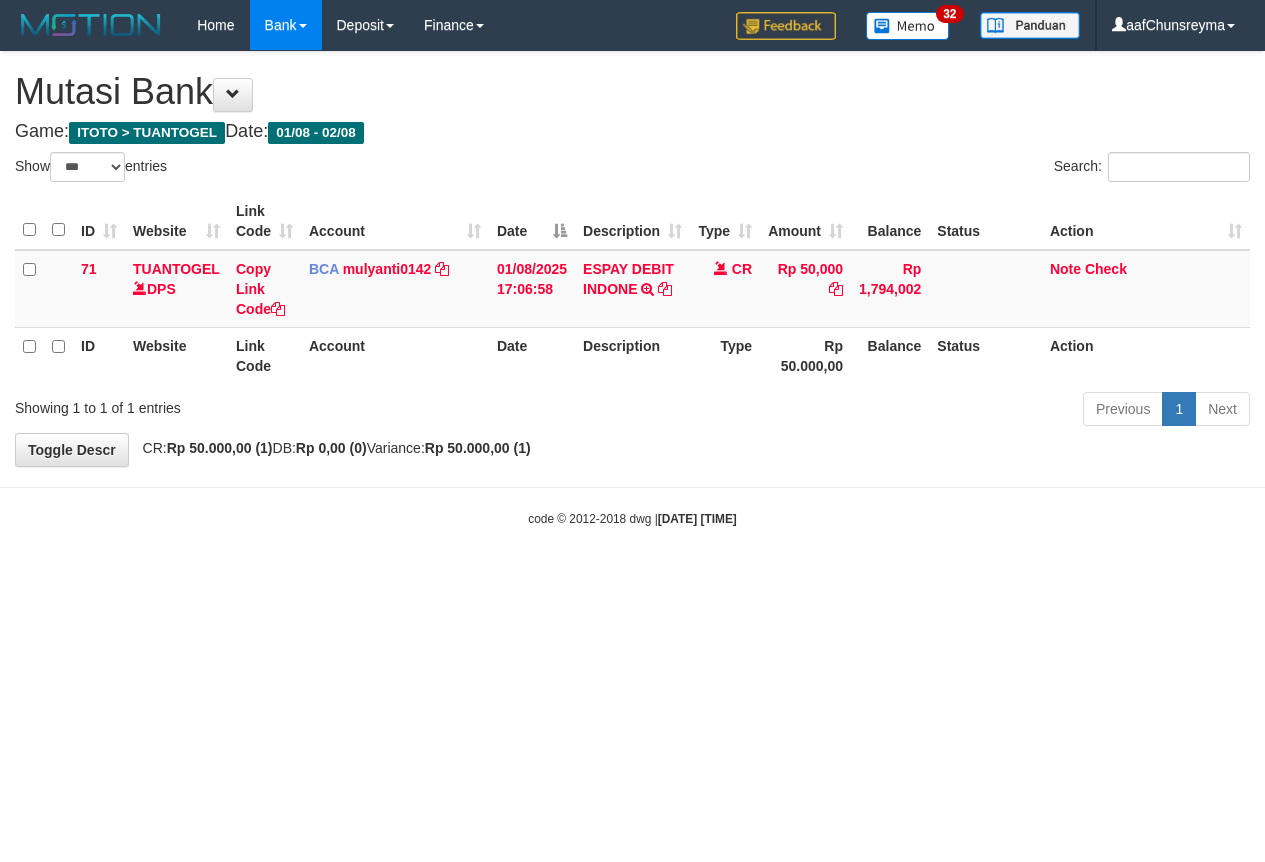 select on "***" 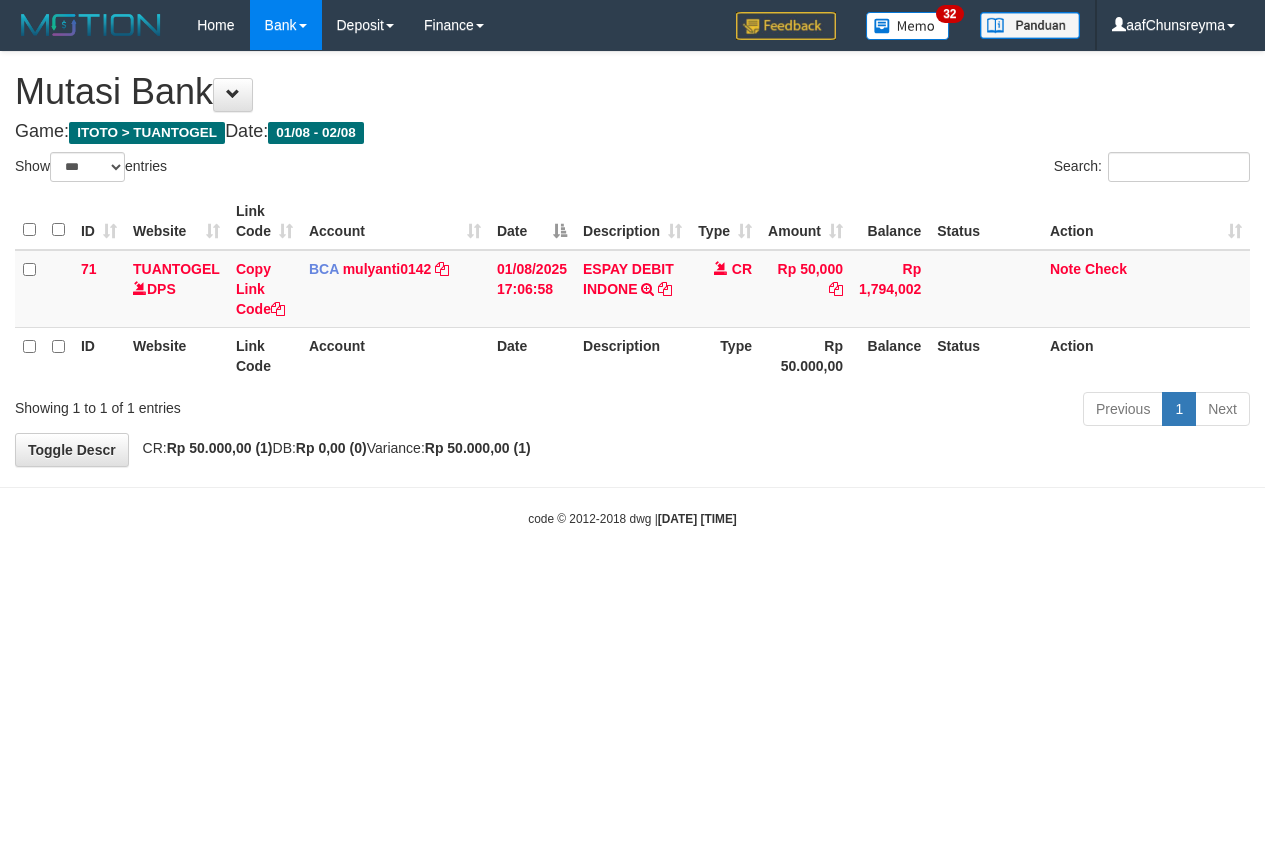 scroll, scrollTop: 0, scrollLeft: 0, axis: both 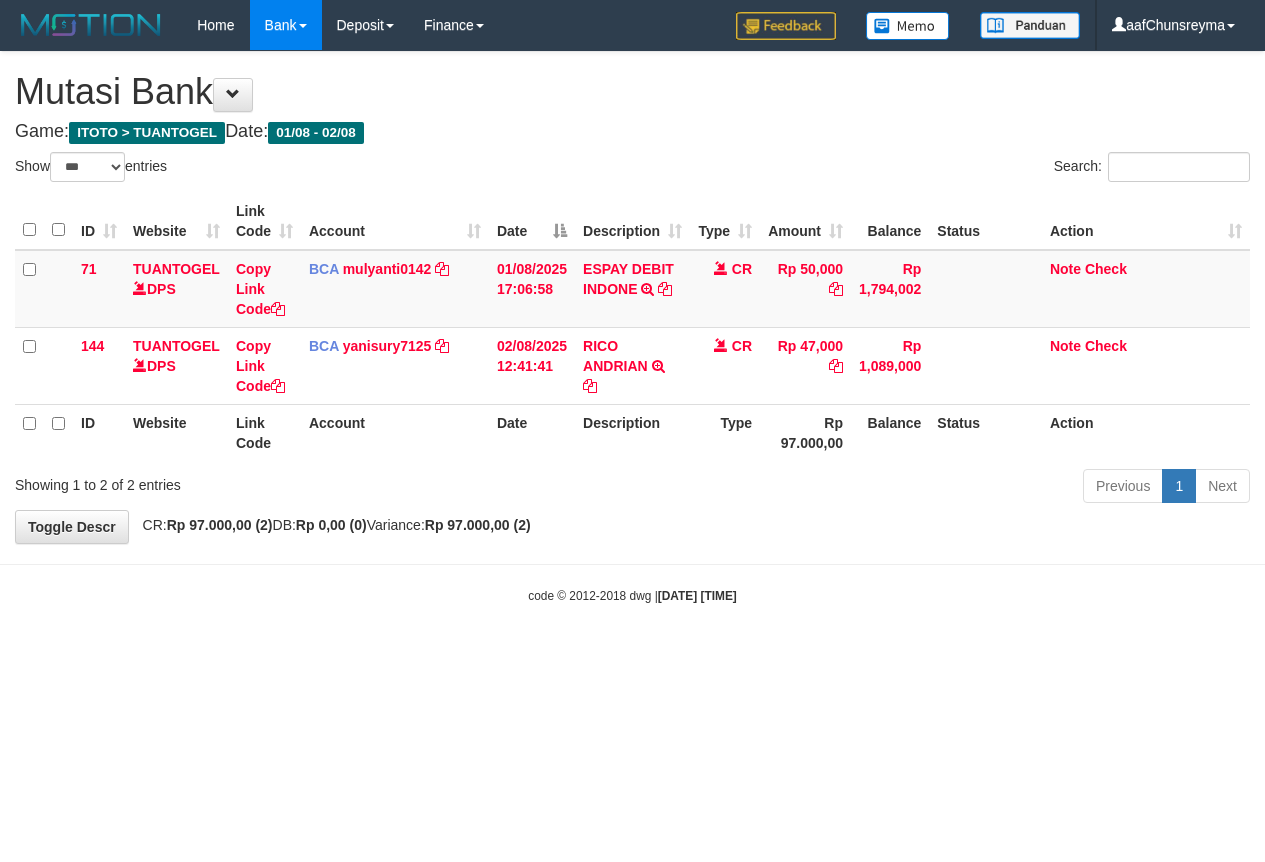 select on "***" 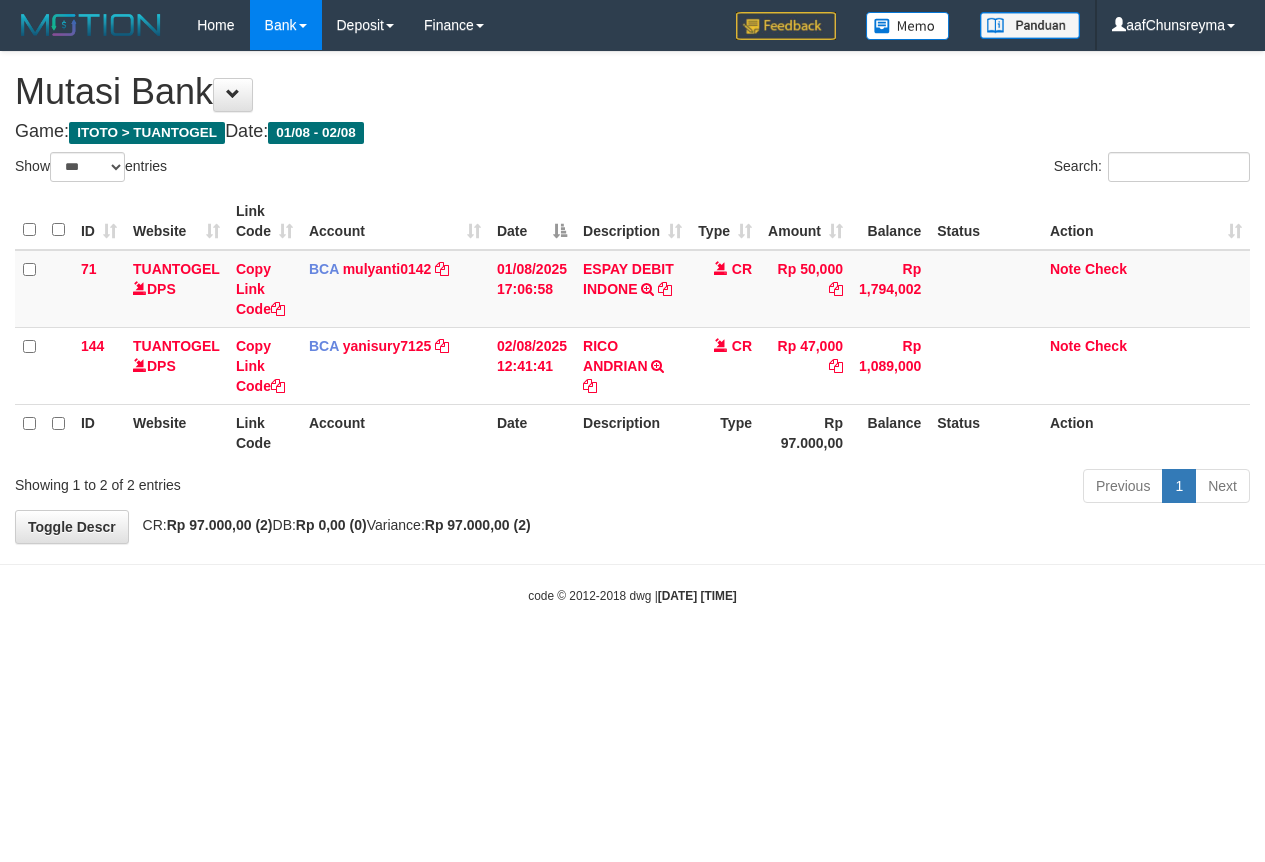 scroll, scrollTop: 0, scrollLeft: 0, axis: both 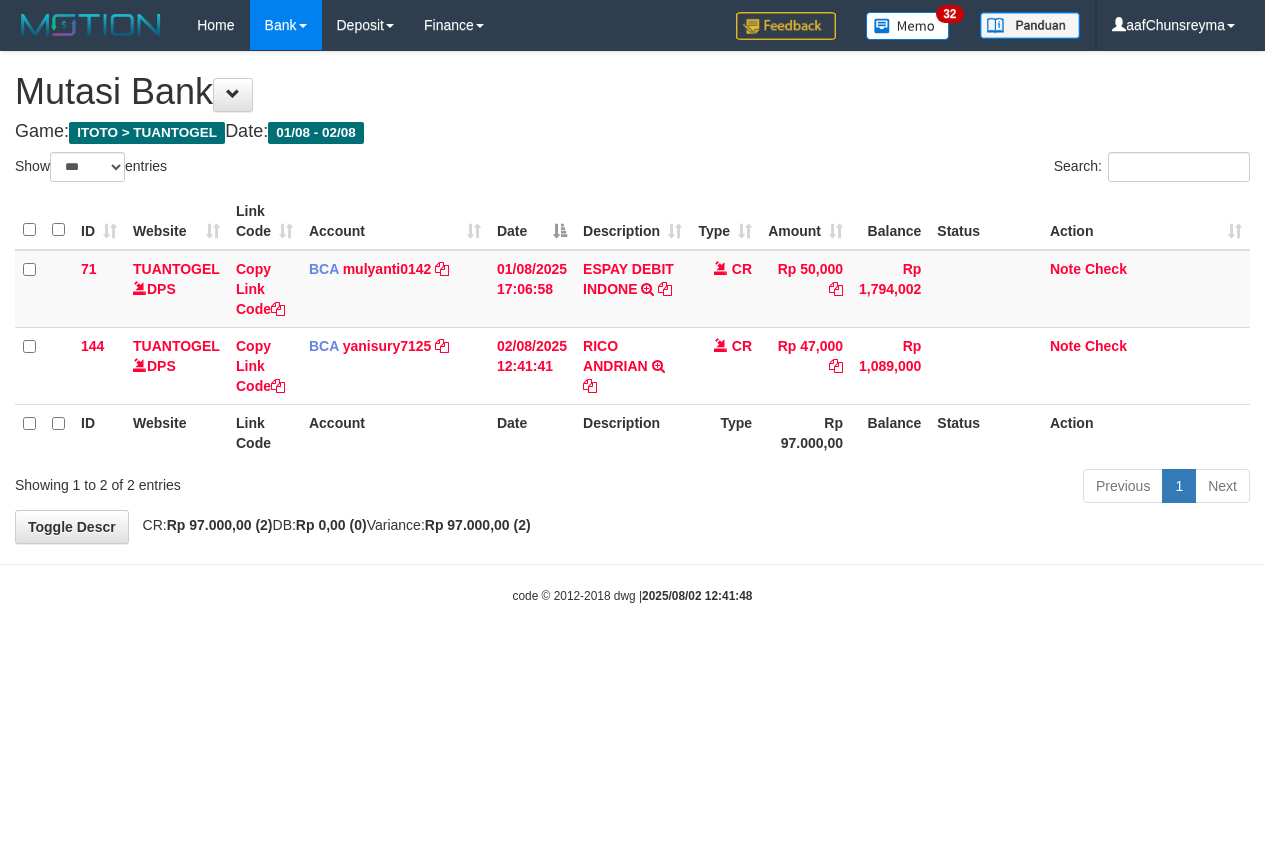 select on "***" 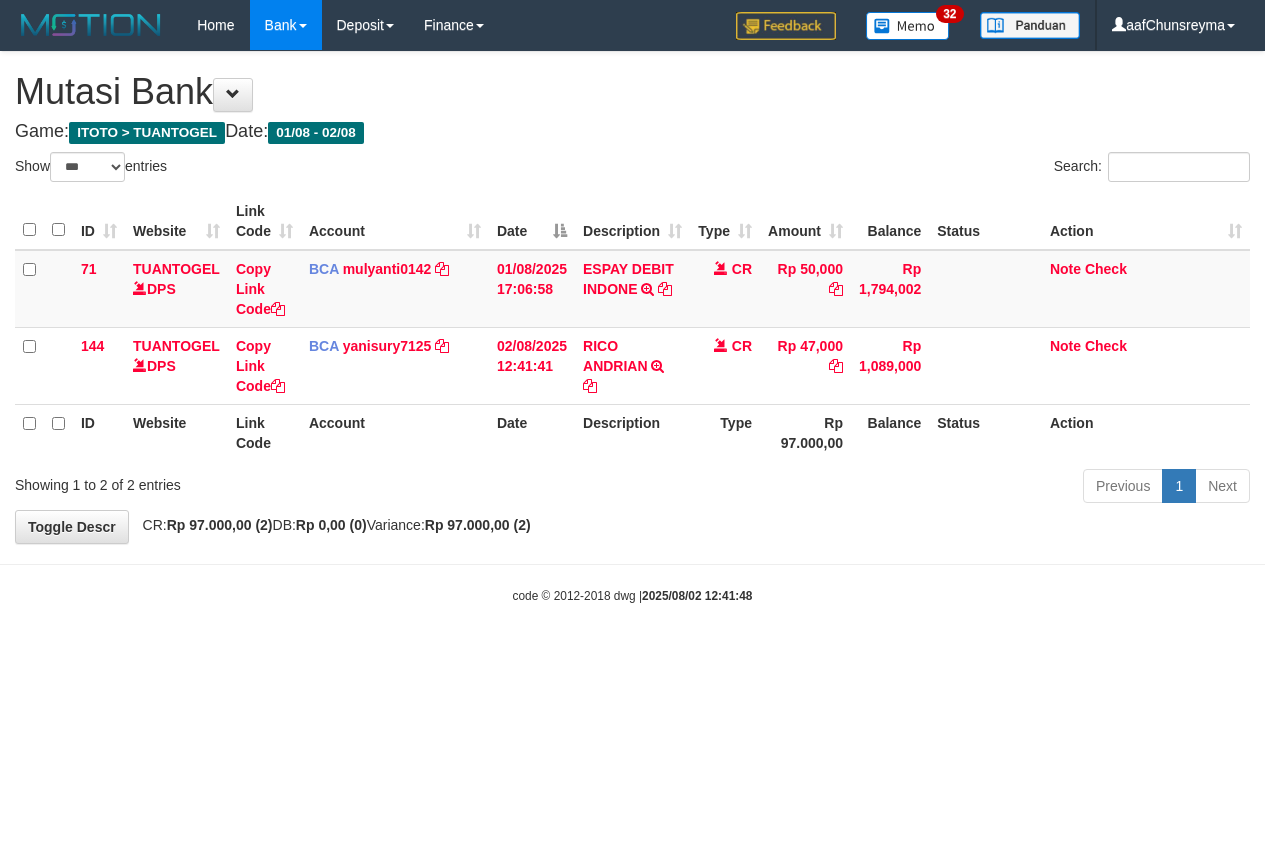 scroll, scrollTop: 0, scrollLeft: 0, axis: both 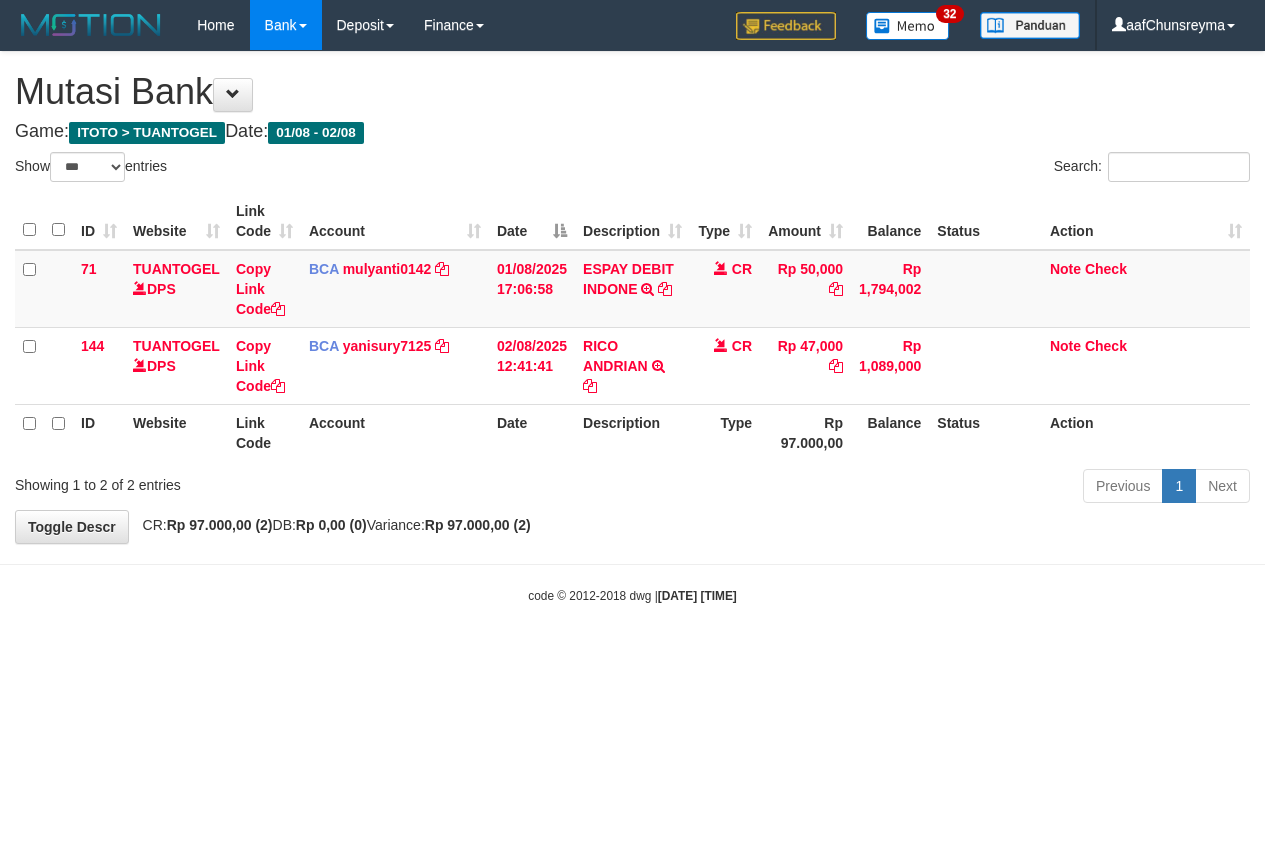 select on "***" 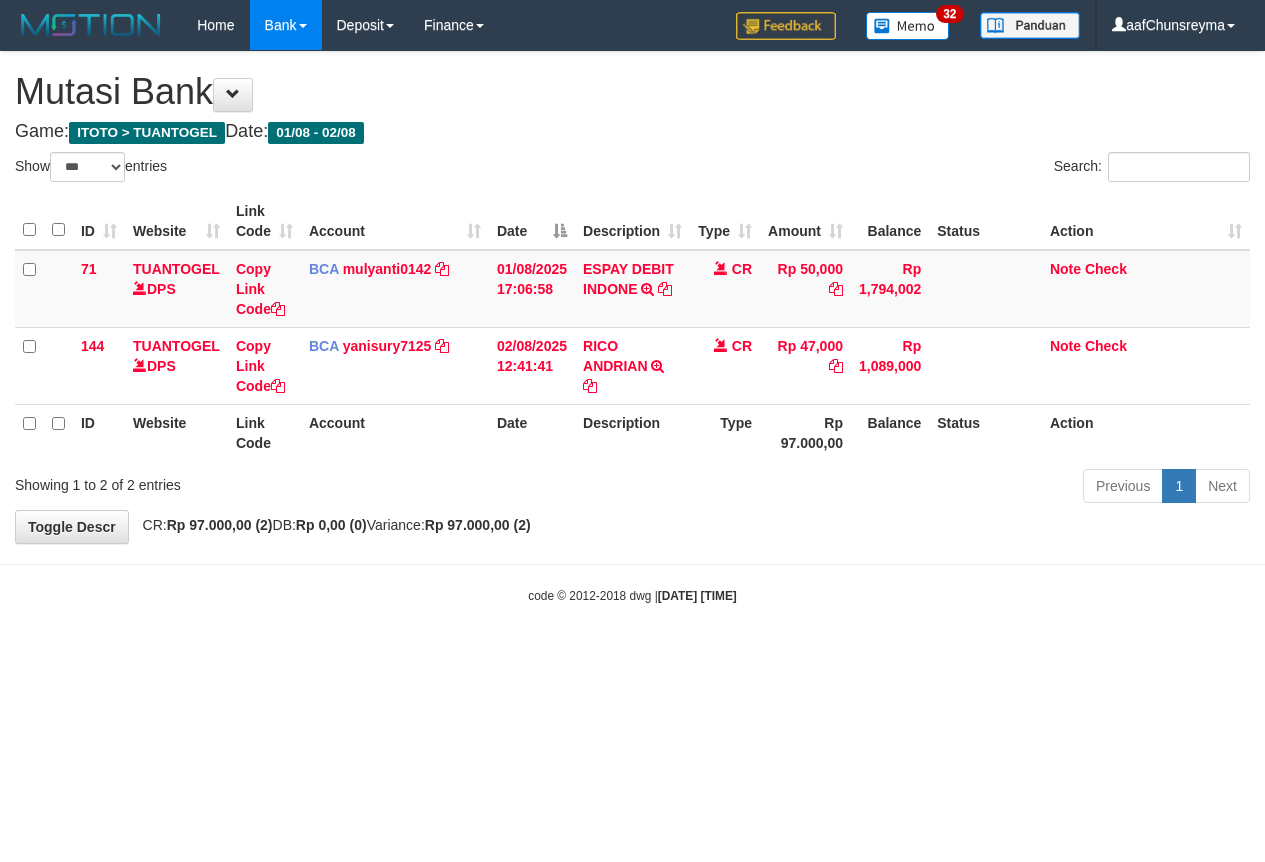 scroll, scrollTop: 0, scrollLeft: 0, axis: both 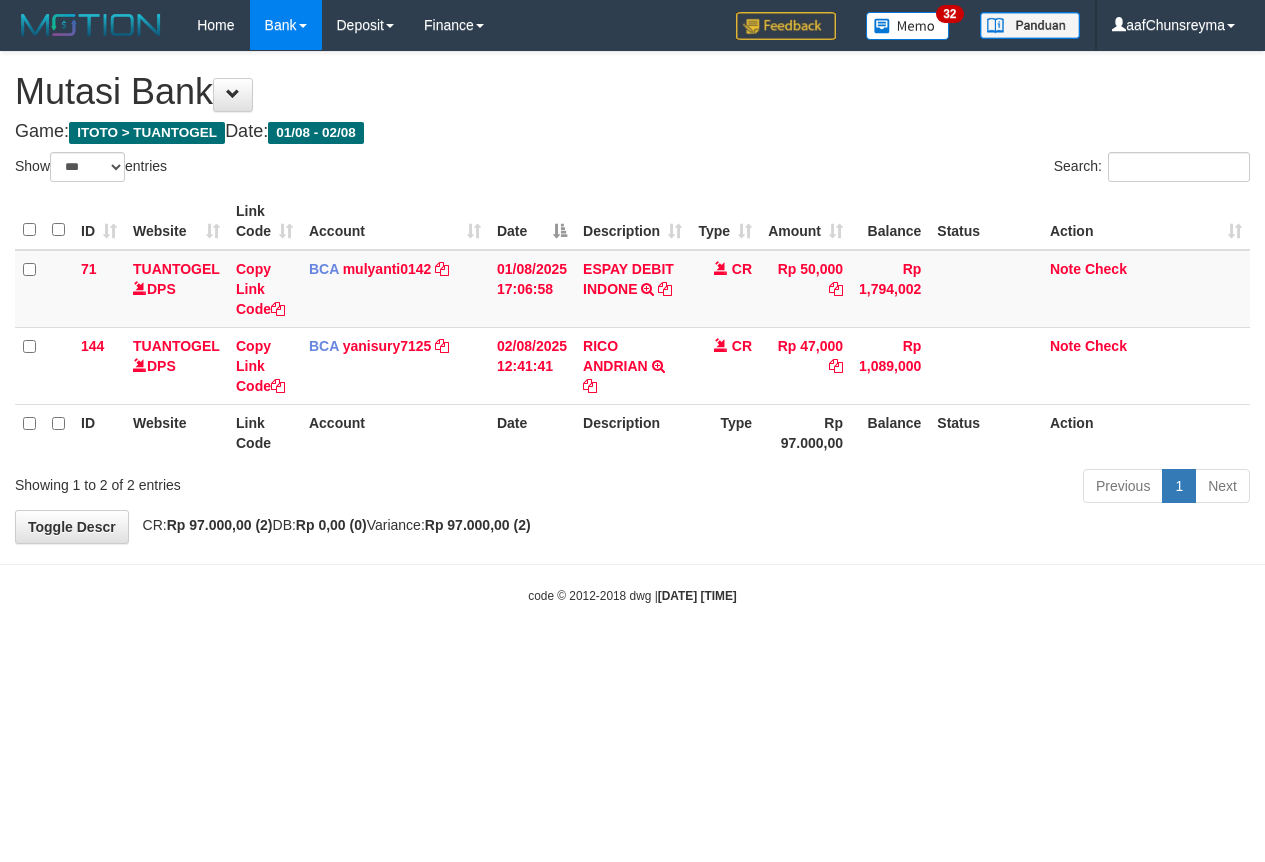 select on "***" 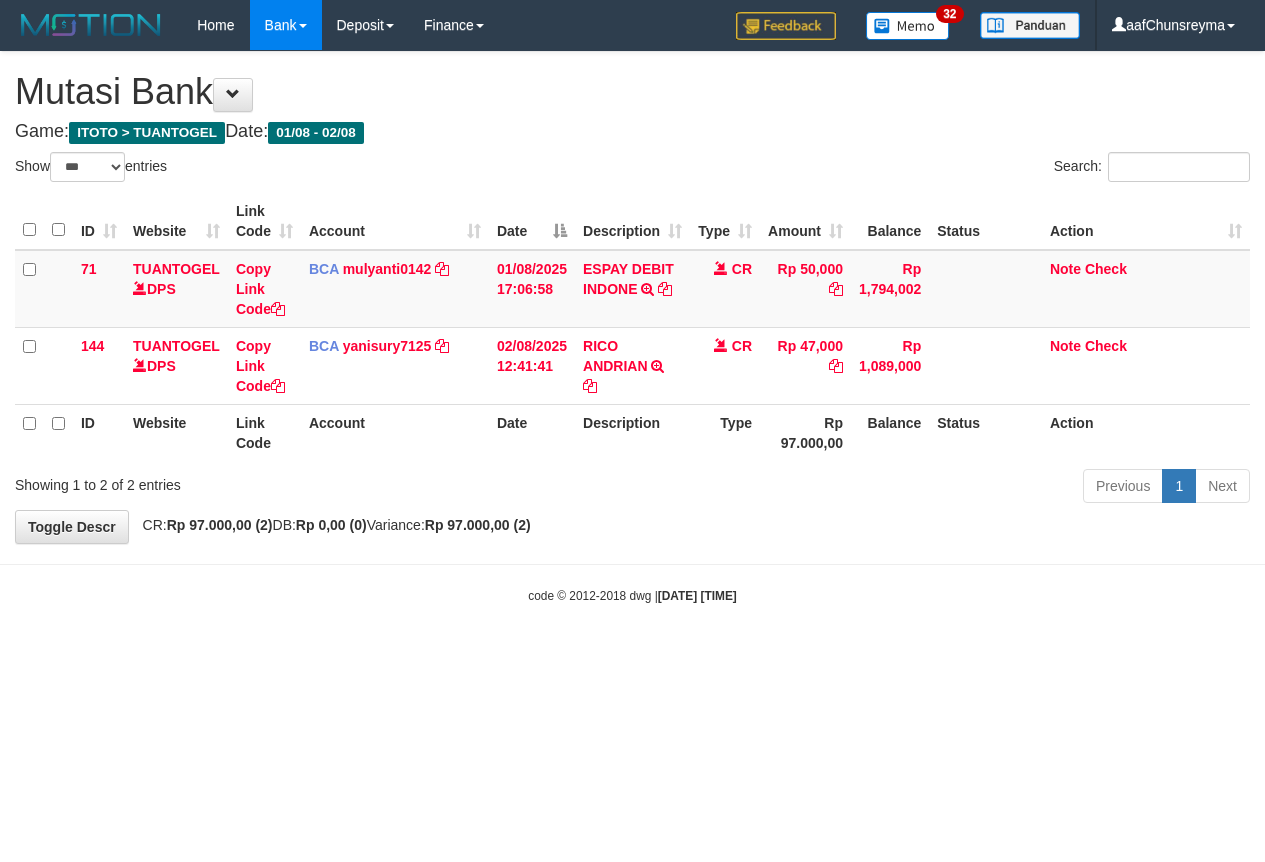 scroll, scrollTop: 0, scrollLeft: 0, axis: both 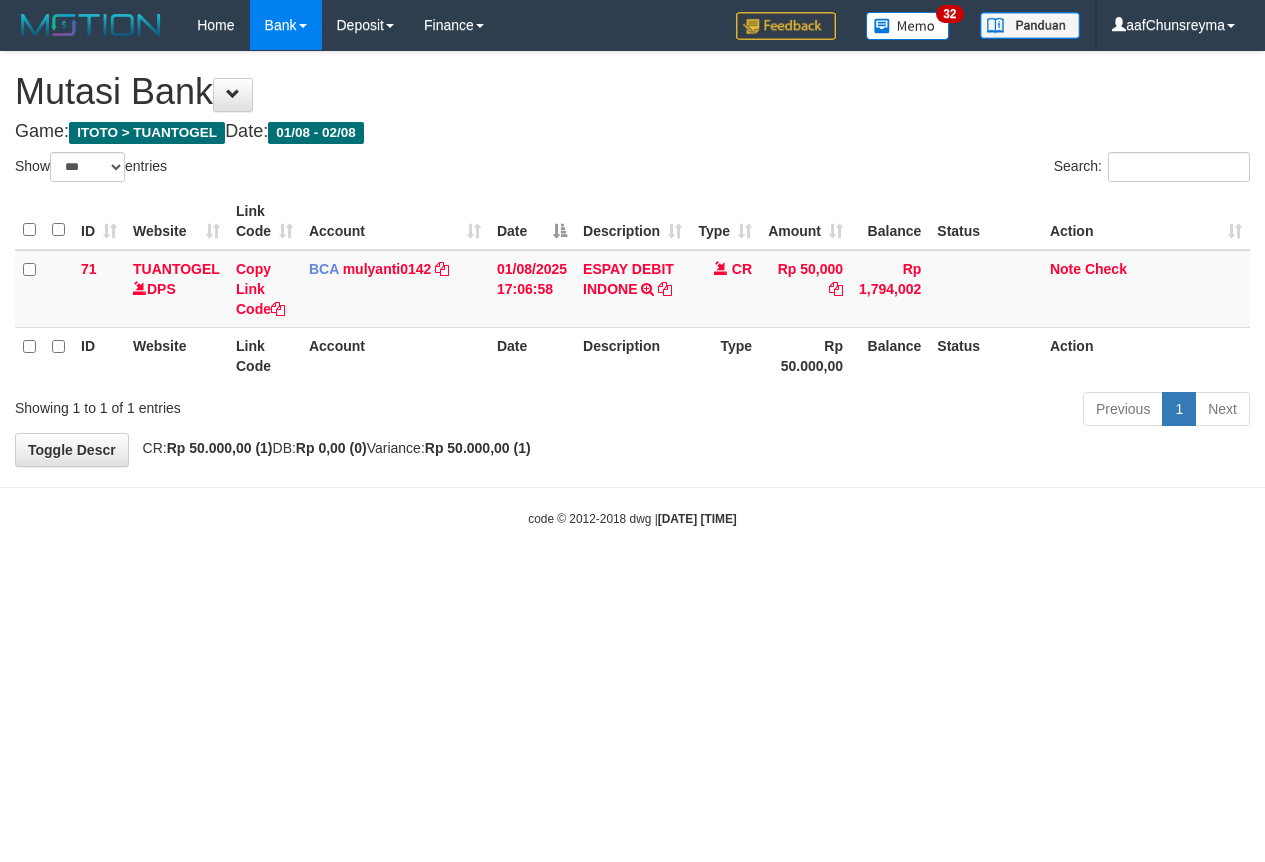 select on "***" 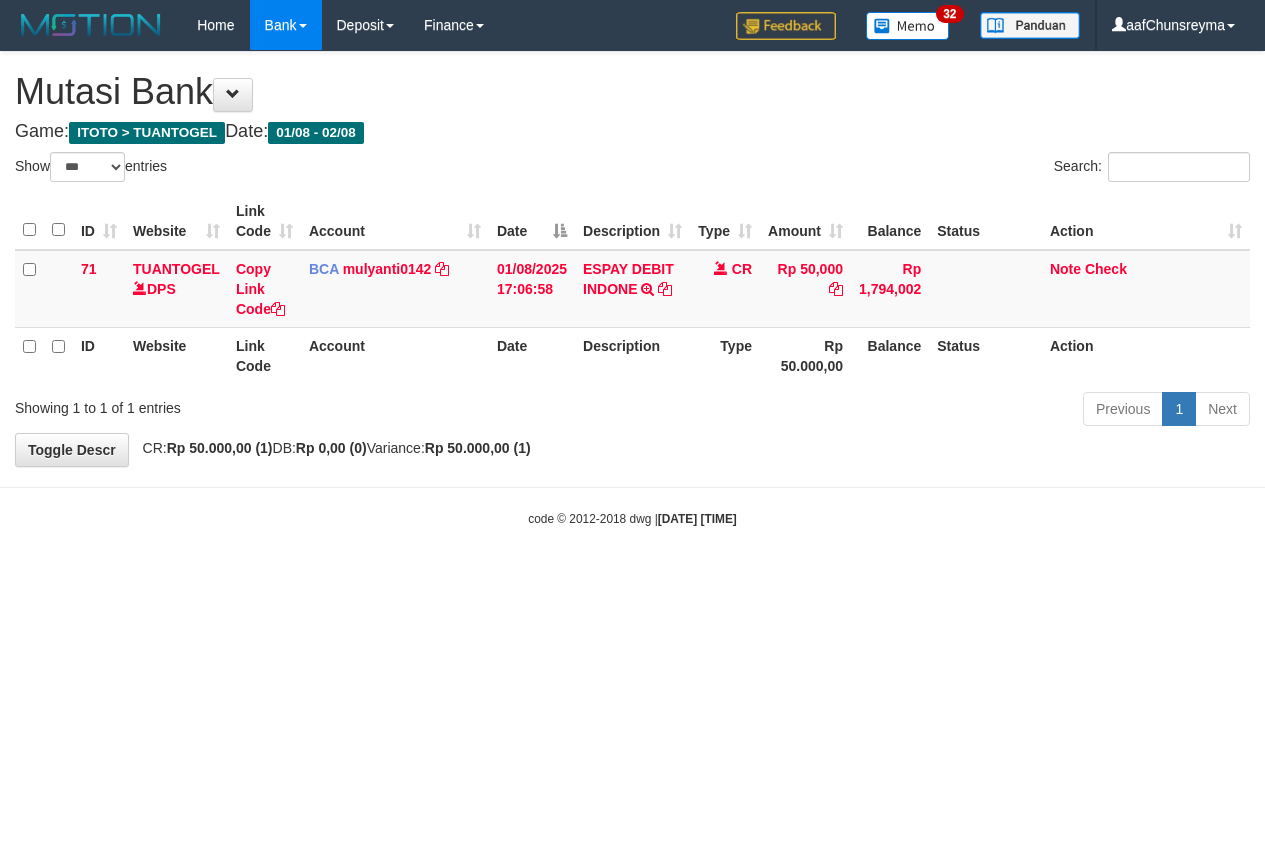 scroll, scrollTop: 0, scrollLeft: 0, axis: both 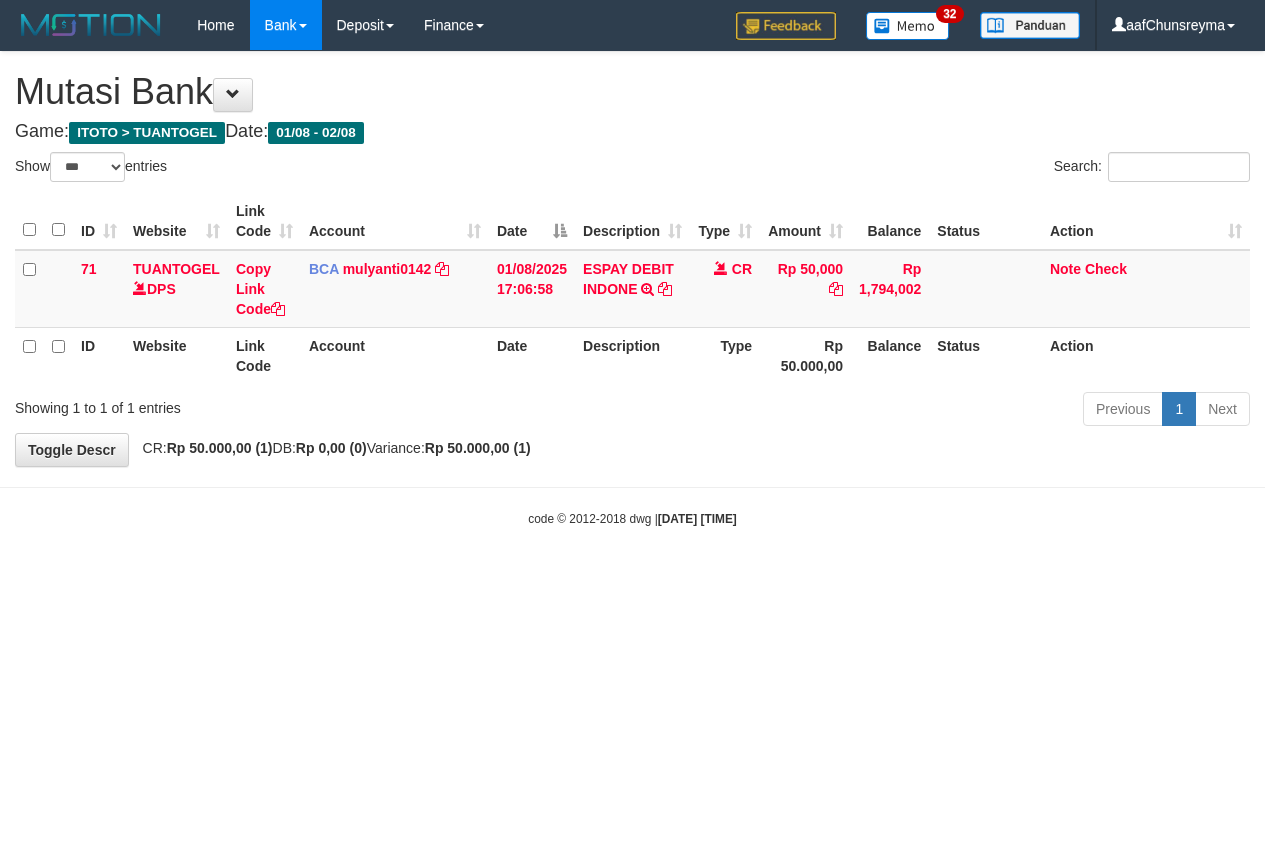 select on "***" 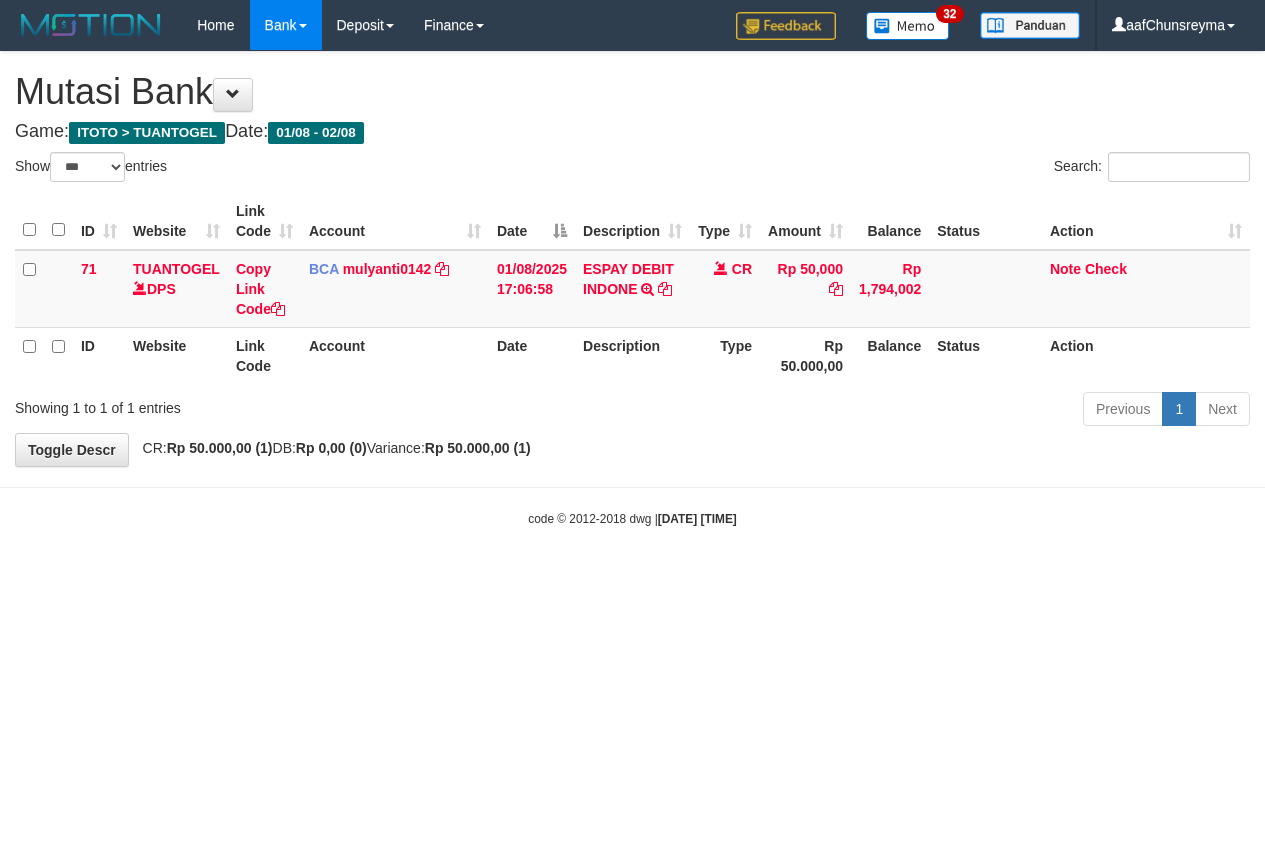 scroll, scrollTop: 0, scrollLeft: 0, axis: both 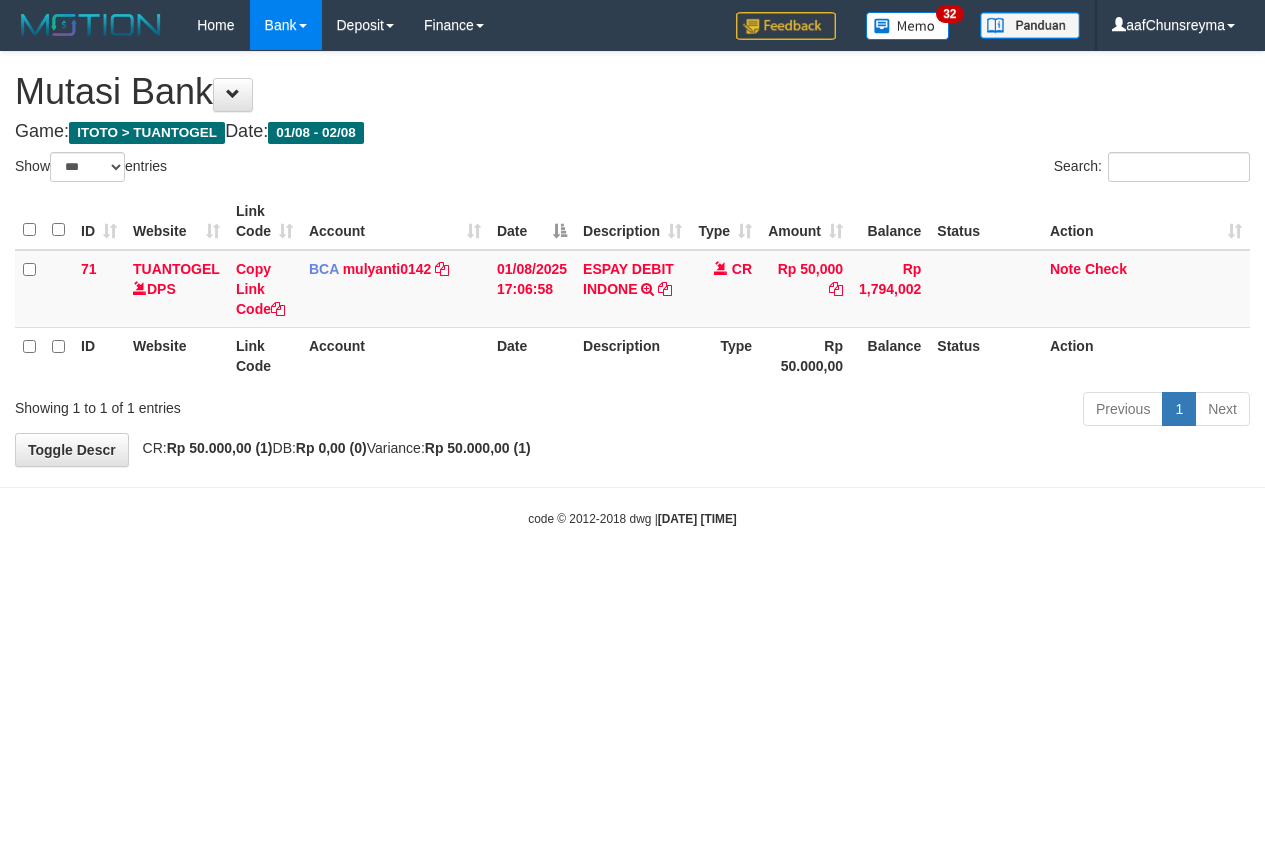 select on "***" 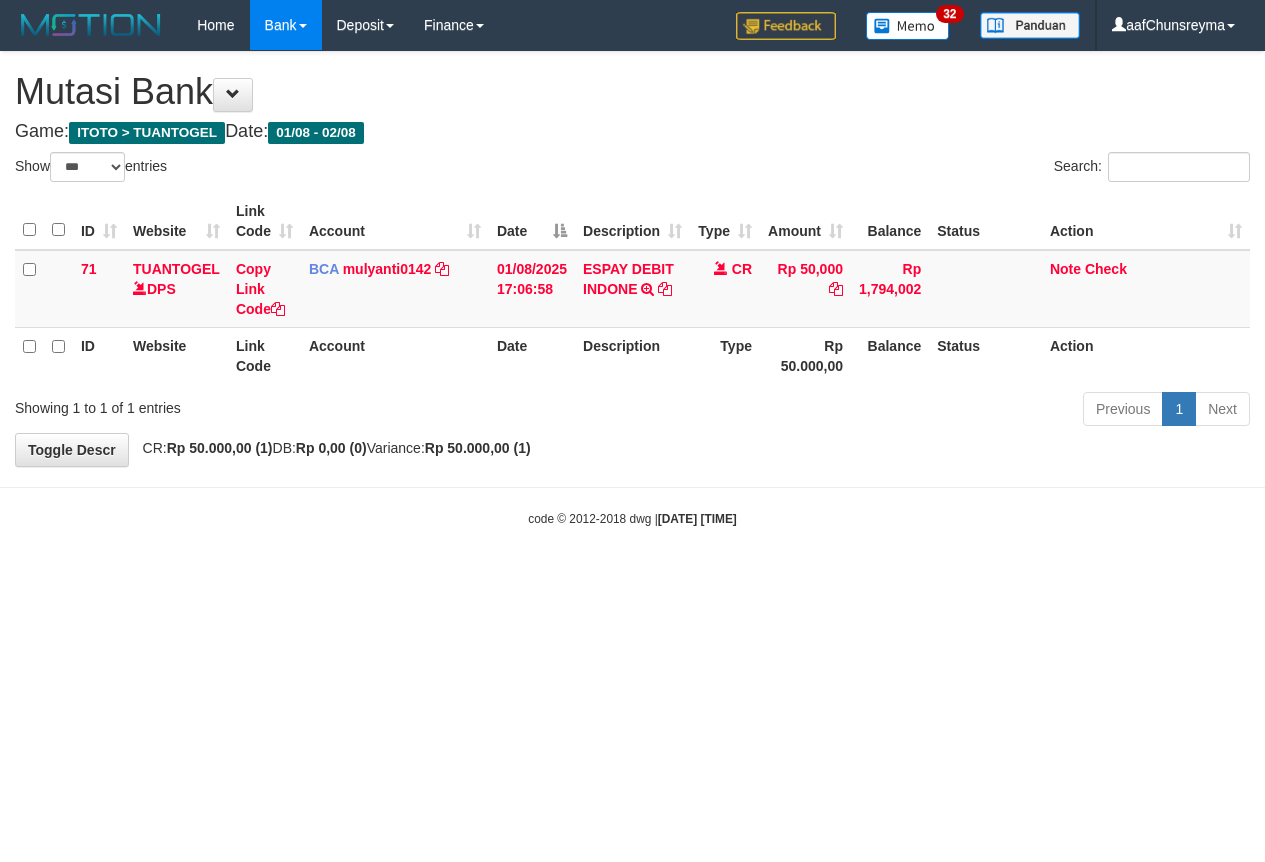 scroll, scrollTop: 0, scrollLeft: 0, axis: both 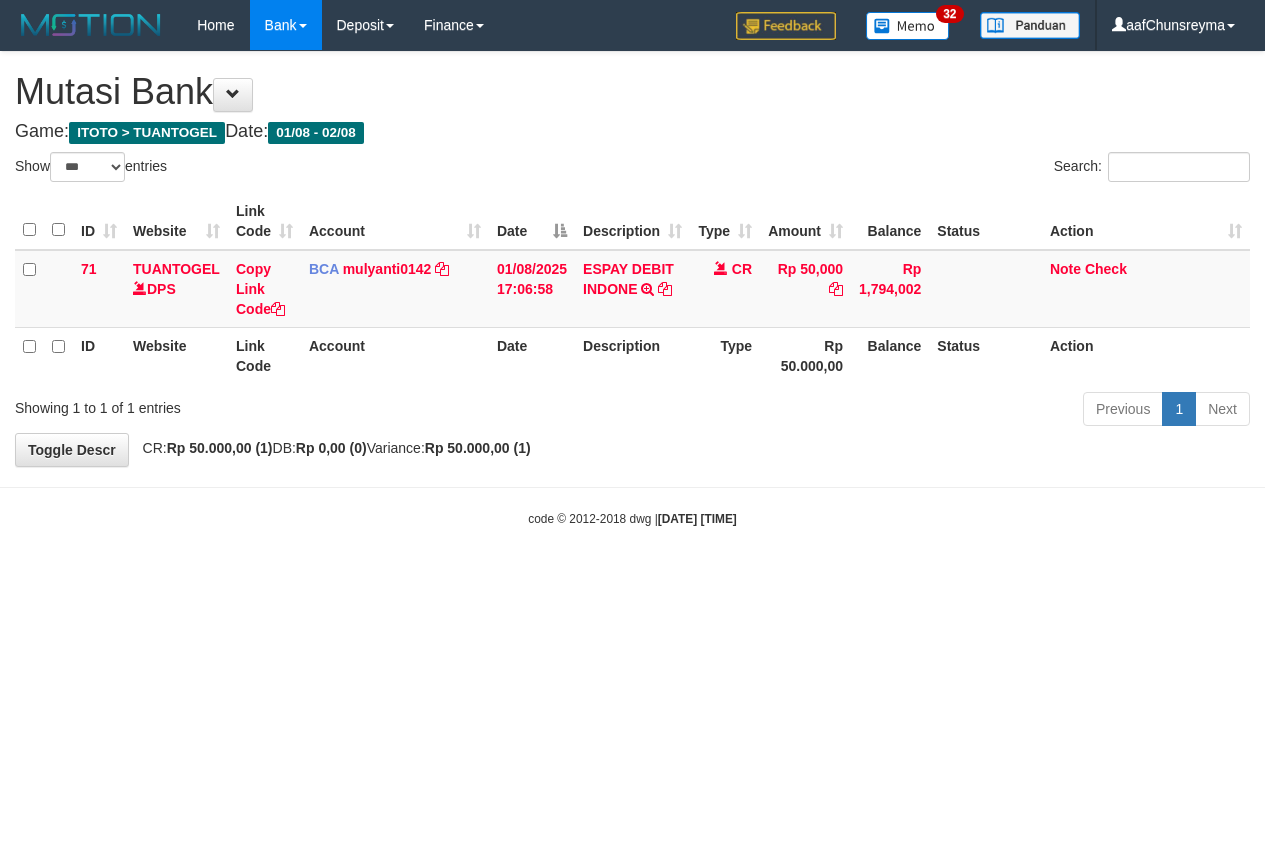 select on "***" 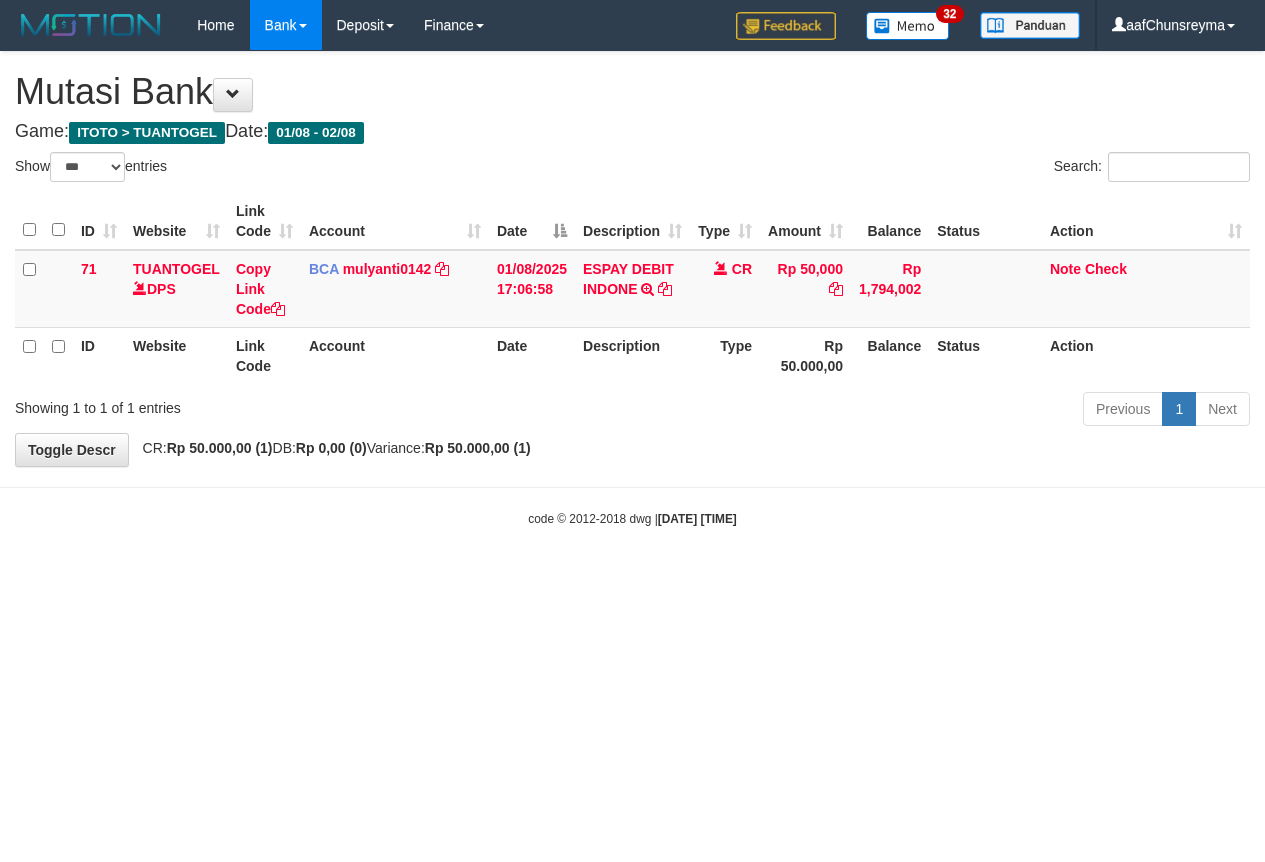 scroll, scrollTop: 0, scrollLeft: 0, axis: both 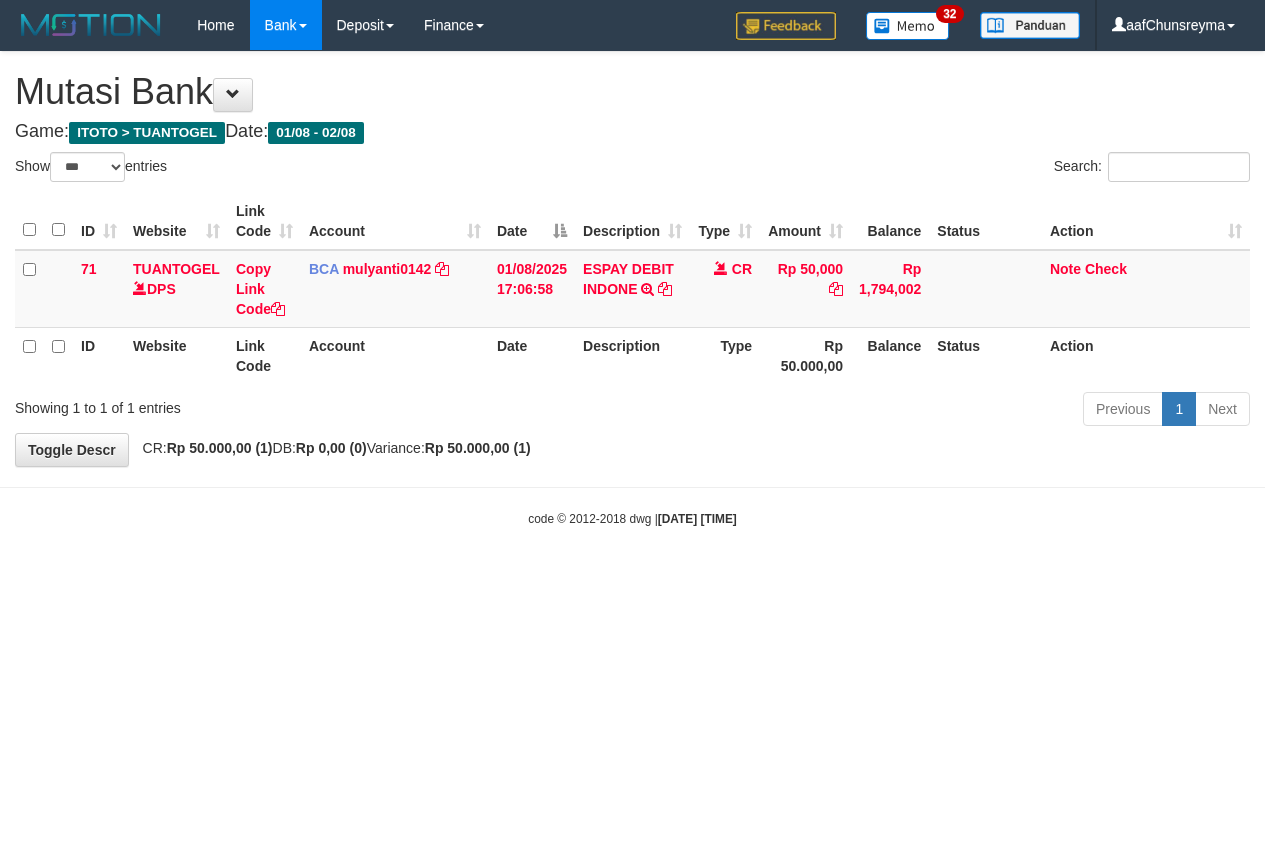 select on "***" 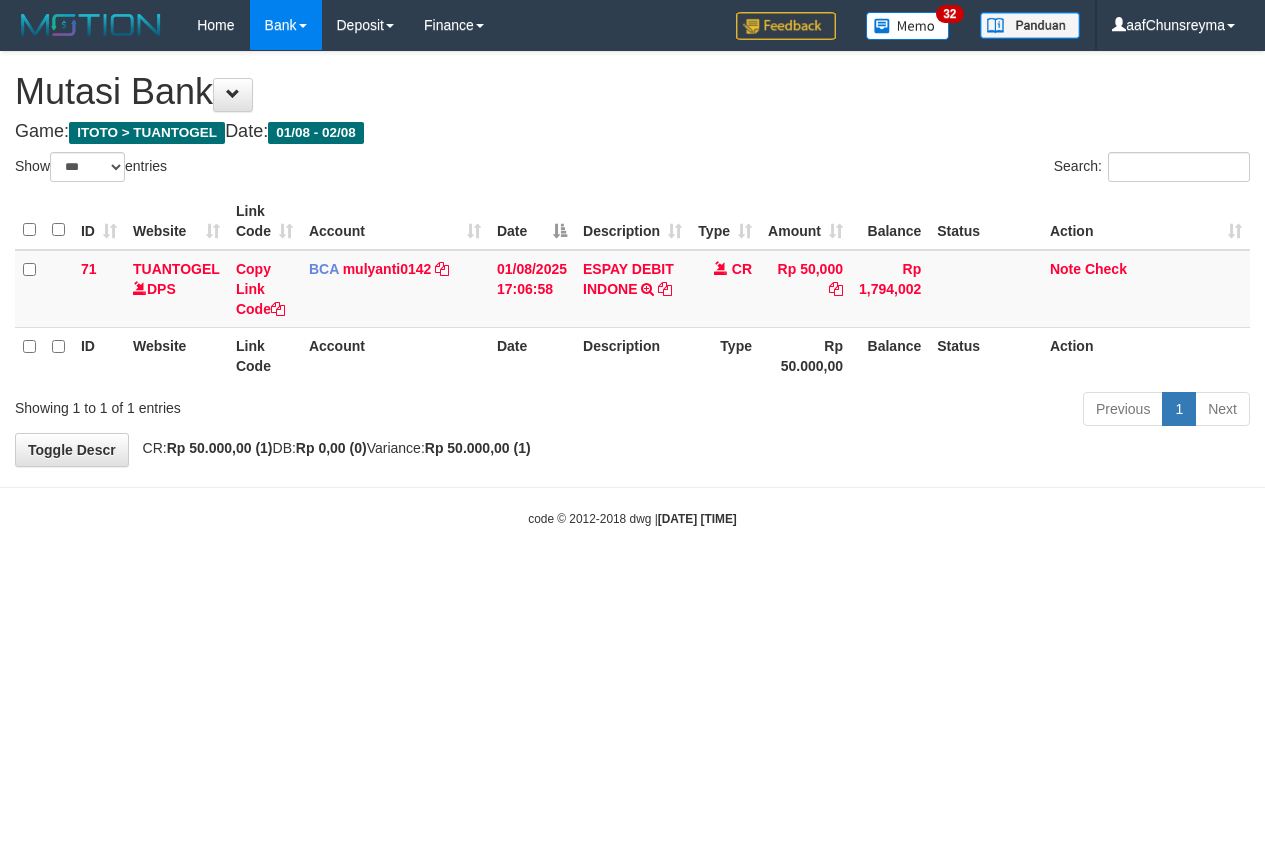 scroll, scrollTop: 0, scrollLeft: 0, axis: both 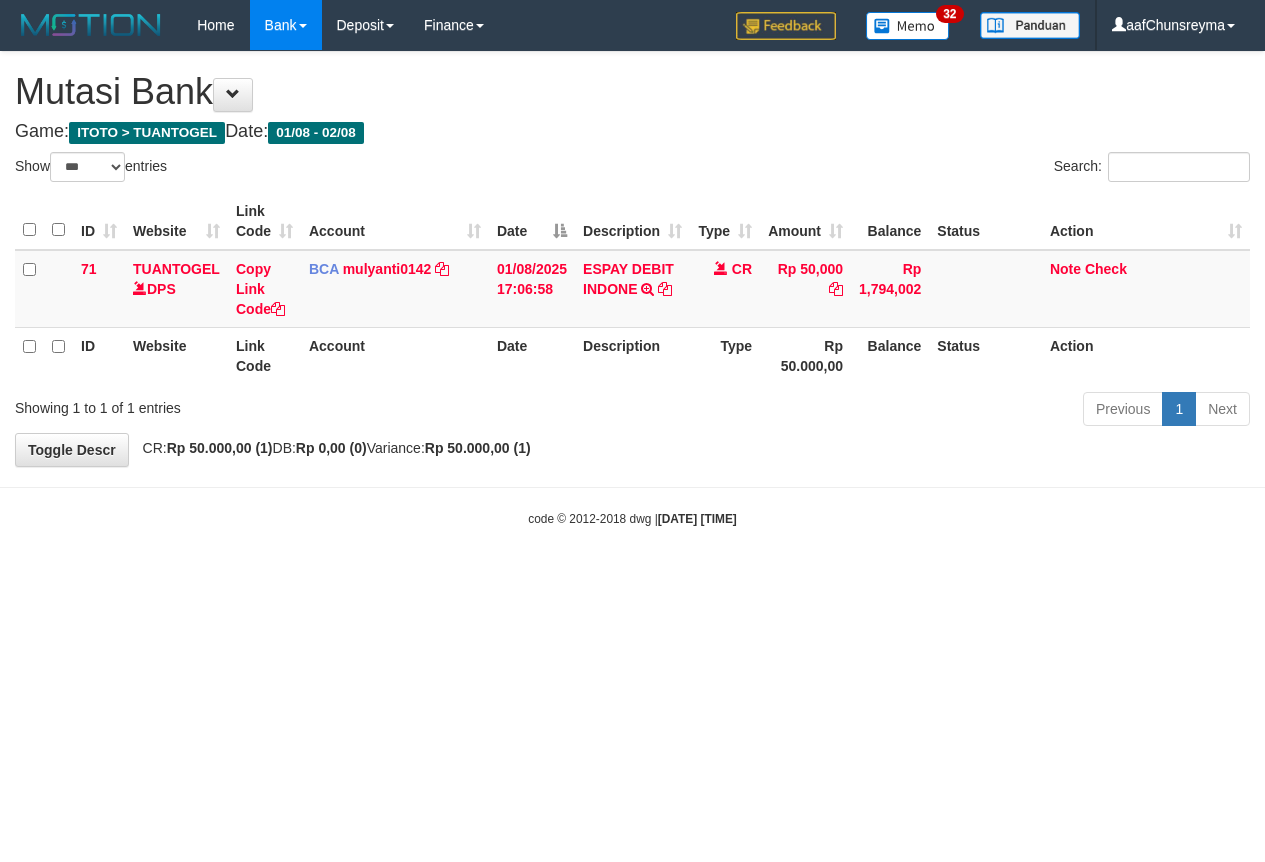 select on "***" 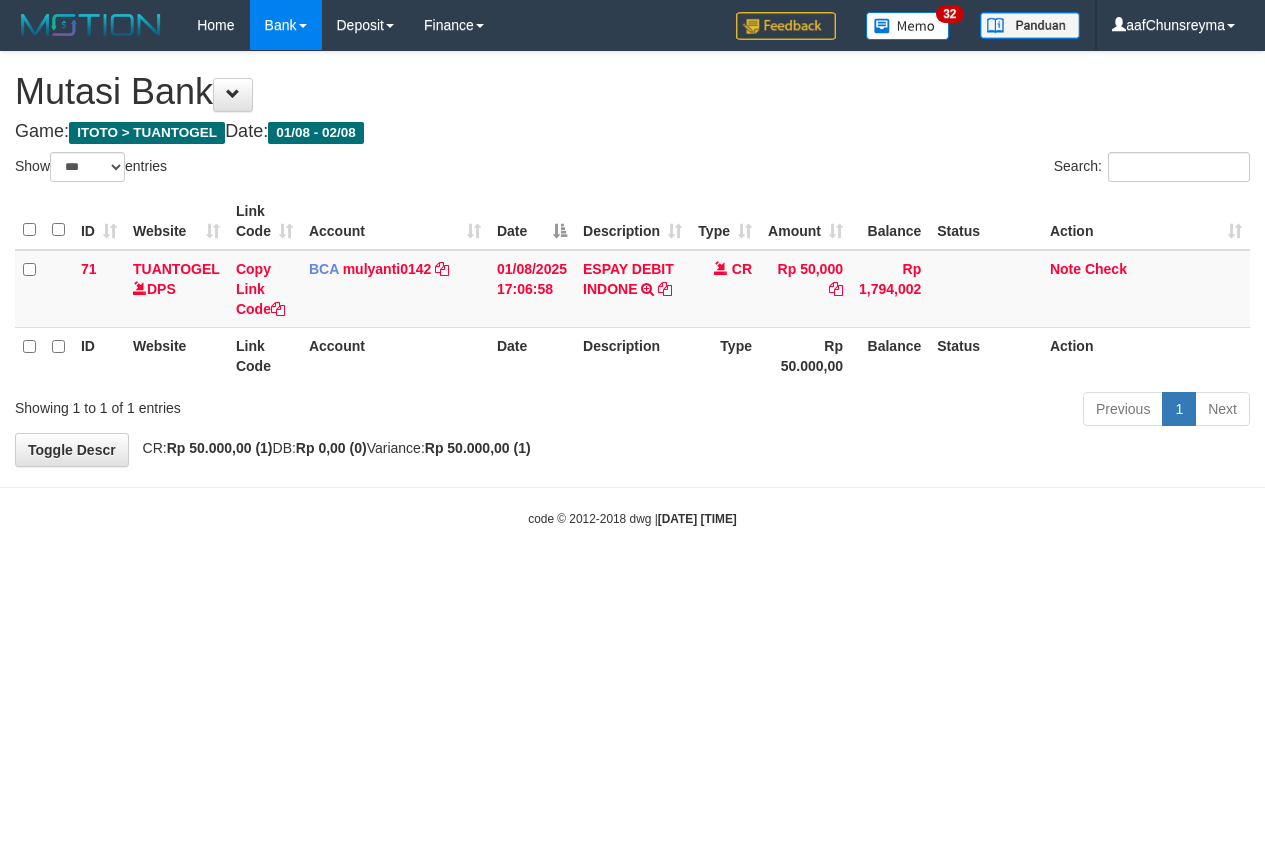 scroll, scrollTop: 0, scrollLeft: 0, axis: both 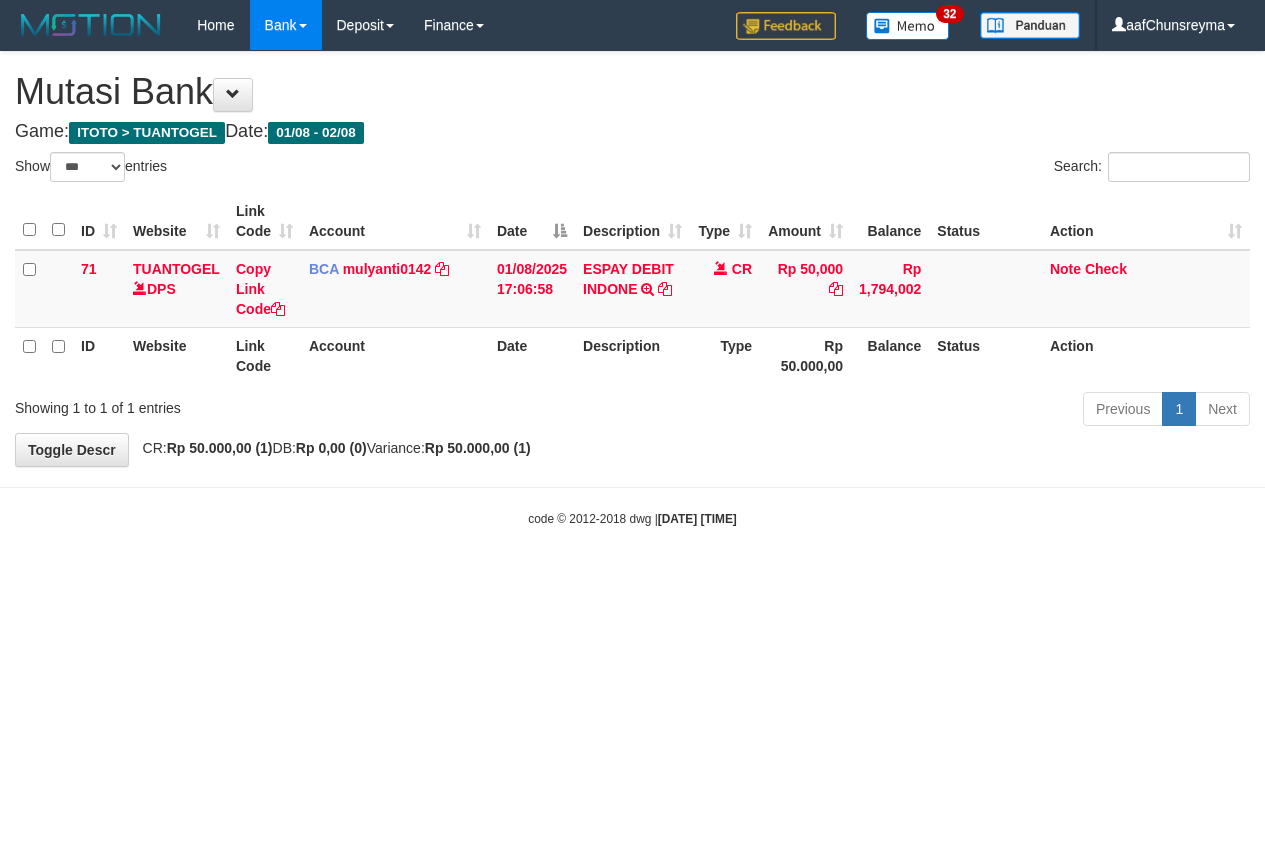 select on "***" 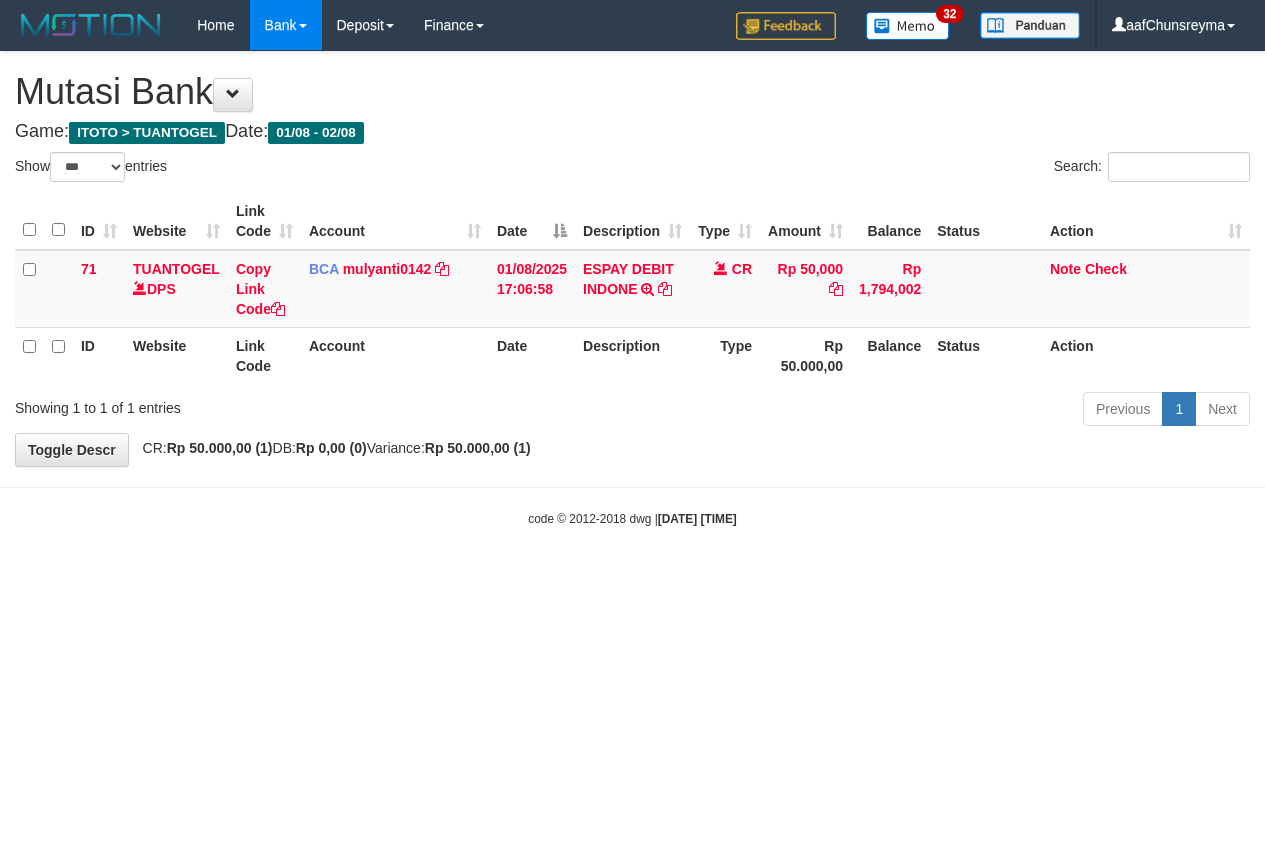 scroll, scrollTop: 0, scrollLeft: 0, axis: both 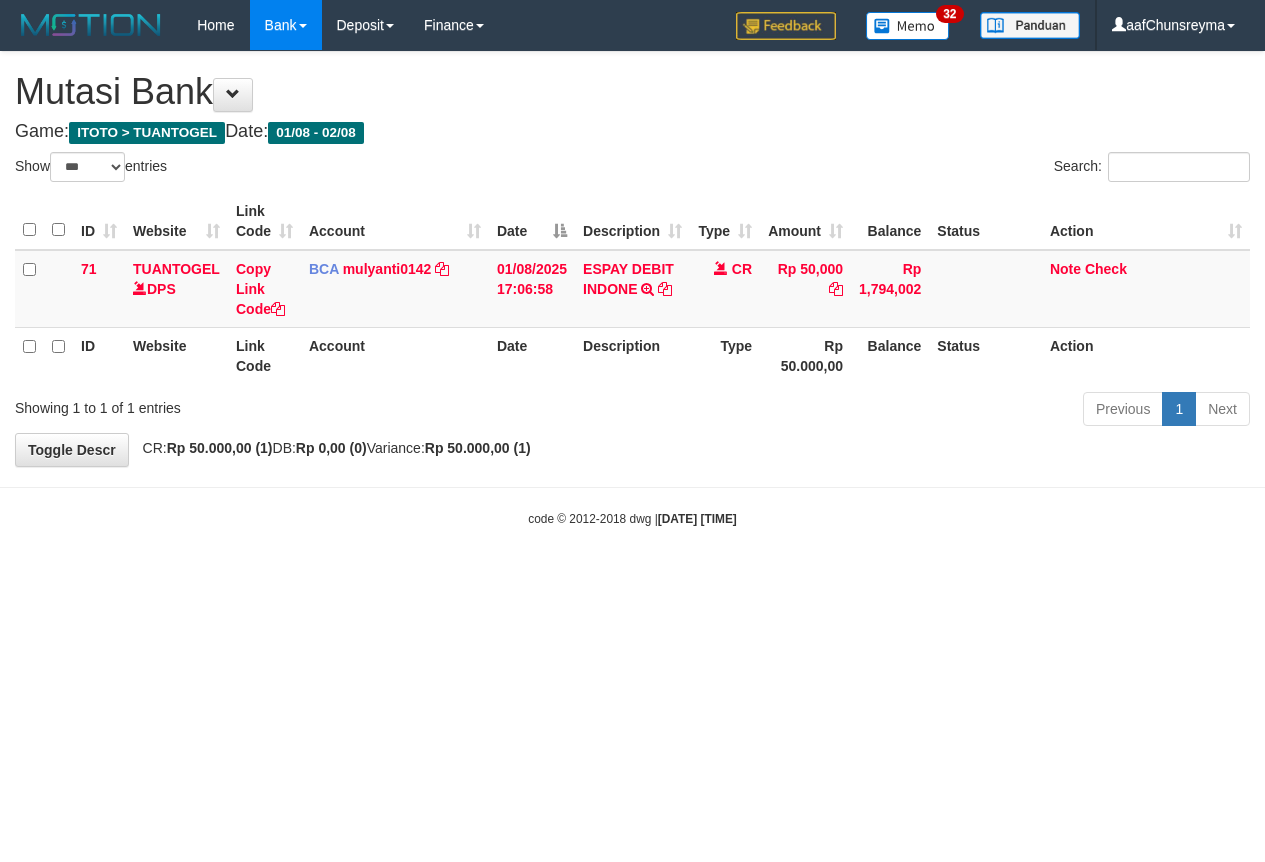 select on "***" 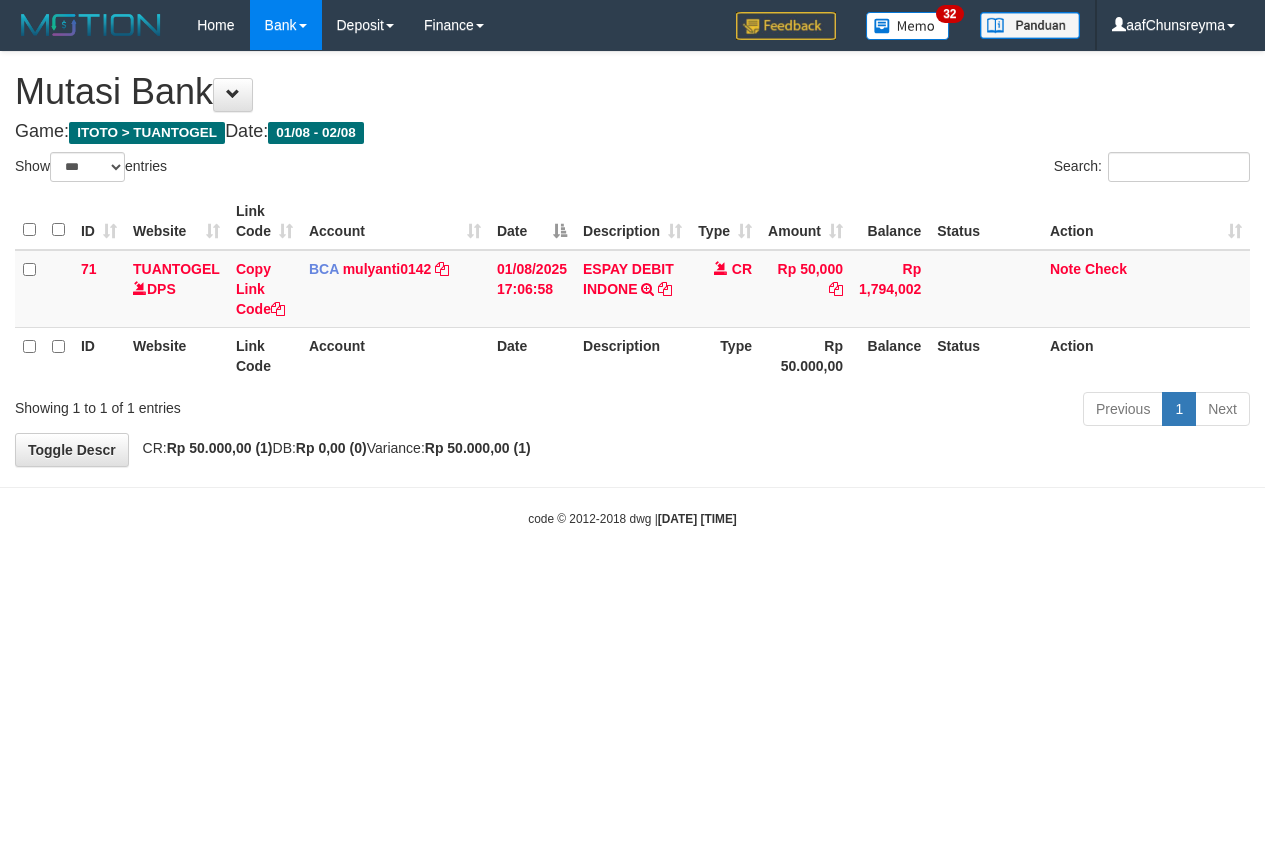 scroll, scrollTop: 0, scrollLeft: 0, axis: both 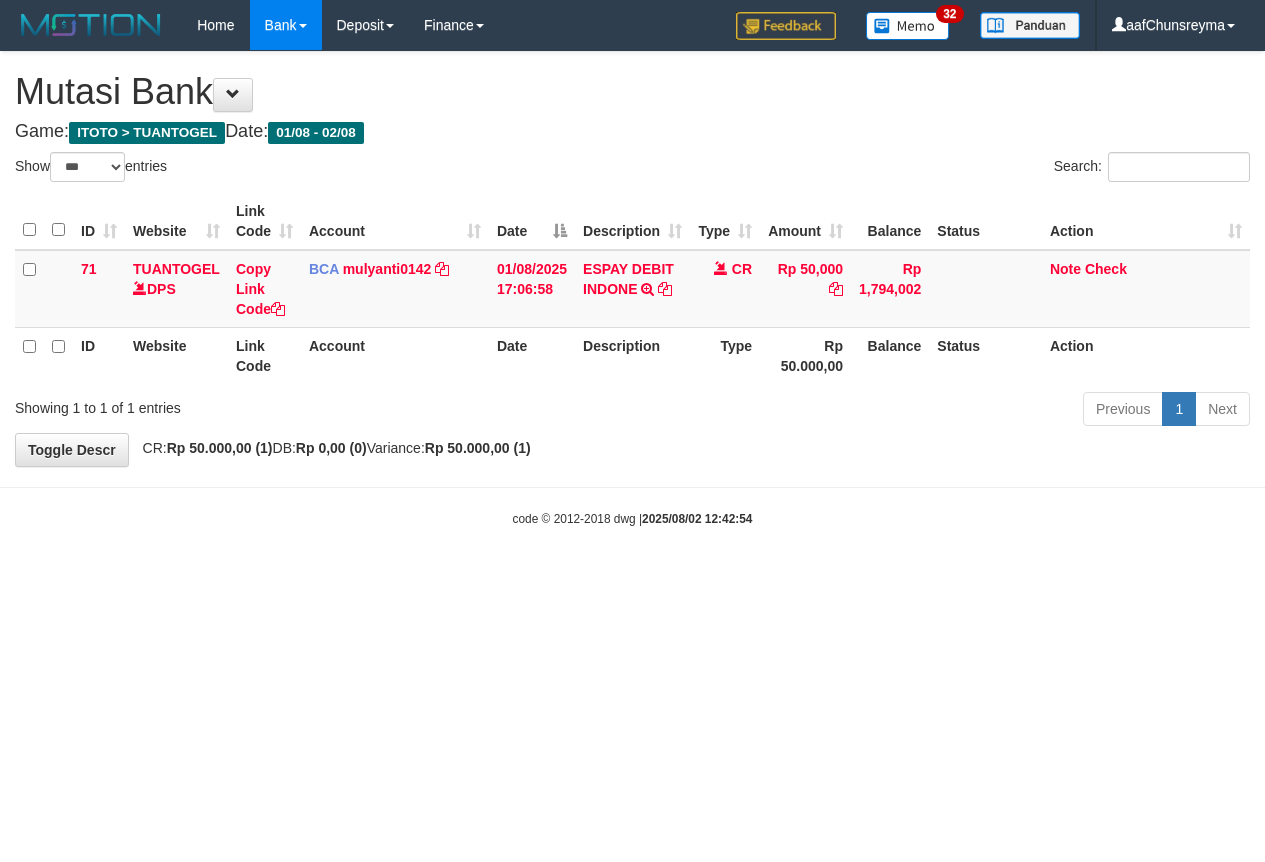 select on "***" 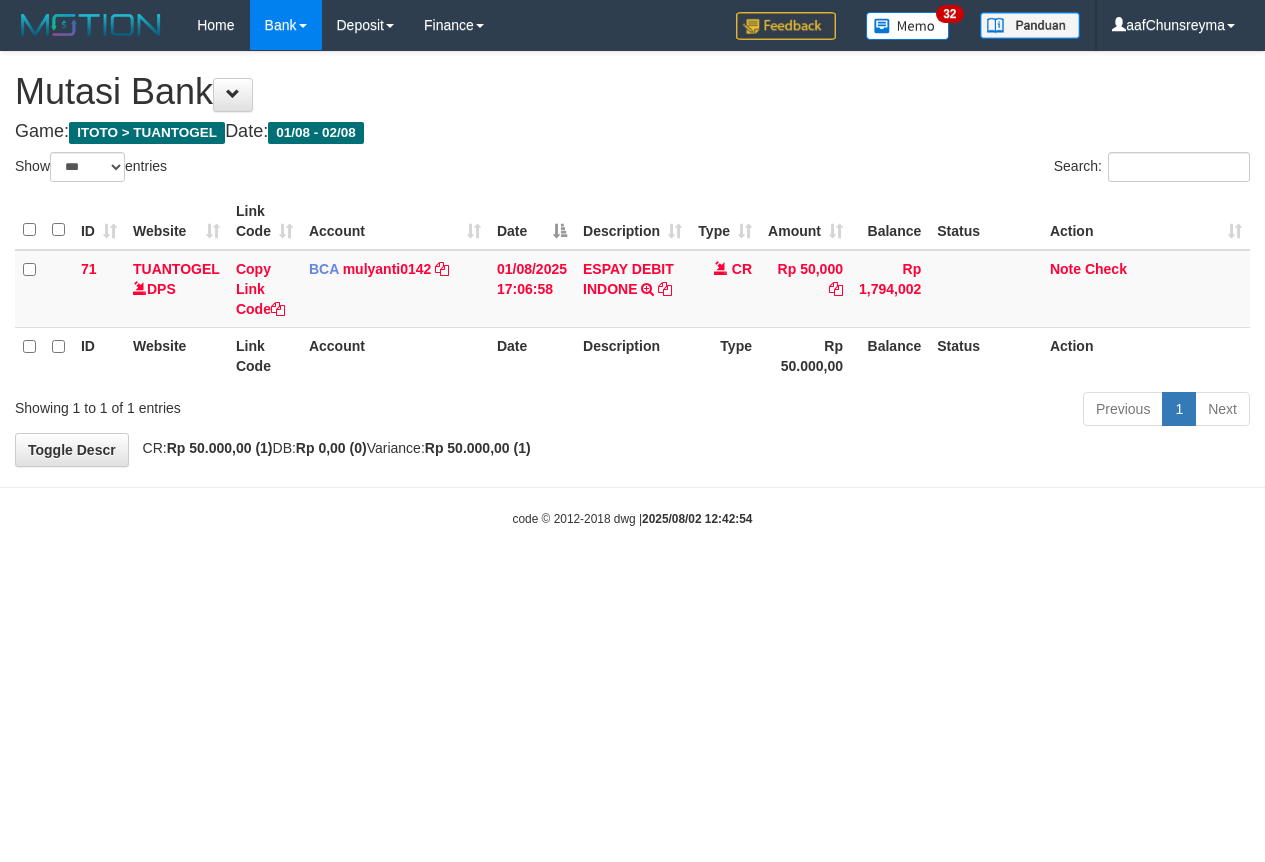 scroll, scrollTop: 0, scrollLeft: 0, axis: both 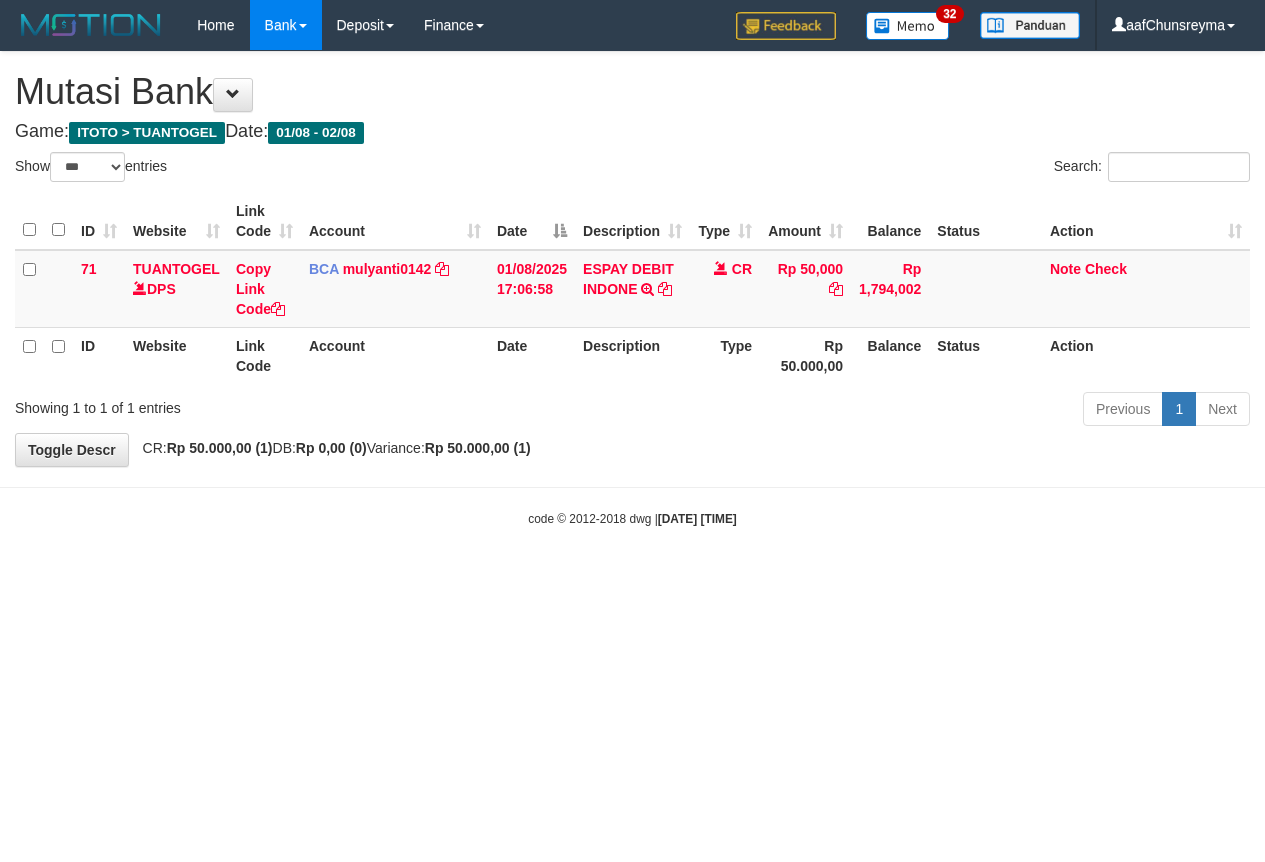 select on "***" 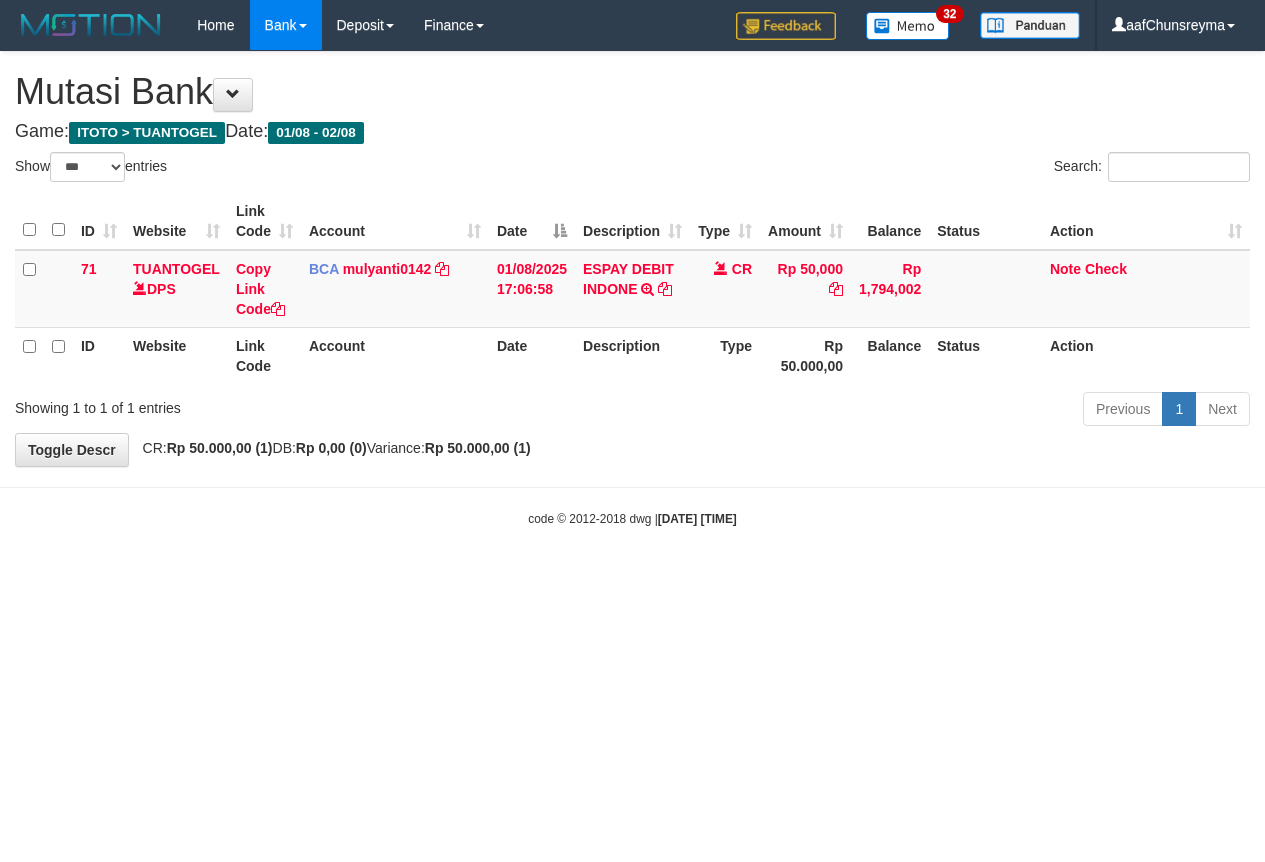 scroll, scrollTop: 0, scrollLeft: 0, axis: both 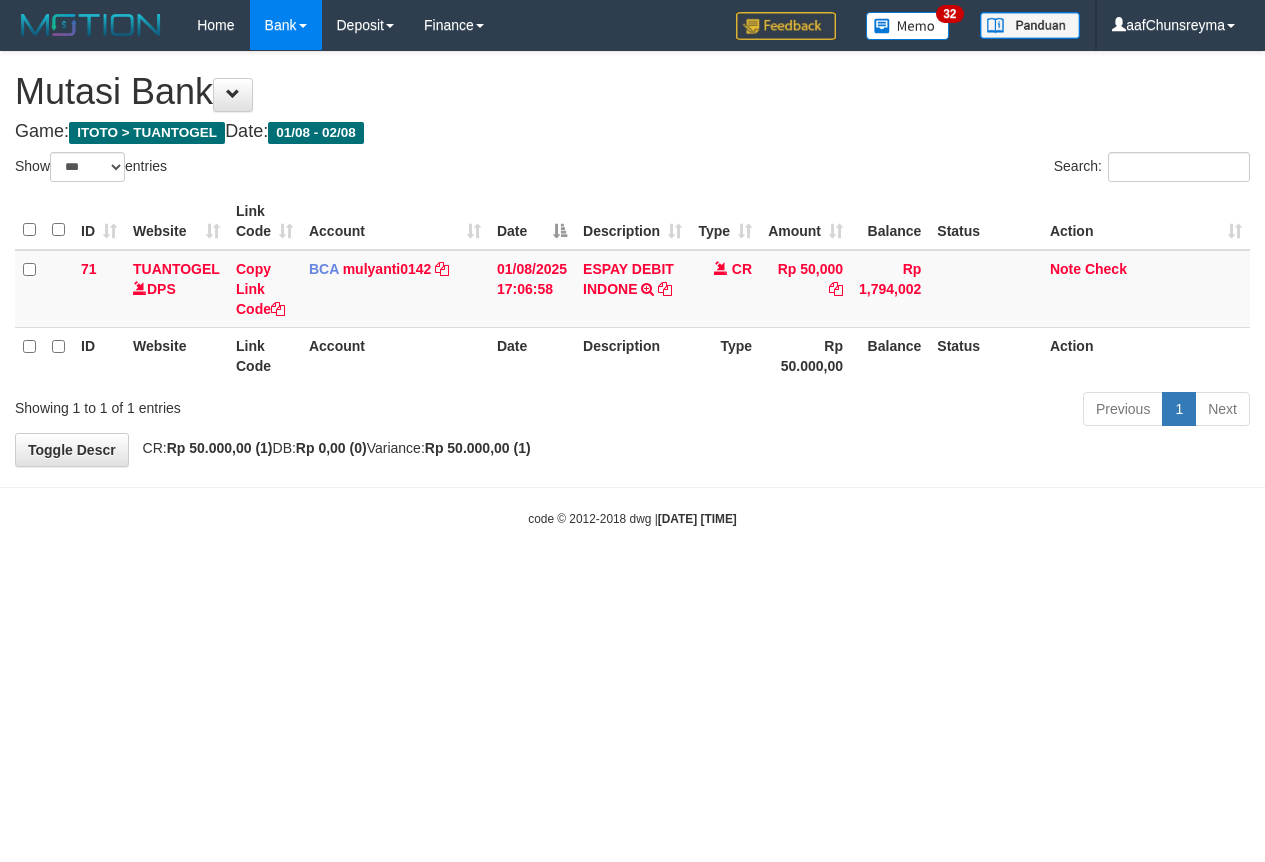 select on "***" 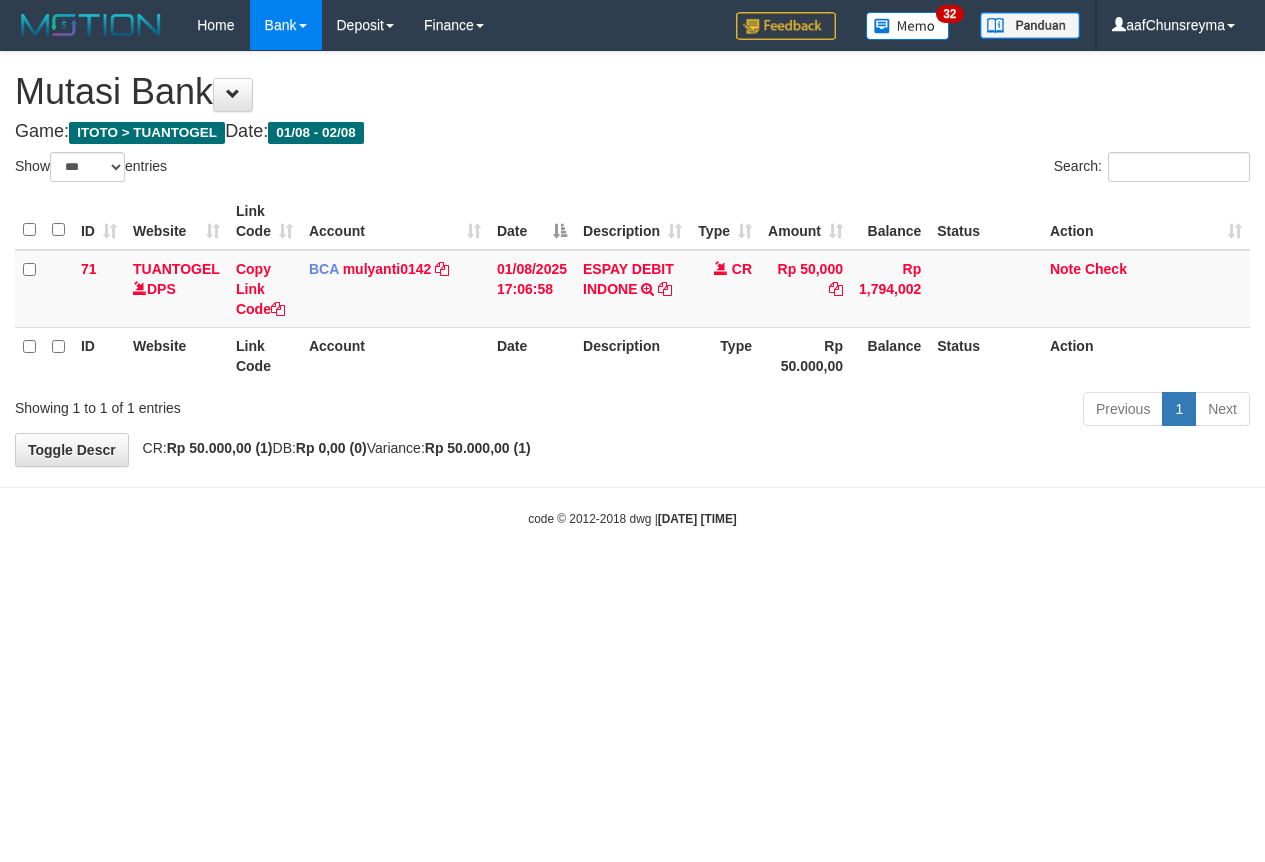 scroll, scrollTop: 0, scrollLeft: 0, axis: both 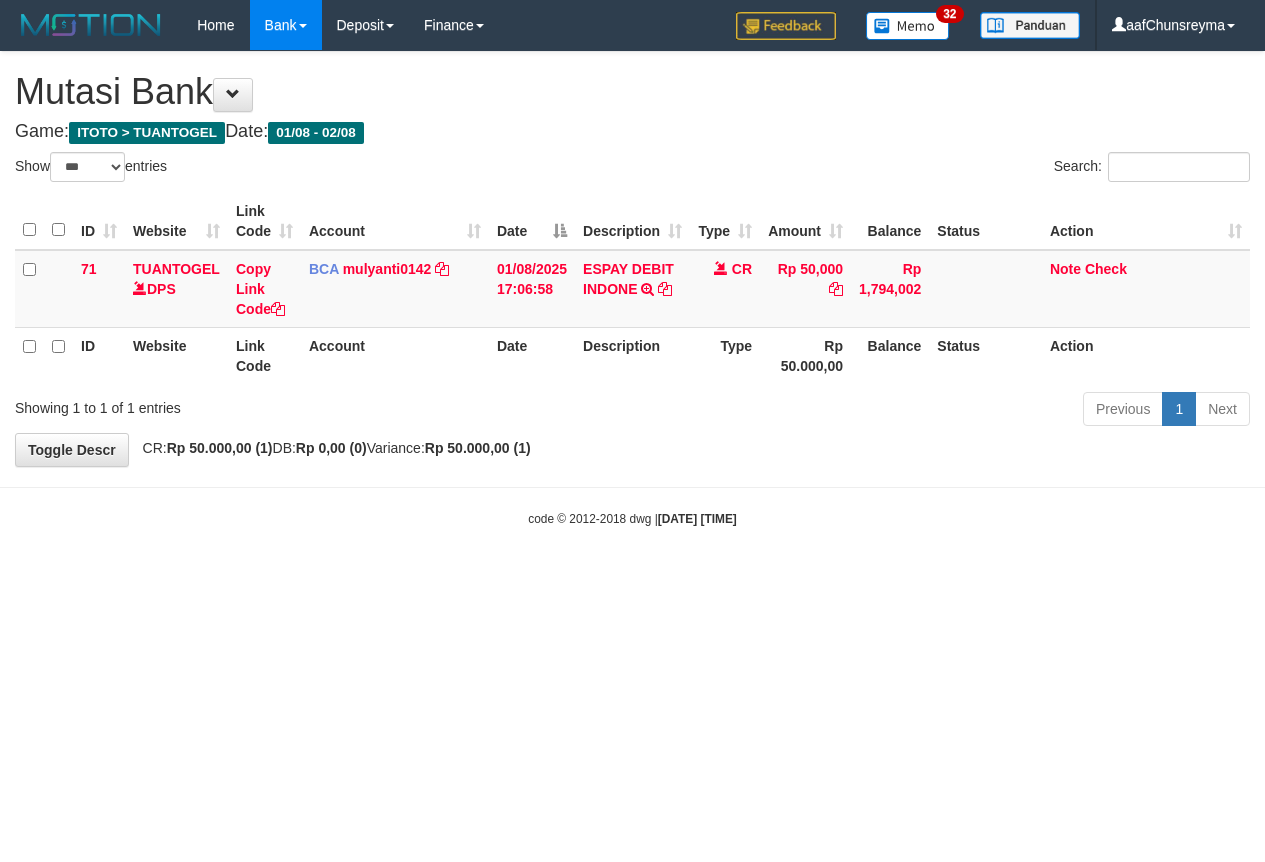 select on "***" 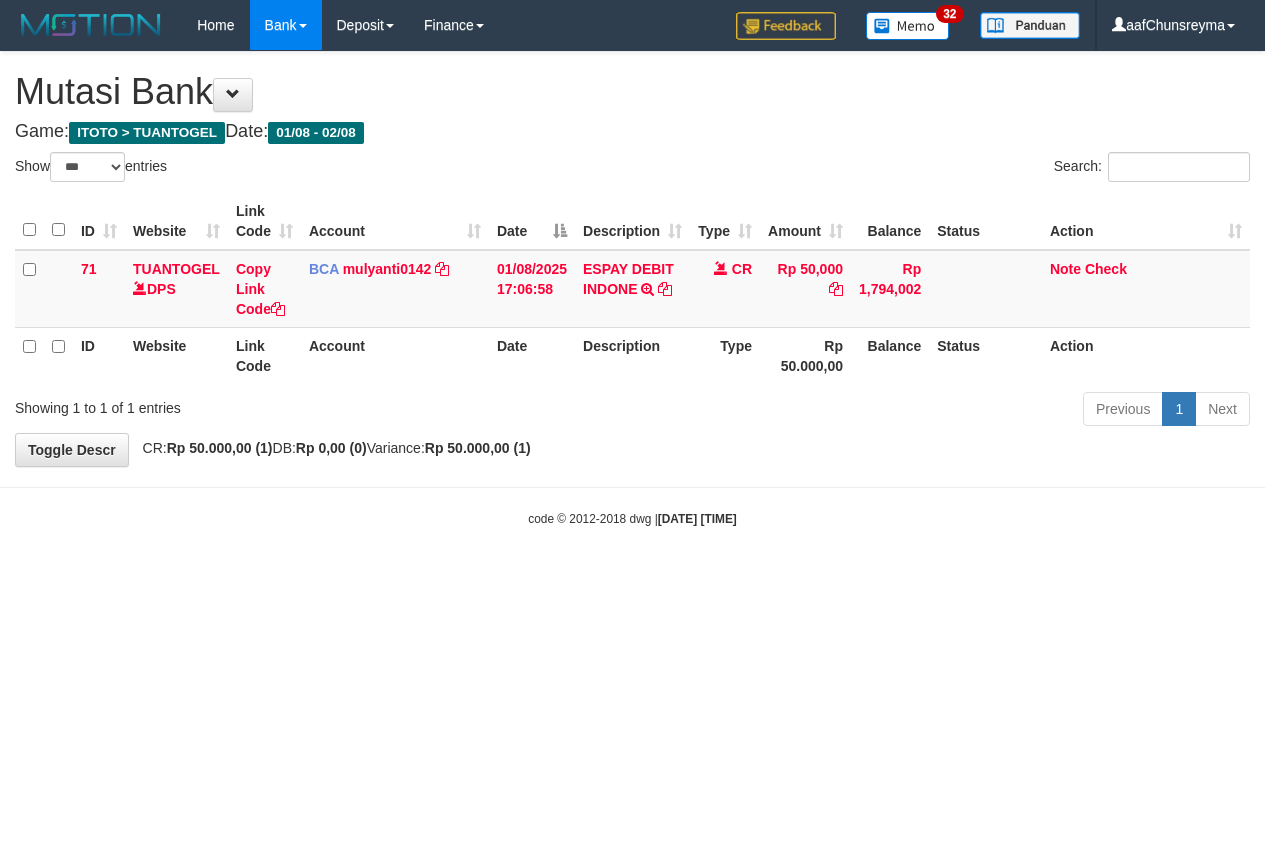 scroll, scrollTop: 0, scrollLeft: 0, axis: both 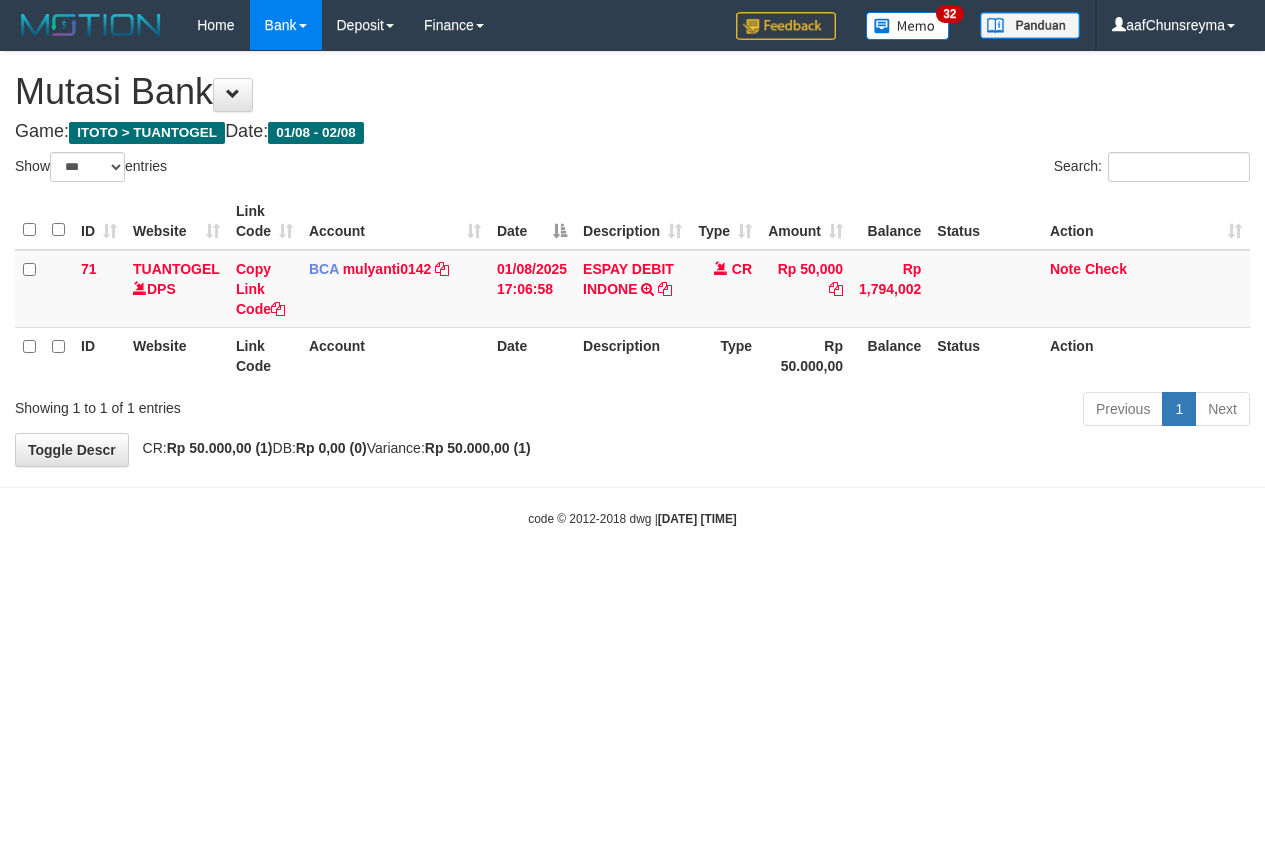 select on "***" 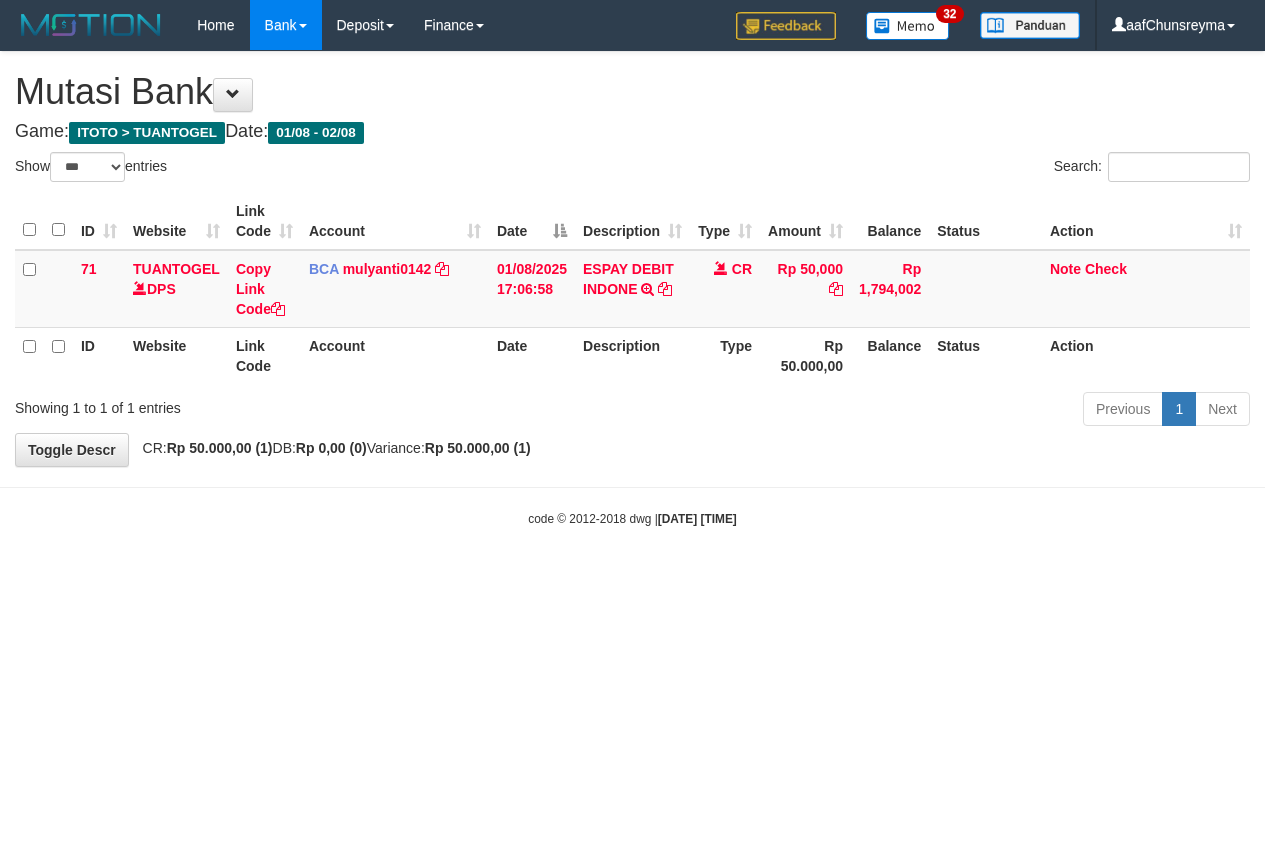 scroll, scrollTop: 0, scrollLeft: 0, axis: both 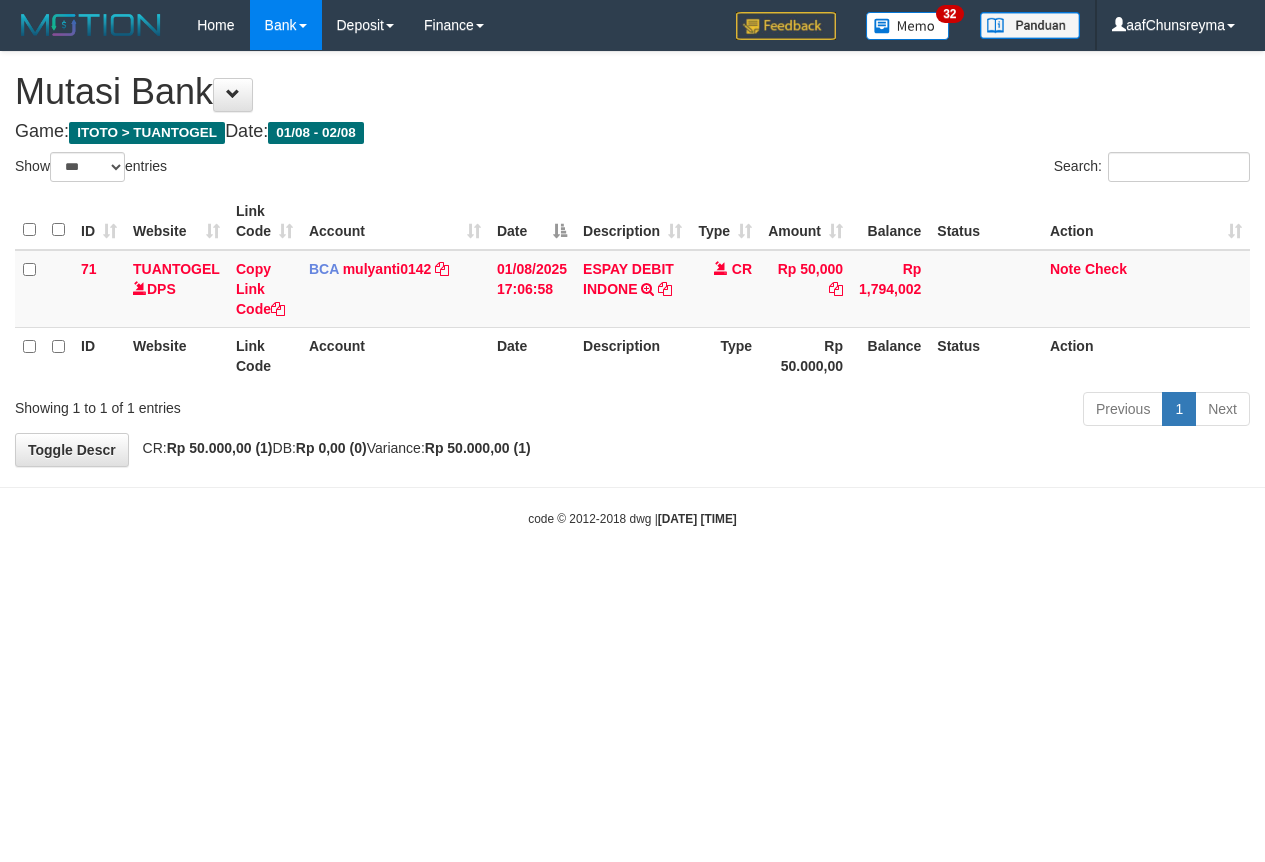 select on "***" 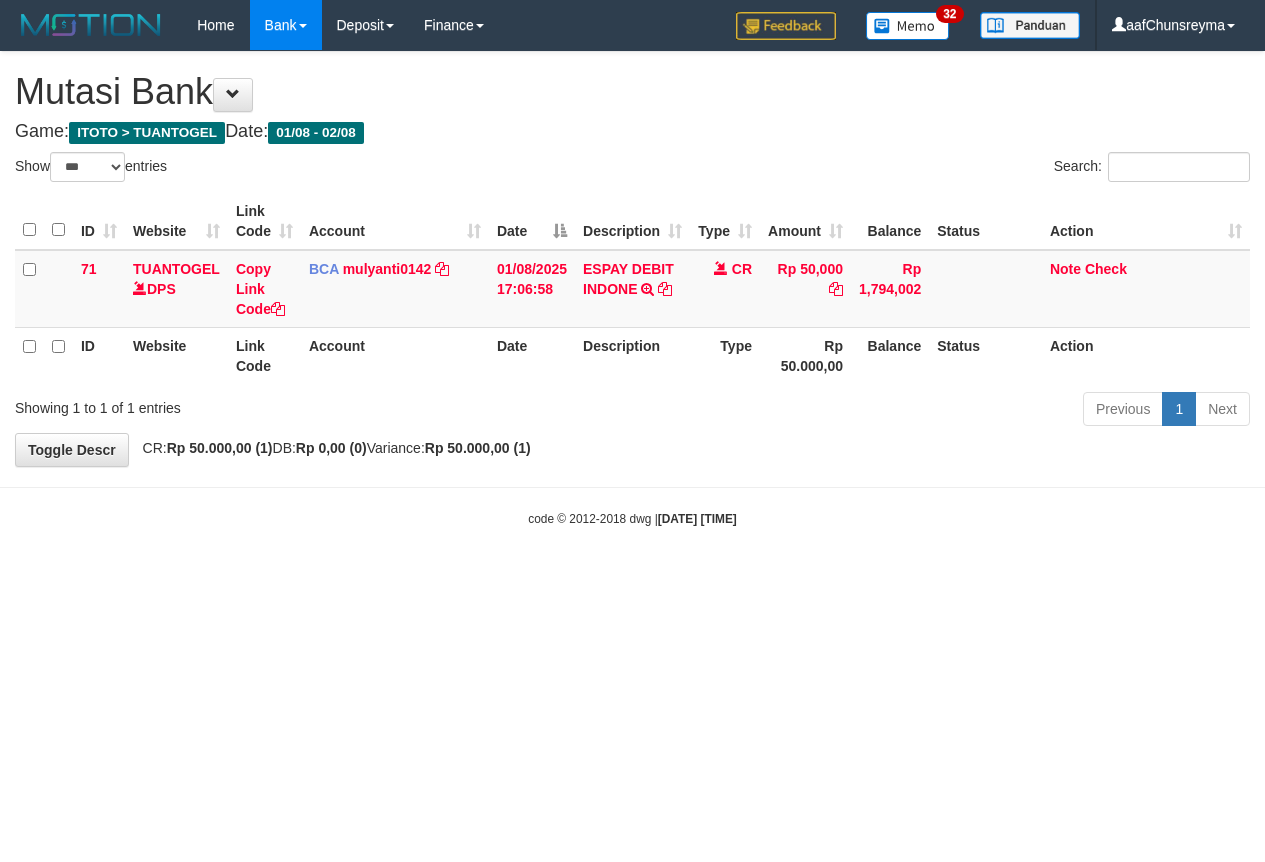 scroll, scrollTop: 0, scrollLeft: 0, axis: both 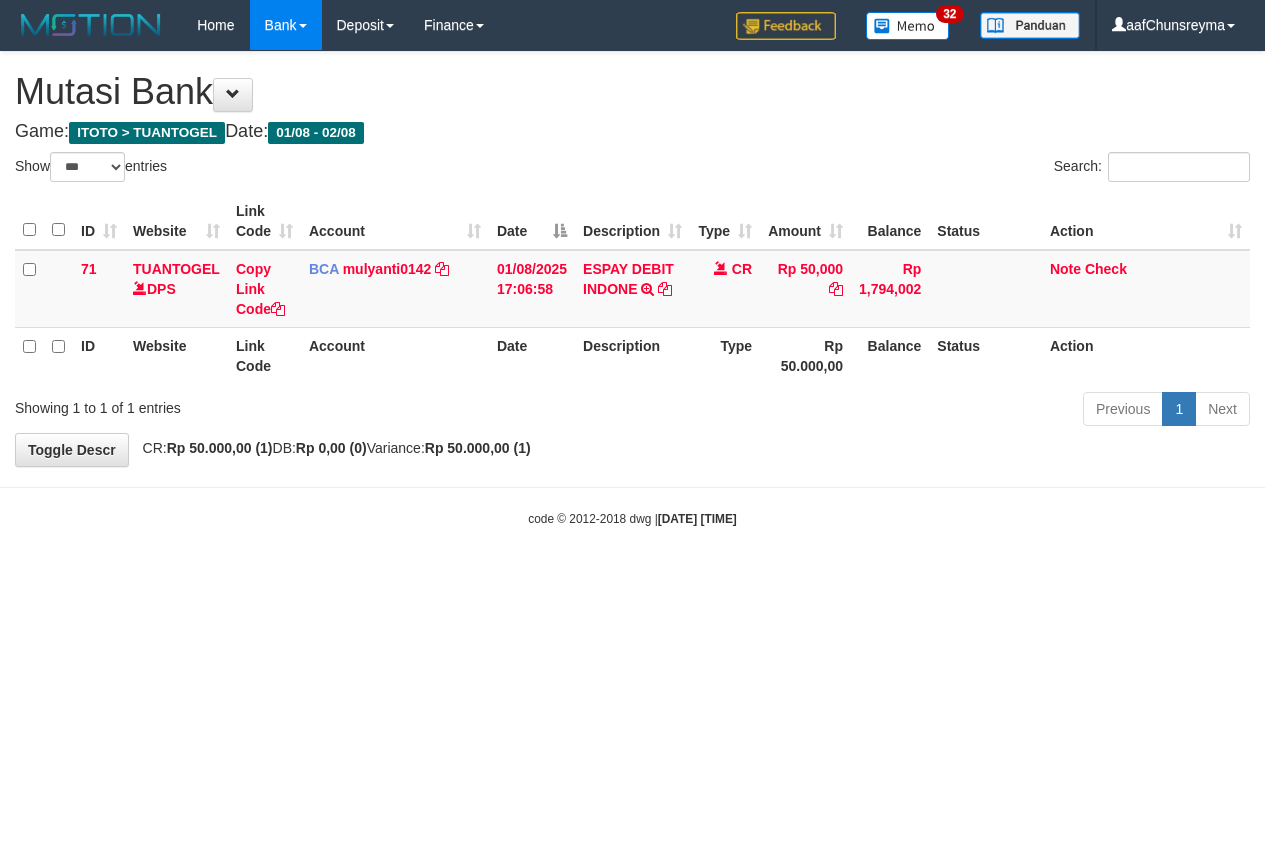 select on "***" 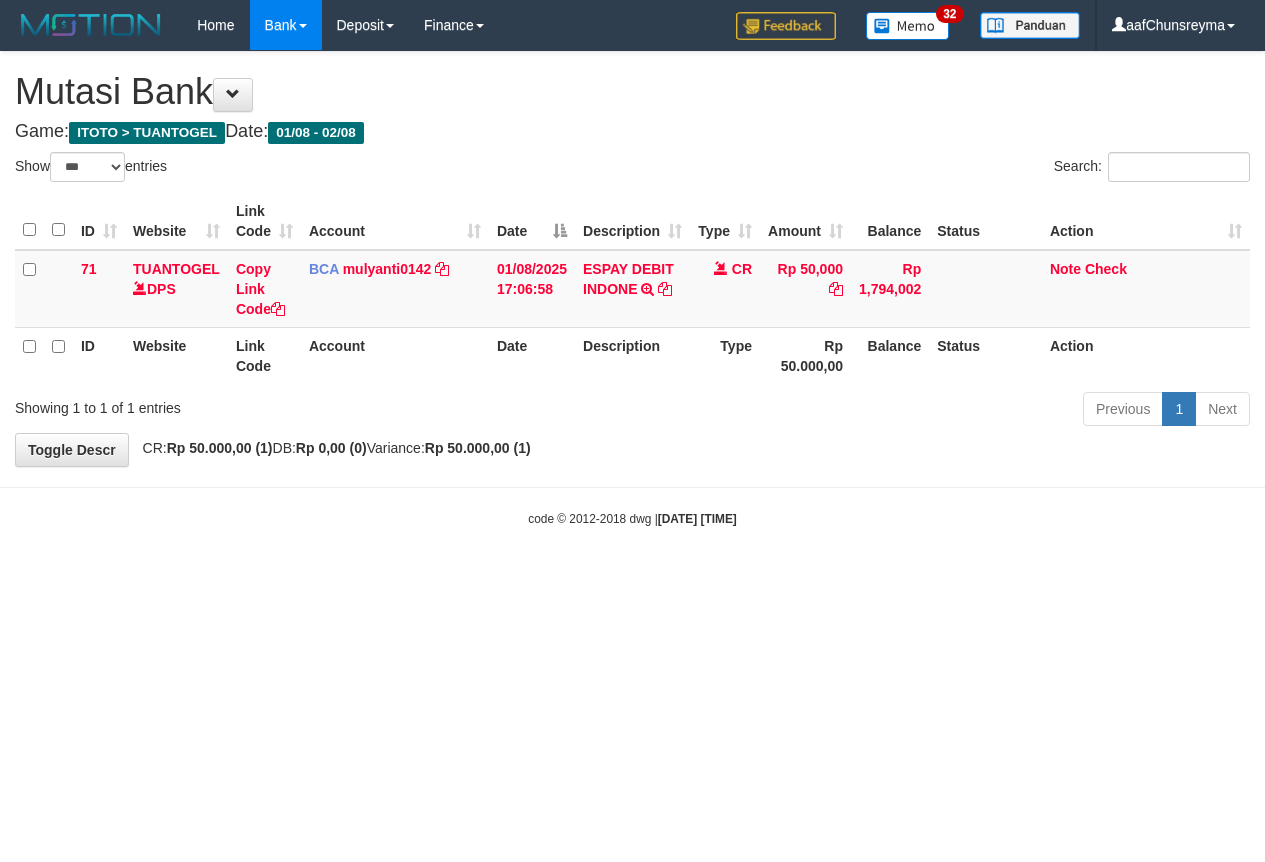scroll, scrollTop: 0, scrollLeft: 0, axis: both 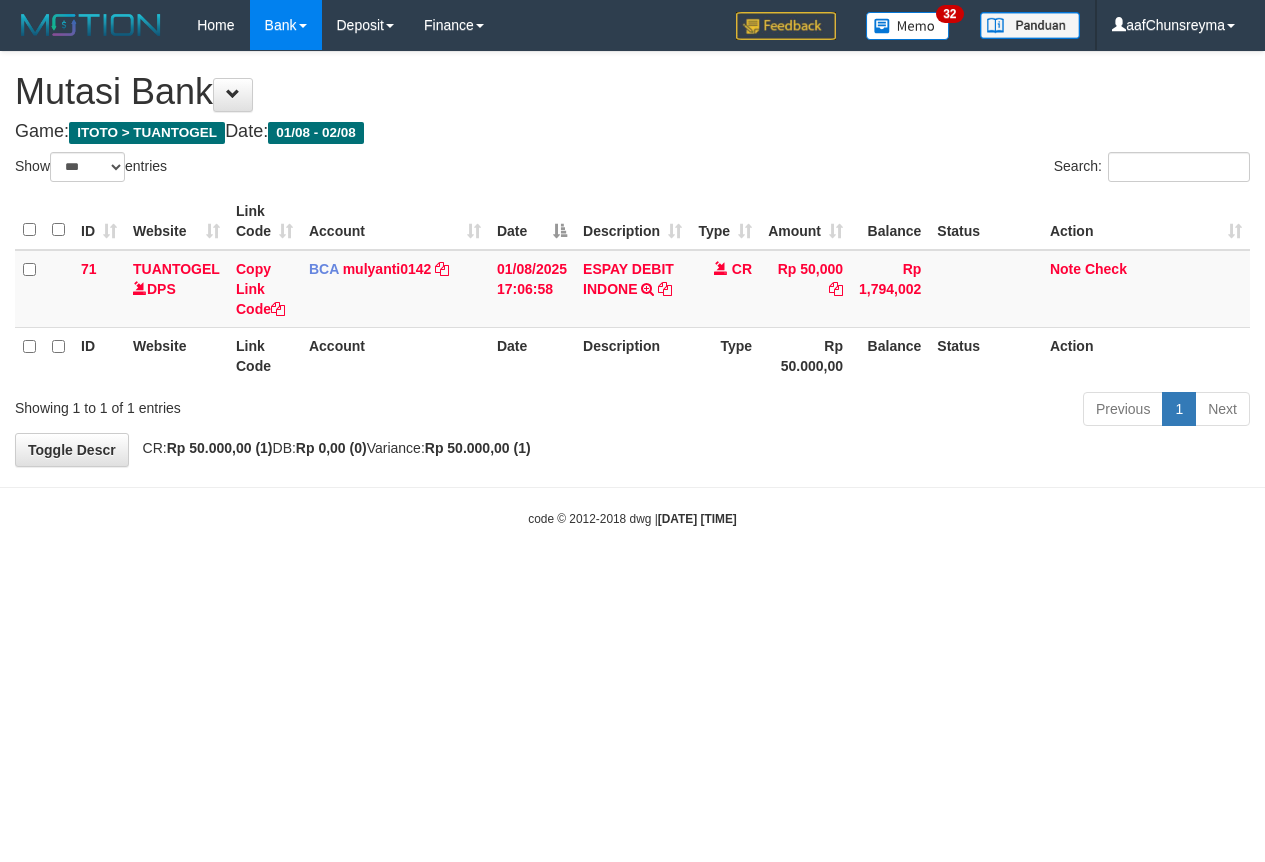 select on "***" 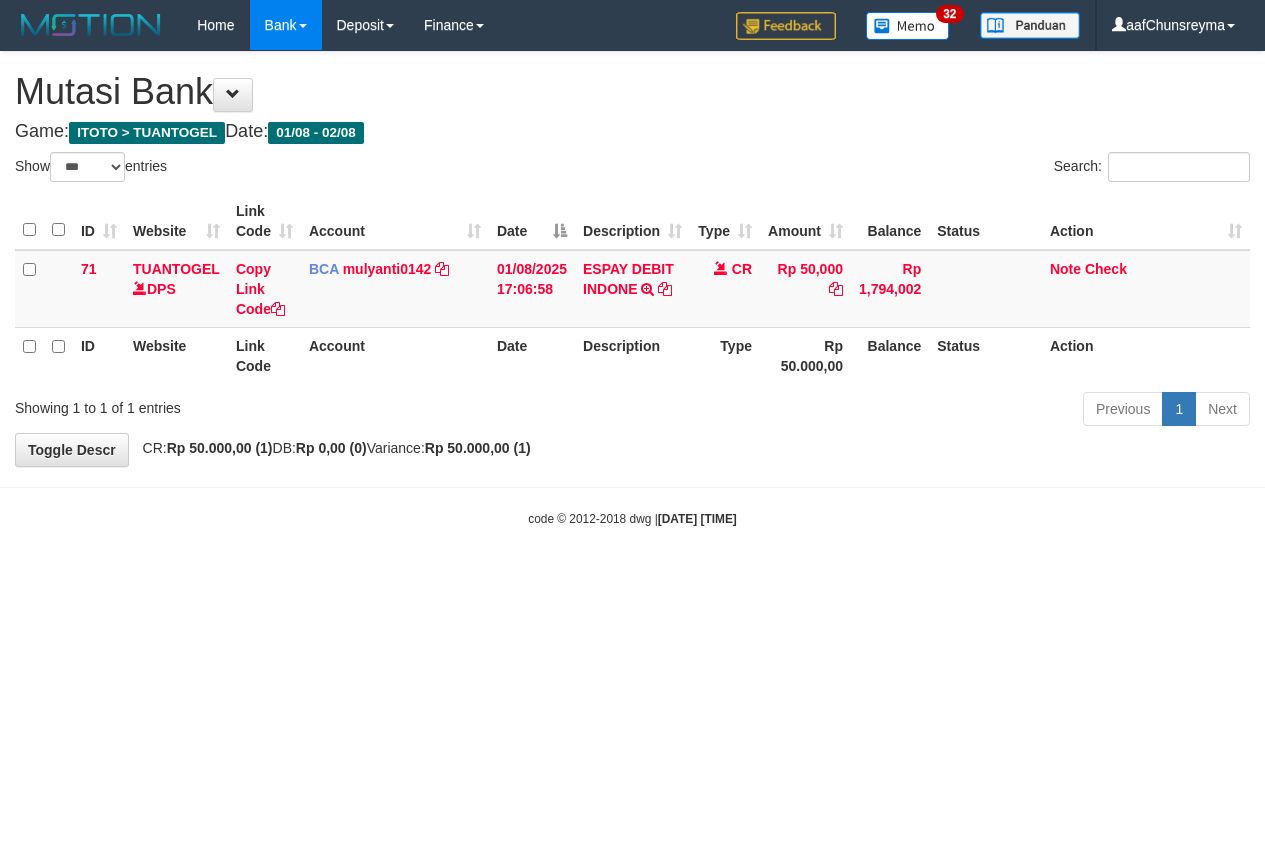 scroll, scrollTop: 0, scrollLeft: 0, axis: both 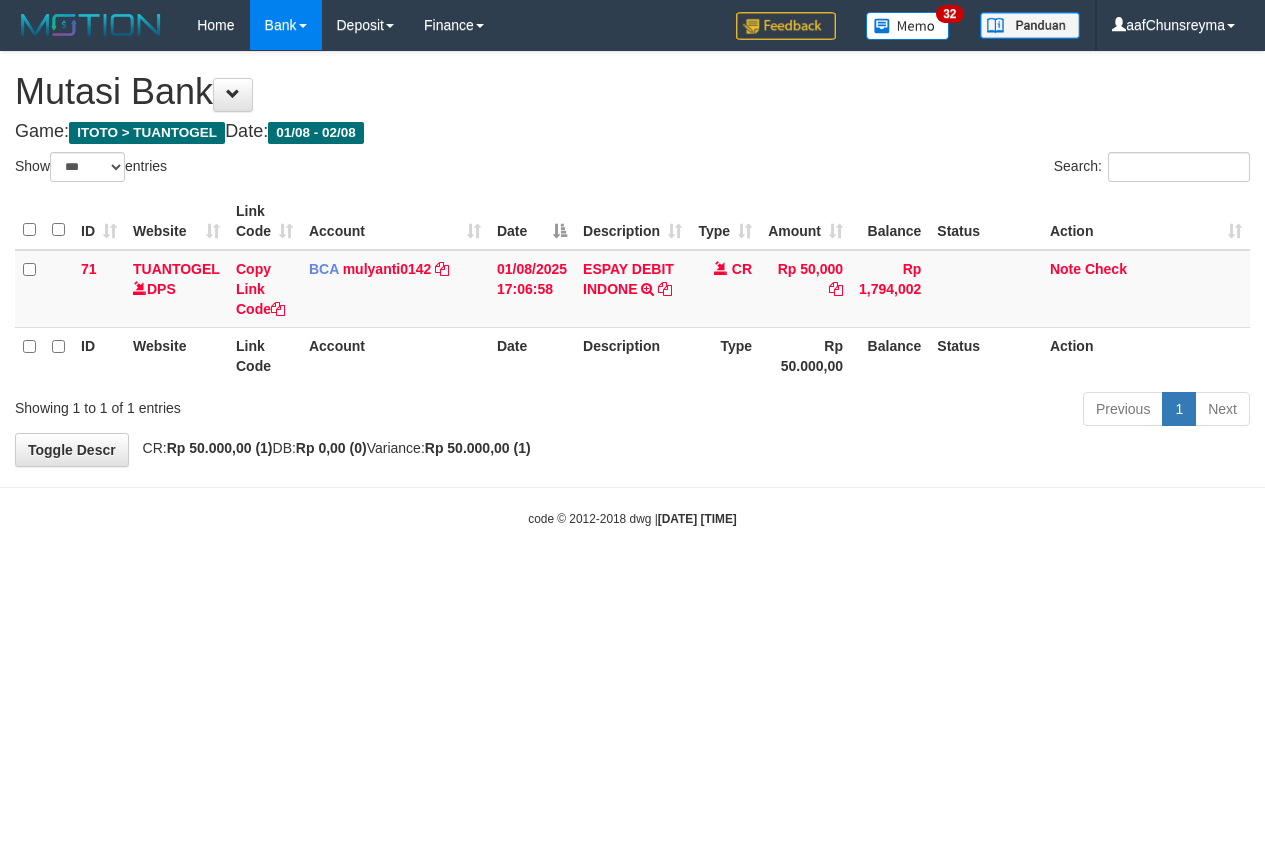 select on "***" 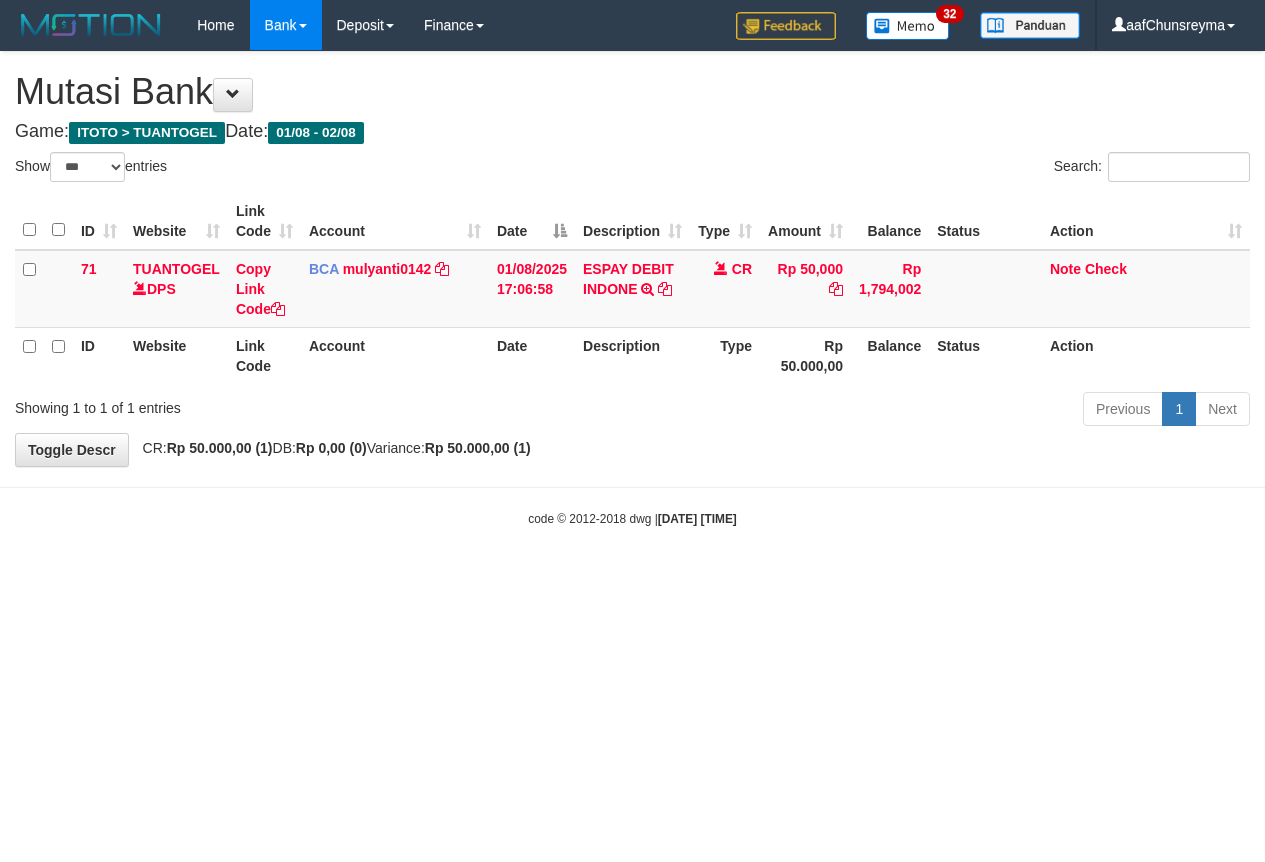 scroll, scrollTop: 0, scrollLeft: 0, axis: both 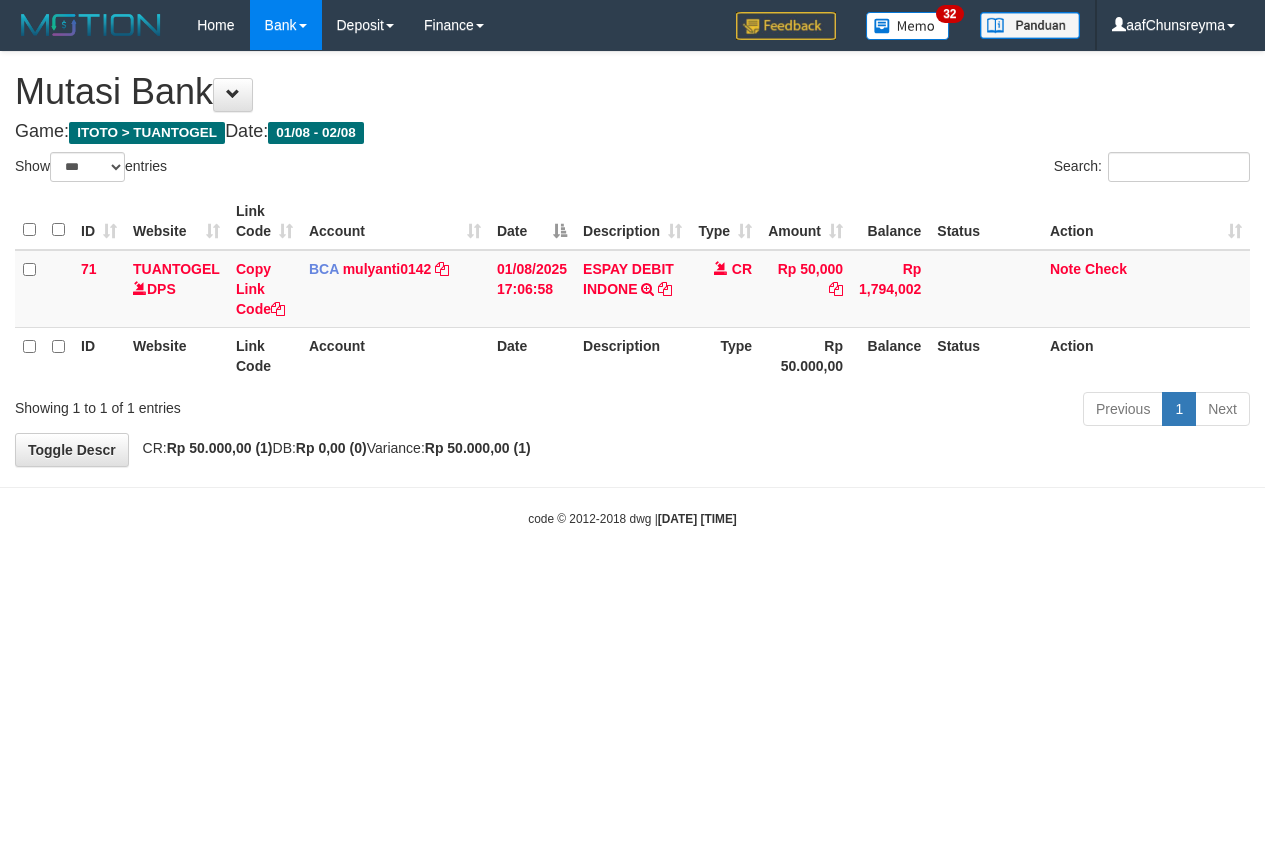 select on "***" 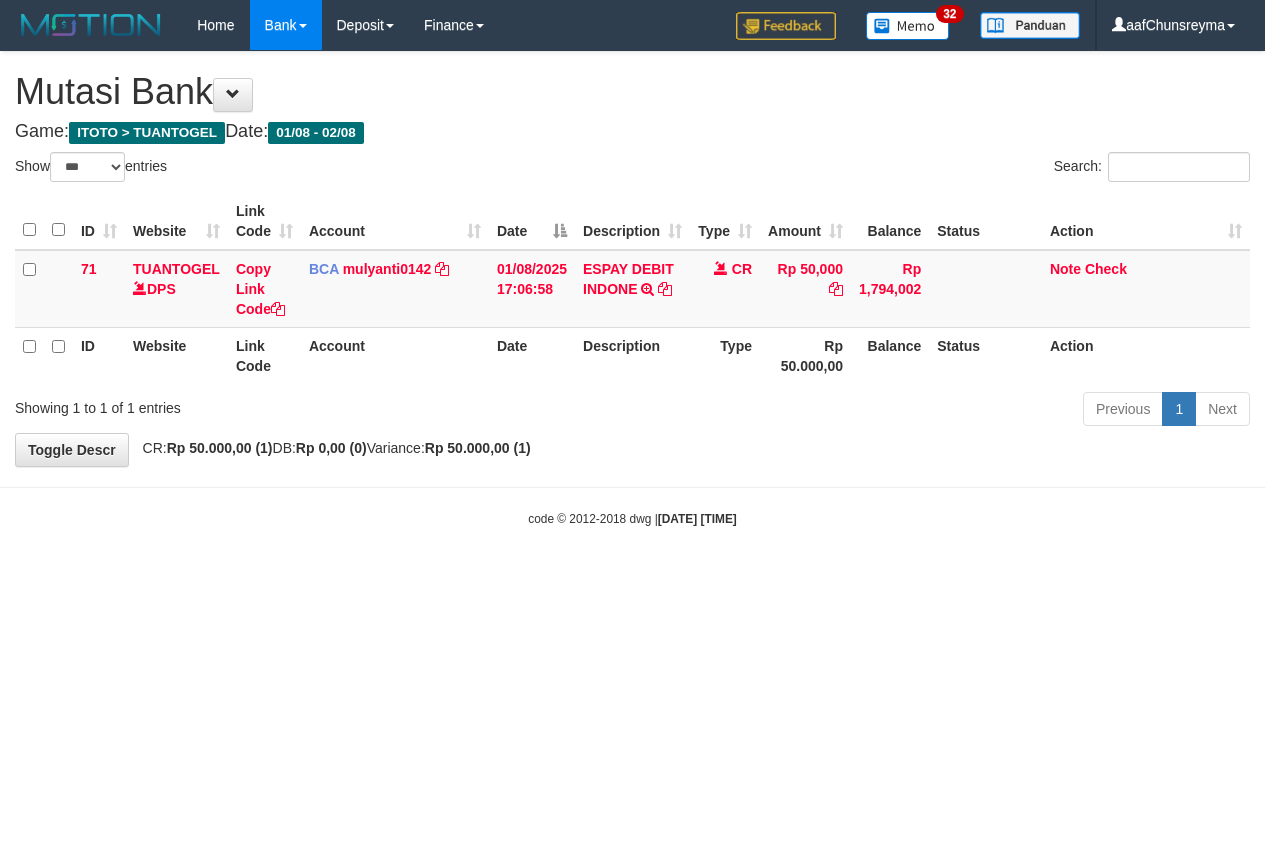scroll, scrollTop: 0, scrollLeft: 0, axis: both 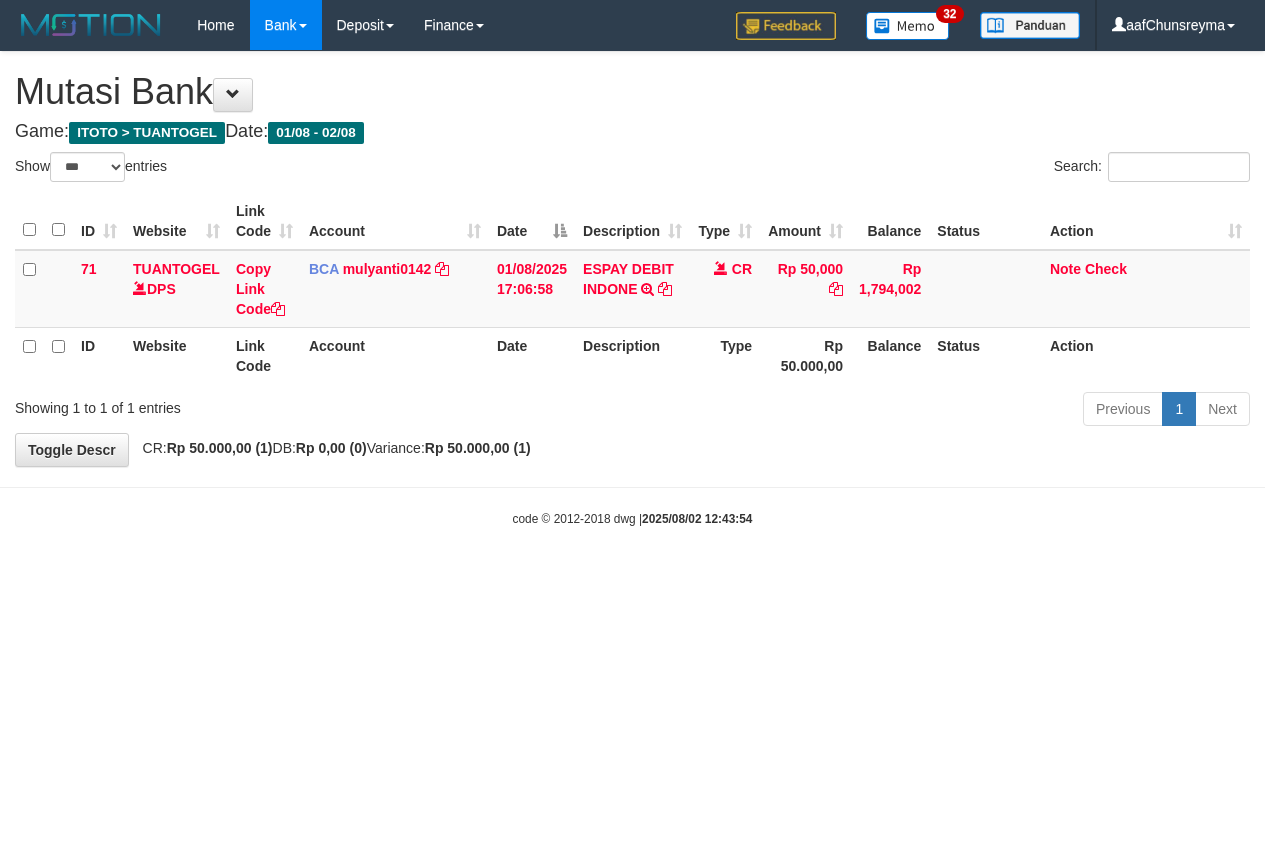 select on "***" 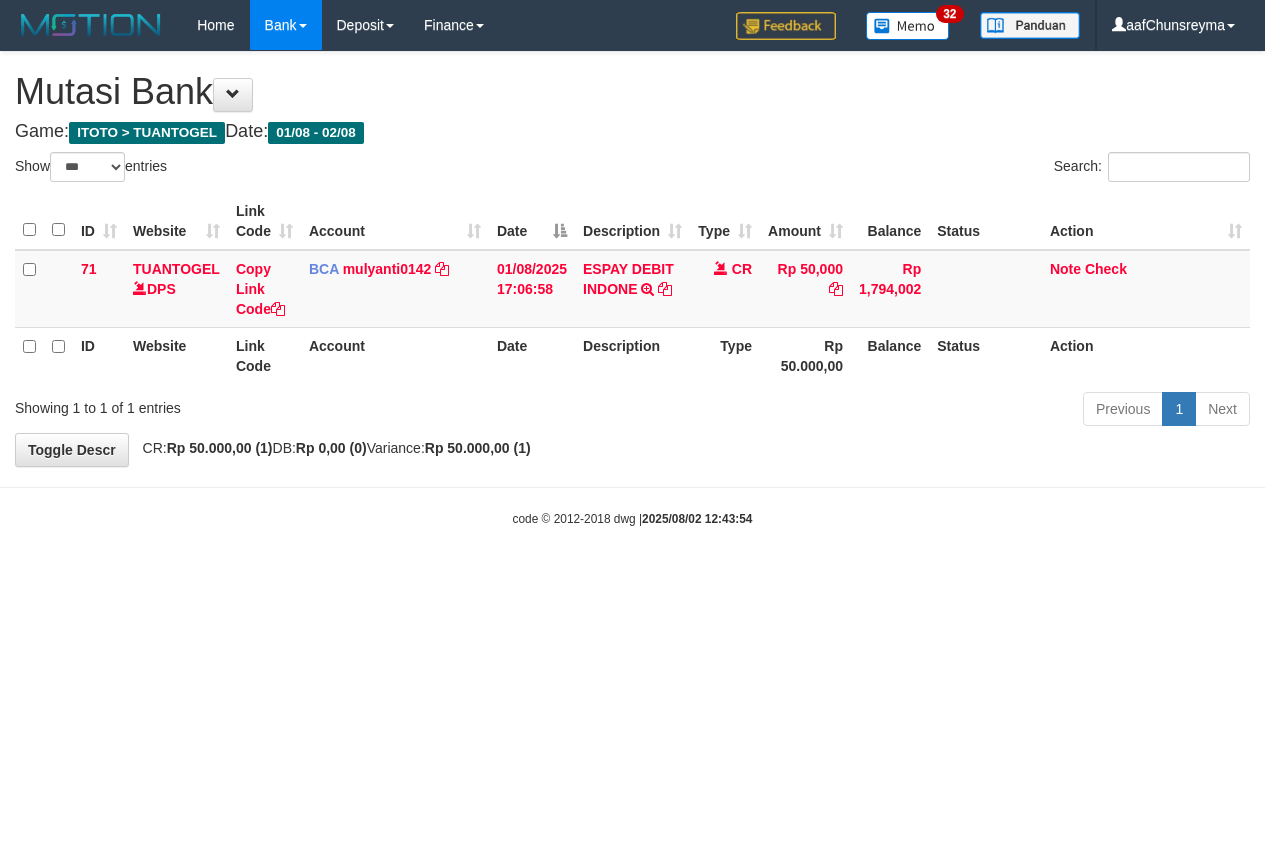 scroll, scrollTop: 0, scrollLeft: 0, axis: both 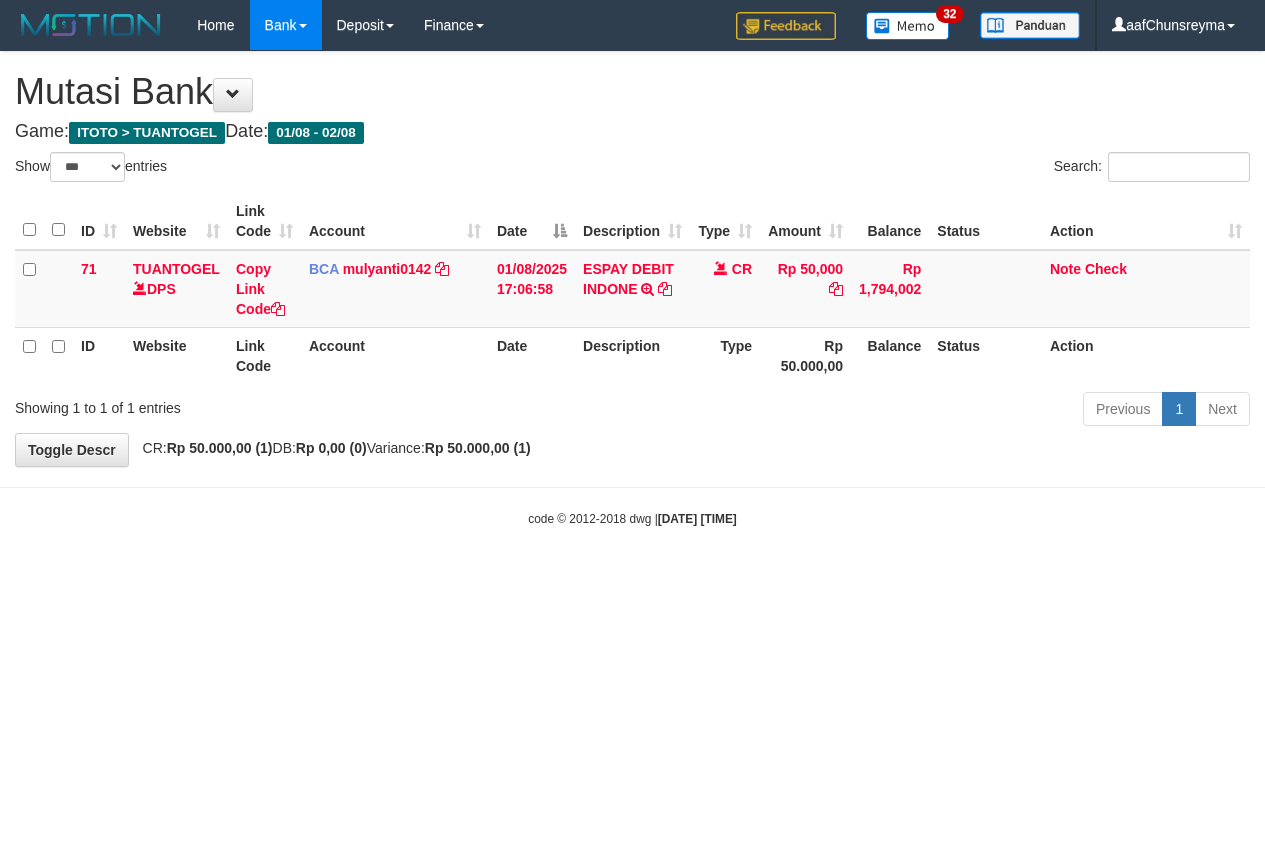 select on "***" 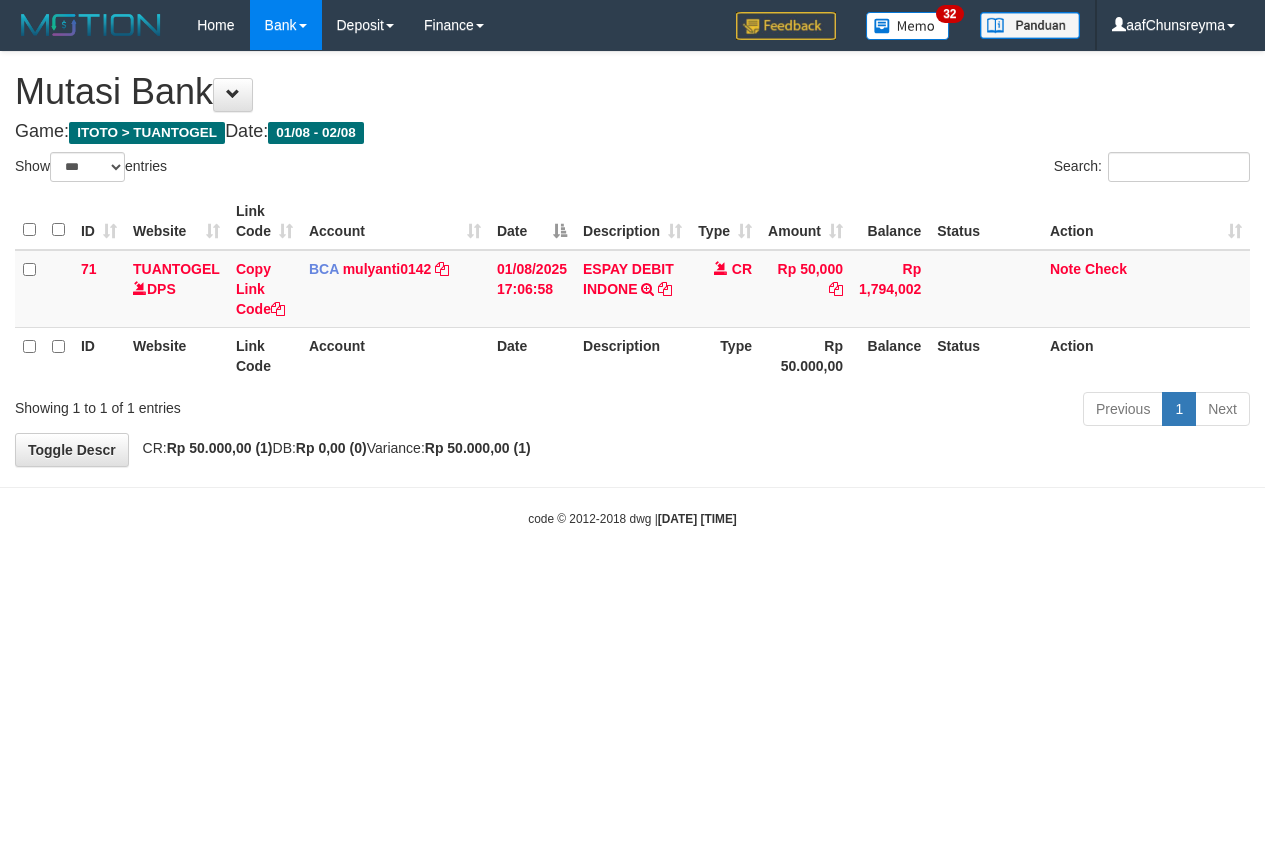 scroll, scrollTop: 0, scrollLeft: 0, axis: both 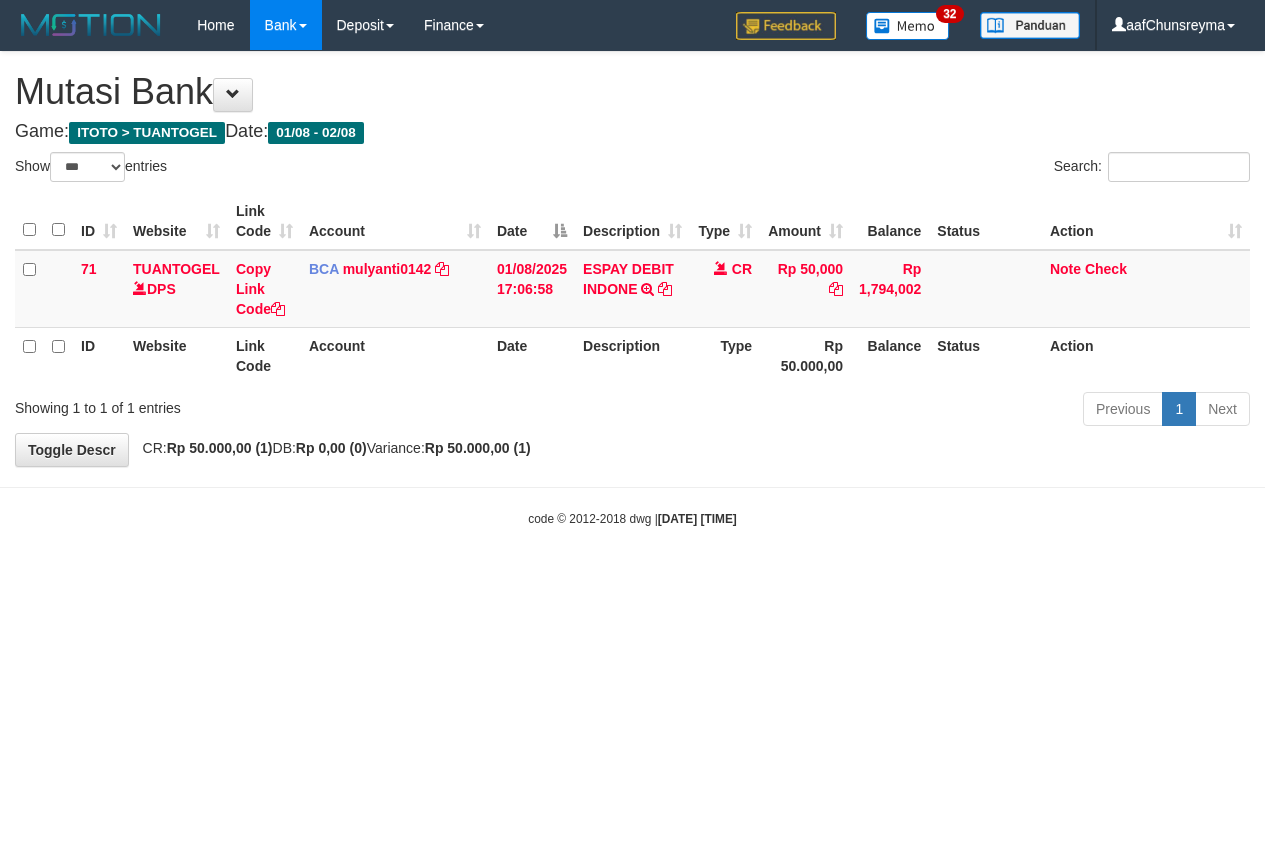 select on "***" 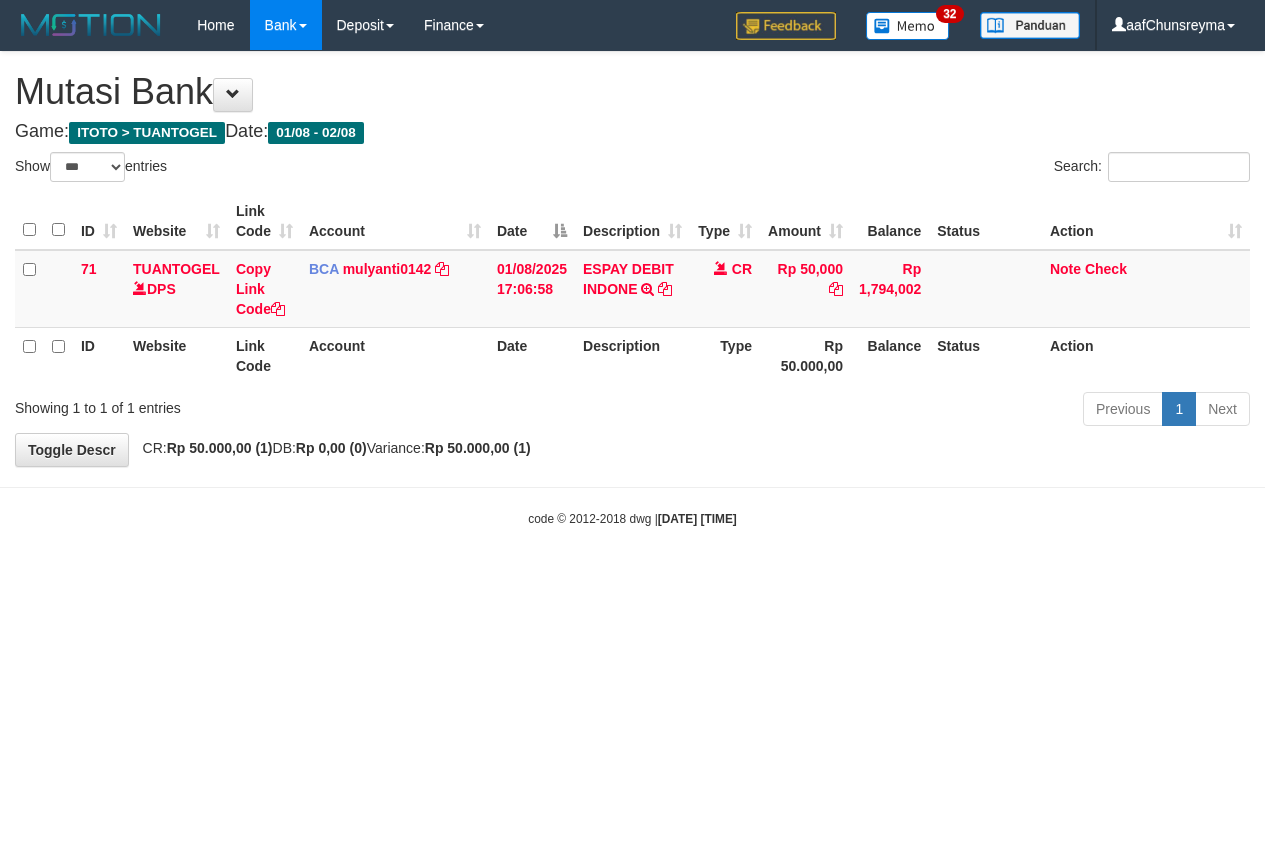scroll, scrollTop: 0, scrollLeft: 0, axis: both 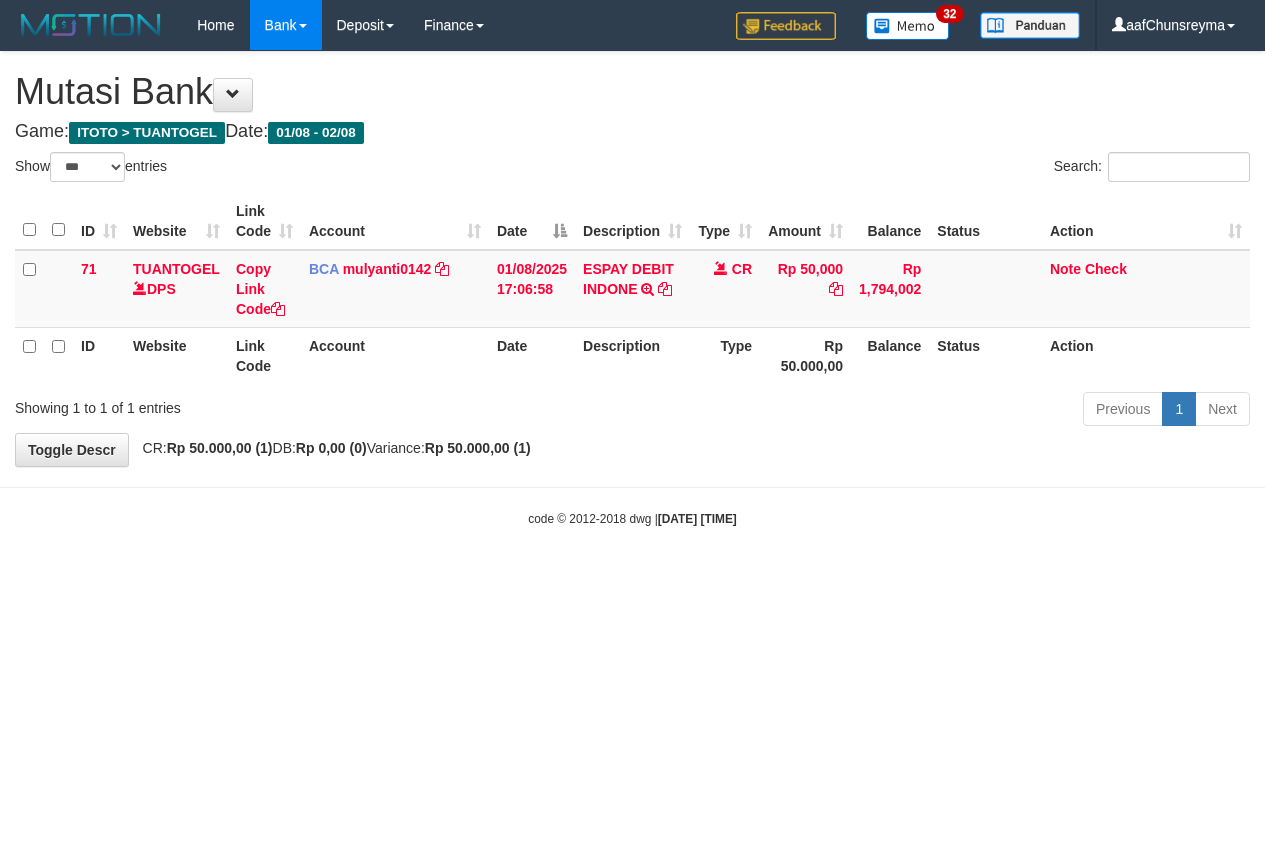 select on "***" 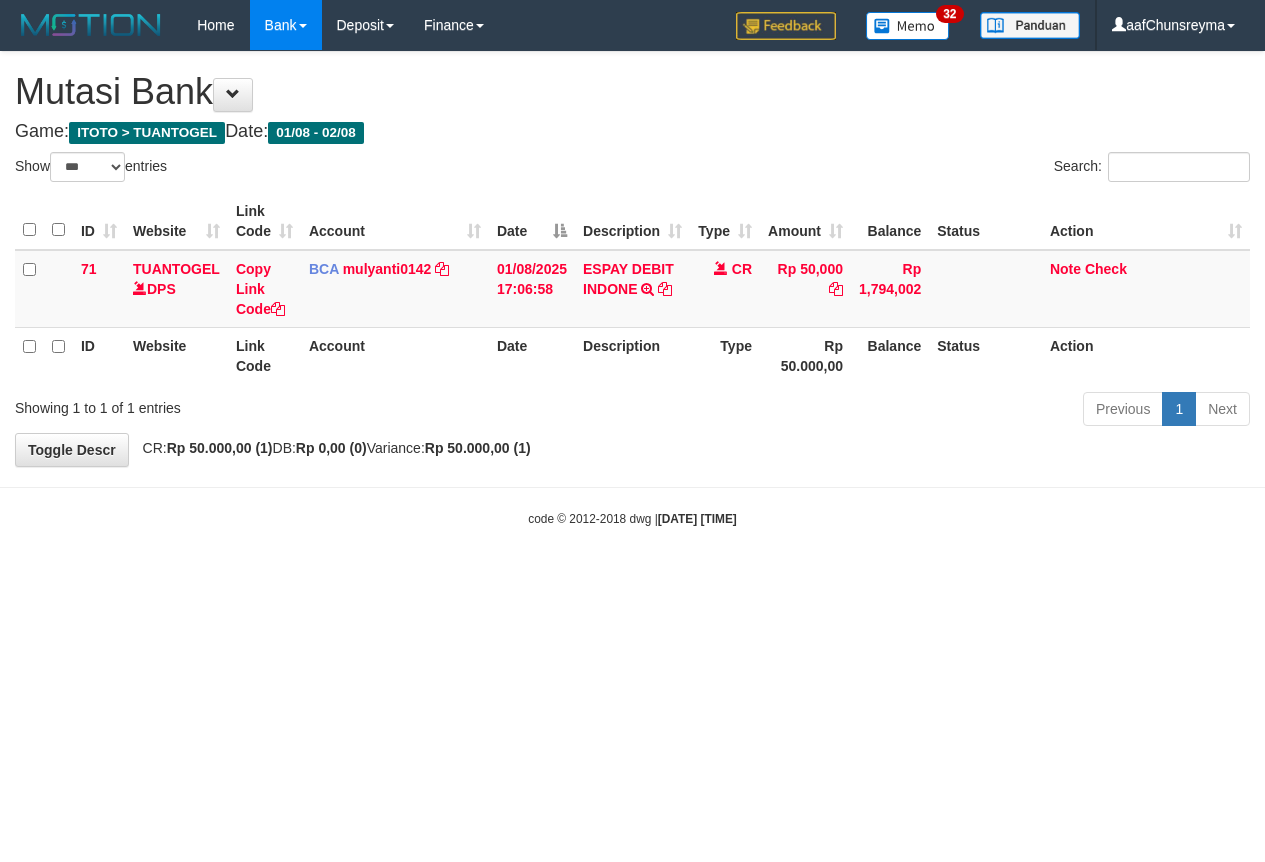 scroll, scrollTop: 0, scrollLeft: 0, axis: both 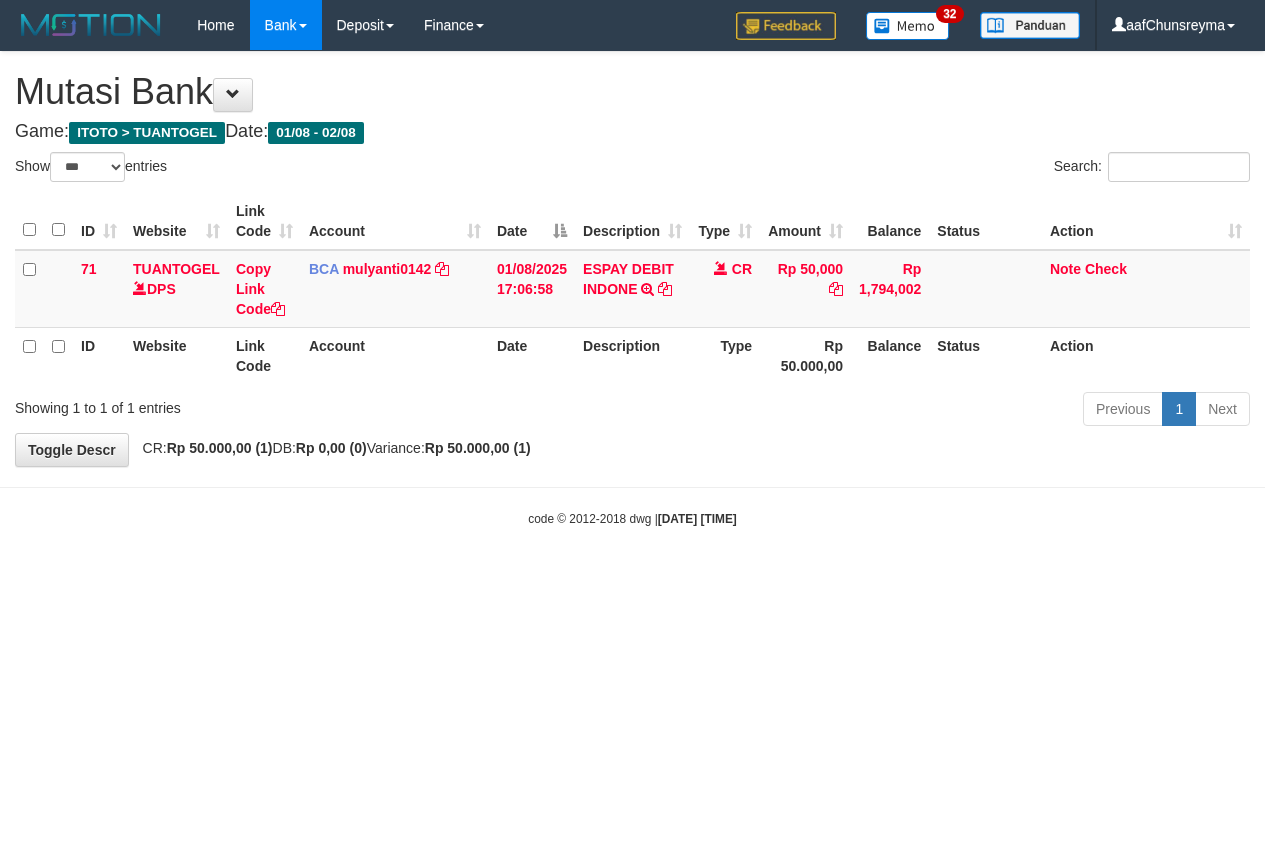 select on "***" 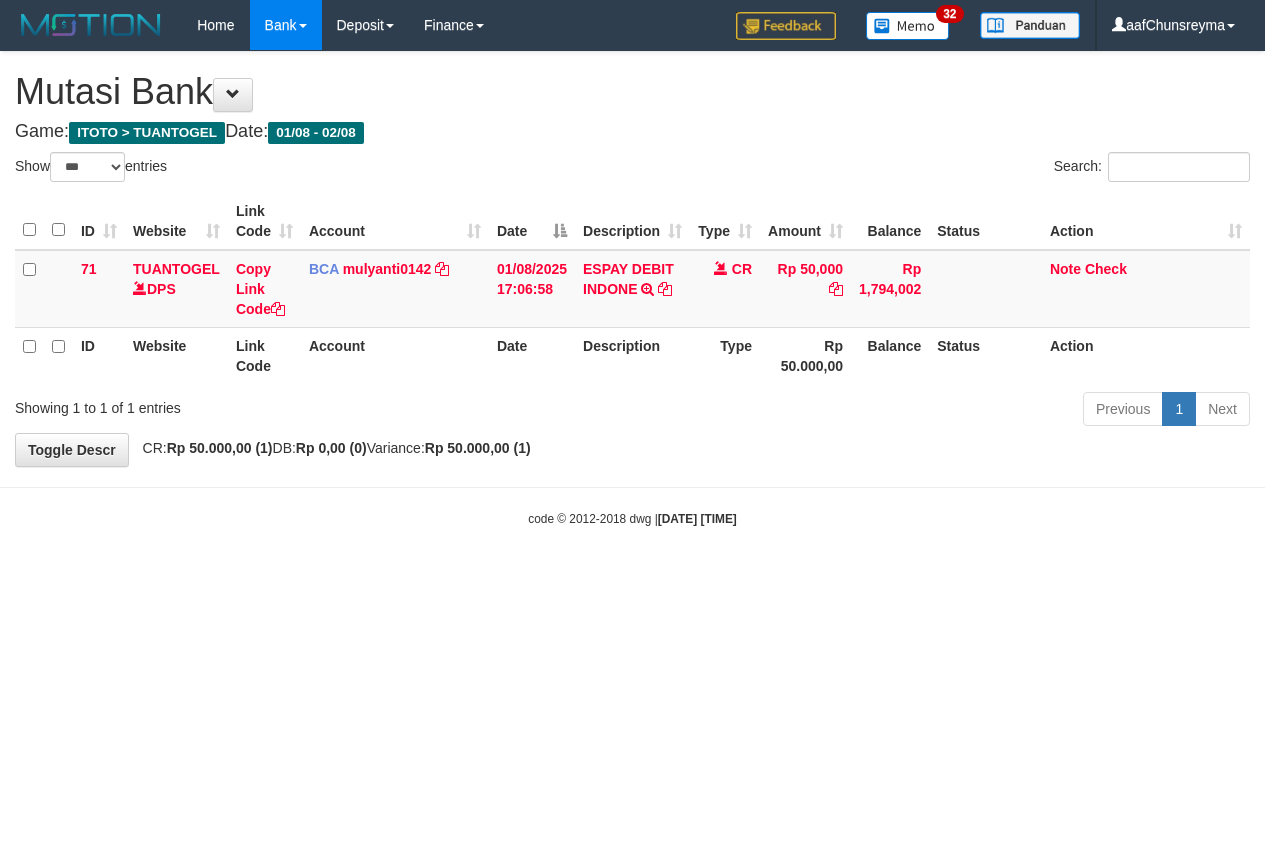 scroll, scrollTop: 0, scrollLeft: 0, axis: both 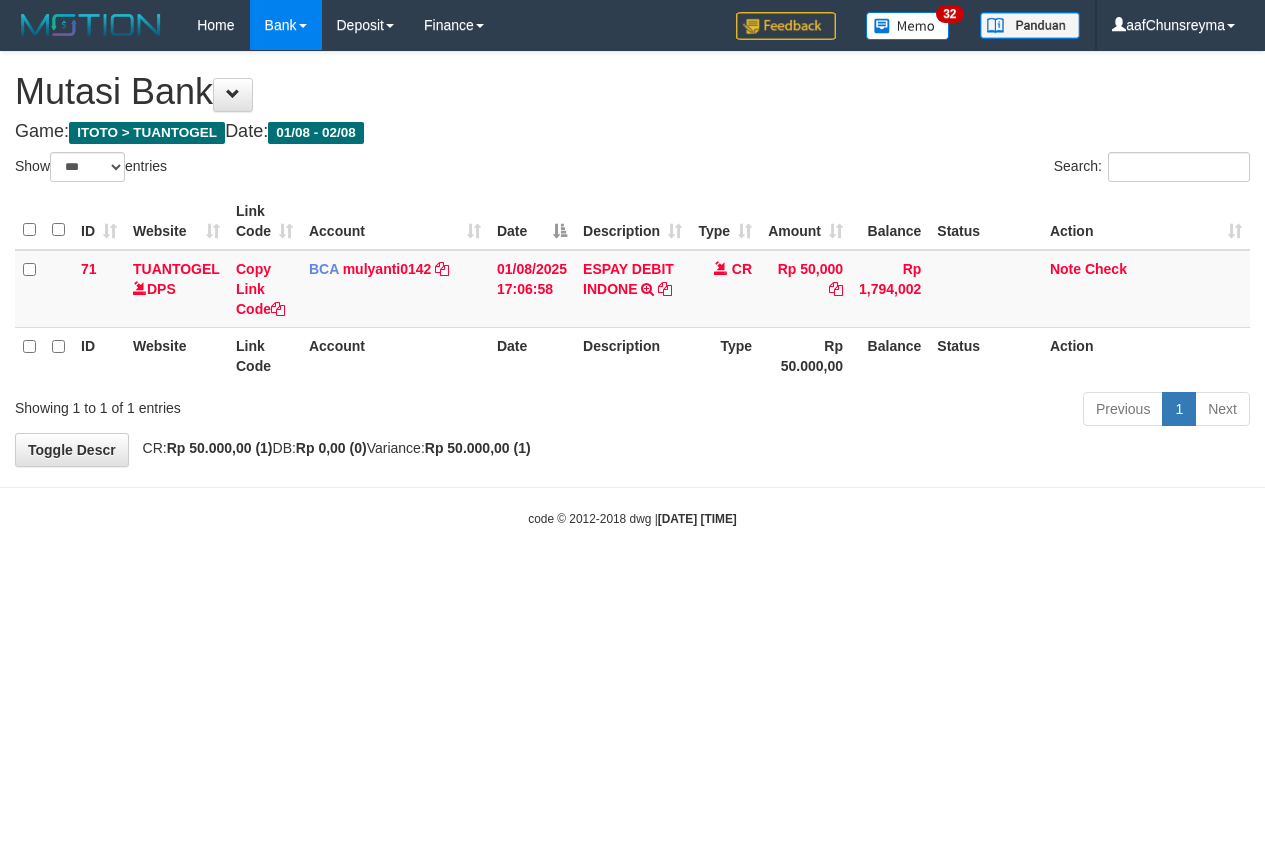 select on "***" 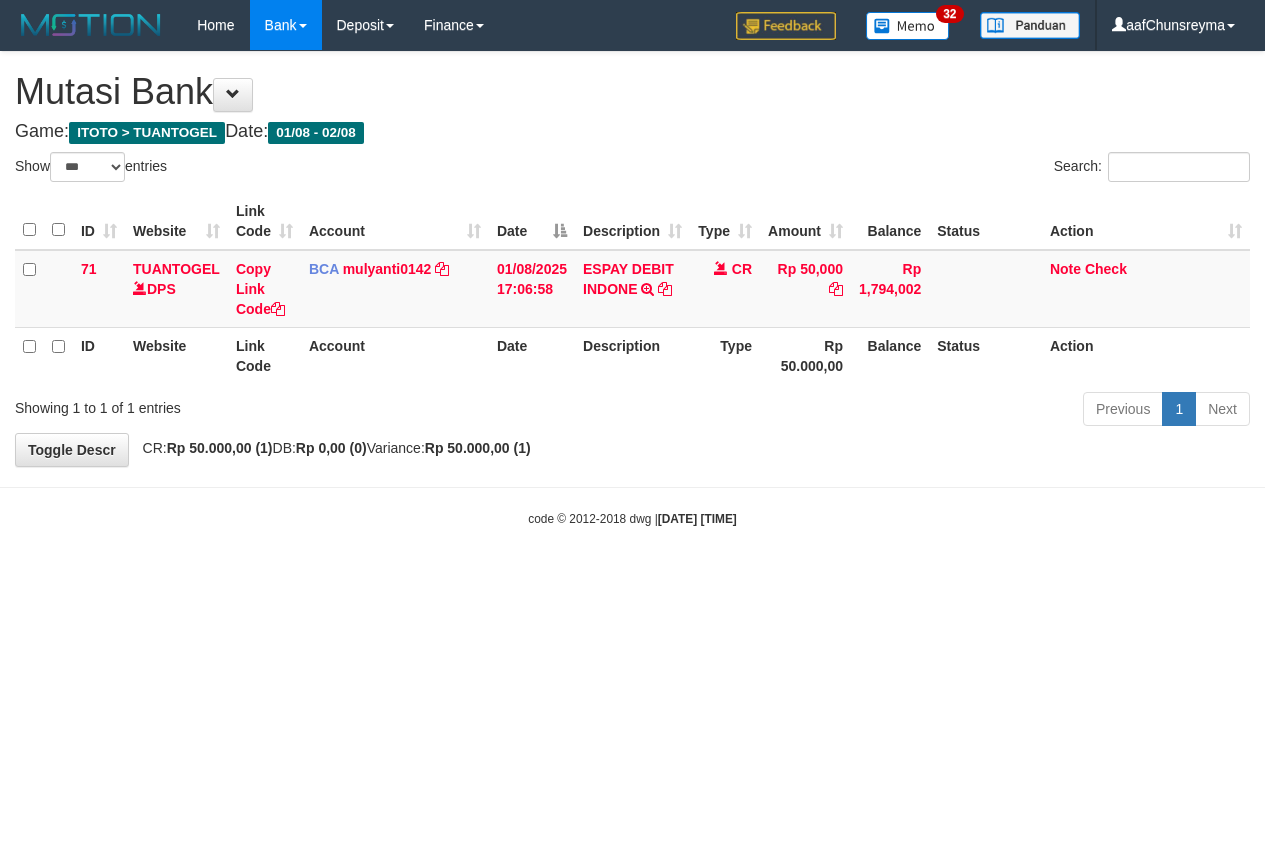 scroll, scrollTop: 0, scrollLeft: 0, axis: both 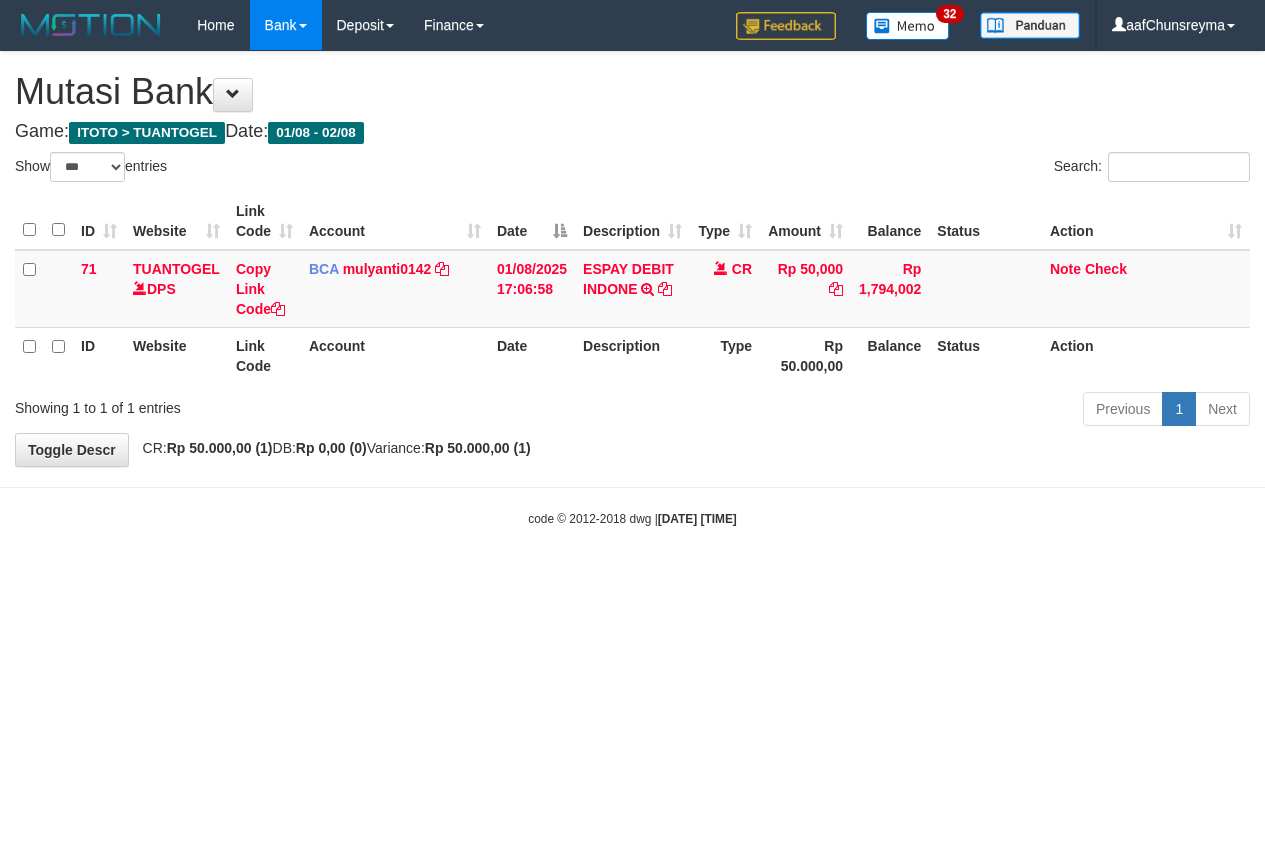 select on "***" 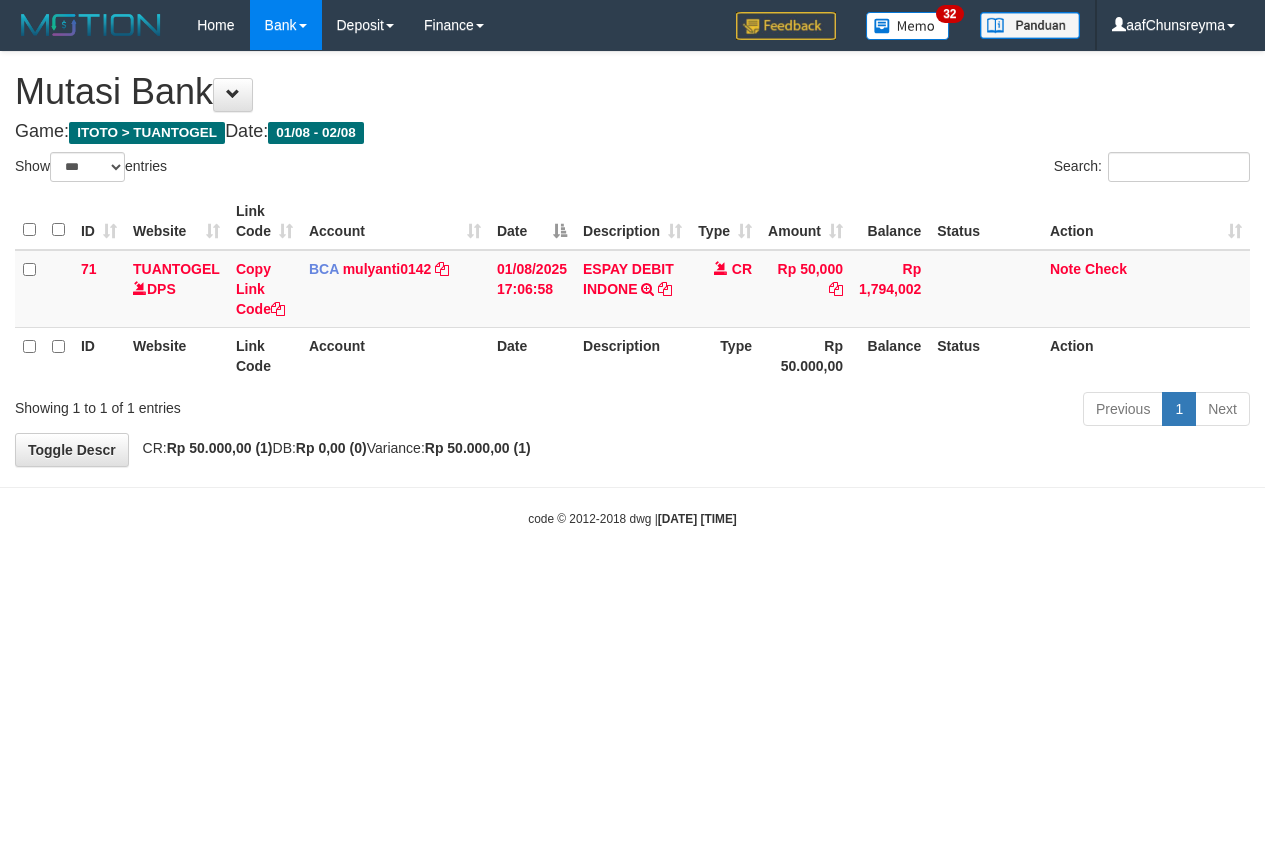scroll, scrollTop: 0, scrollLeft: 0, axis: both 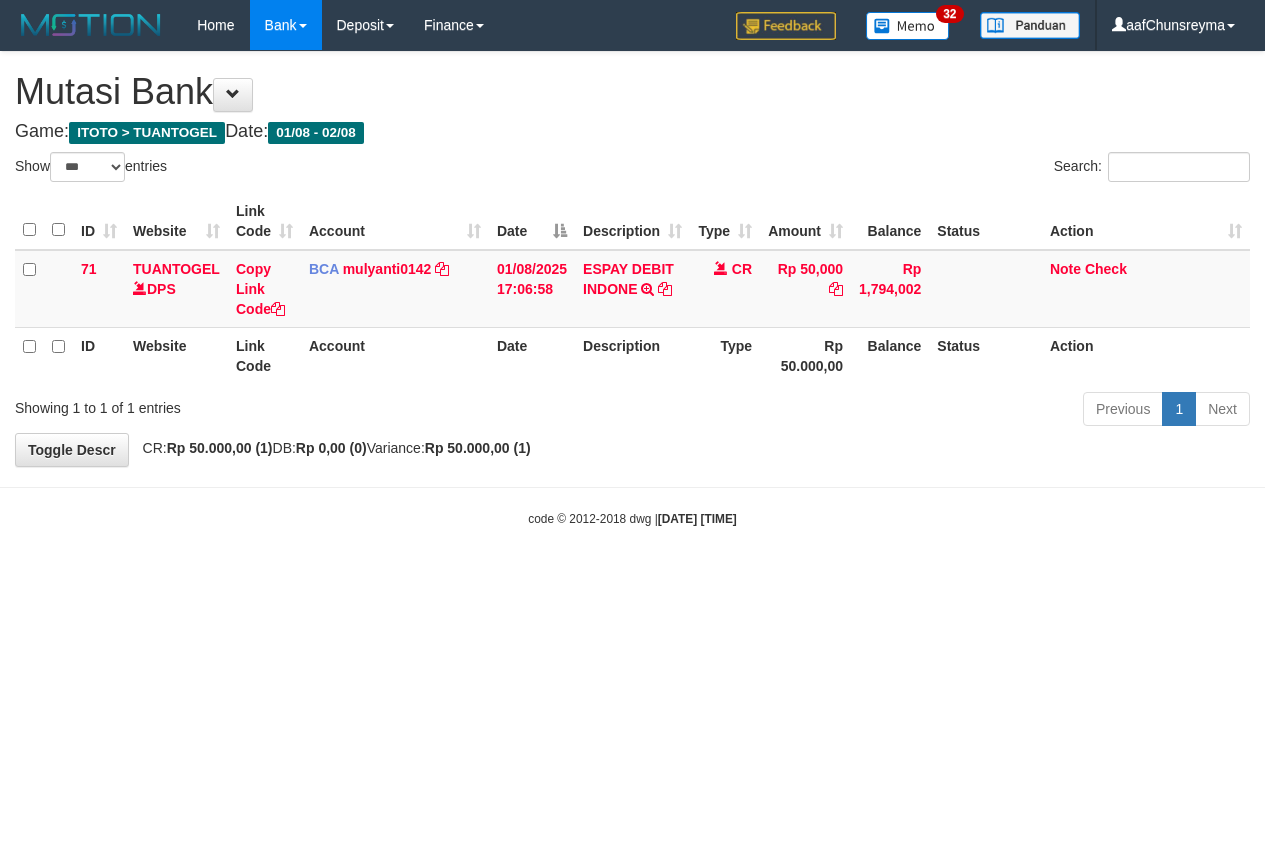 select on "***" 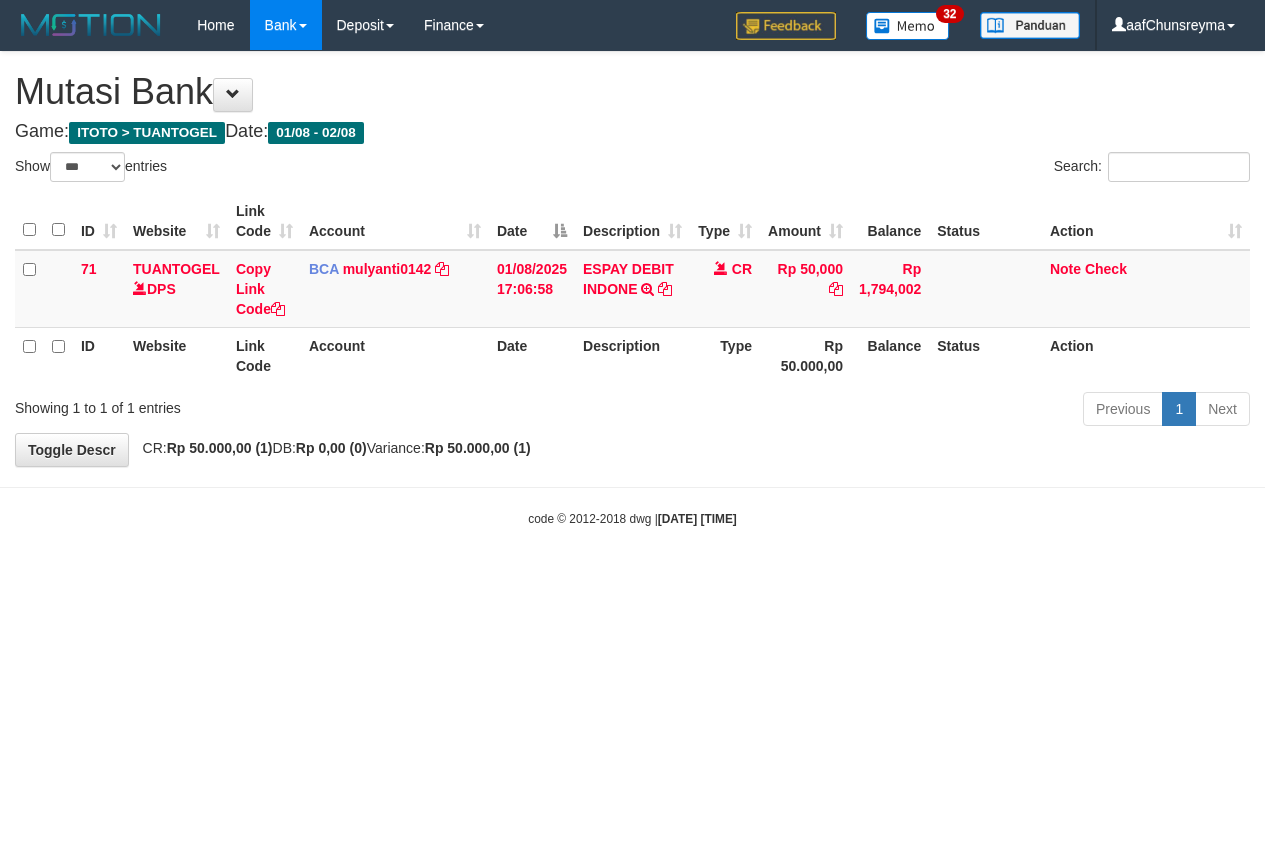 scroll, scrollTop: 0, scrollLeft: 0, axis: both 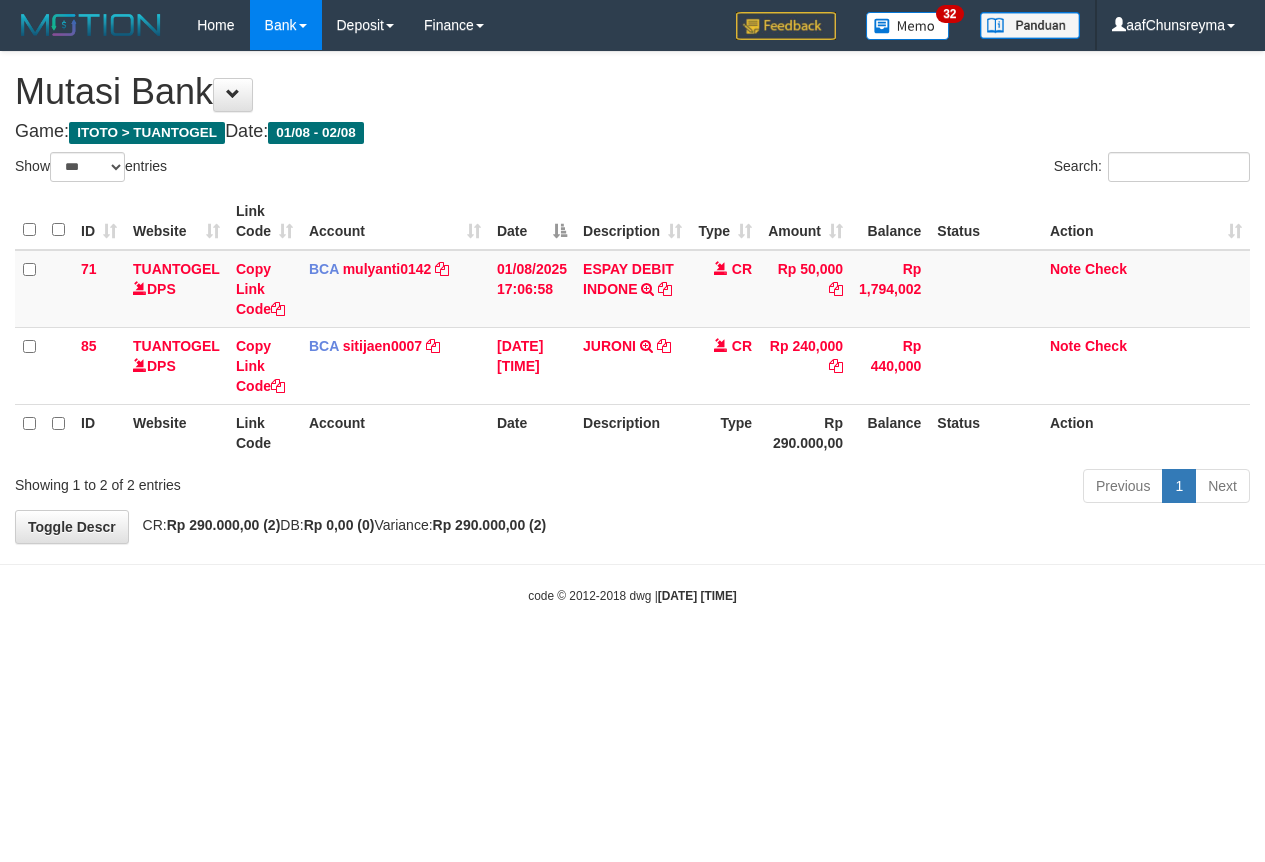 select on "***" 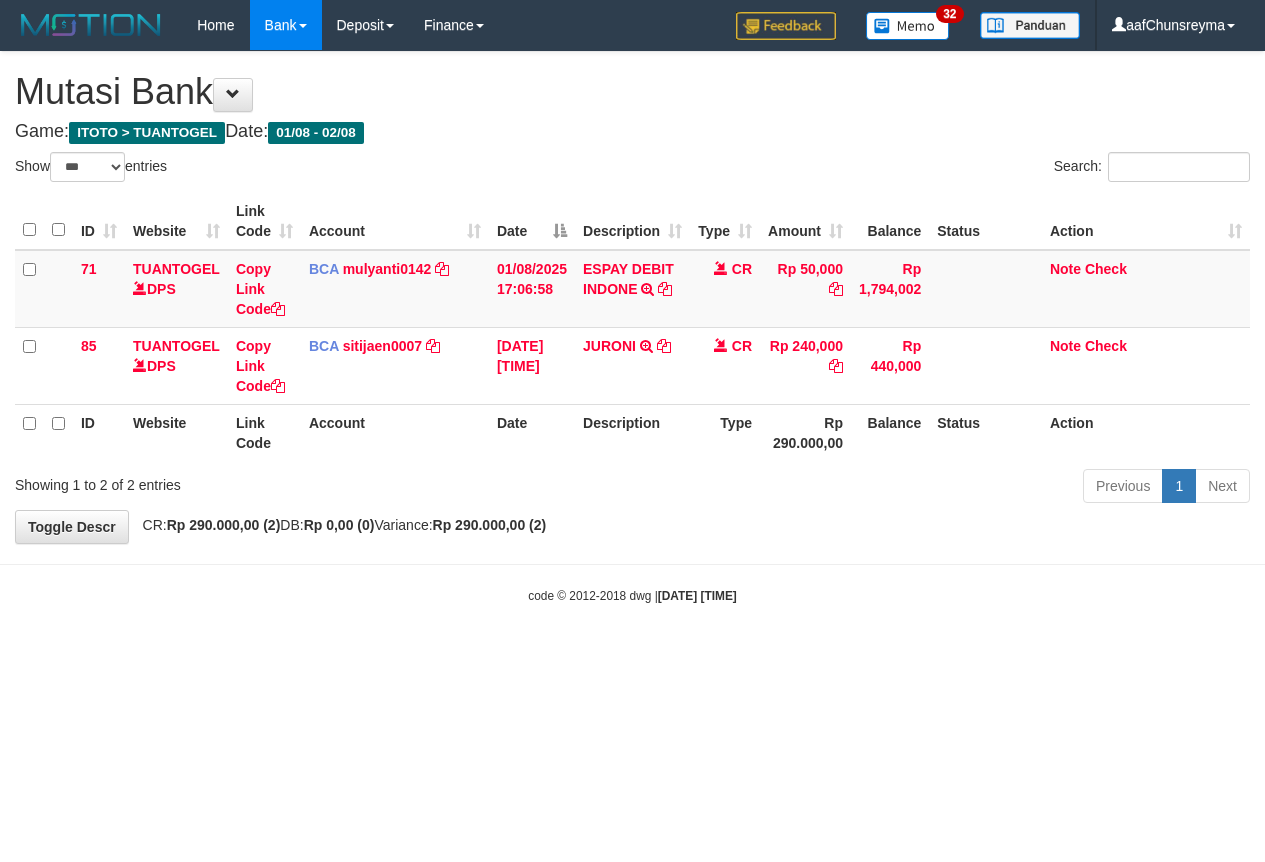scroll, scrollTop: 0, scrollLeft: 0, axis: both 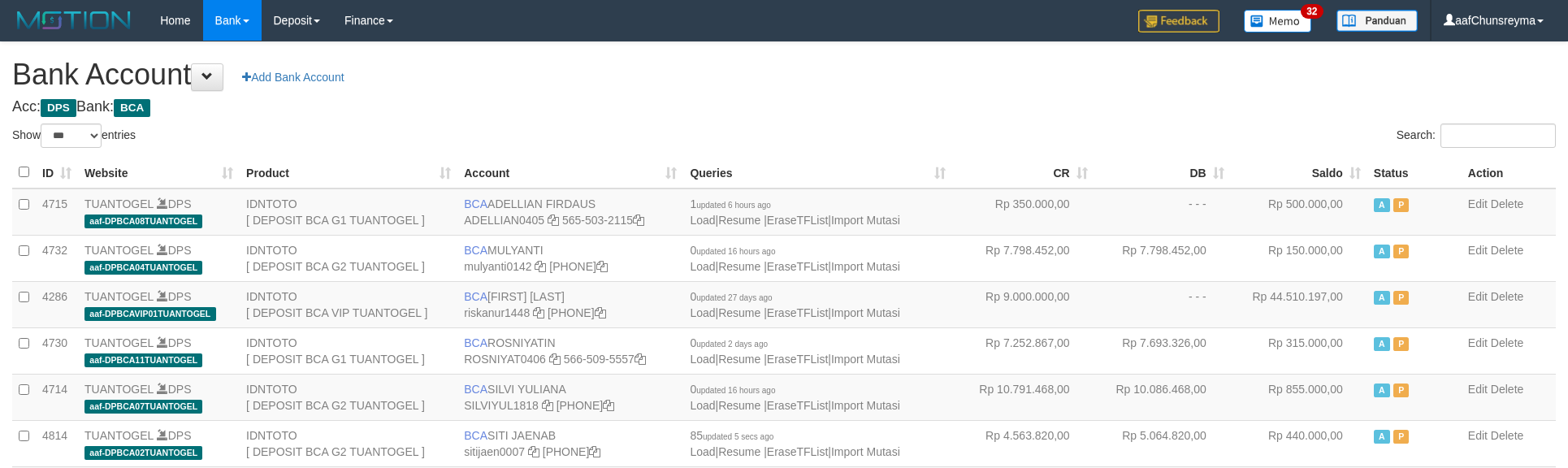 select on "***" 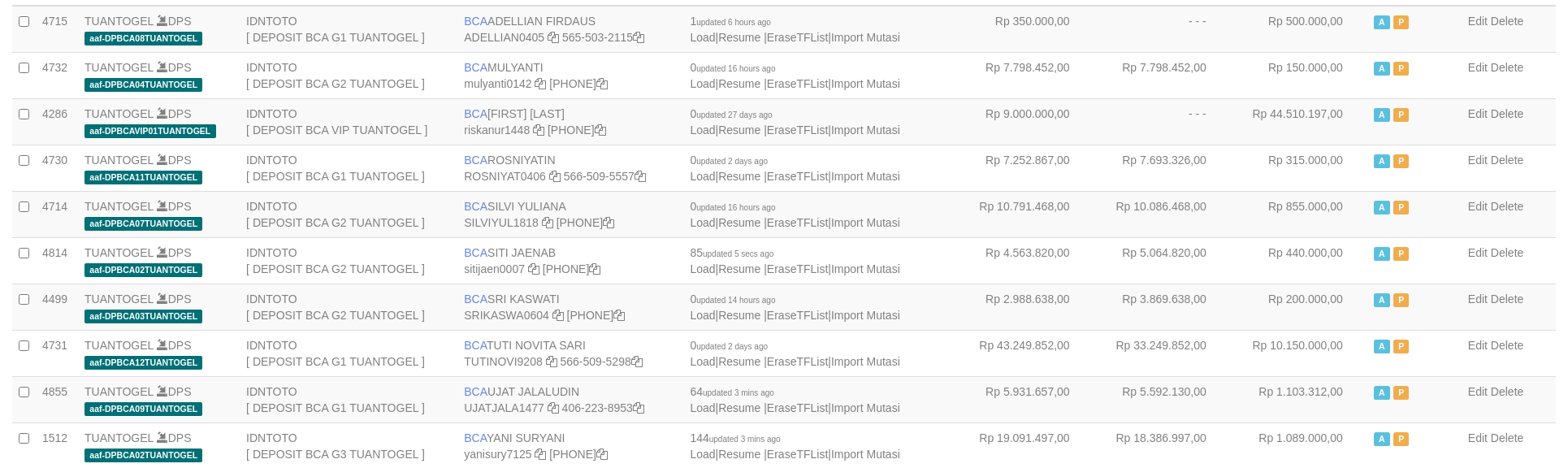 scroll, scrollTop: 216, scrollLeft: 0, axis: vertical 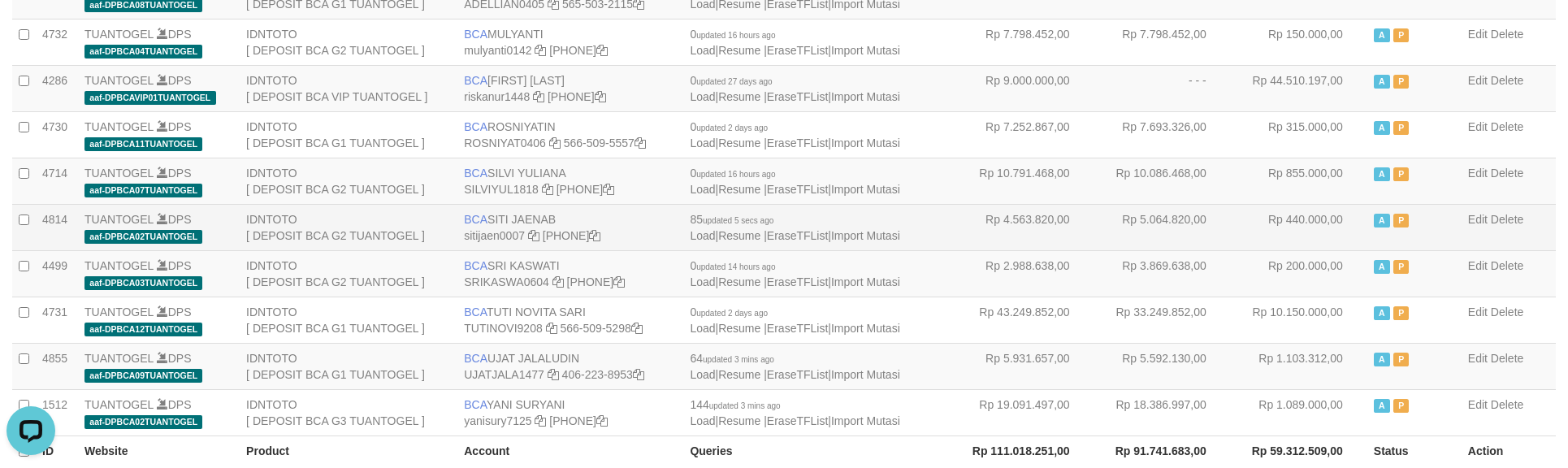 click on "BCA
SITI JAENAB
sitijaen0007
737-074-8351" at bounding box center (570, 227) 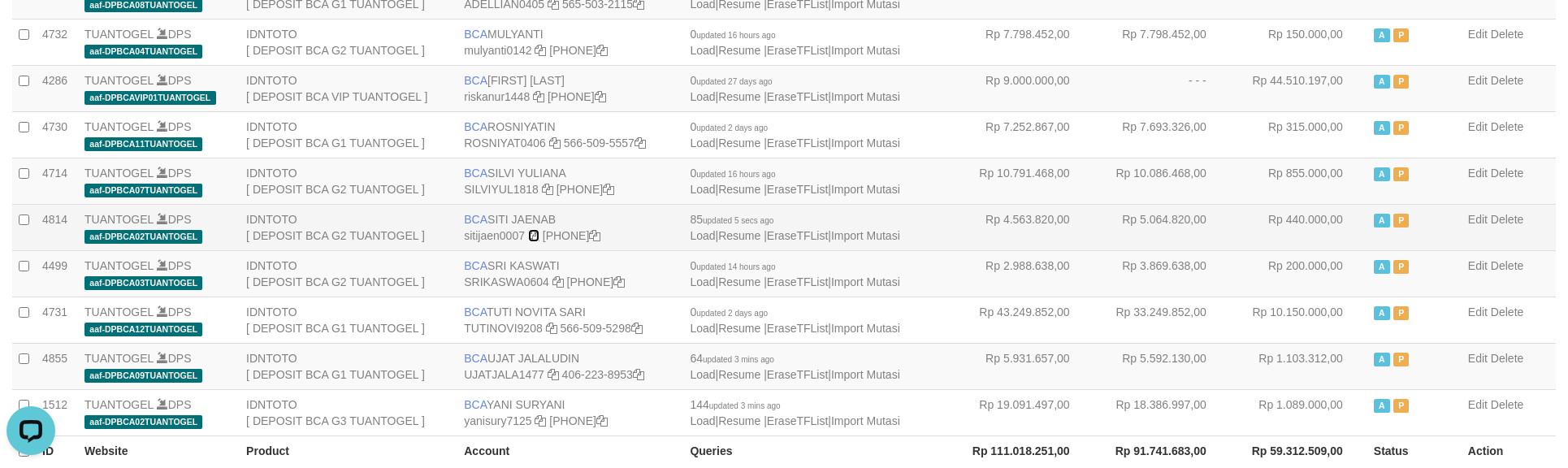 click at bounding box center [534, 236] 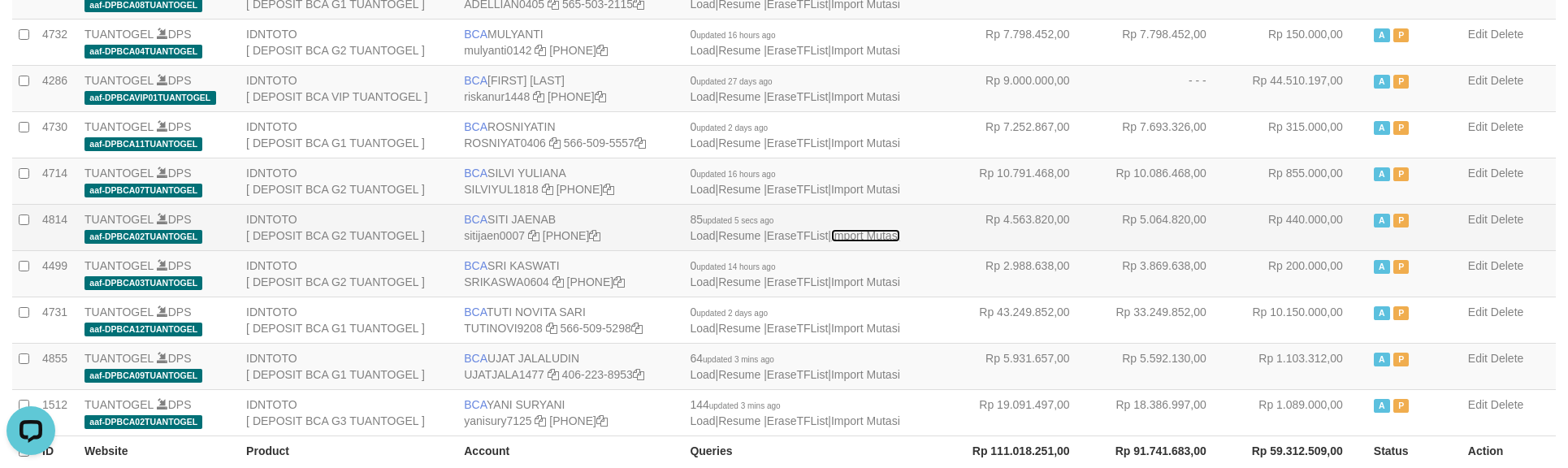 click on "Import Mutasi" at bounding box center (865, 236) 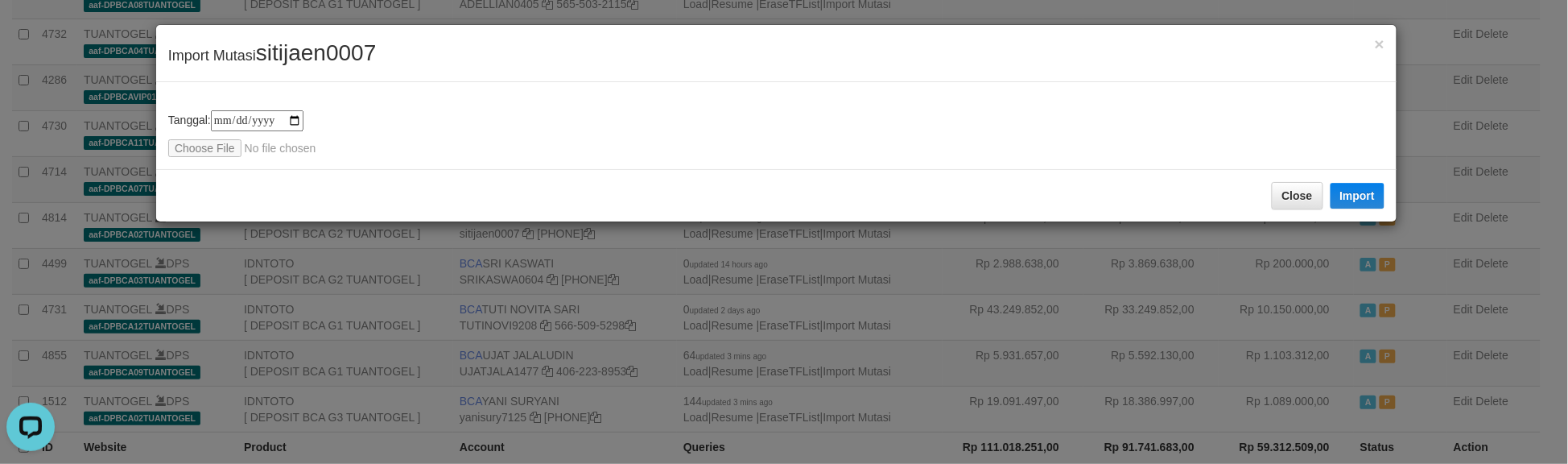 type on "**********" 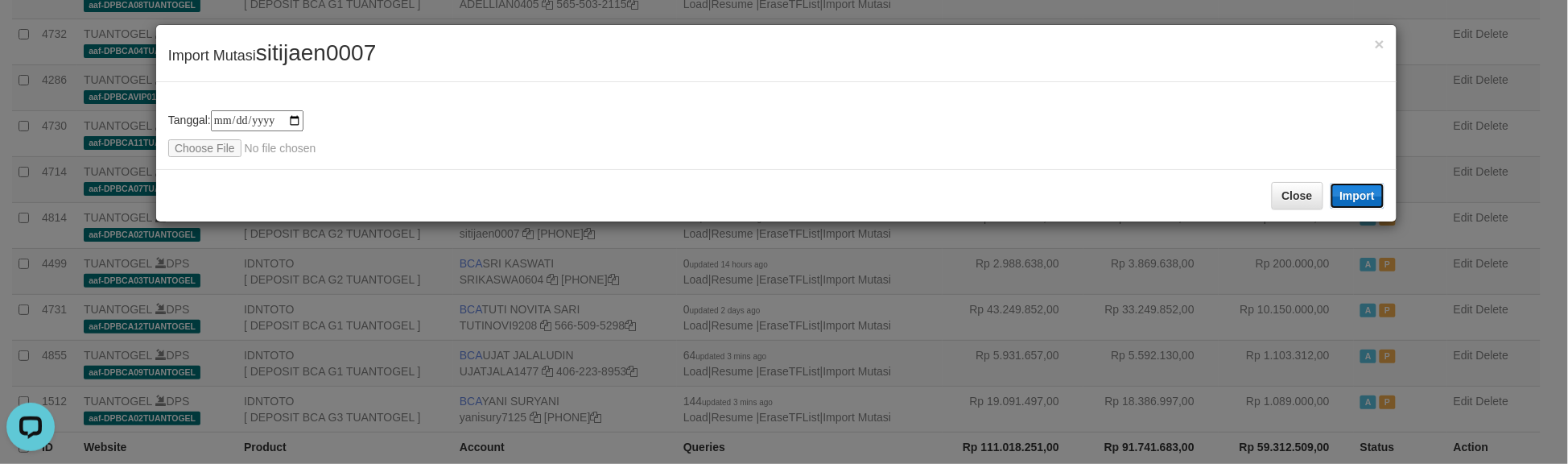click on "Import" at bounding box center [1358, 196] 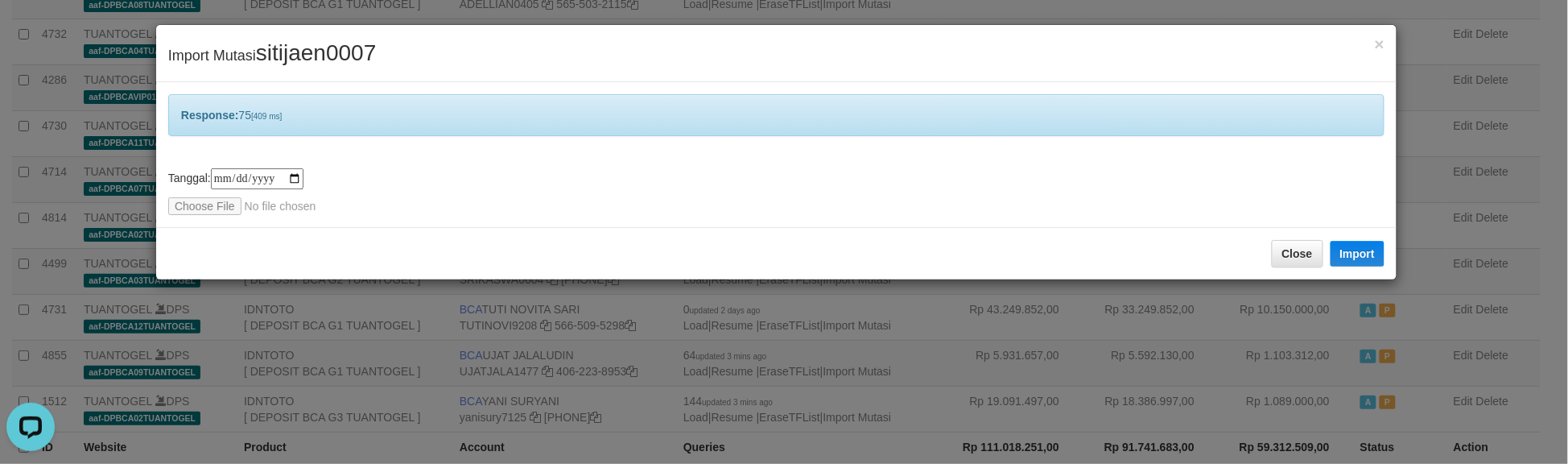click on "**********" at bounding box center (776, 155) 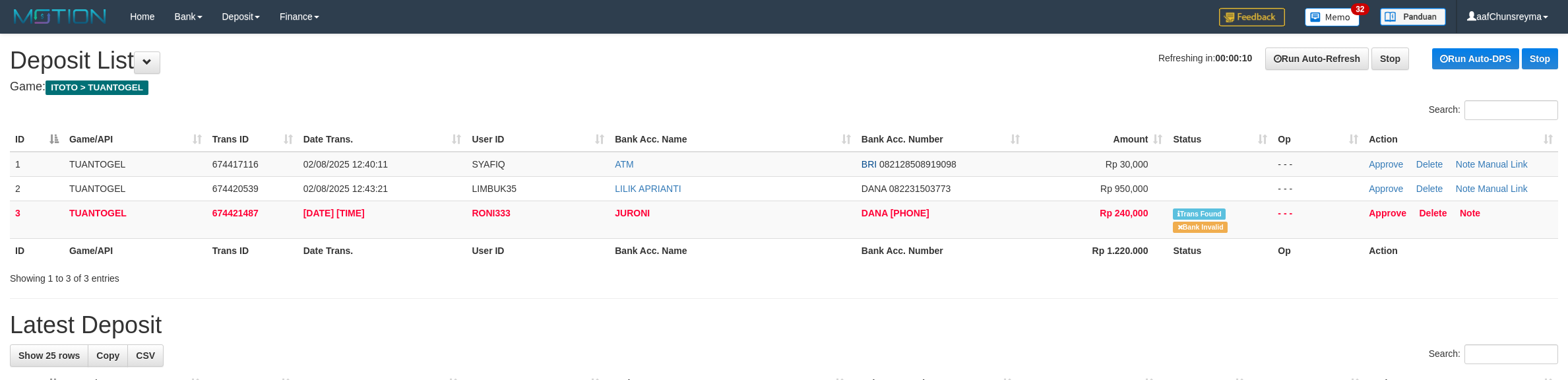 scroll, scrollTop: 0, scrollLeft: 0, axis: both 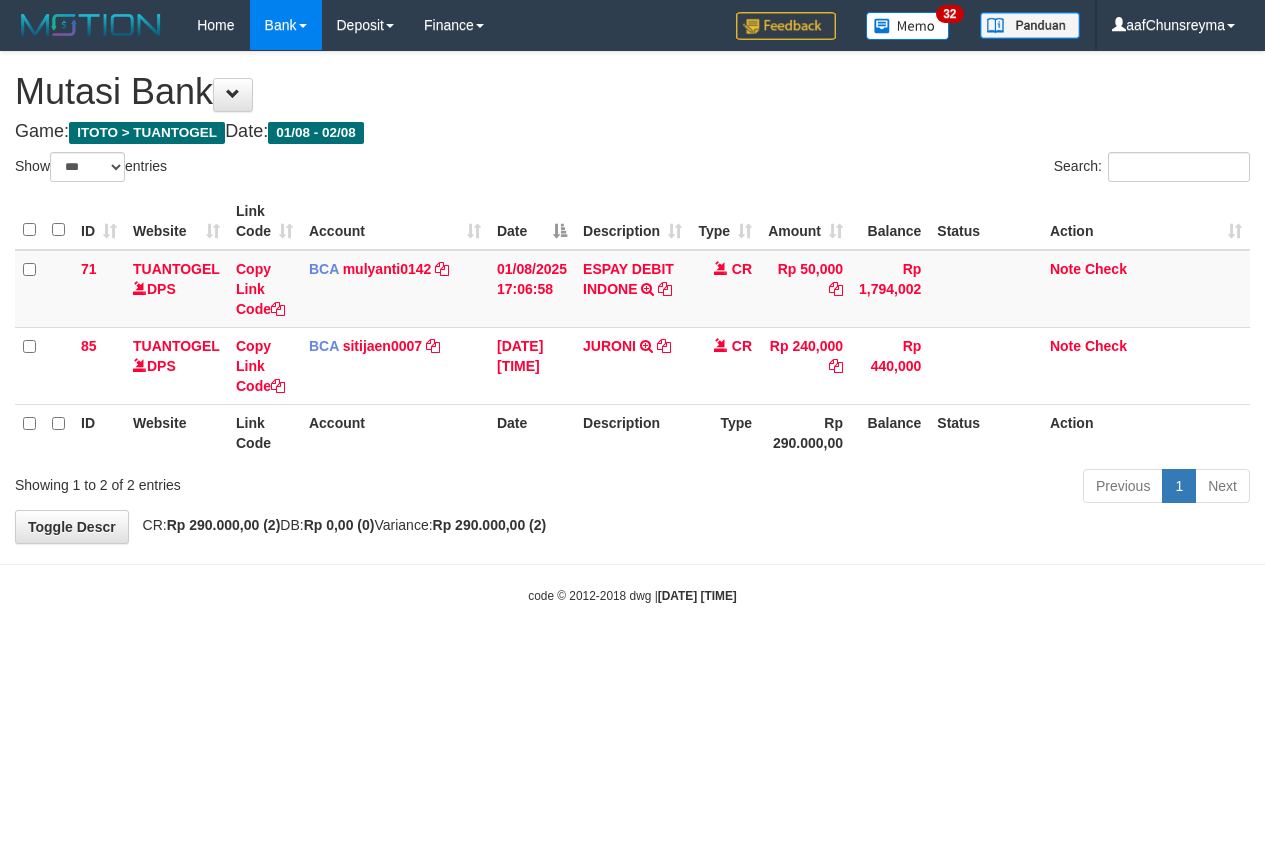 select on "***" 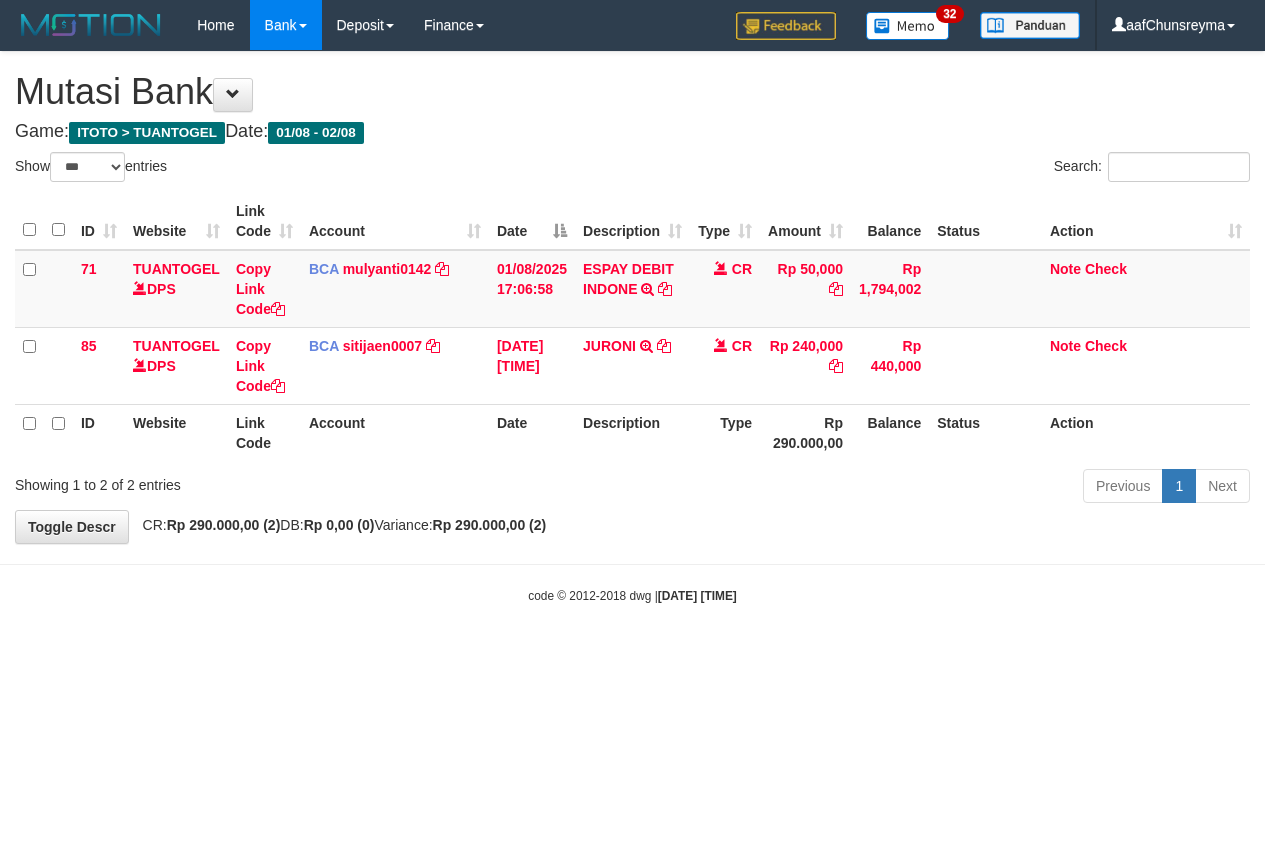 scroll, scrollTop: 0, scrollLeft: 0, axis: both 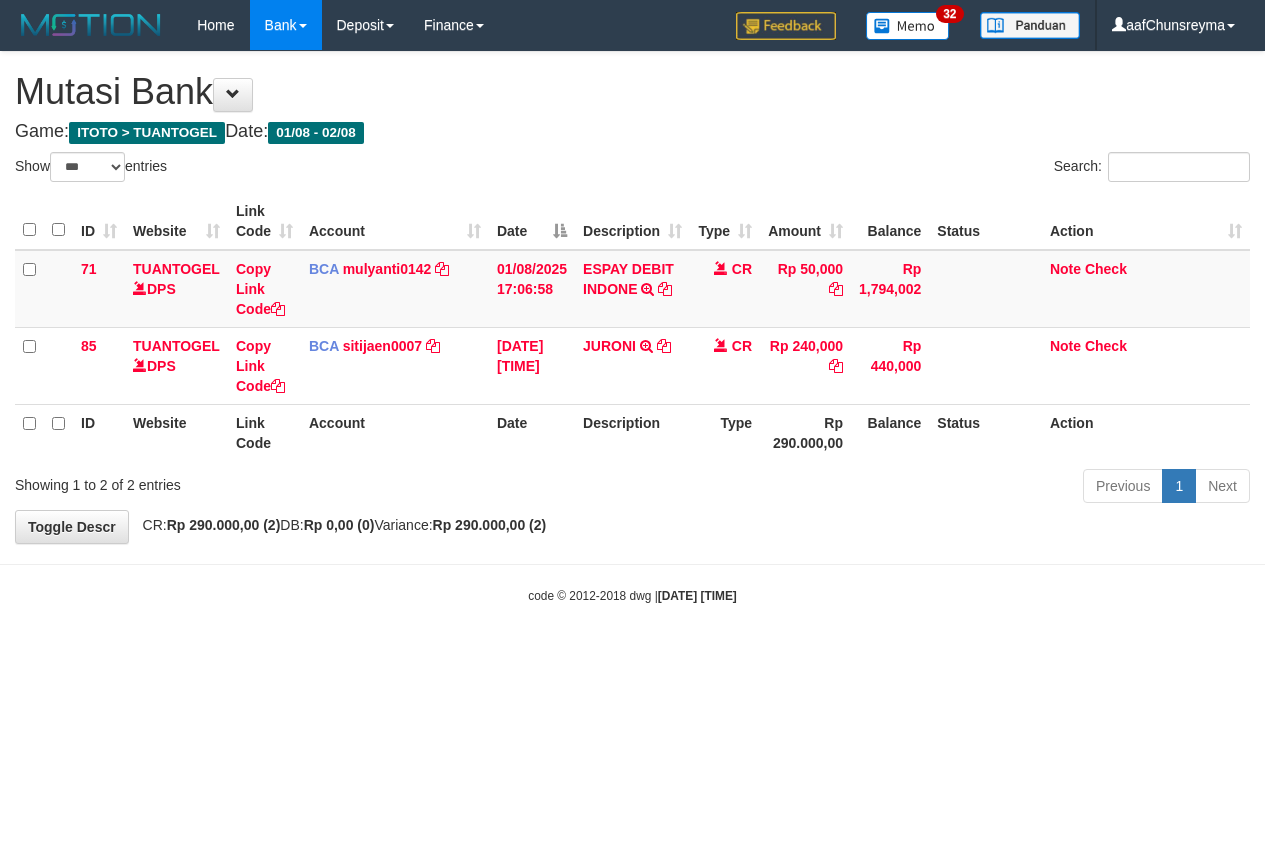 select on "***" 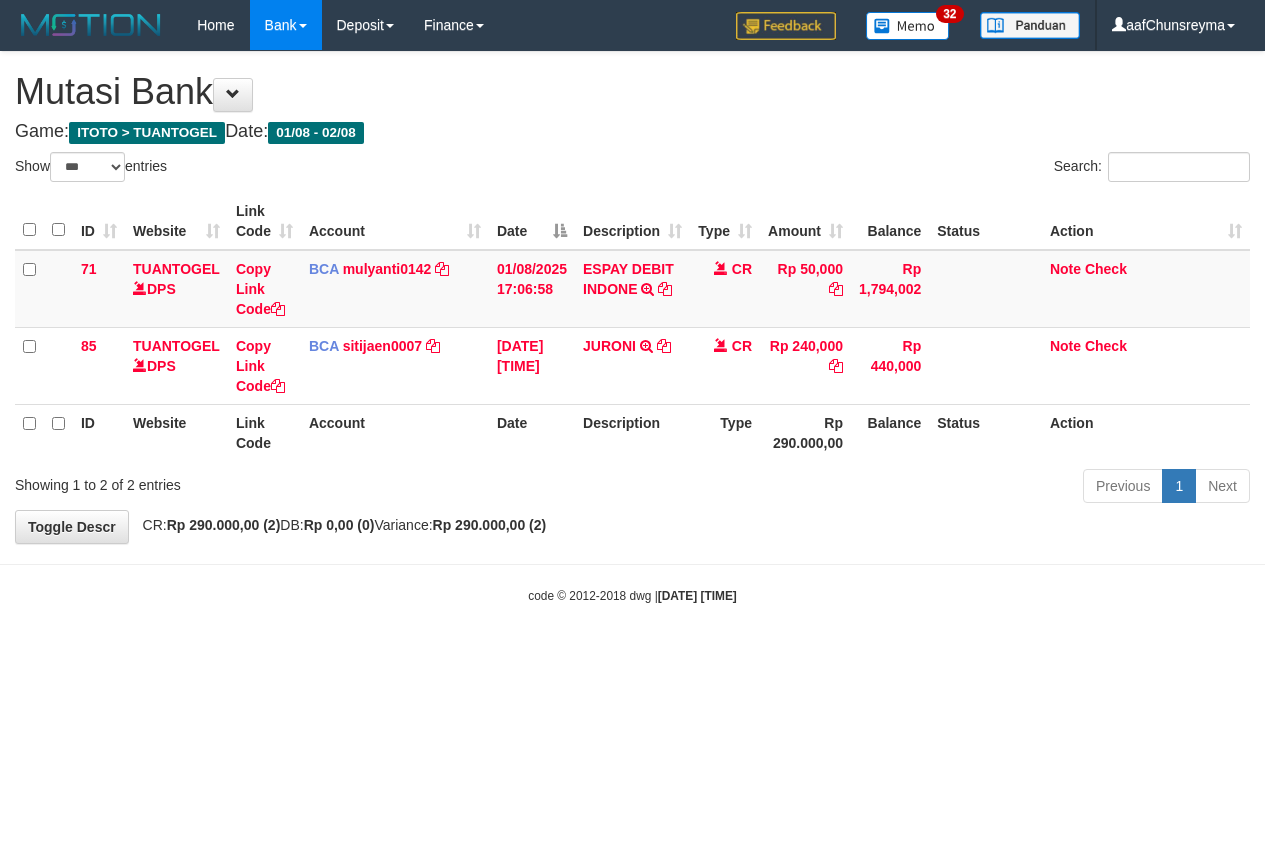 scroll, scrollTop: 0, scrollLeft: 0, axis: both 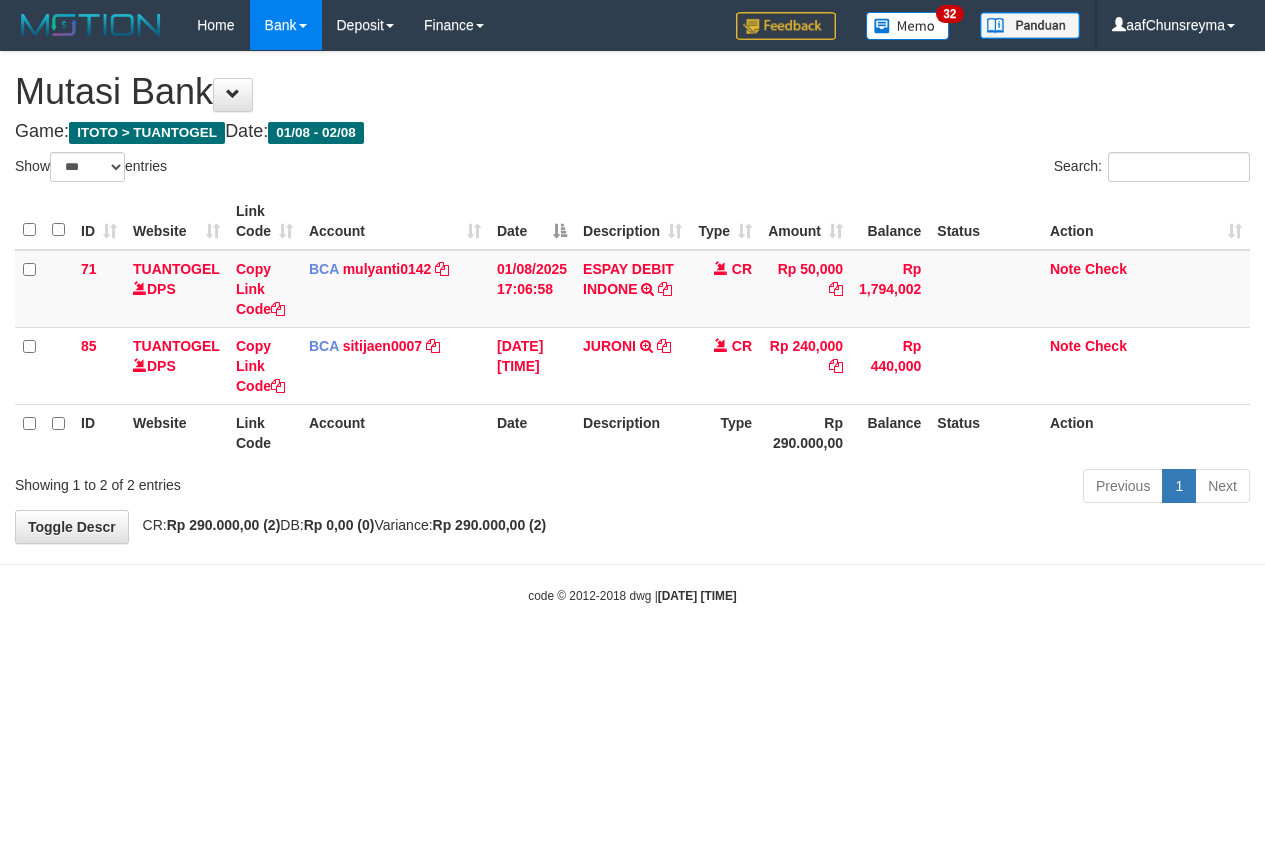 select on "***" 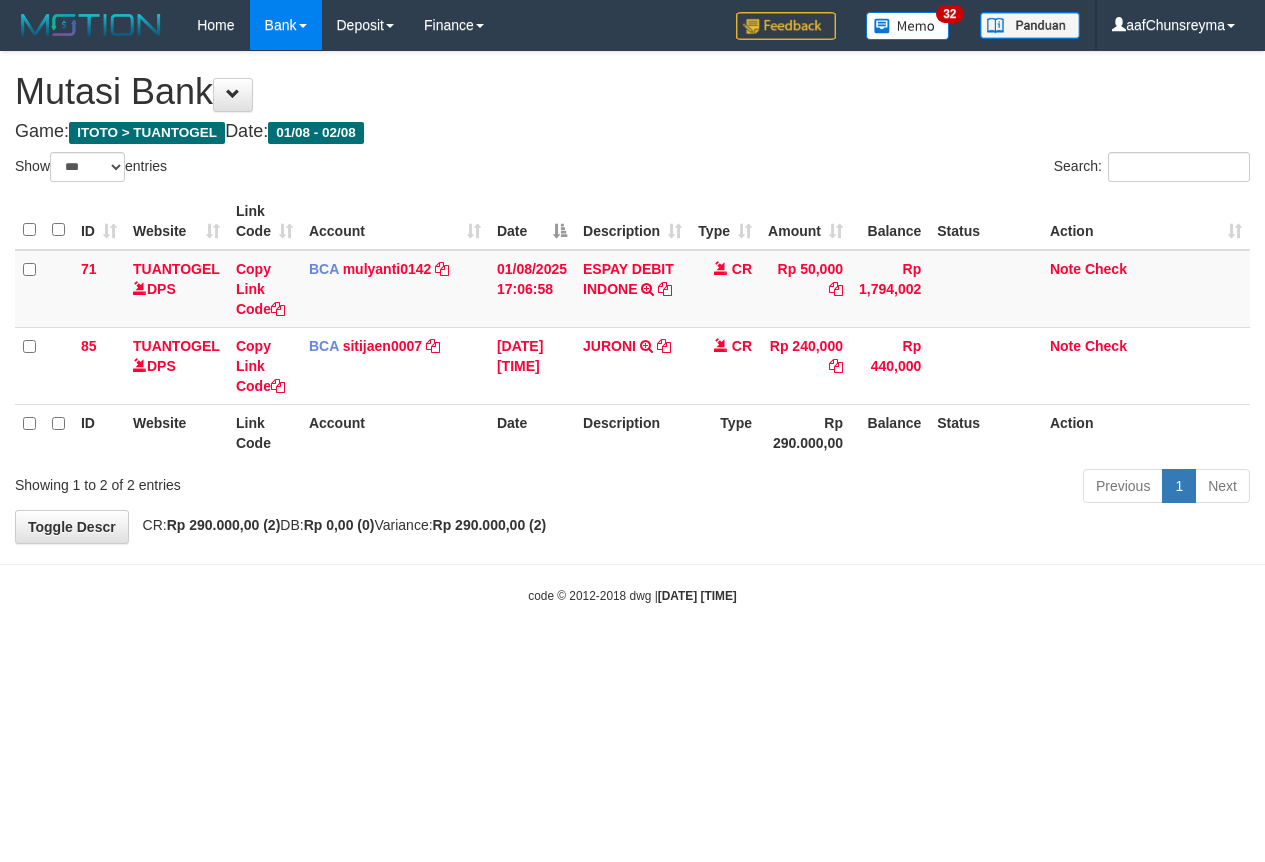 scroll, scrollTop: 0, scrollLeft: 0, axis: both 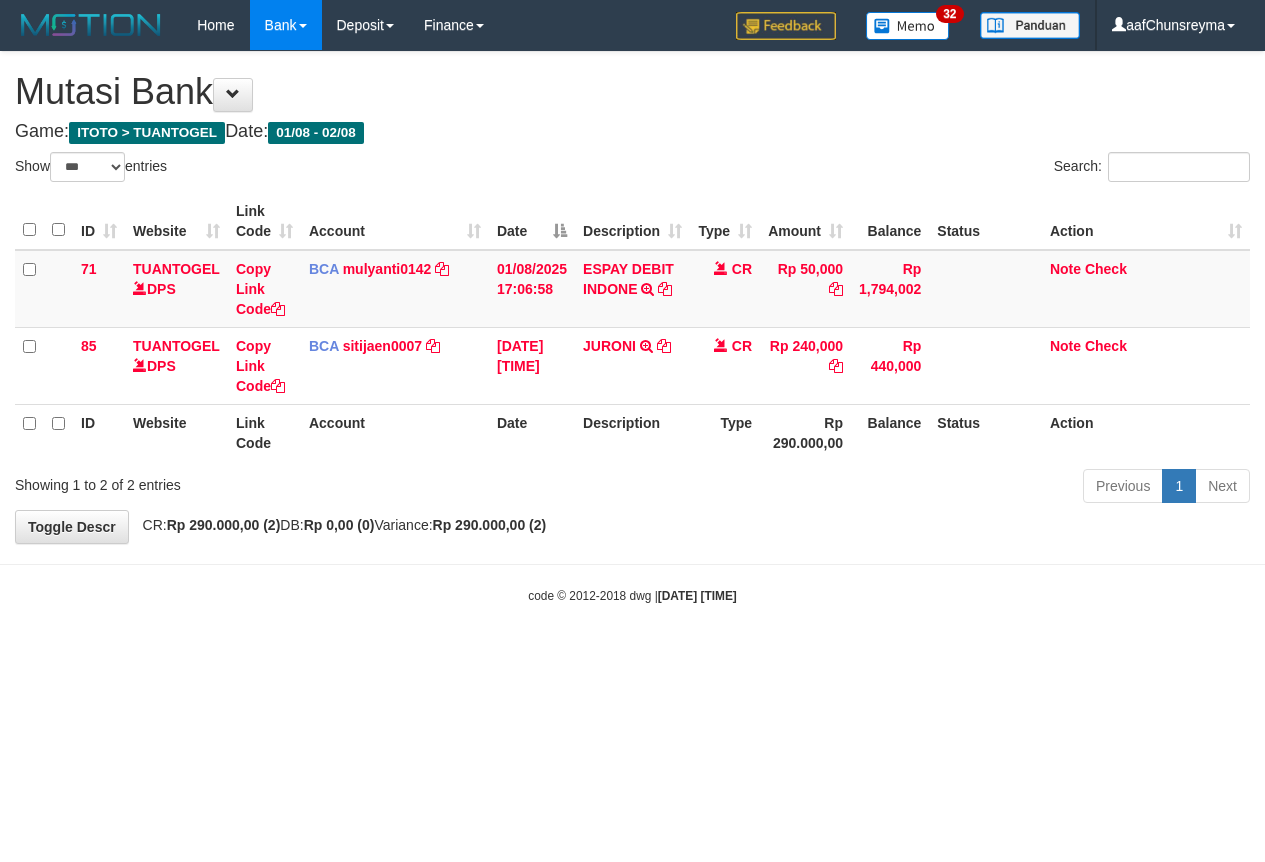select on "***" 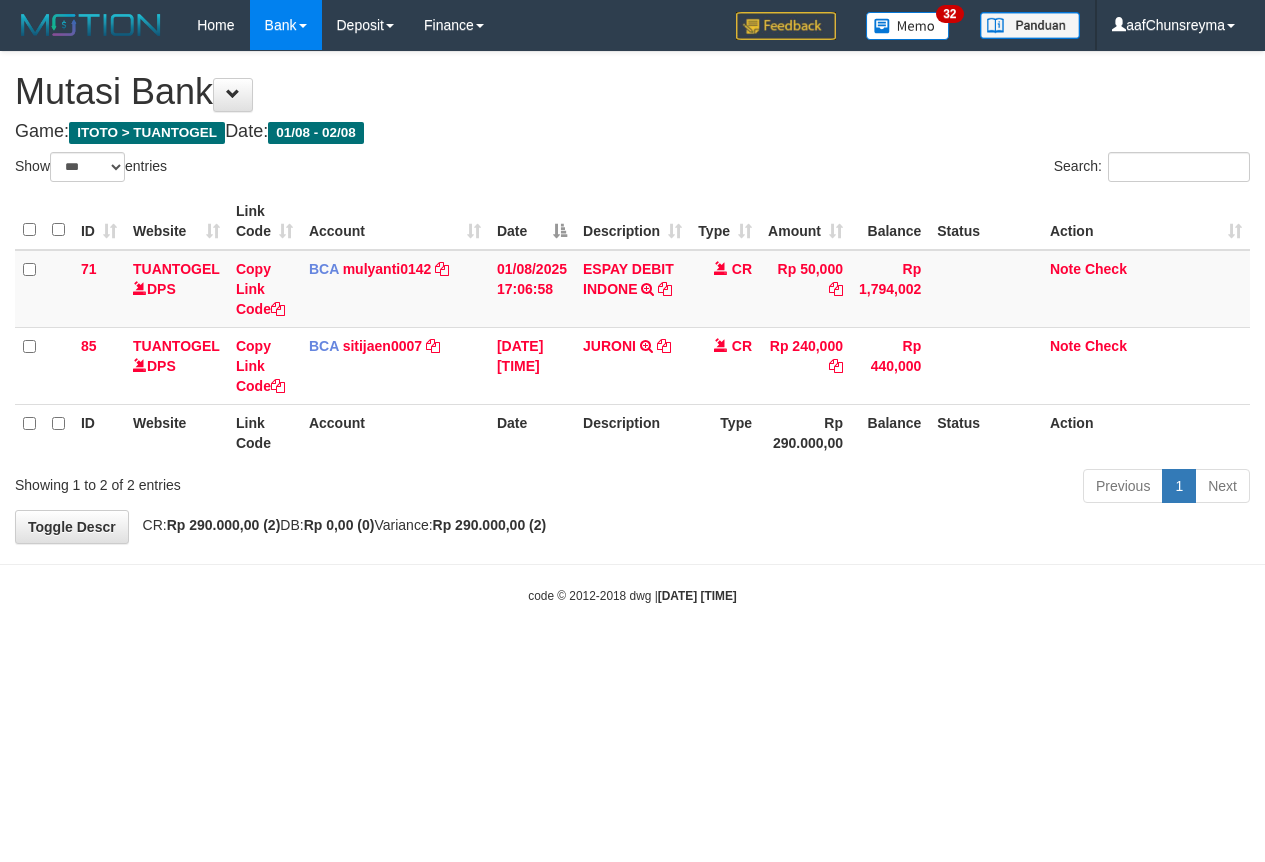 scroll, scrollTop: 0, scrollLeft: 0, axis: both 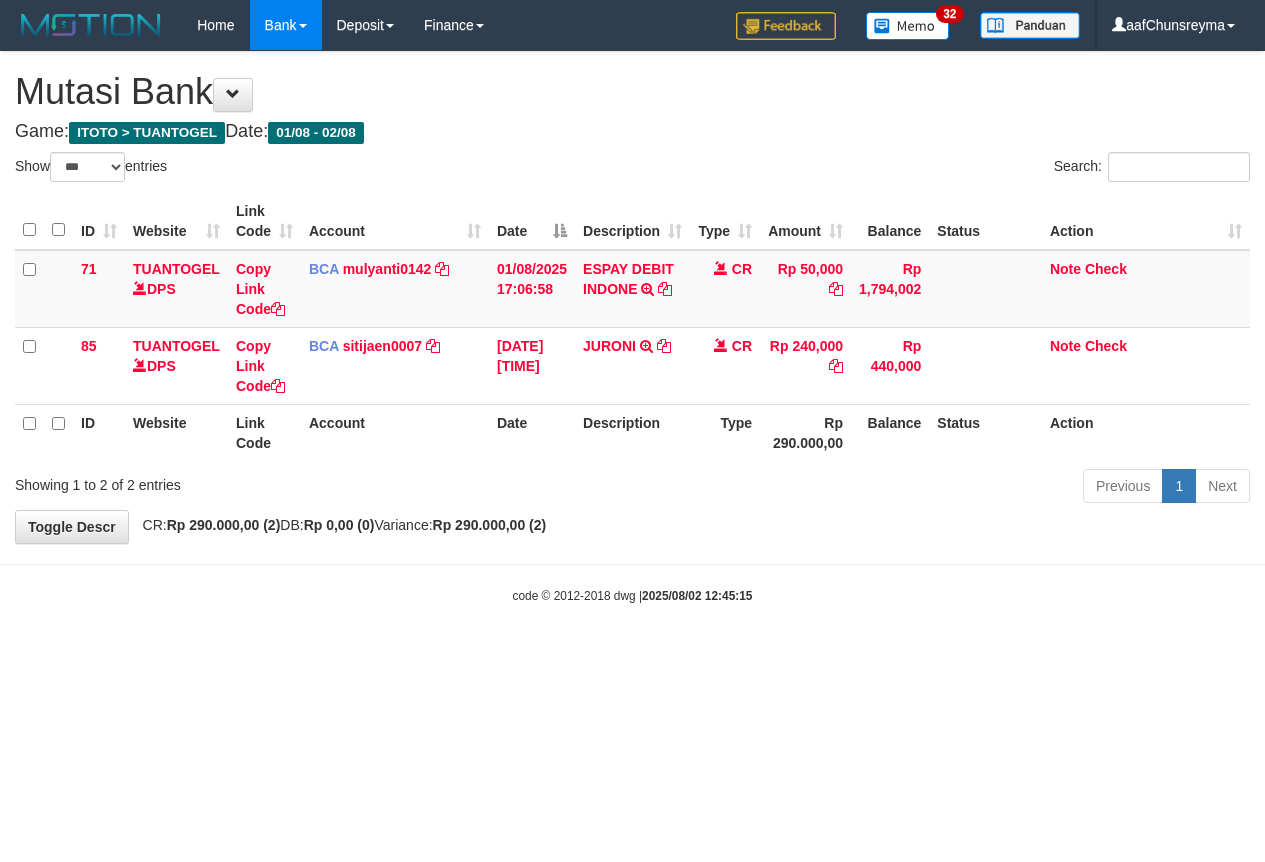 select on "***" 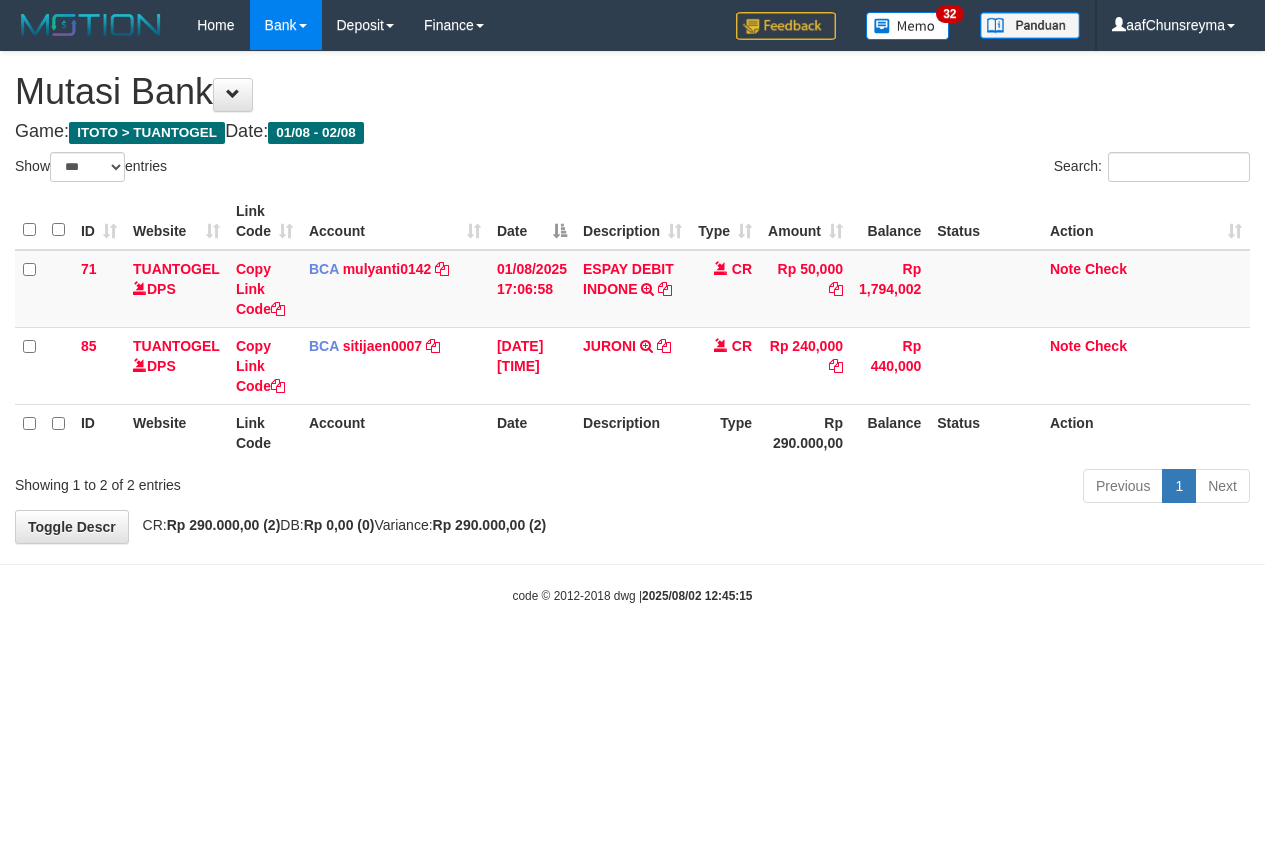 scroll, scrollTop: 0, scrollLeft: 0, axis: both 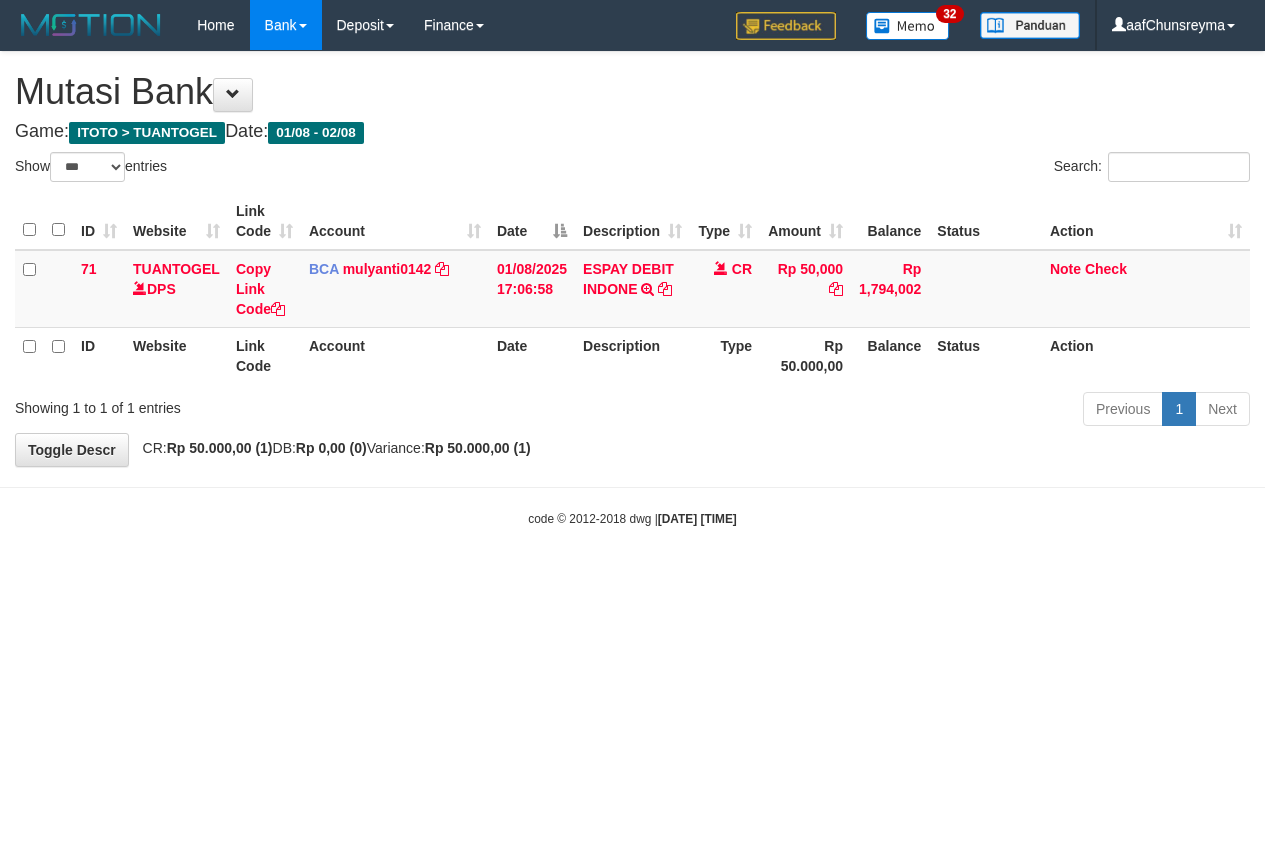 select on "***" 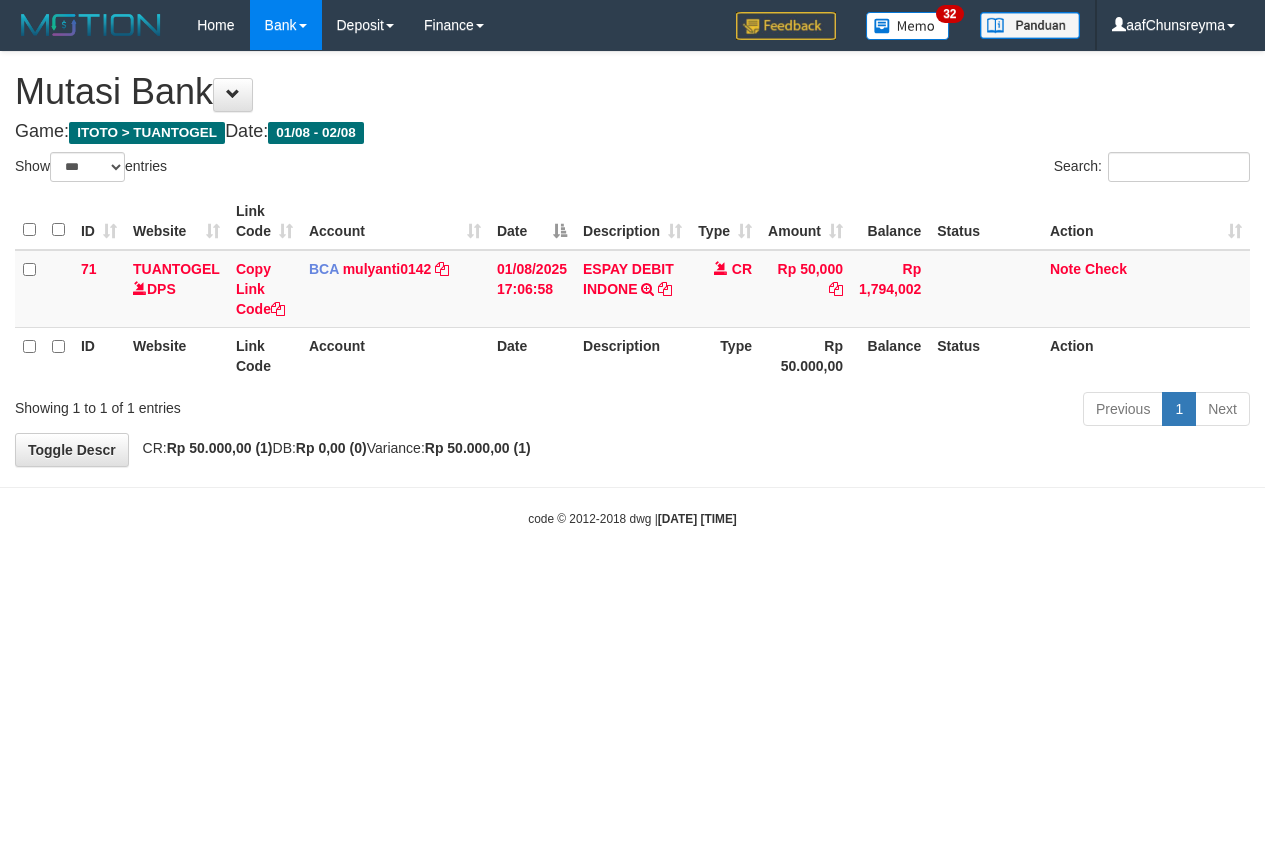 scroll, scrollTop: 0, scrollLeft: 0, axis: both 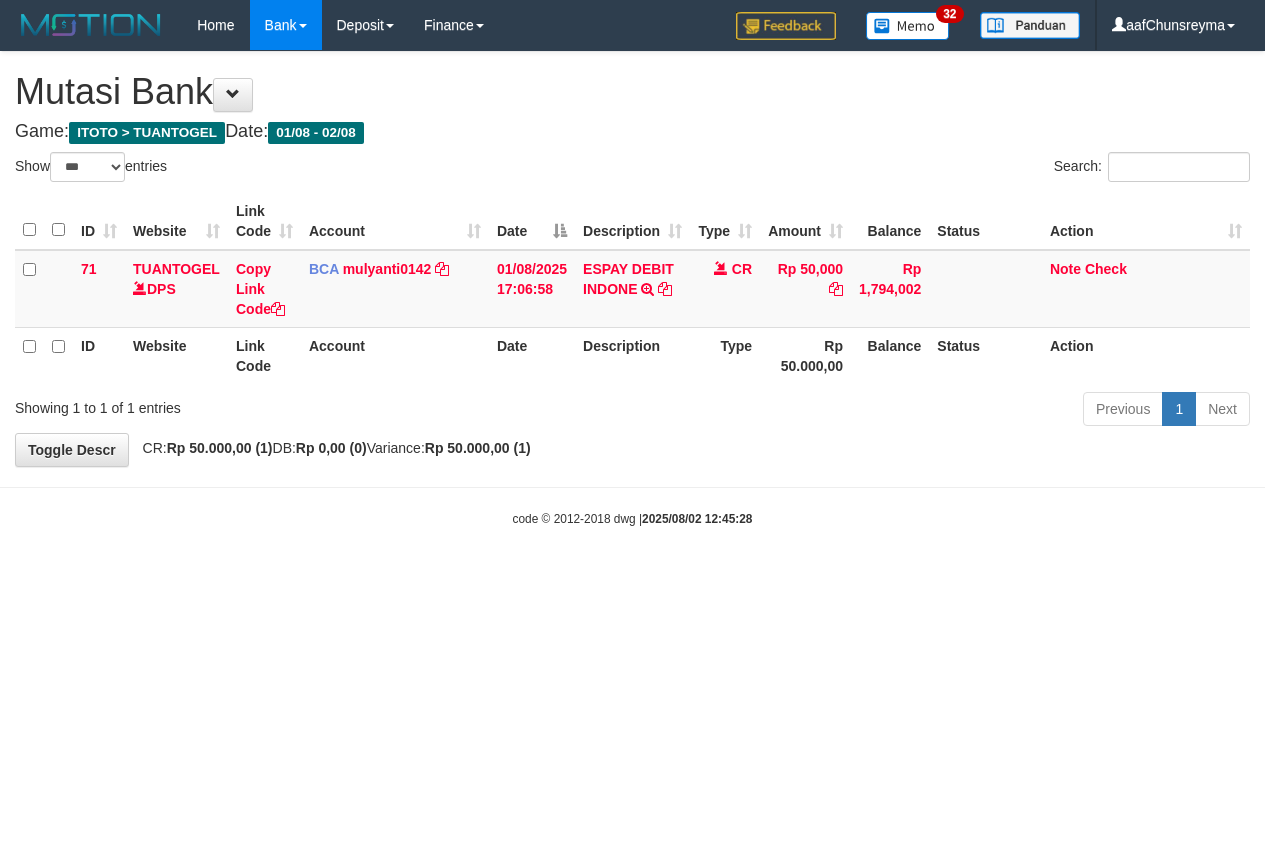 select on "***" 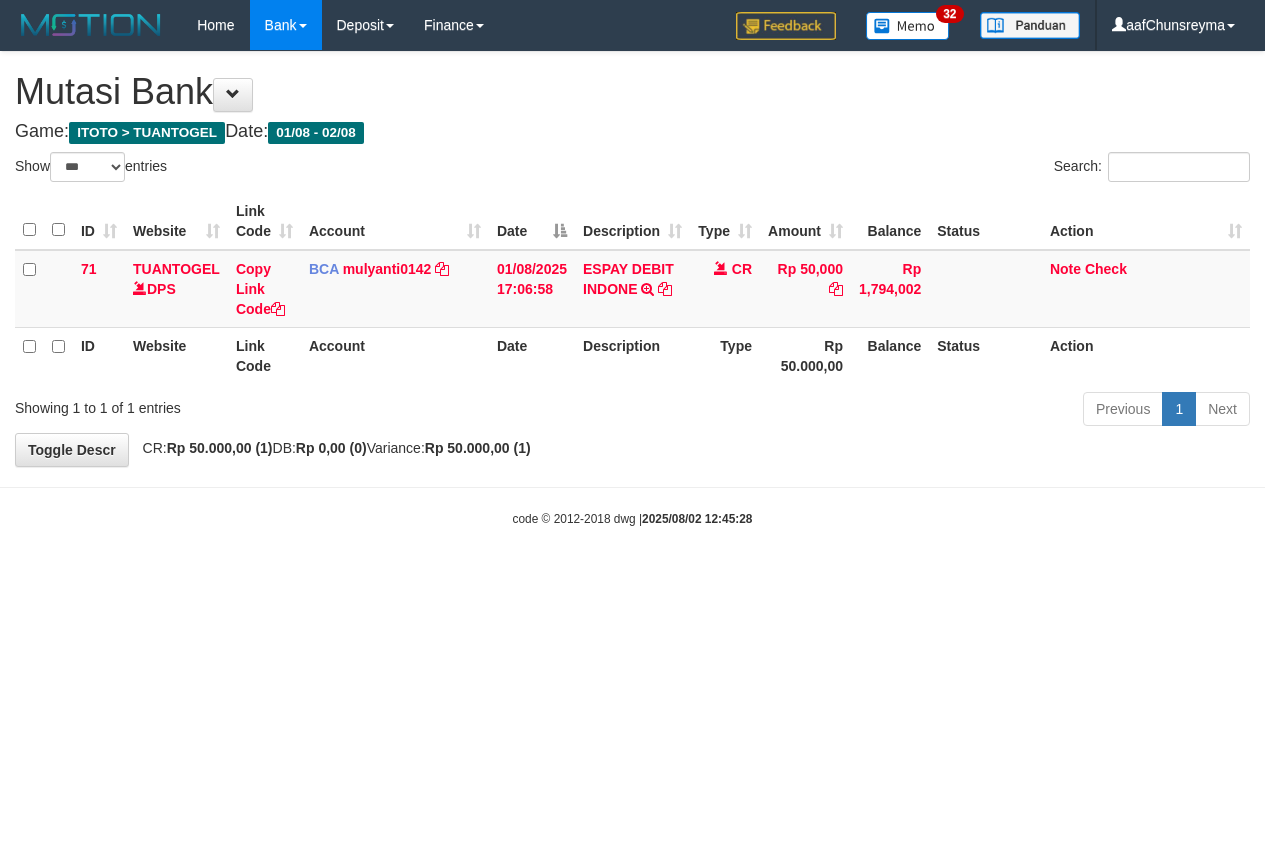 scroll, scrollTop: 0, scrollLeft: 0, axis: both 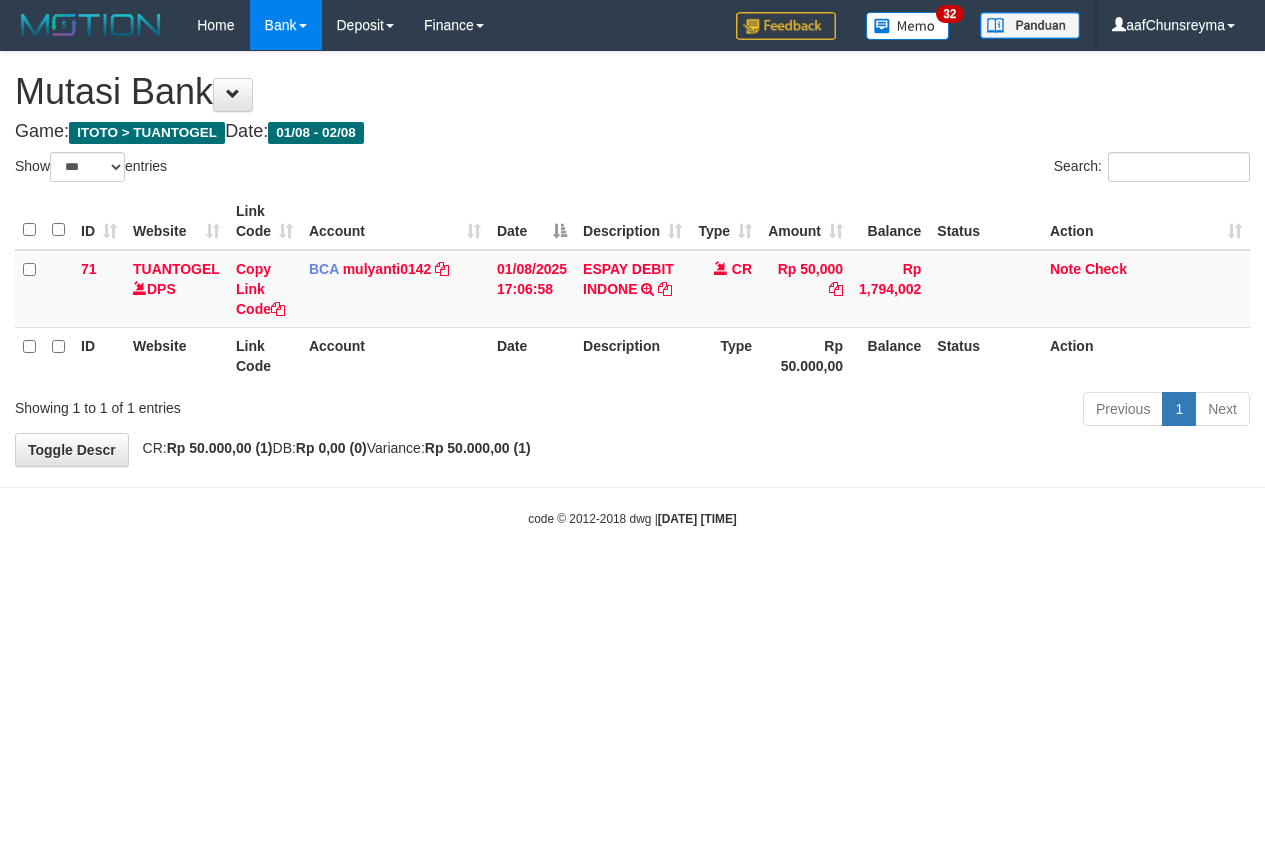 select on "***" 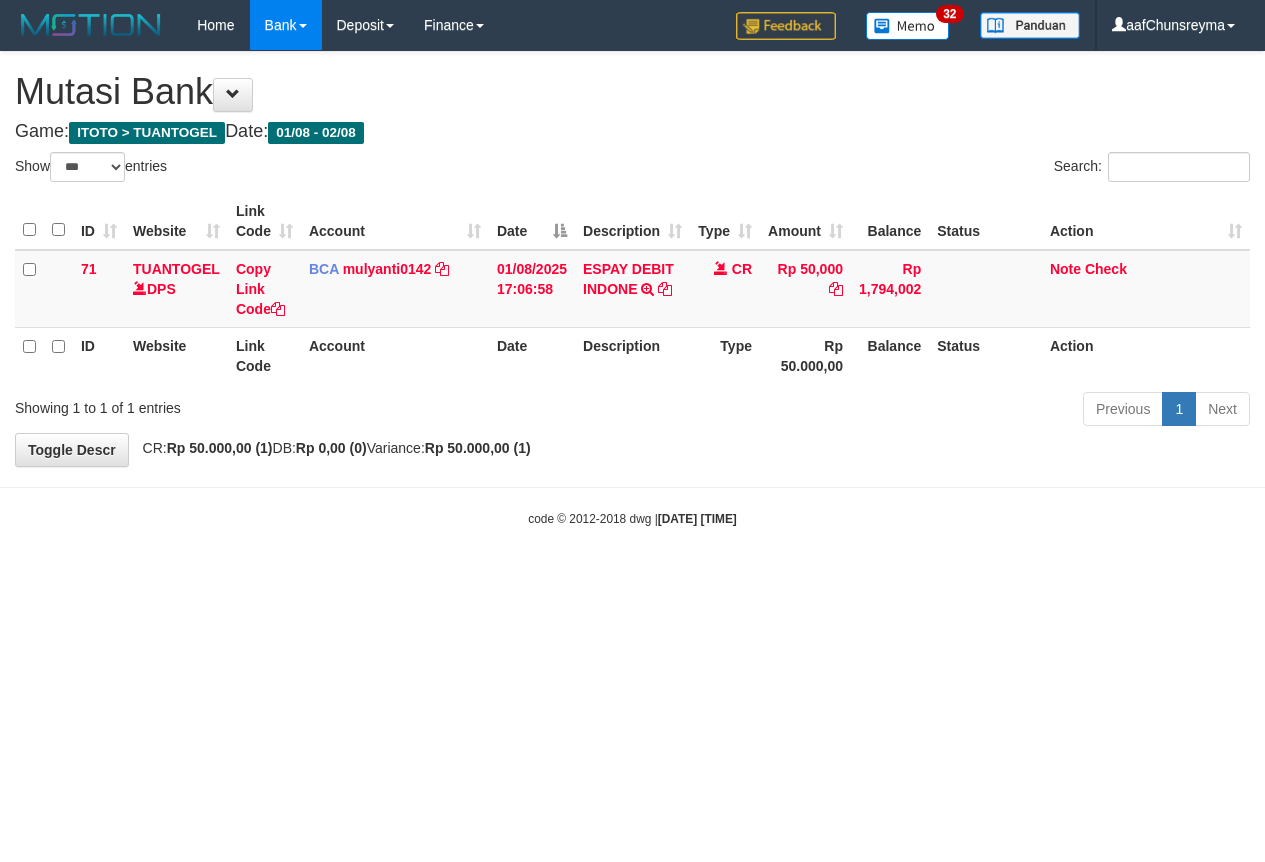 scroll, scrollTop: 0, scrollLeft: 0, axis: both 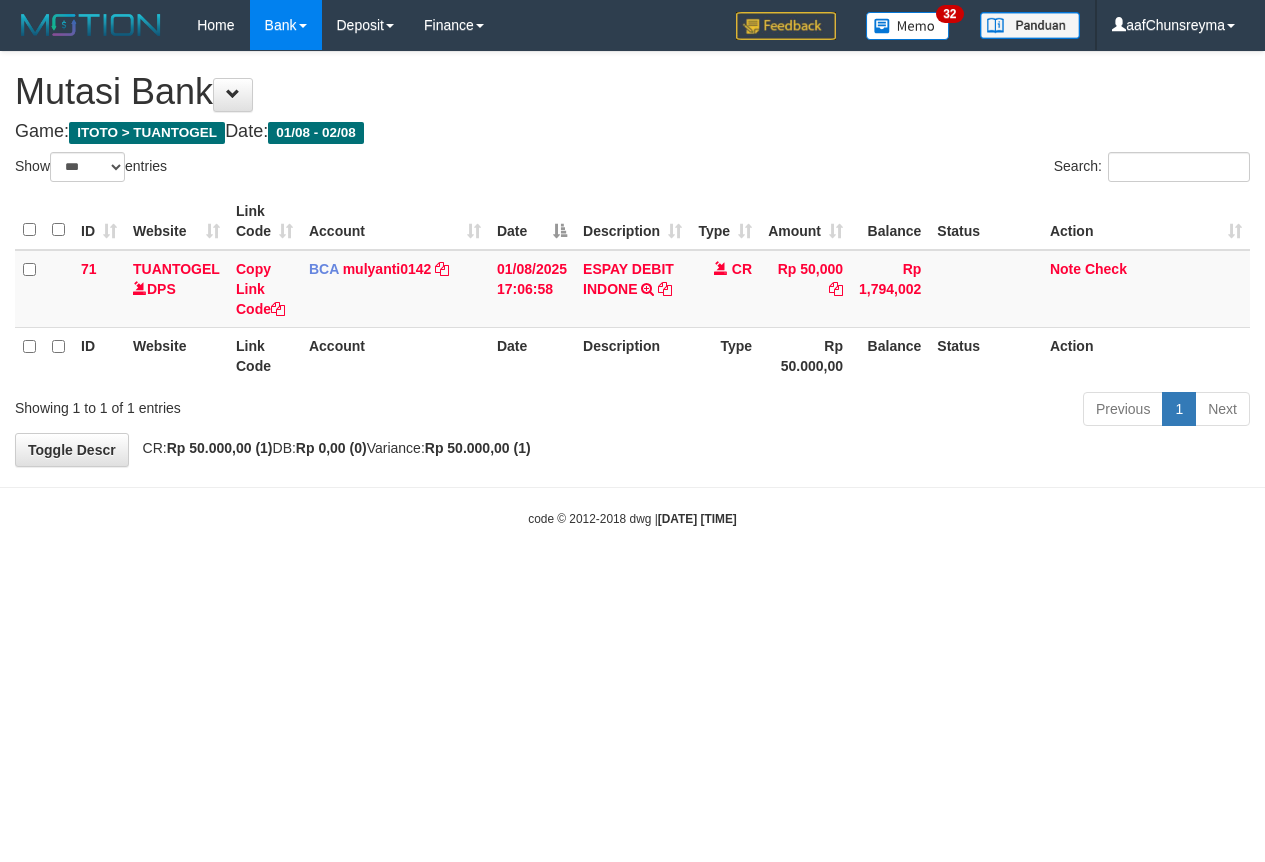 select on "***" 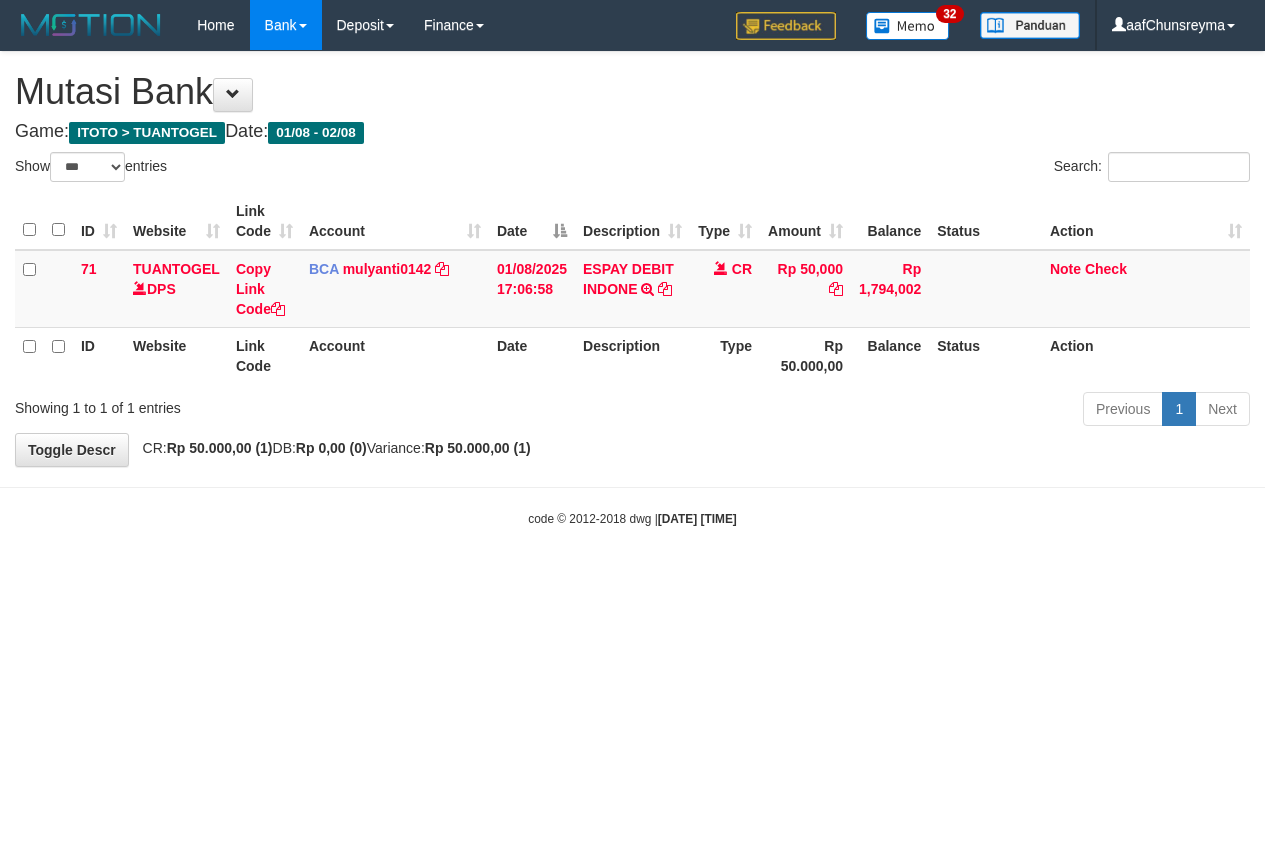 scroll, scrollTop: 0, scrollLeft: 0, axis: both 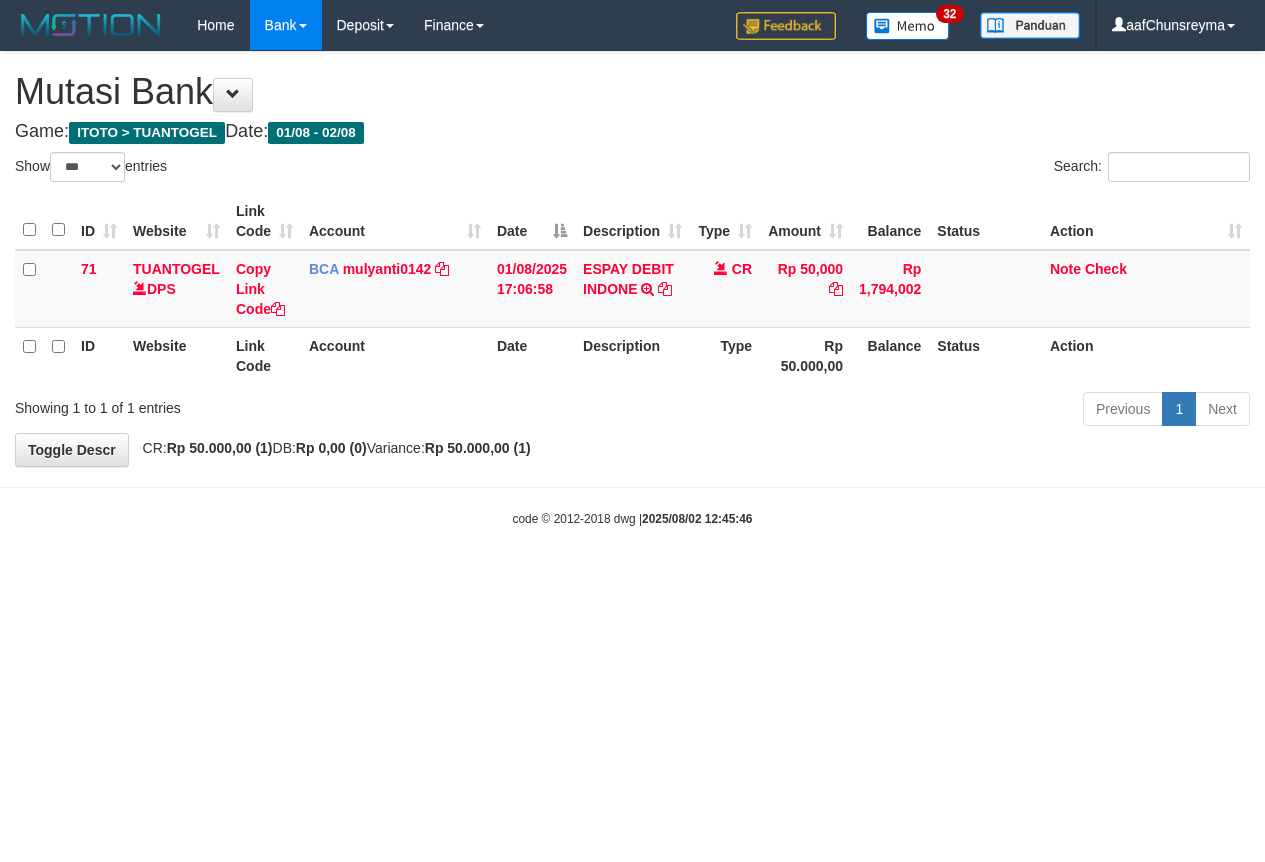 select on "***" 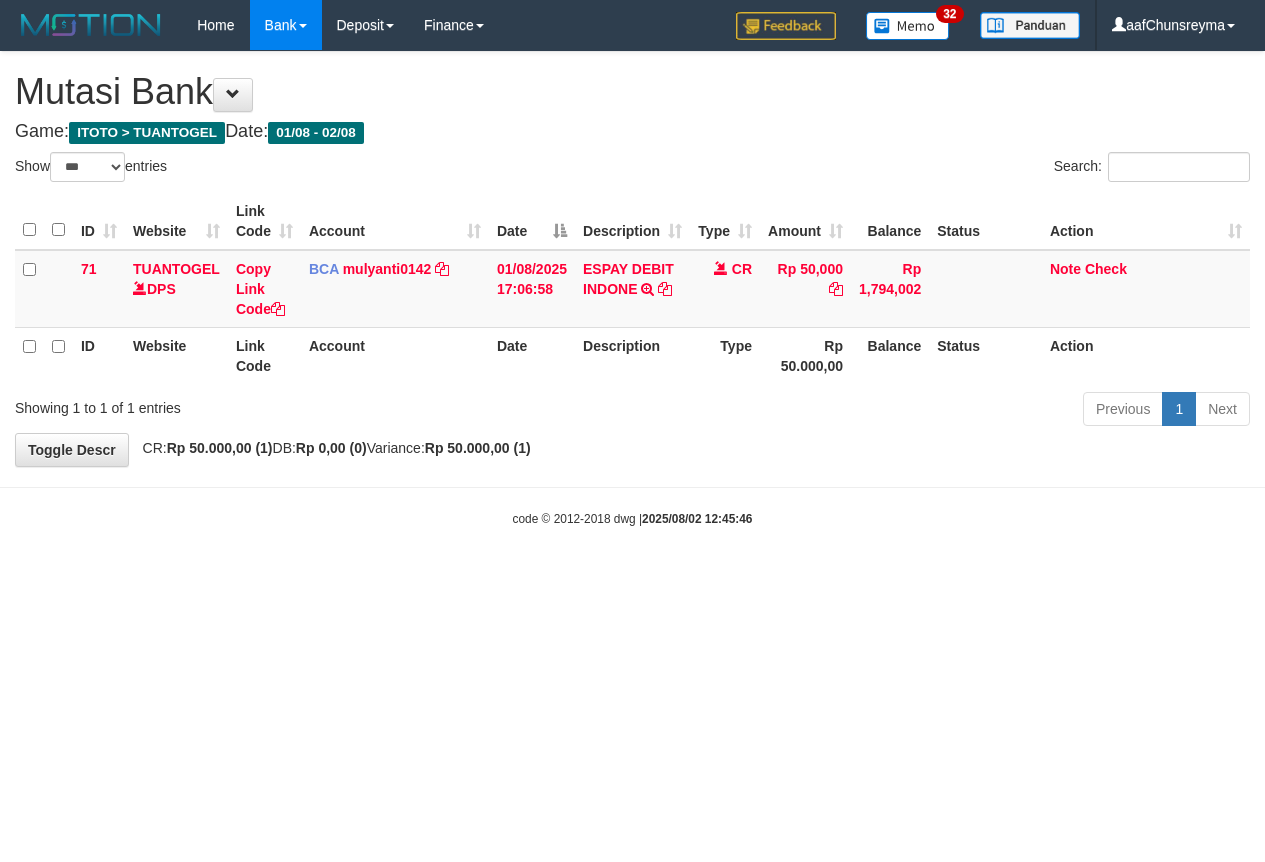 scroll, scrollTop: 0, scrollLeft: 0, axis: both 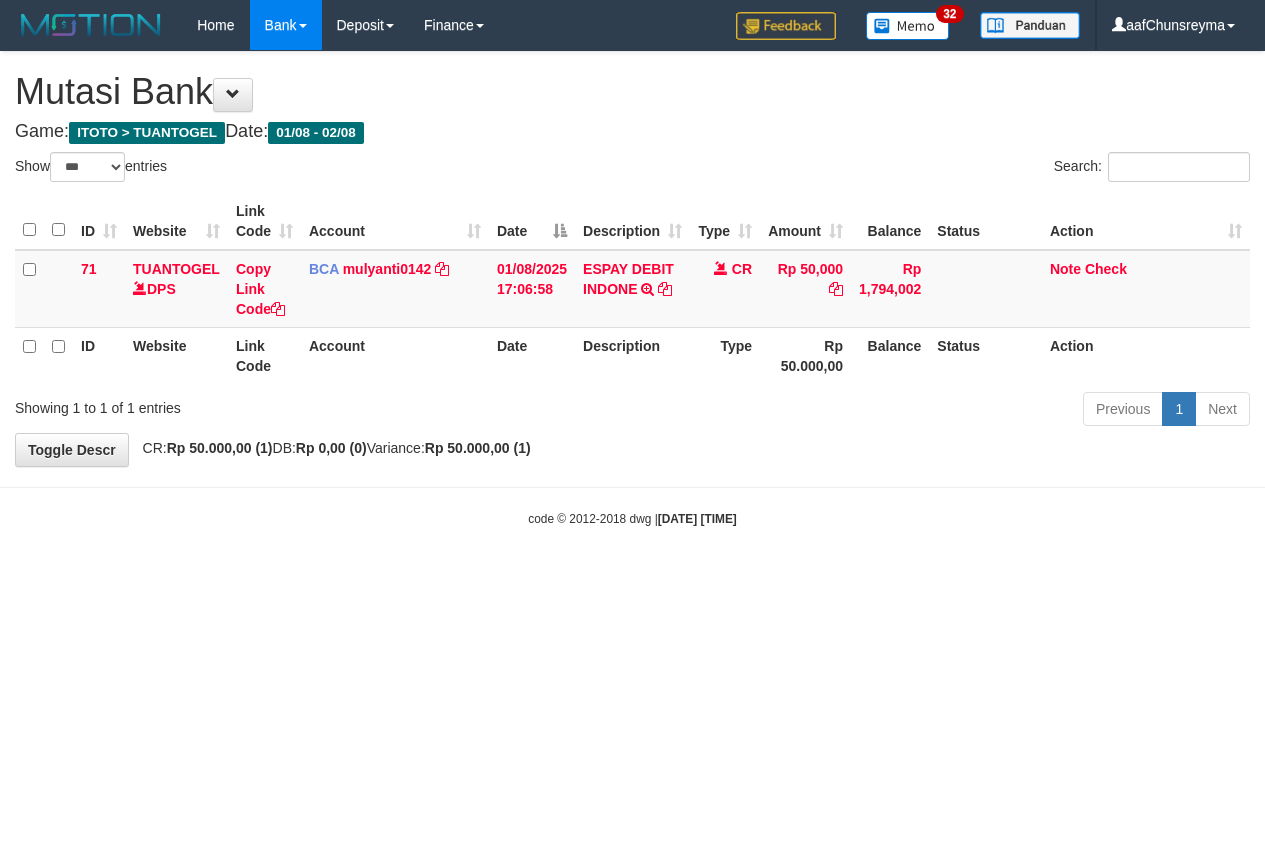 select on "***" 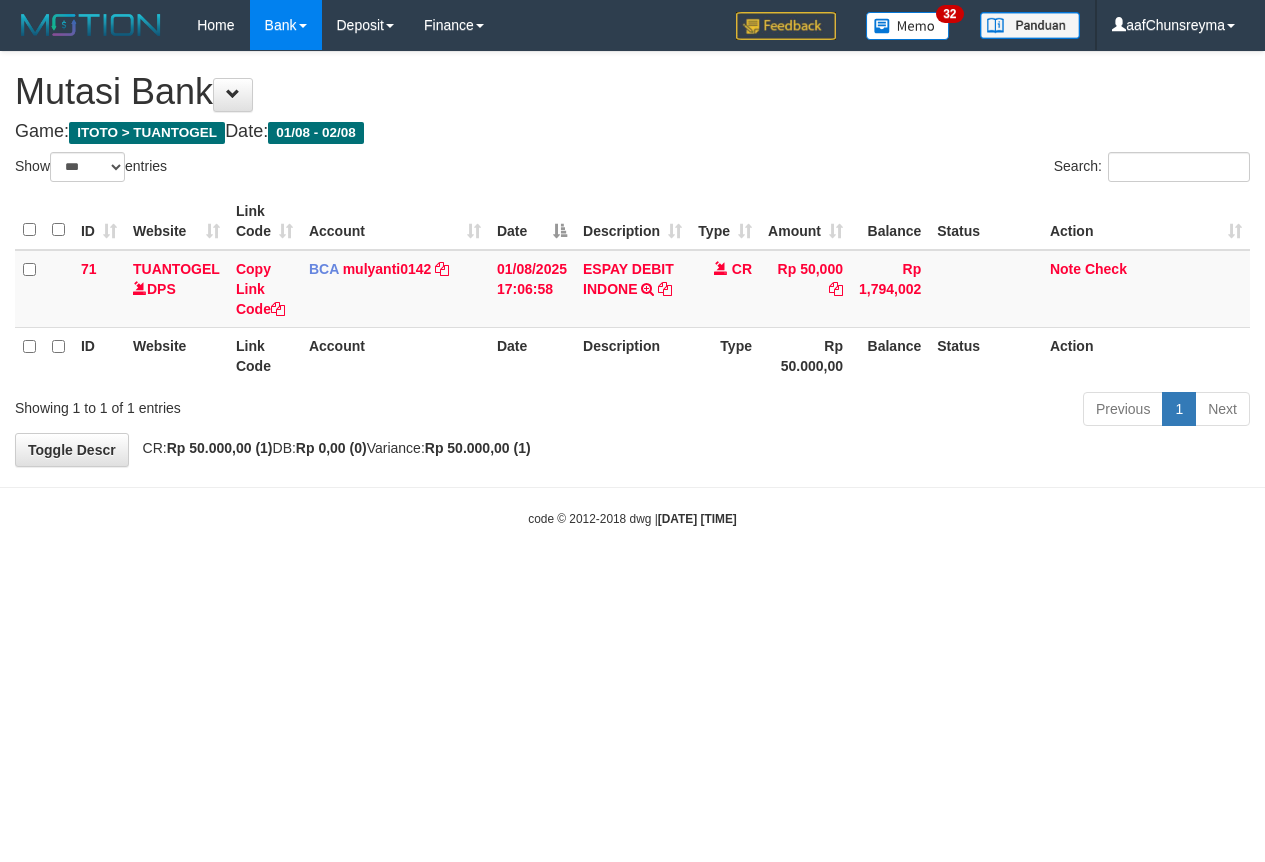 scroll, scrollTop: 0, scrollLeft: 0, axis: both 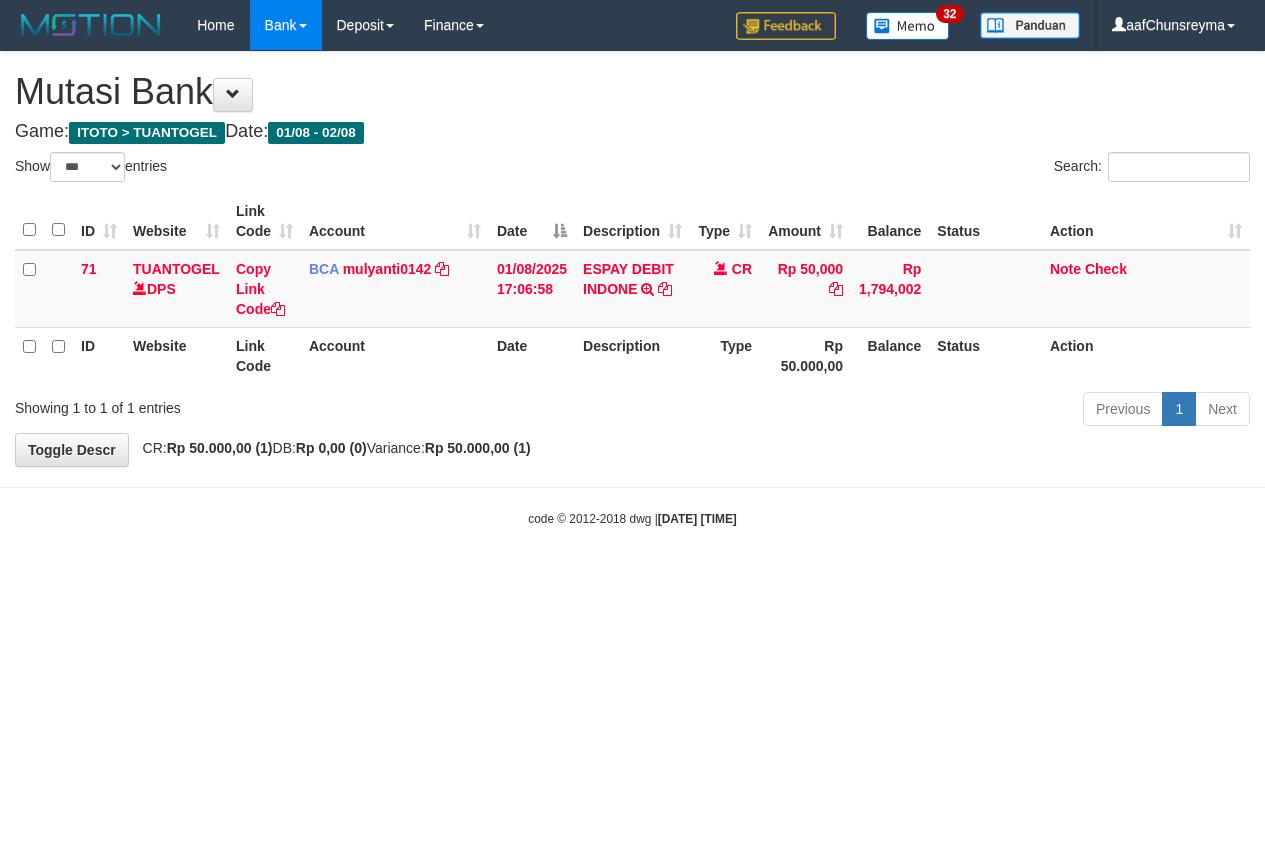 select on "***" 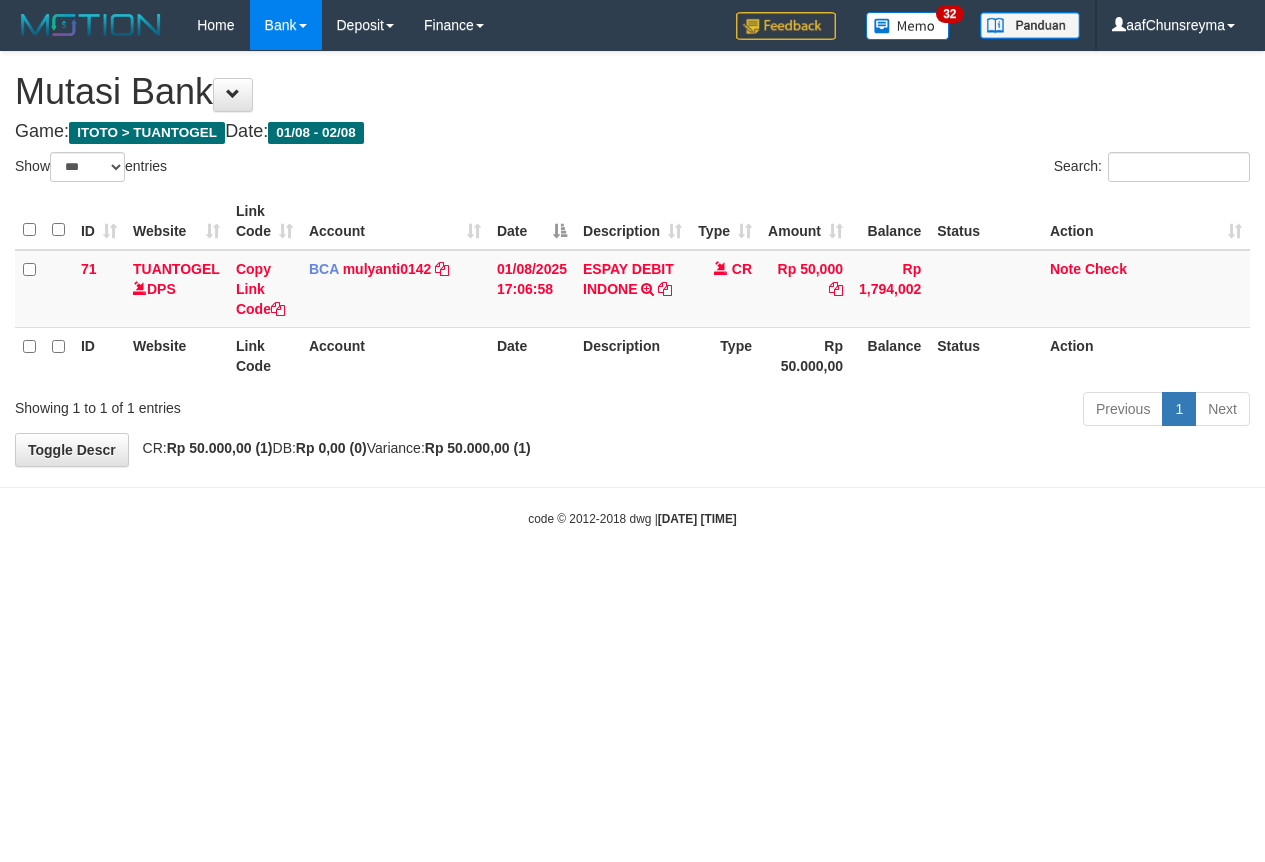 scroll, scrollTop: 0, scrollLeft: 0, axis: both 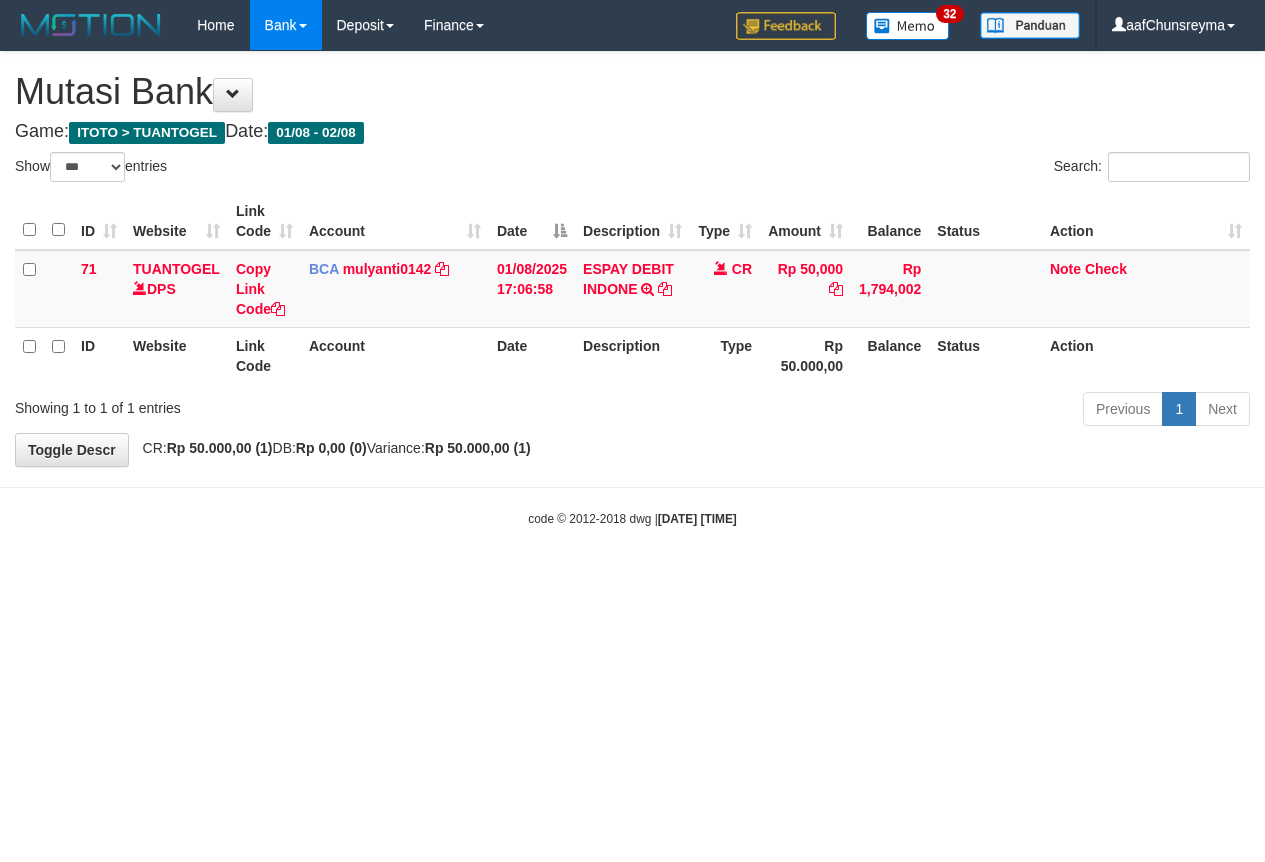 select on "***" 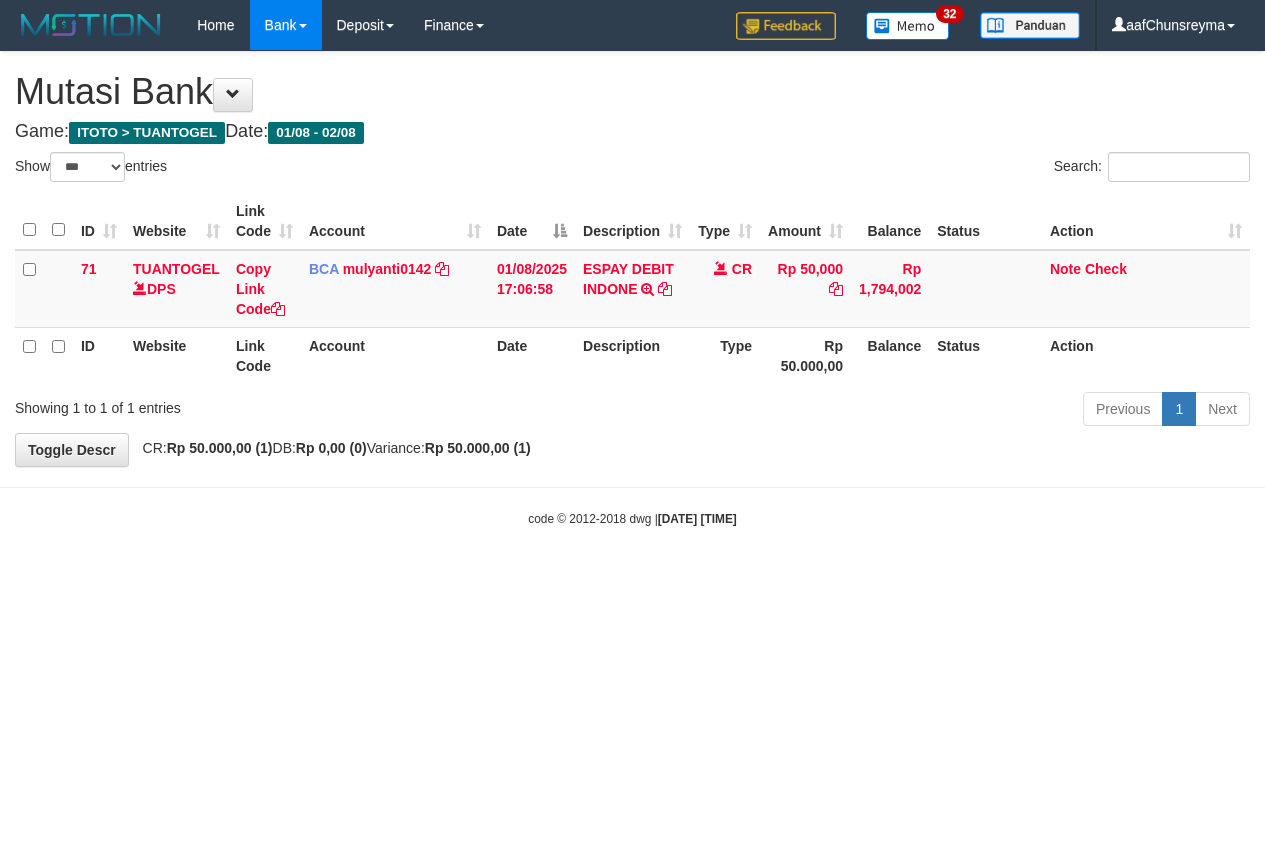 scroll, scrollTop: 0, scrollLeft: 0, axis: both 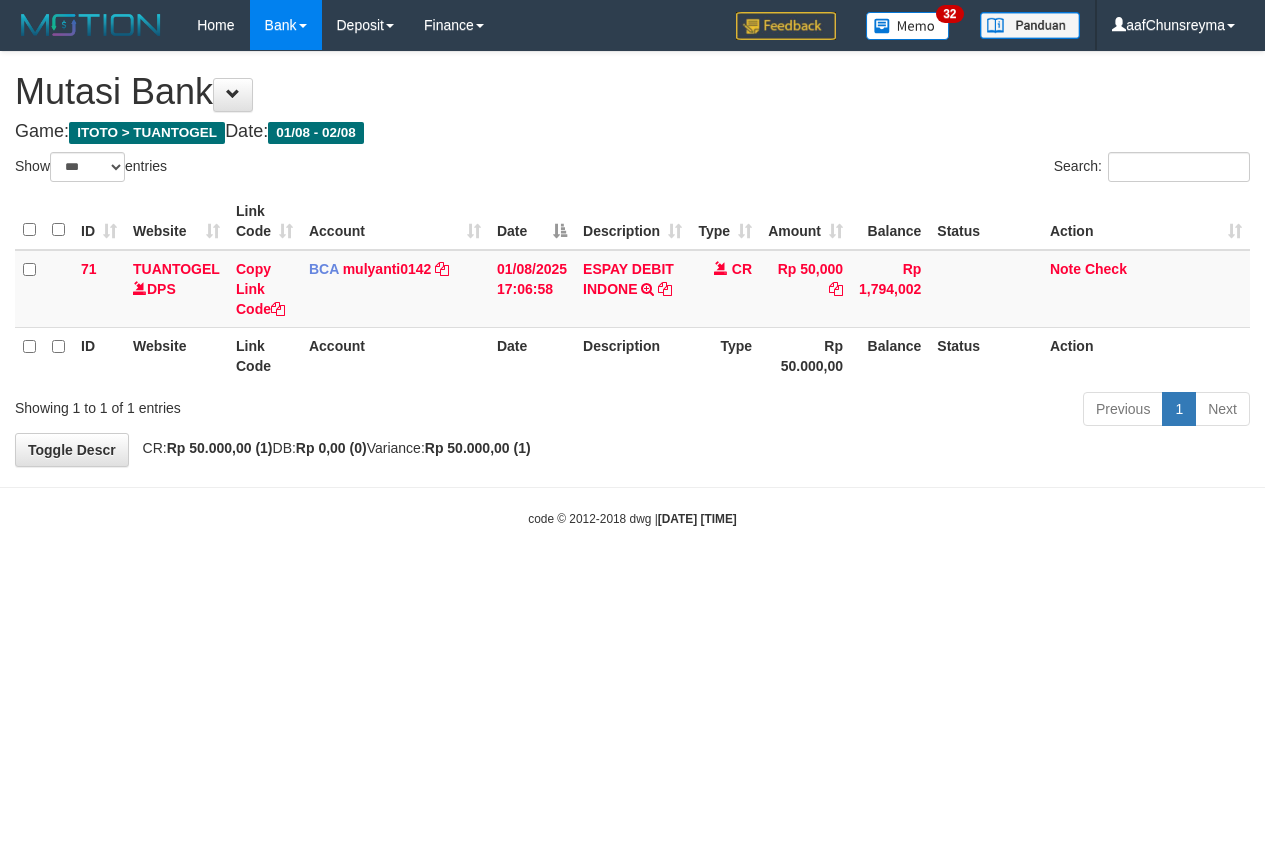 select on "***" 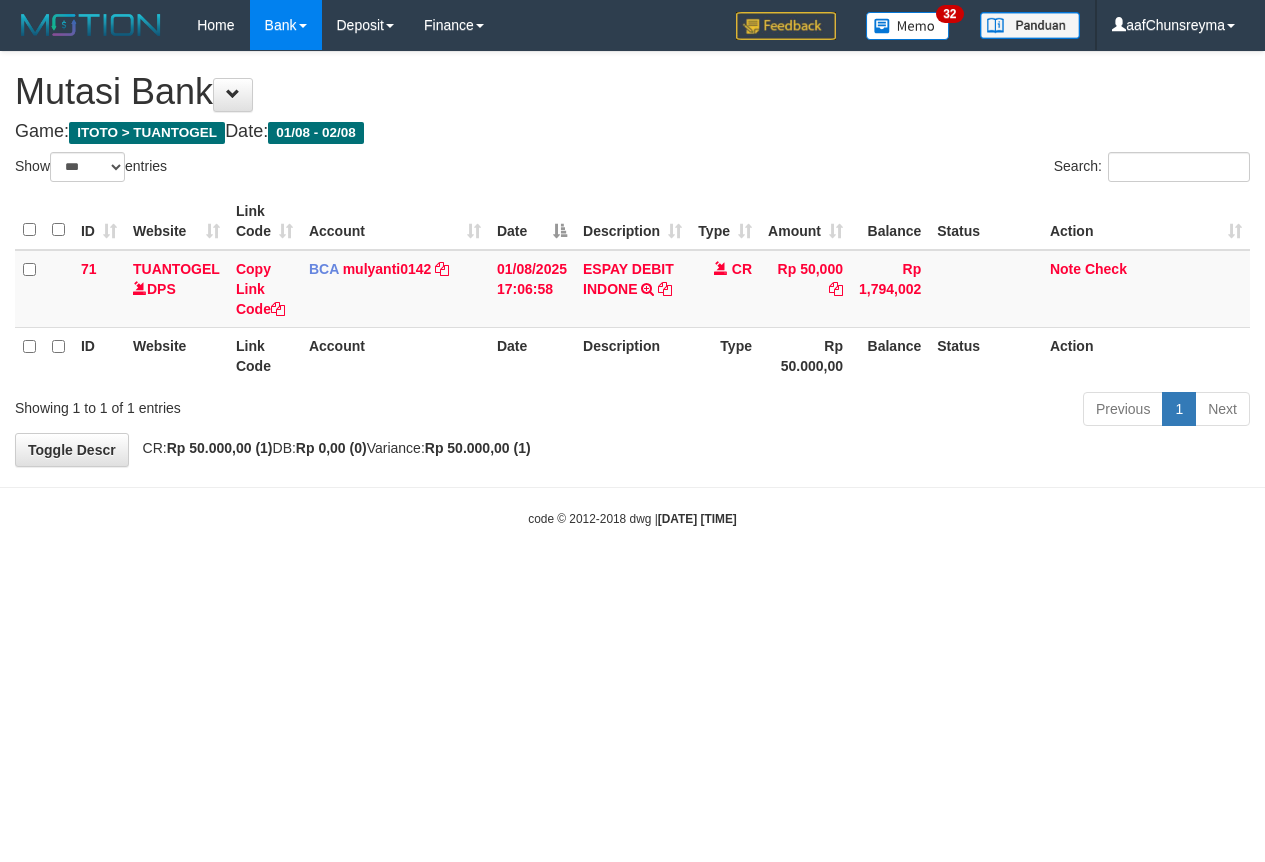 scroll, scrollTop: 0, scrollLeft: 0, axis: both 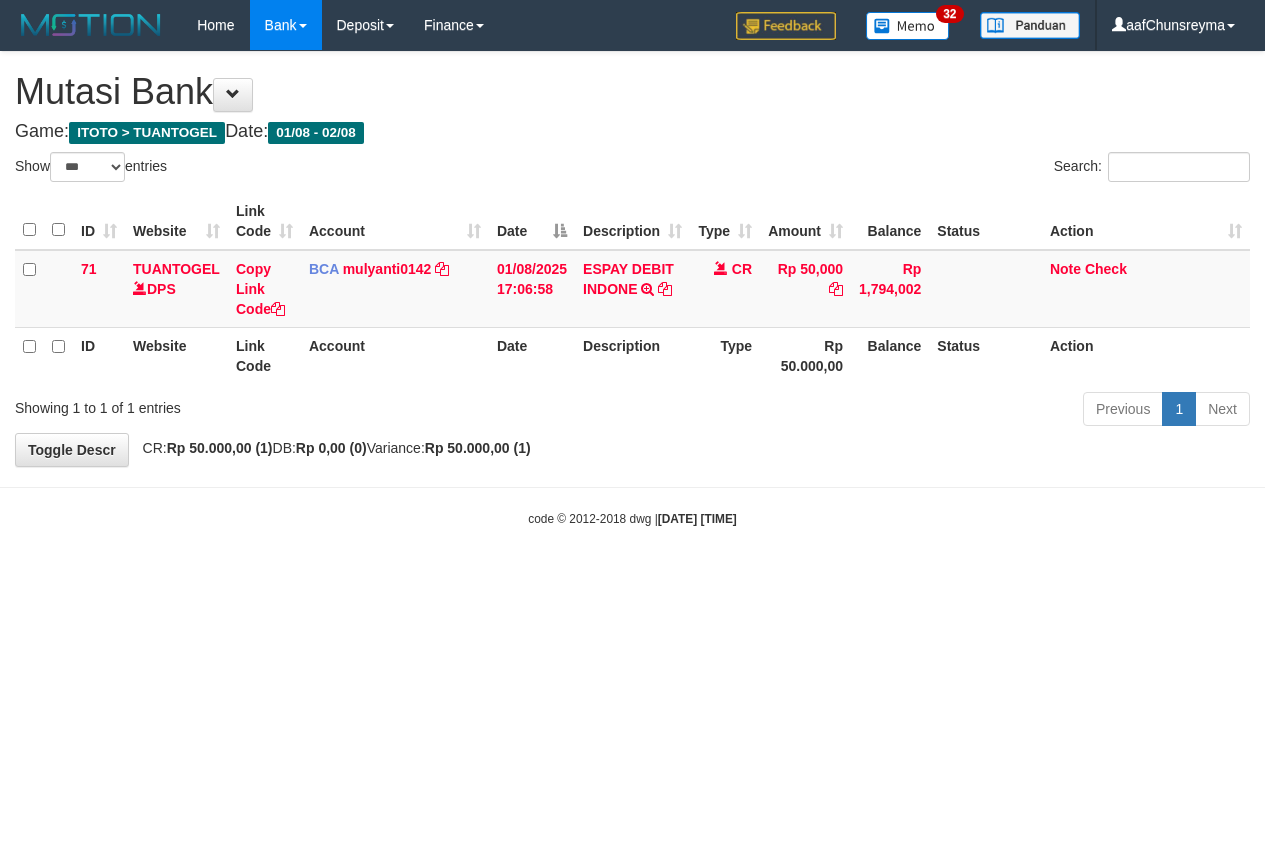 select on "***" 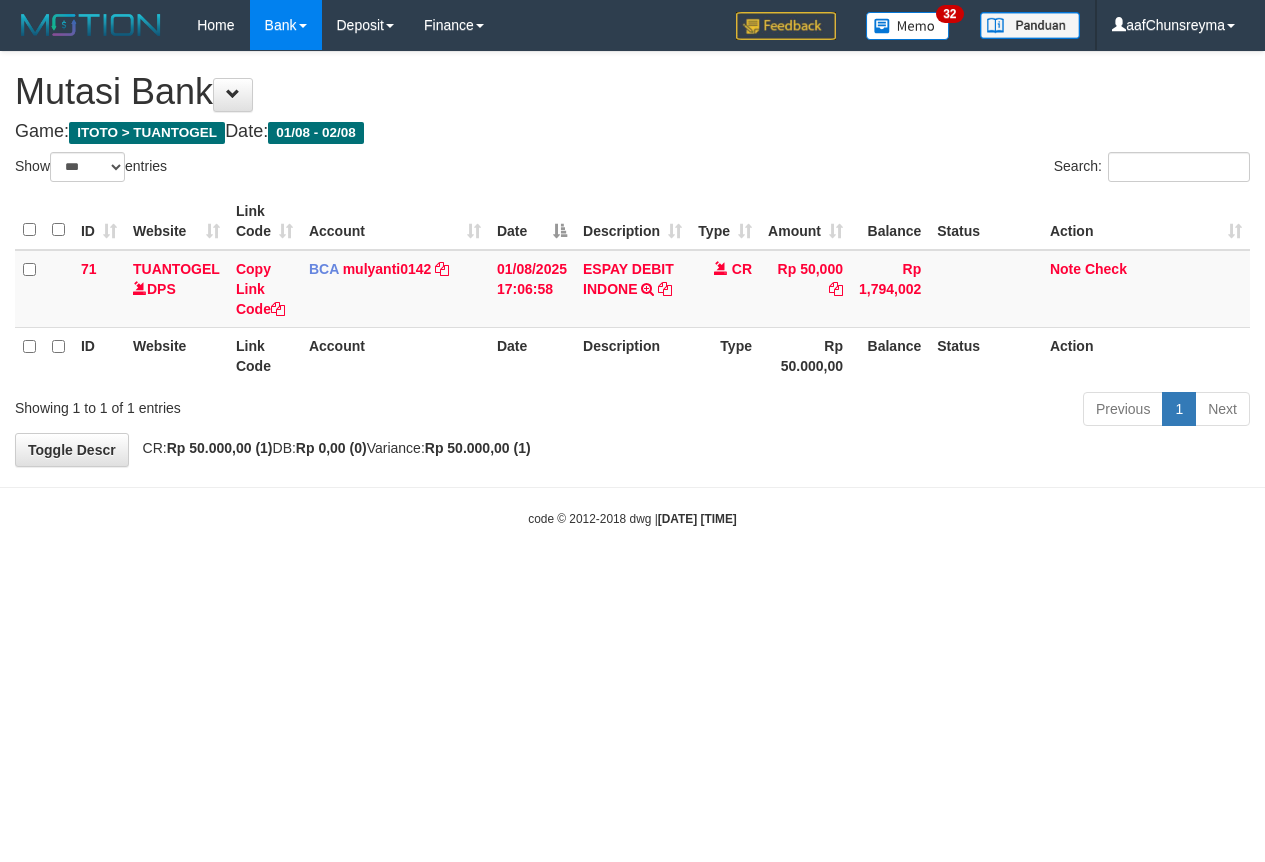 scroll, scrollTop: 0, scrollLeft: 0, axis: both 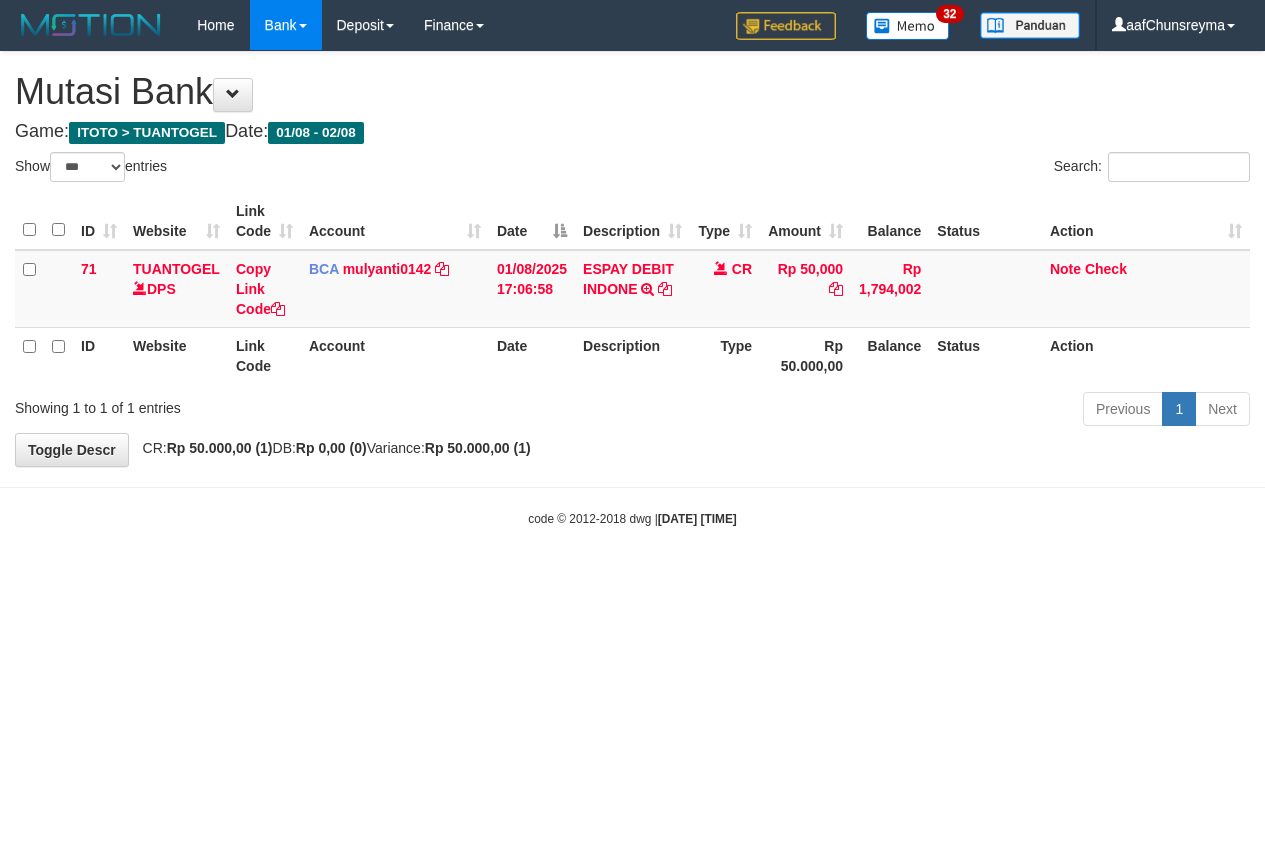 select on "***" 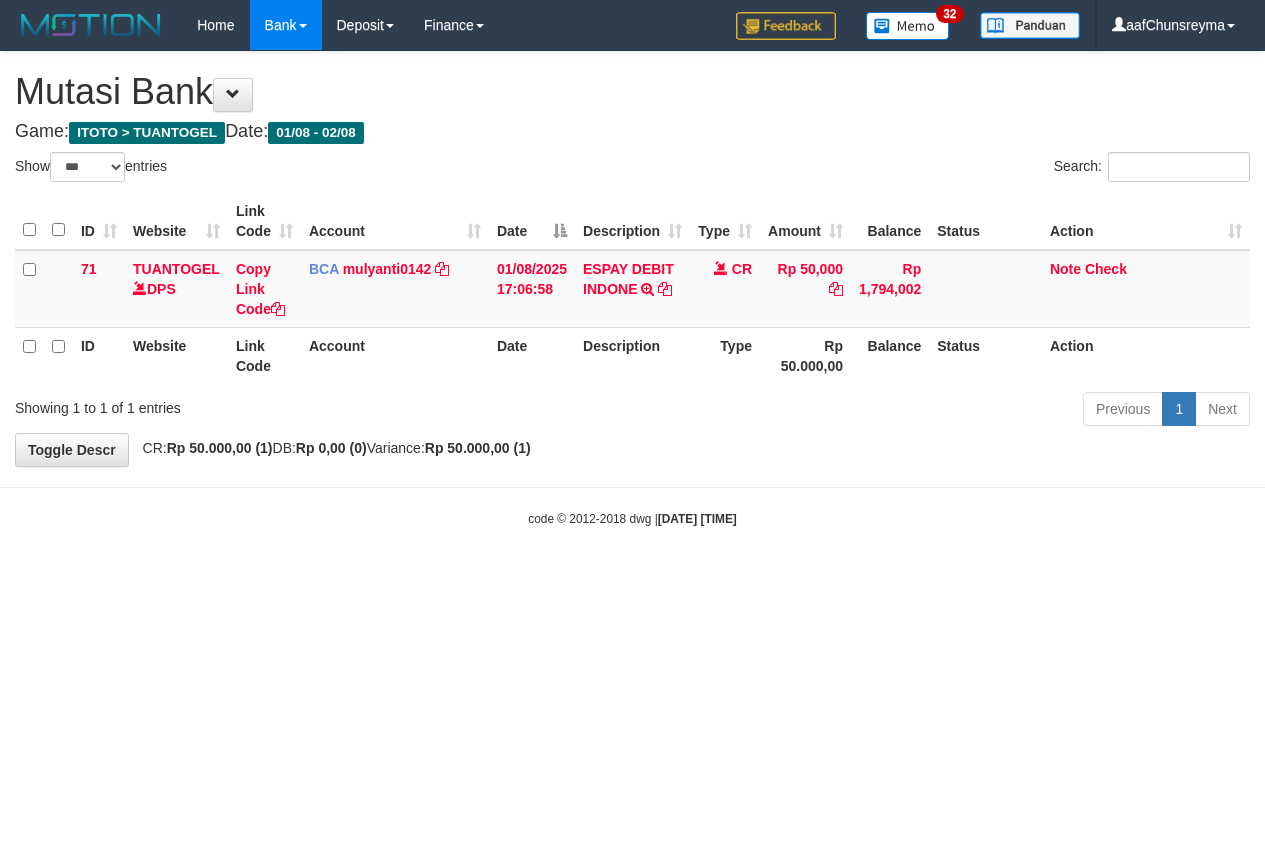 scroll, scrollTop: 0, scrollLeft: 0, axis: both 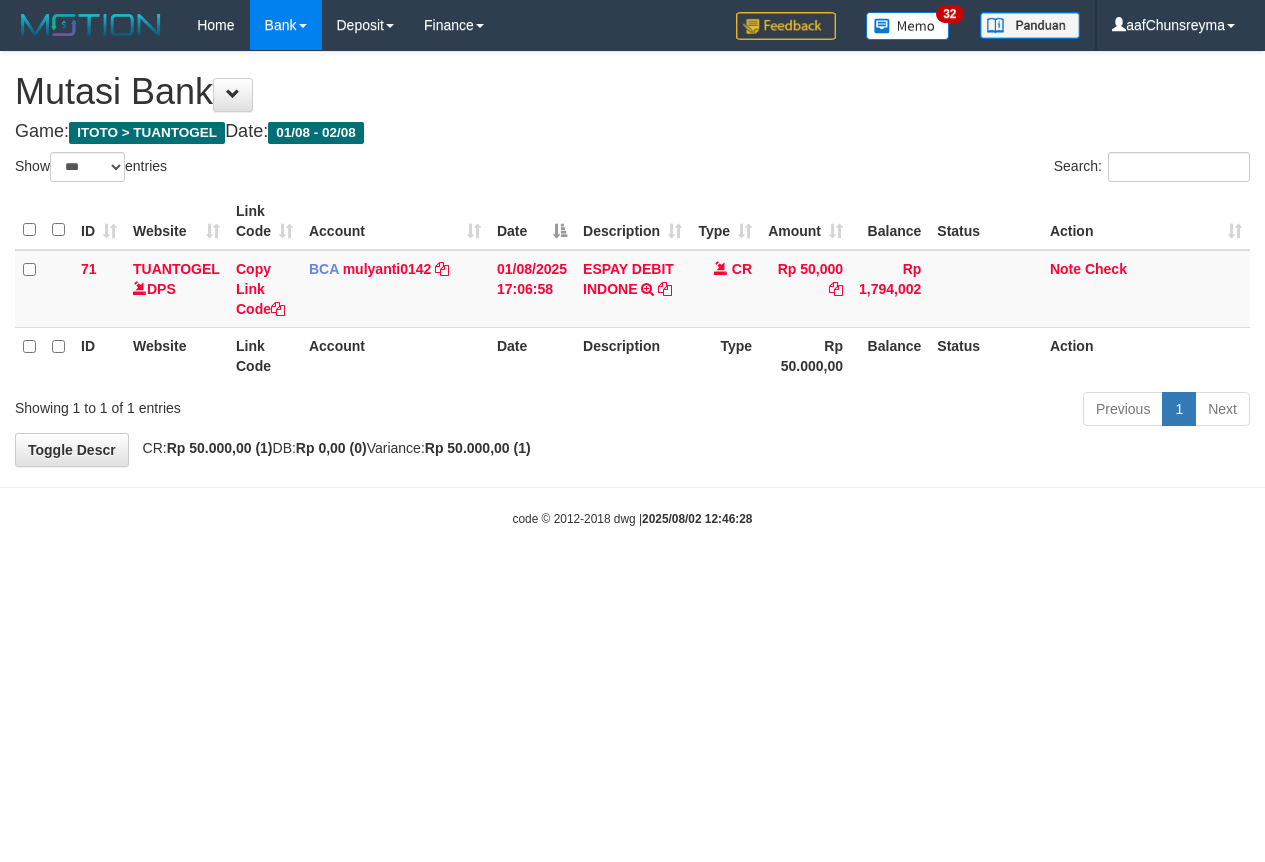 select on "***" 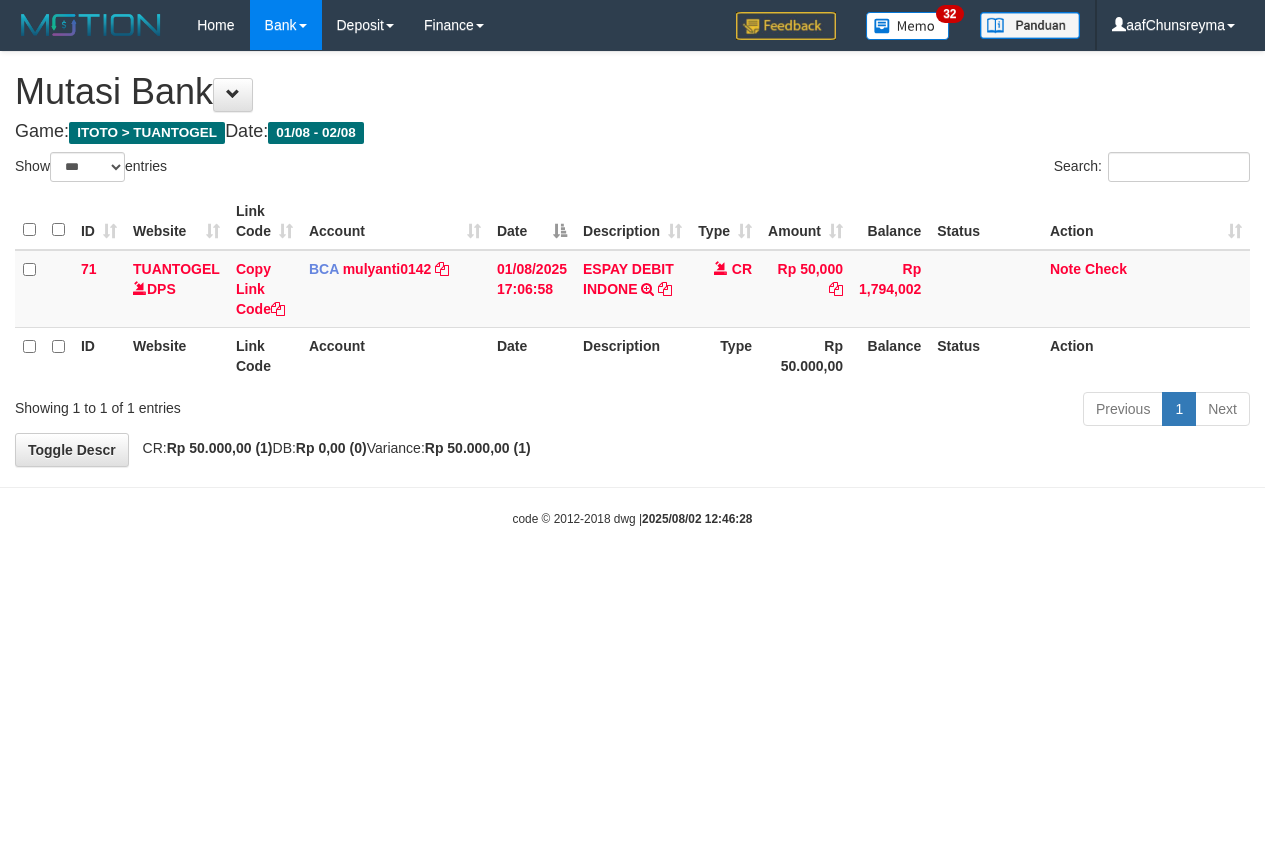 scroll, scrollTop: 0, scrollLeft: 0, axis: both 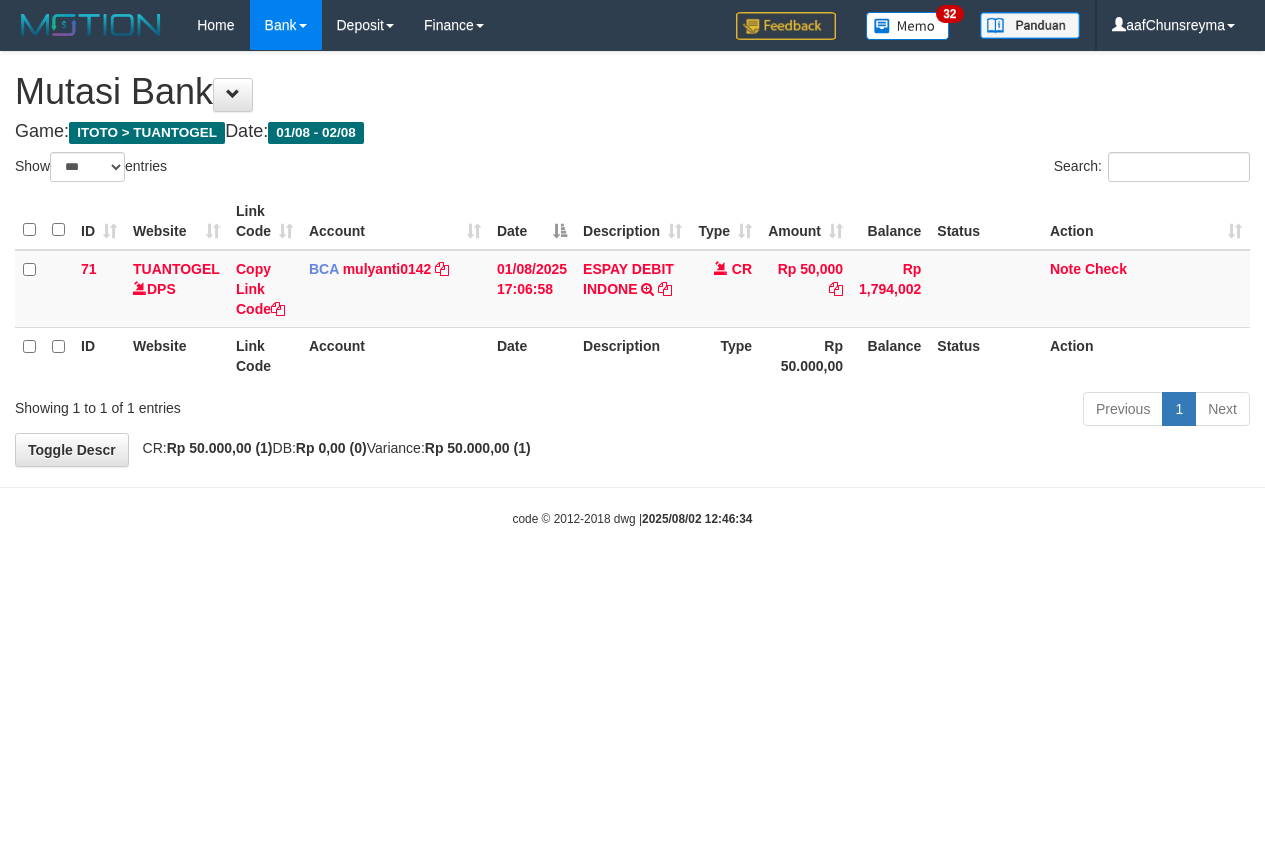 select on "***" 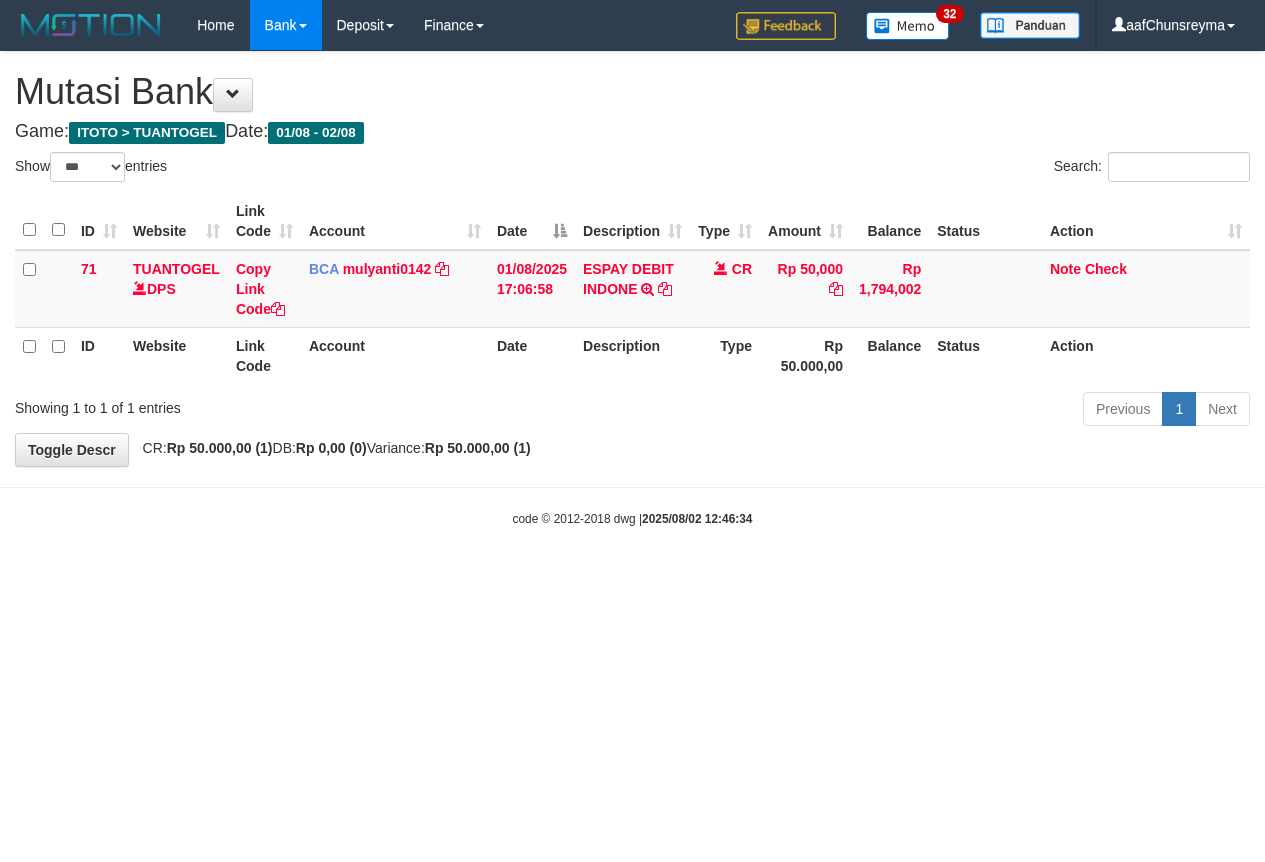 scroll, scrollTop: 0, scrollLeft: 0, axis: both 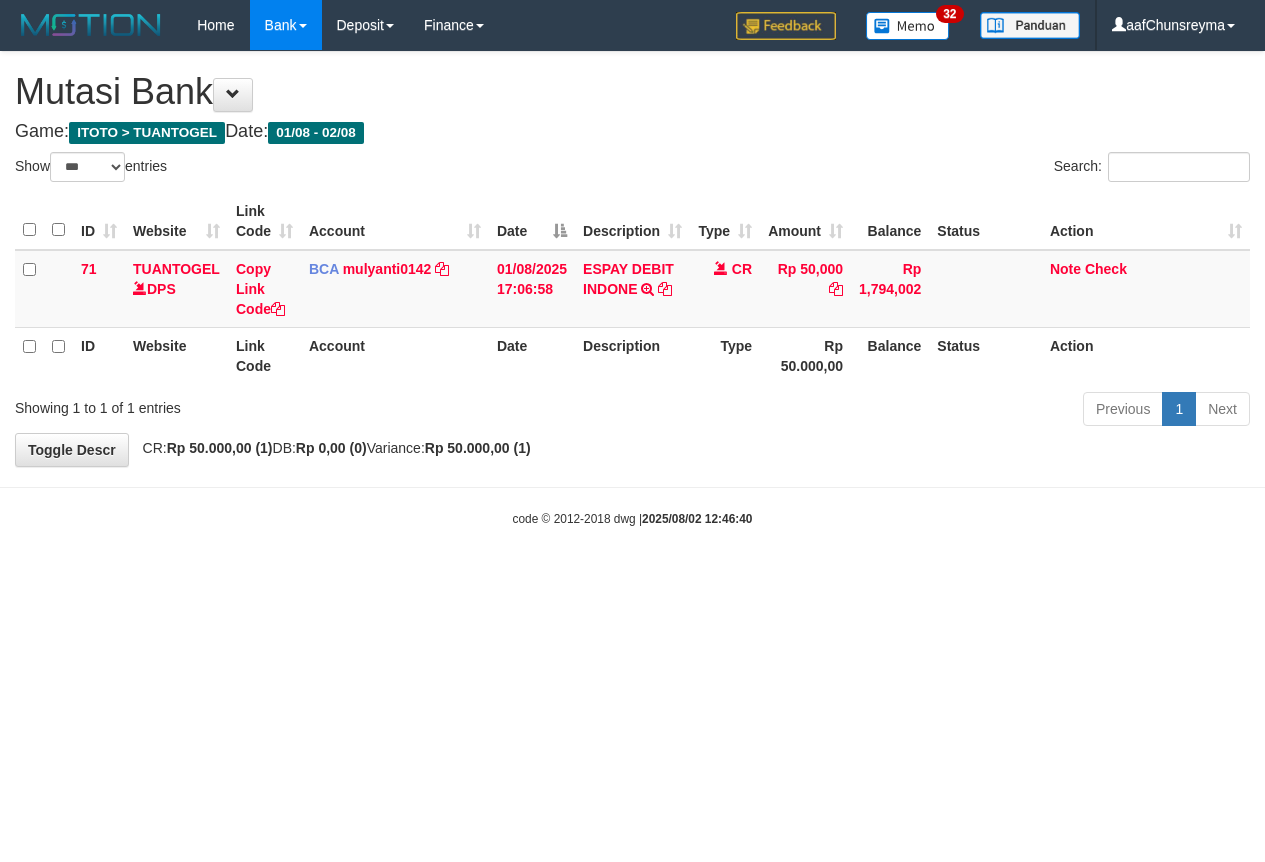 select on "***" 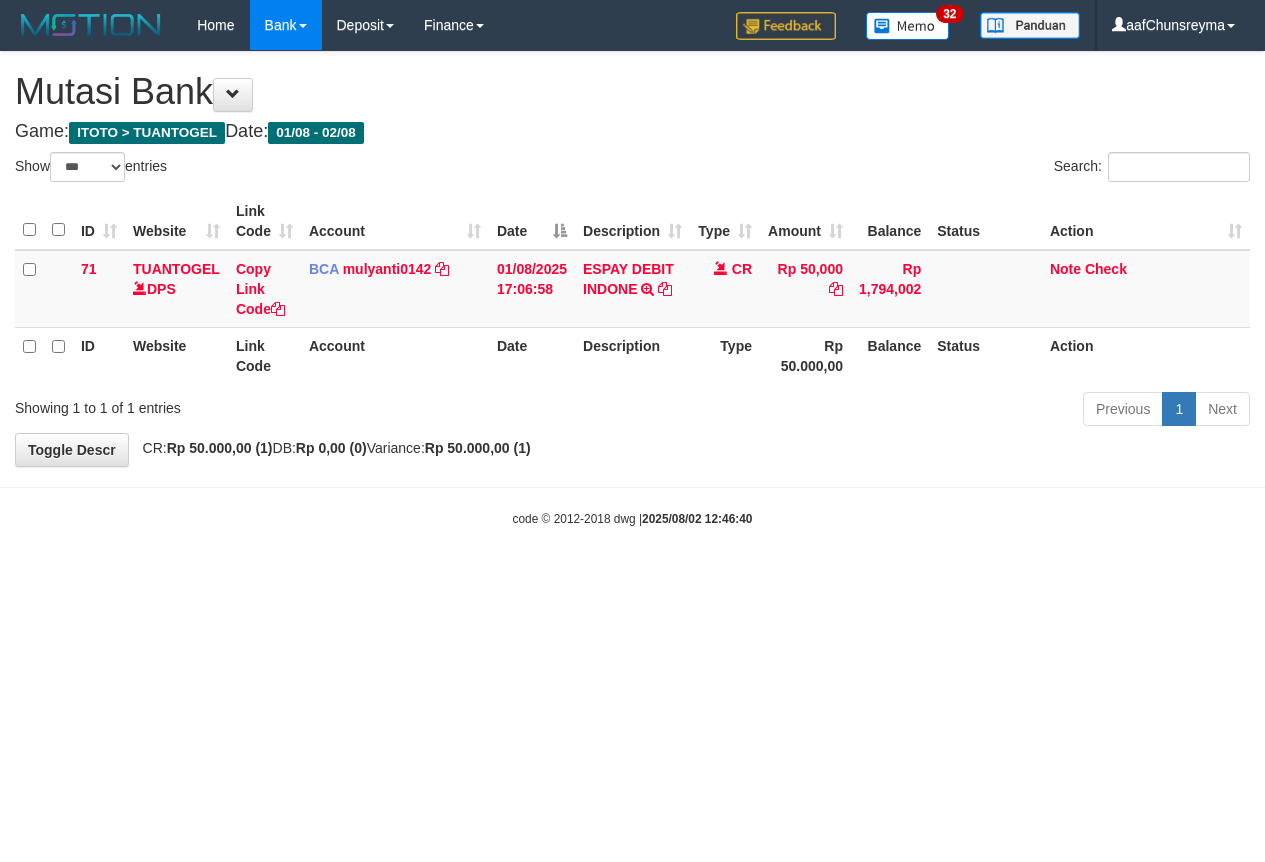 scroll, scrollTop: 0, scrollLeft: 0, axis: both 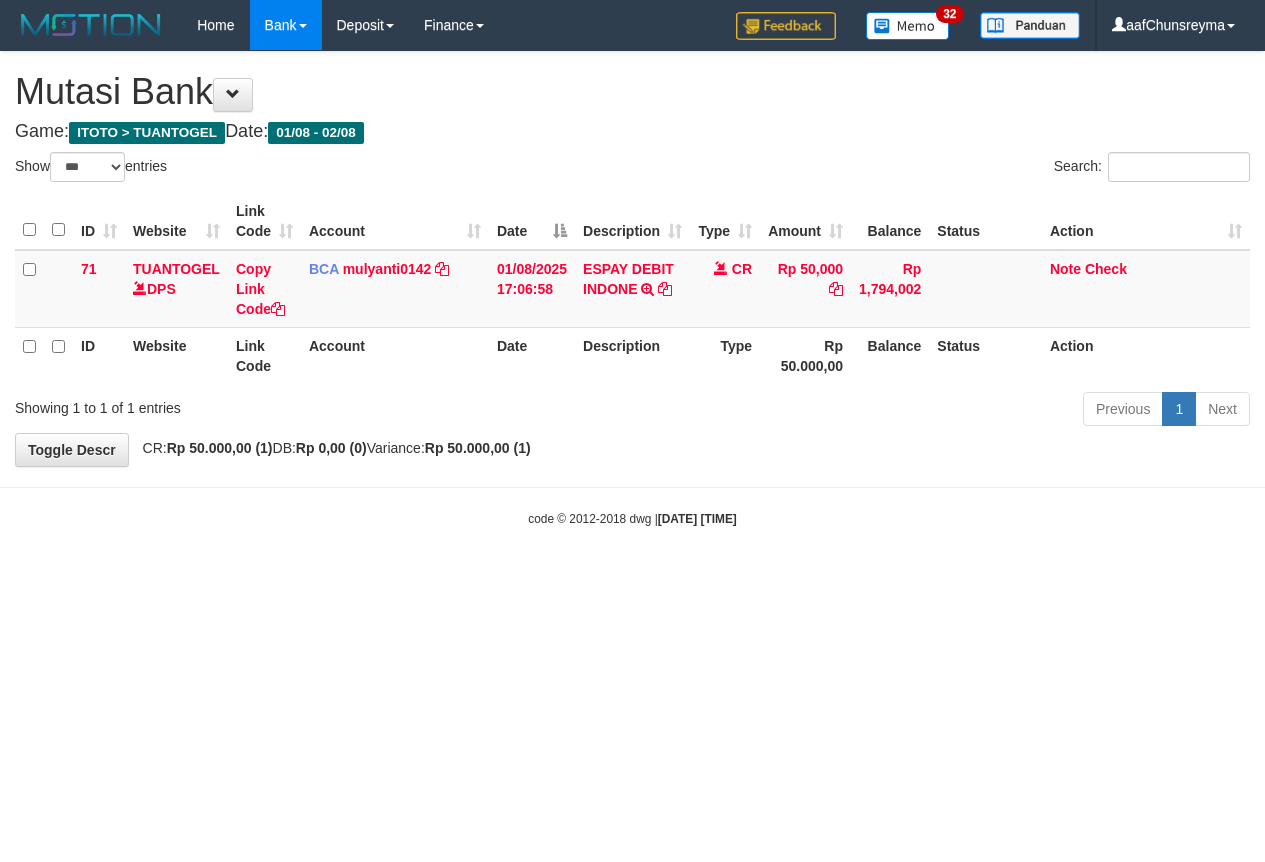 select on "***" 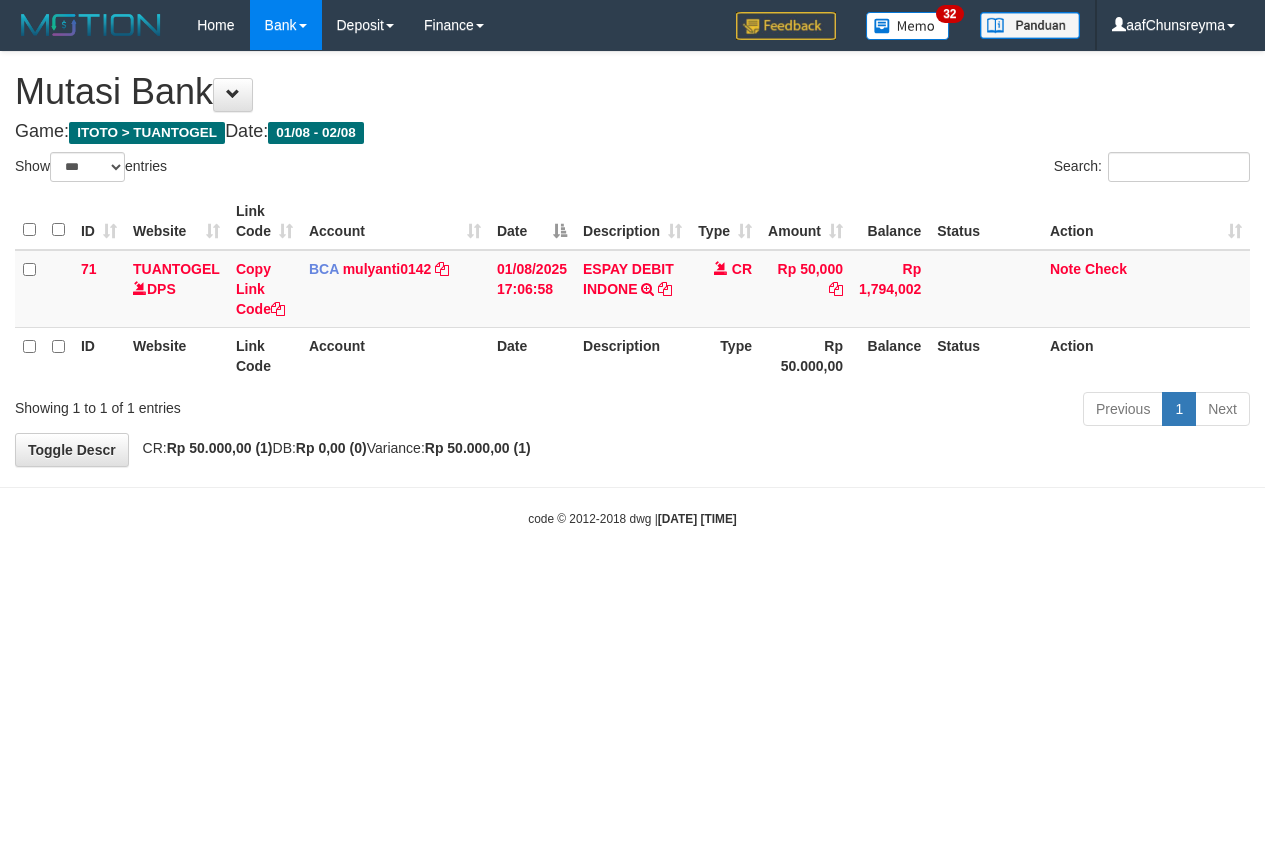 scroll, scrollTop: 0, scrollLeft: 0, axis: both 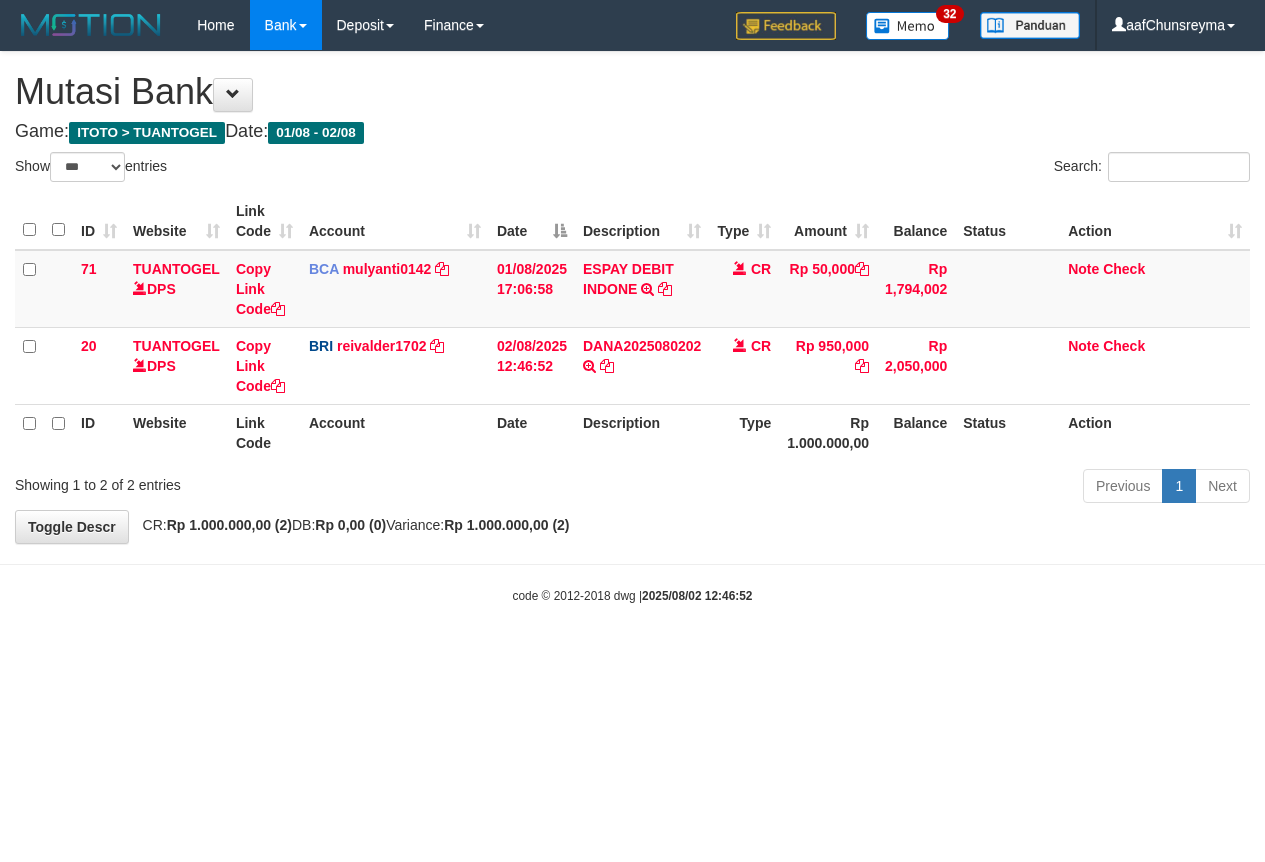 select on "***" 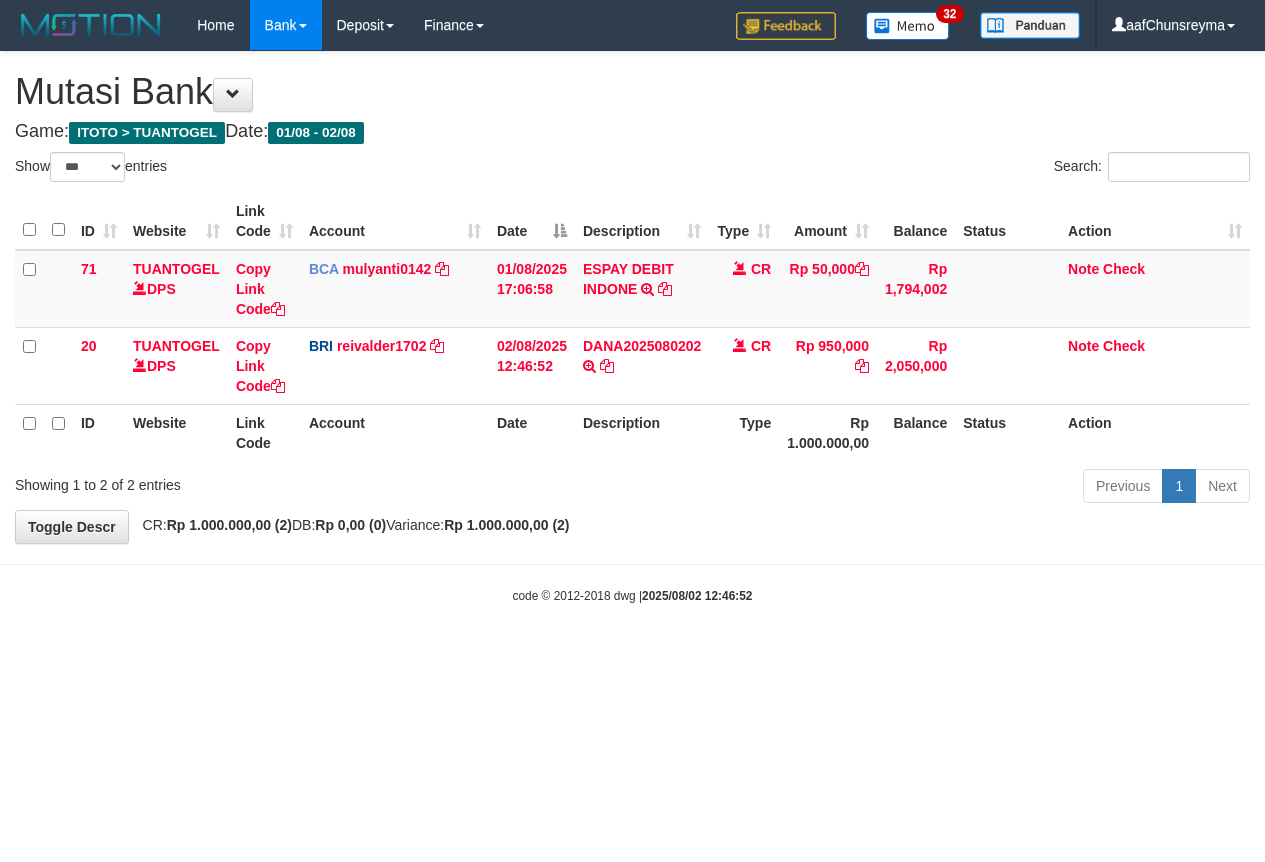 scroll, scrollTop: 0, scrollLeft: 0, axis: both 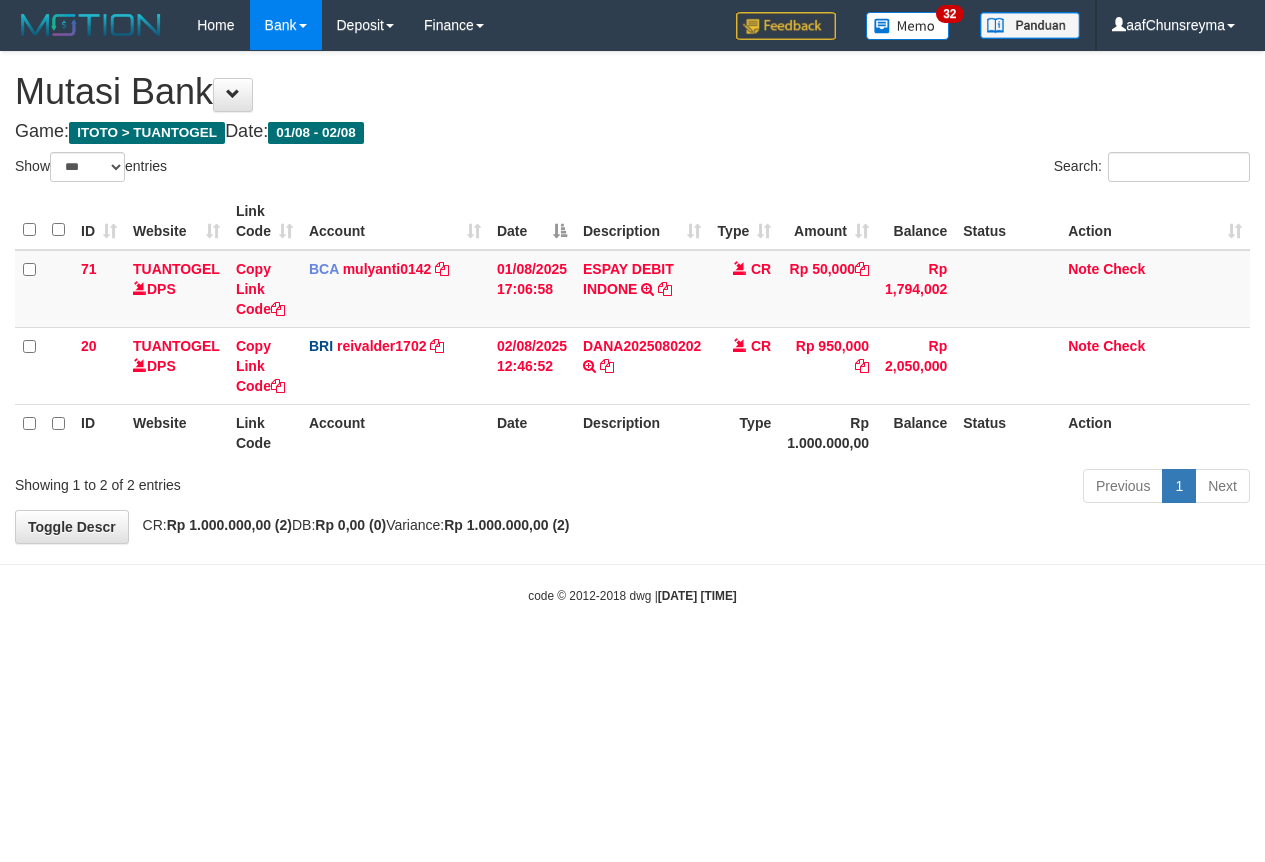 select on "***" 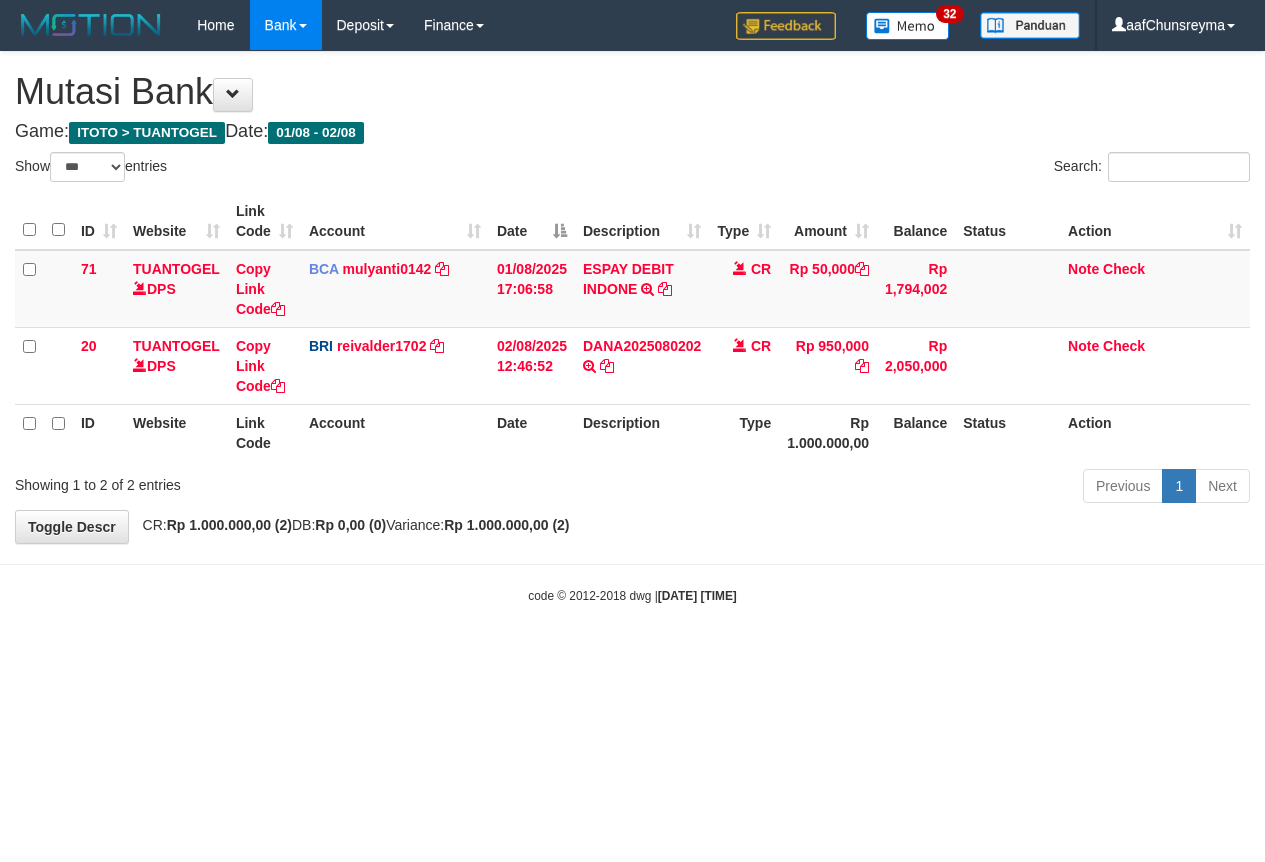 scroll, scrollTop: 0, scrollLeft: 0, axis: both 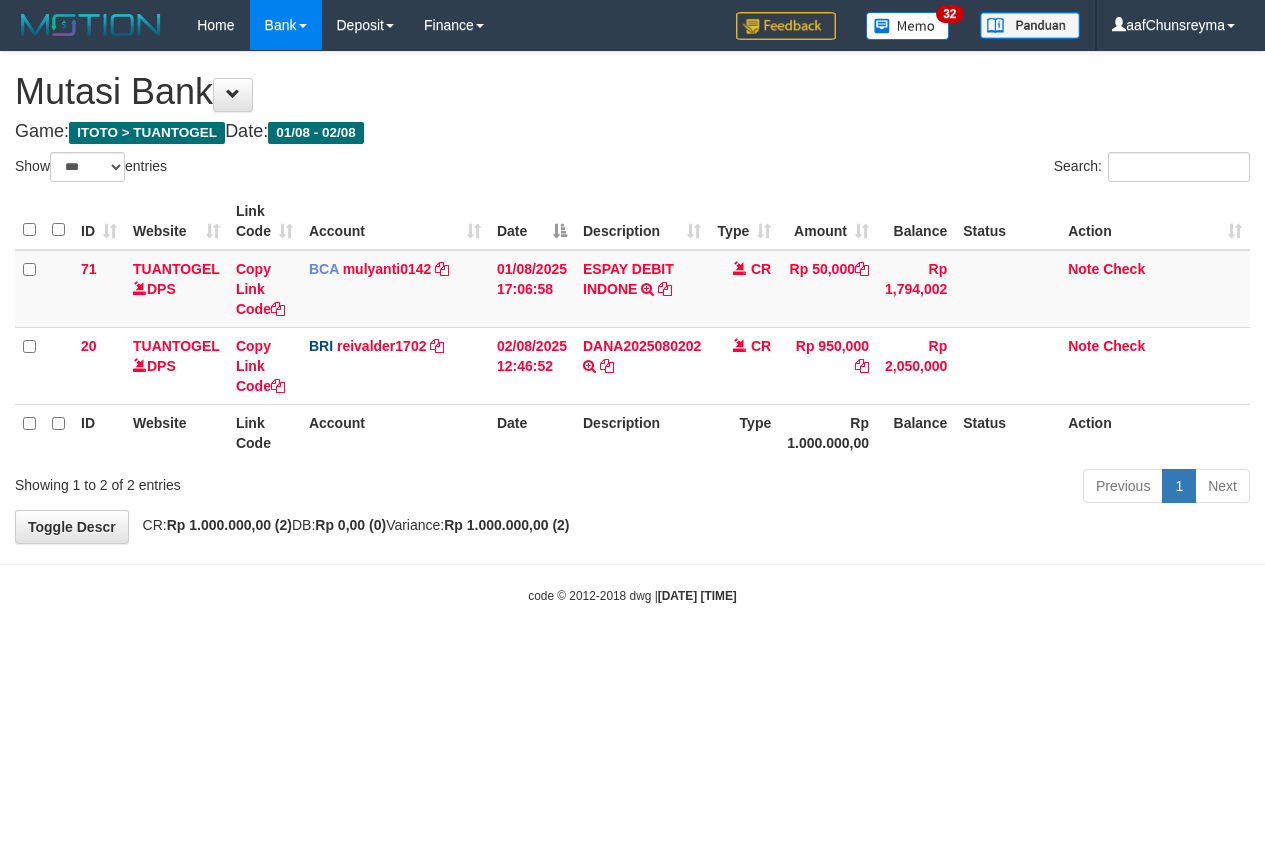 select on "***" 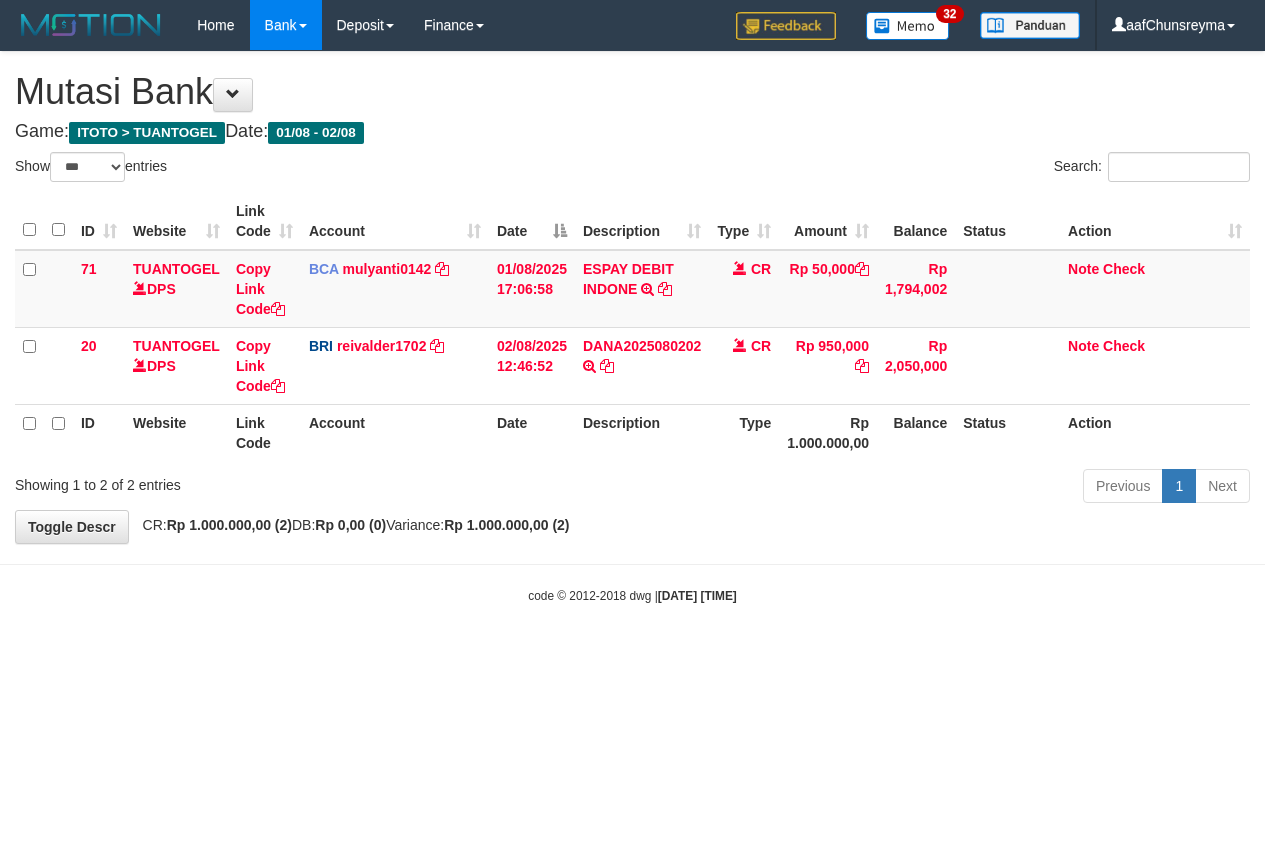 scroll, scrollTop: 0, scrollLeft: 0, axis: both 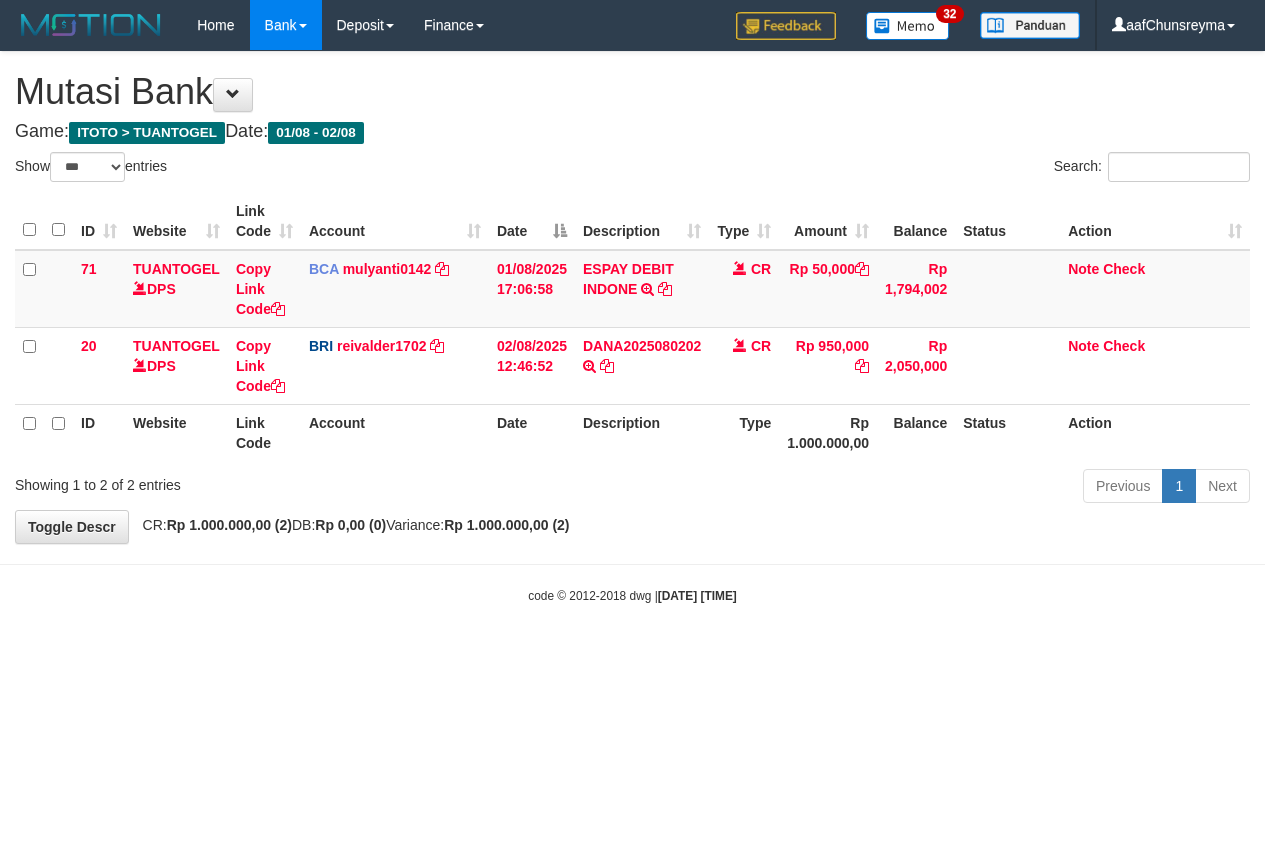 select on "***" 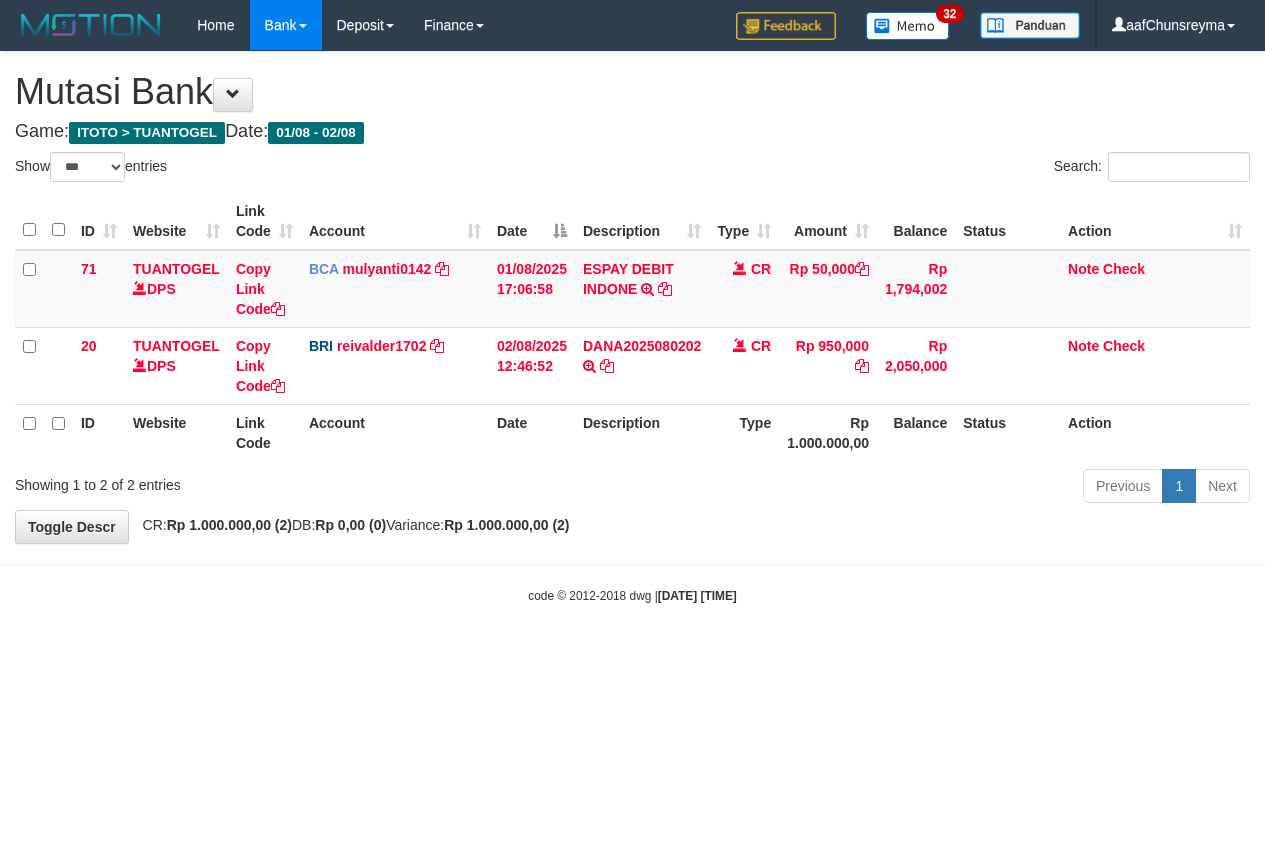 scroll, scrollTop: 0, scrollLeft: 0, axis: both 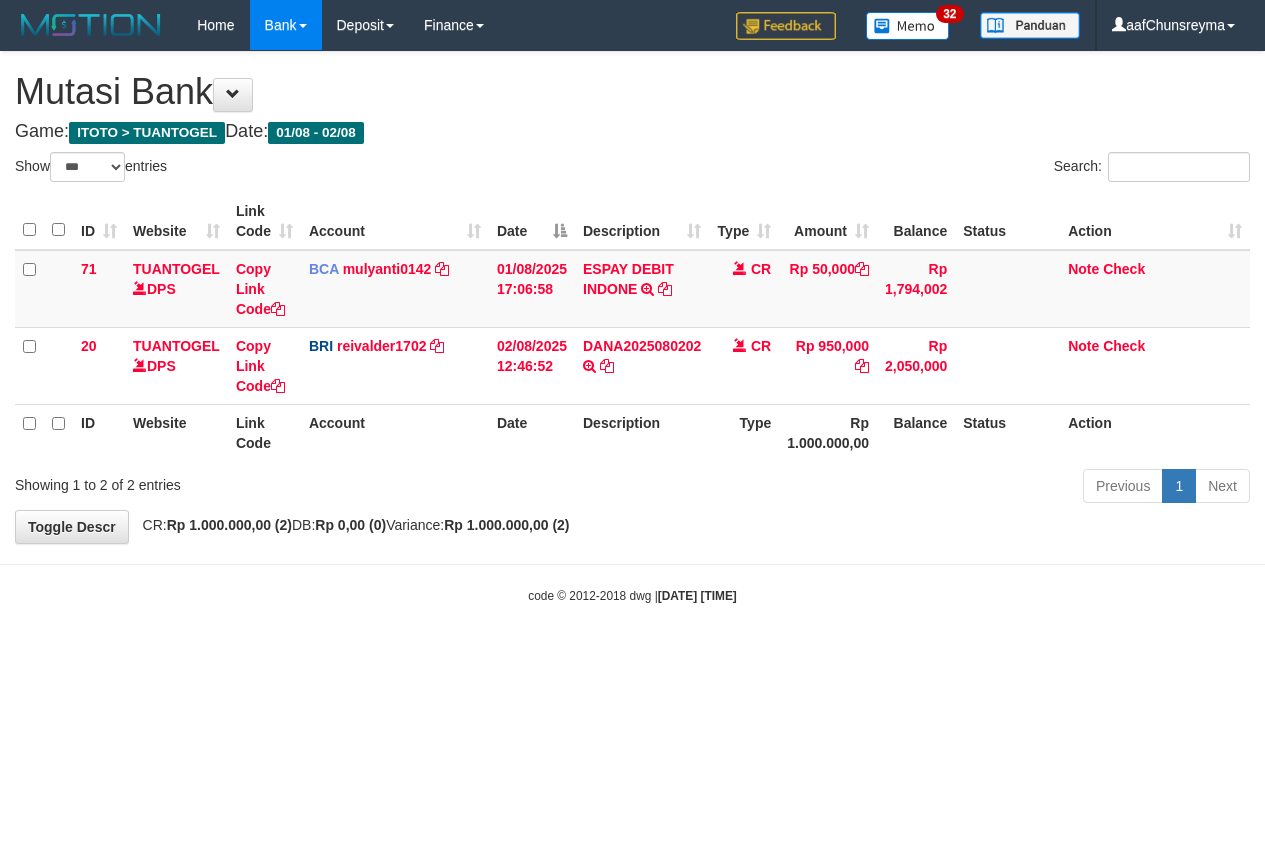 select on "***" 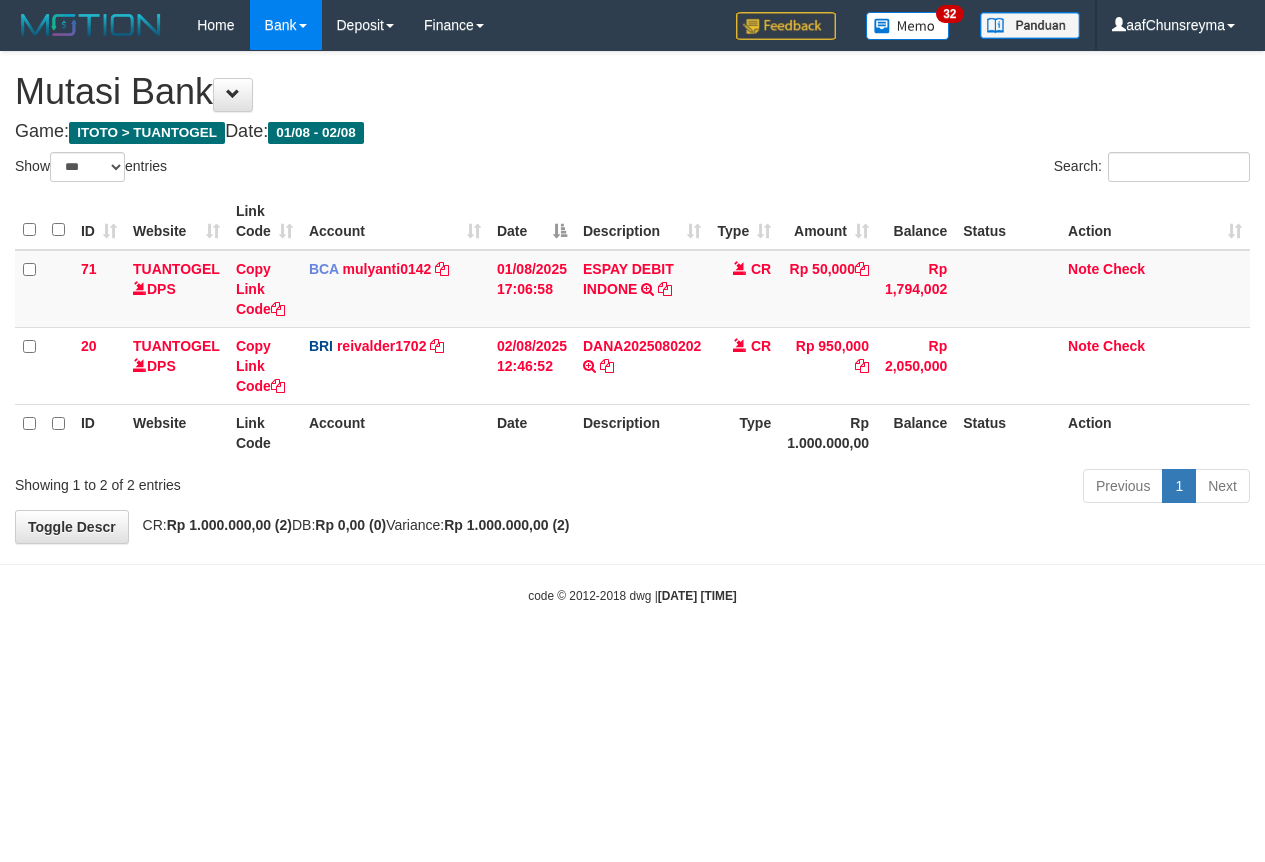 scroll, scrollTop: 0, scrollLeft: 0, axis: both 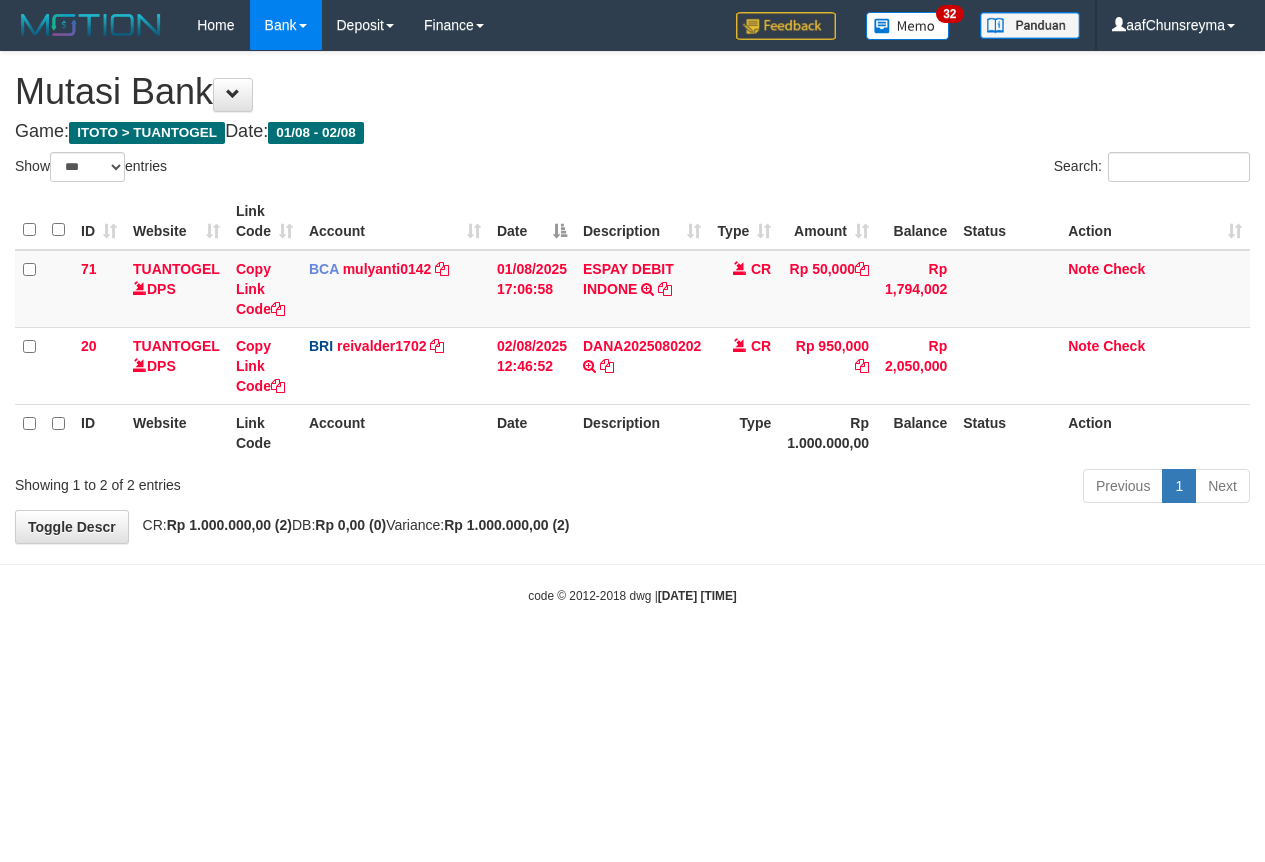 select on "***" 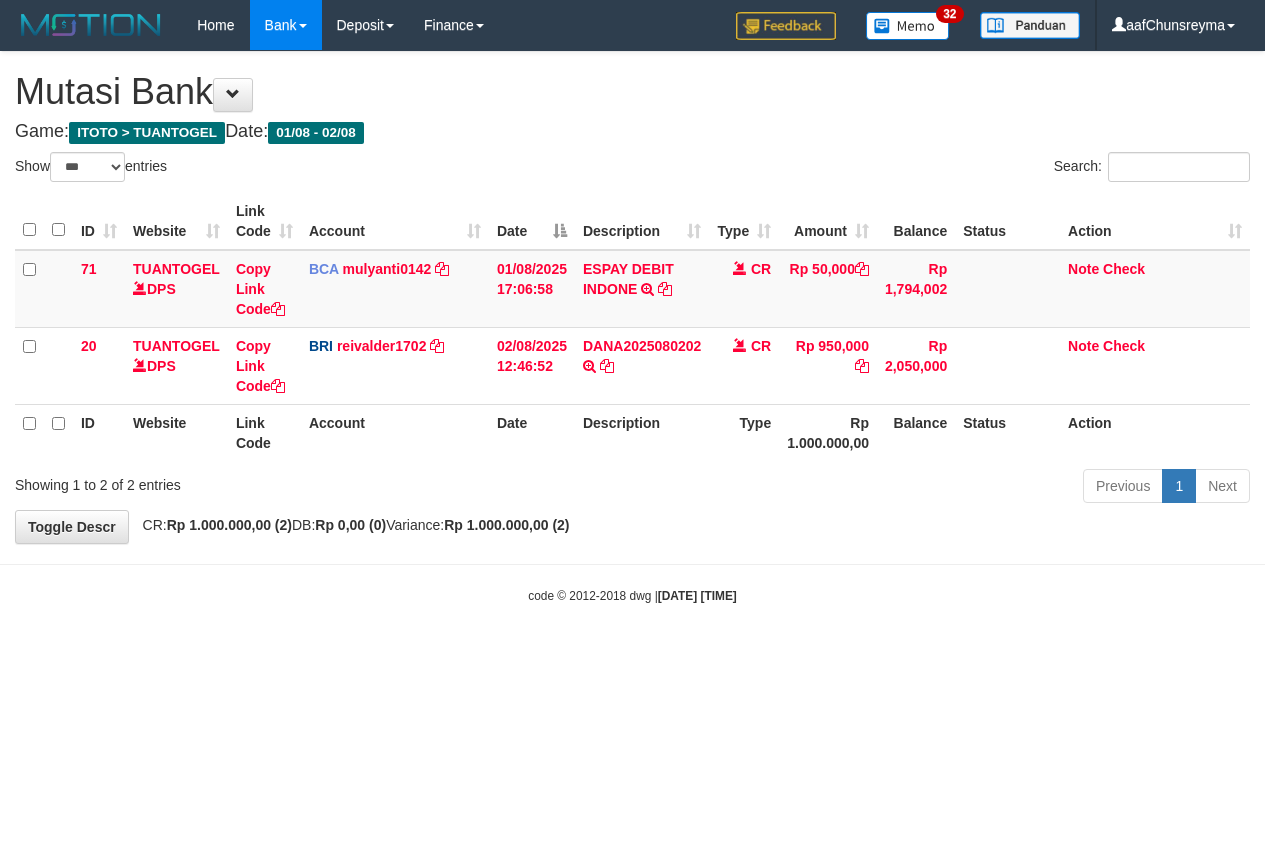 scroll, scrollTop: 0, scrollLeft: 0, axis: both 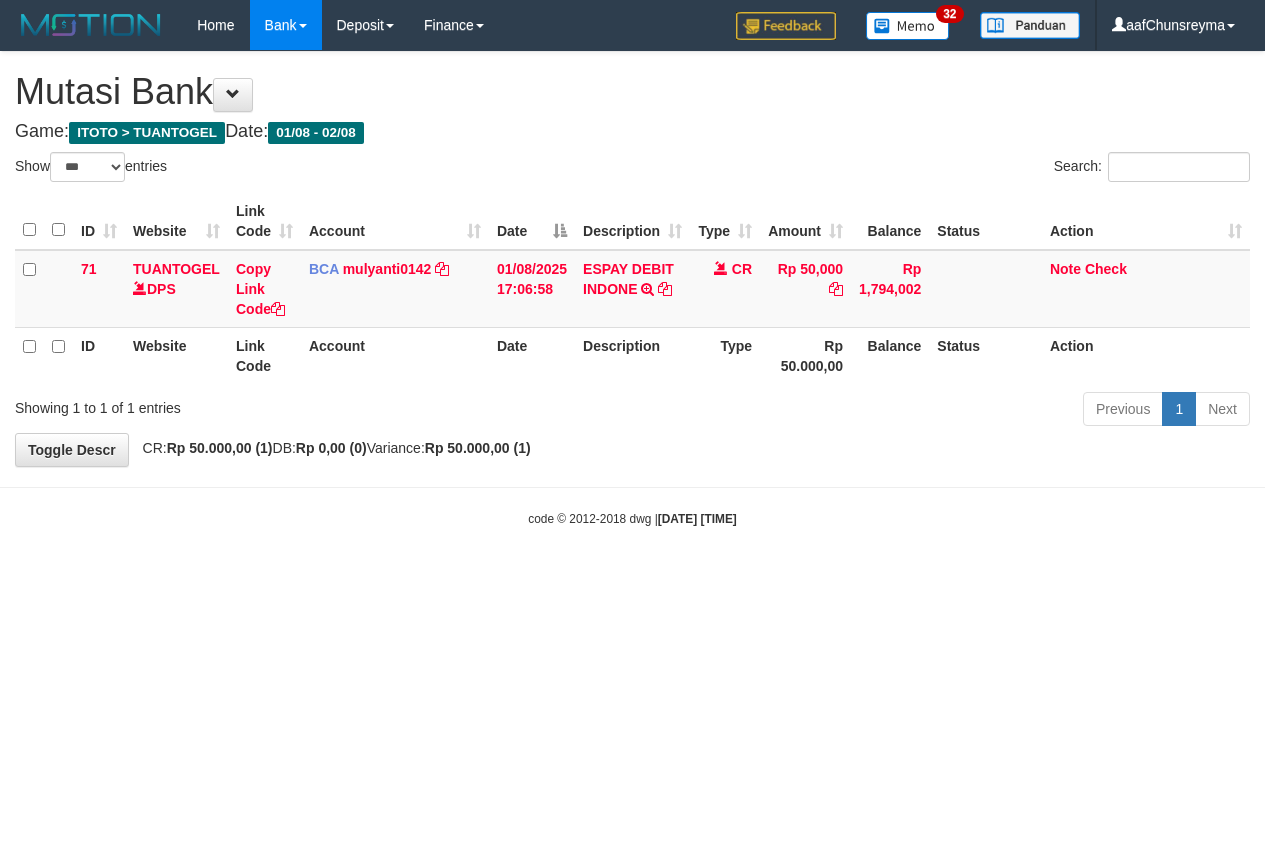 select on "***" 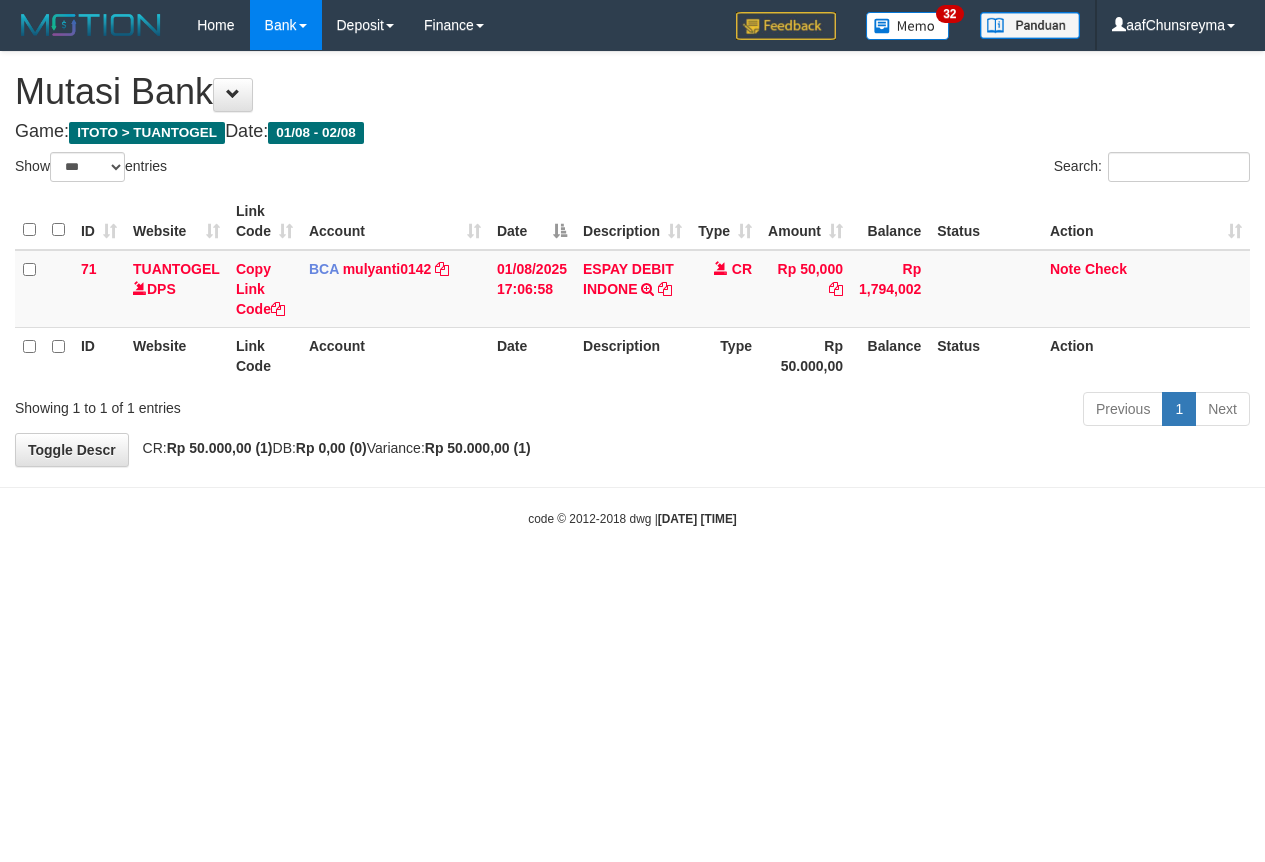 scroll, scrollTop: 0, scrollLeft: 0, axis: both 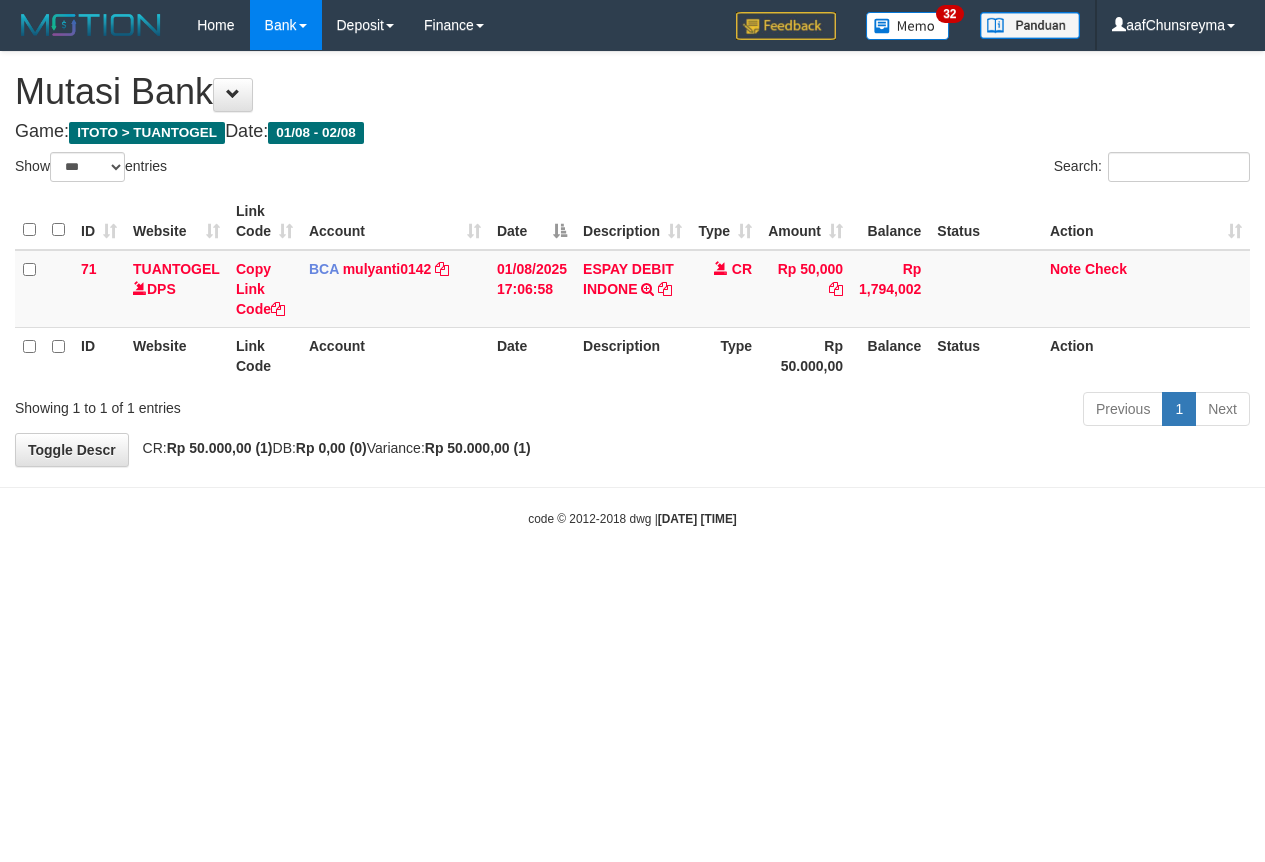 select on "***" 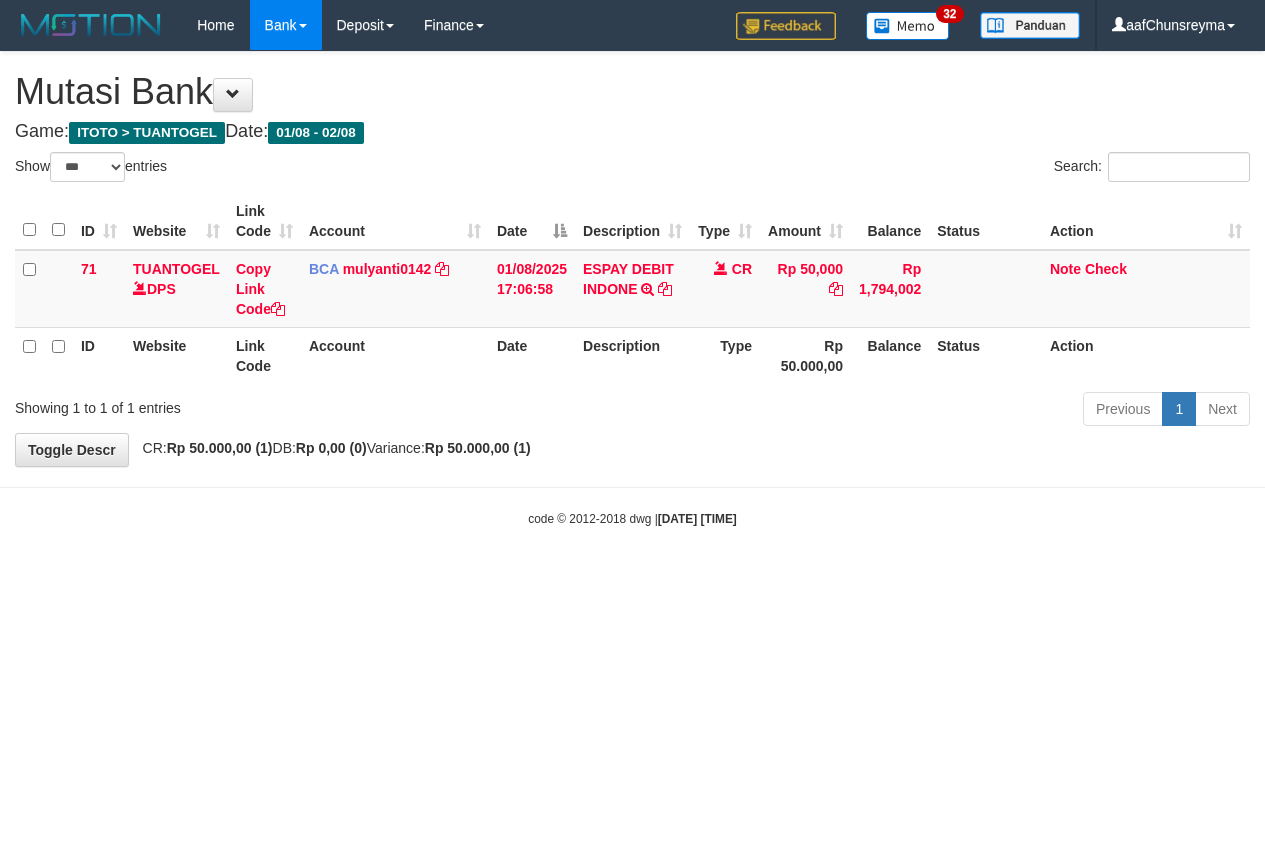 scroll, scrollTop: 0, scrollLeft: 0, axis: both 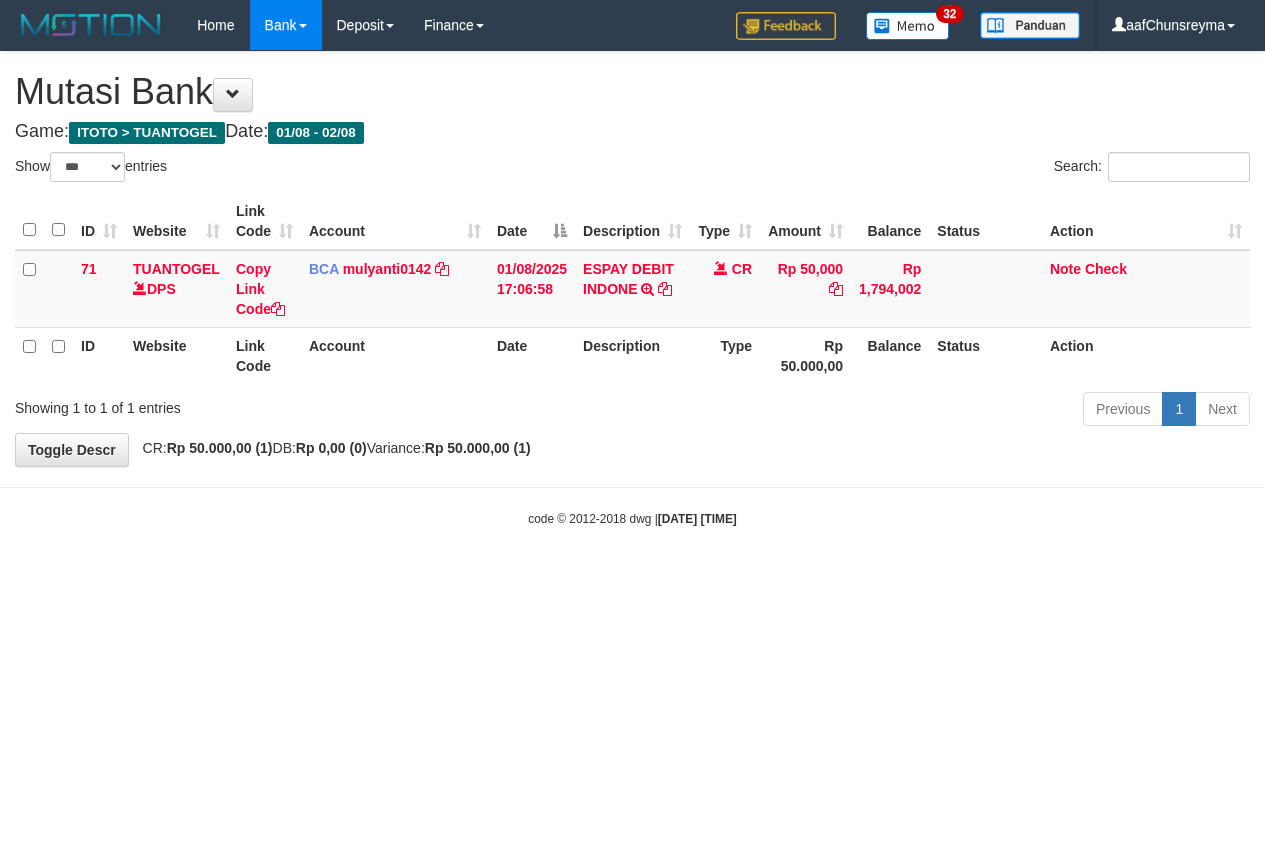 select on "***" 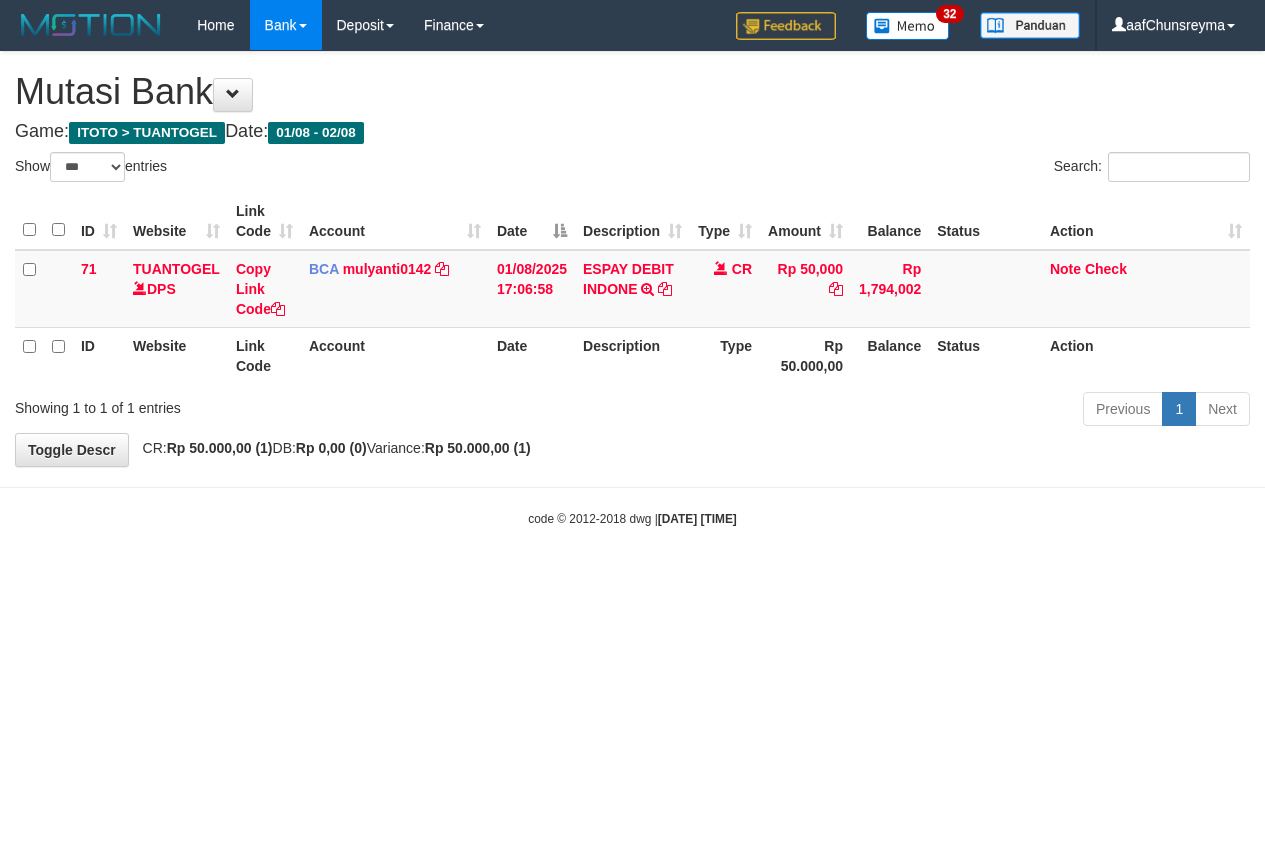 scroll, scrollTop: 0, scrollLeft: 0, axis: both 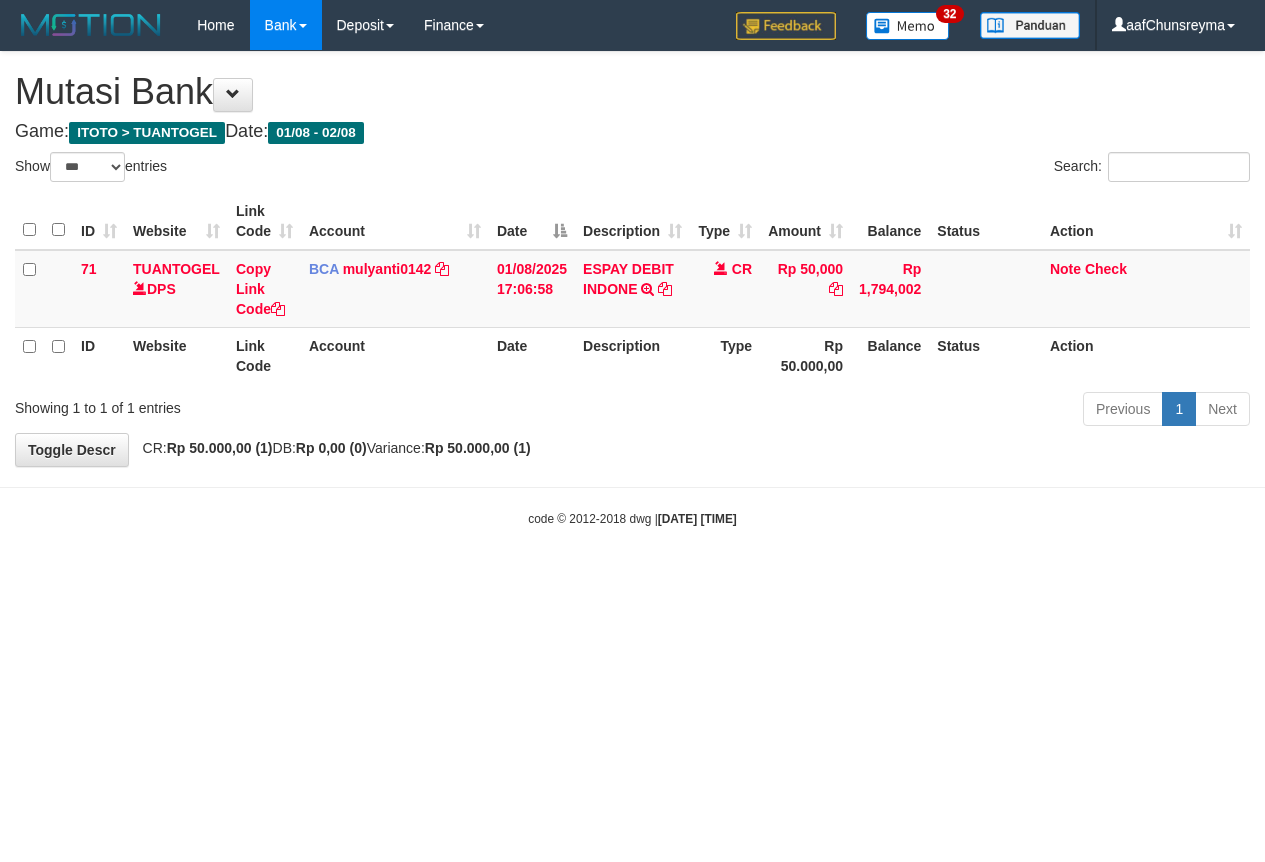 select on "***" 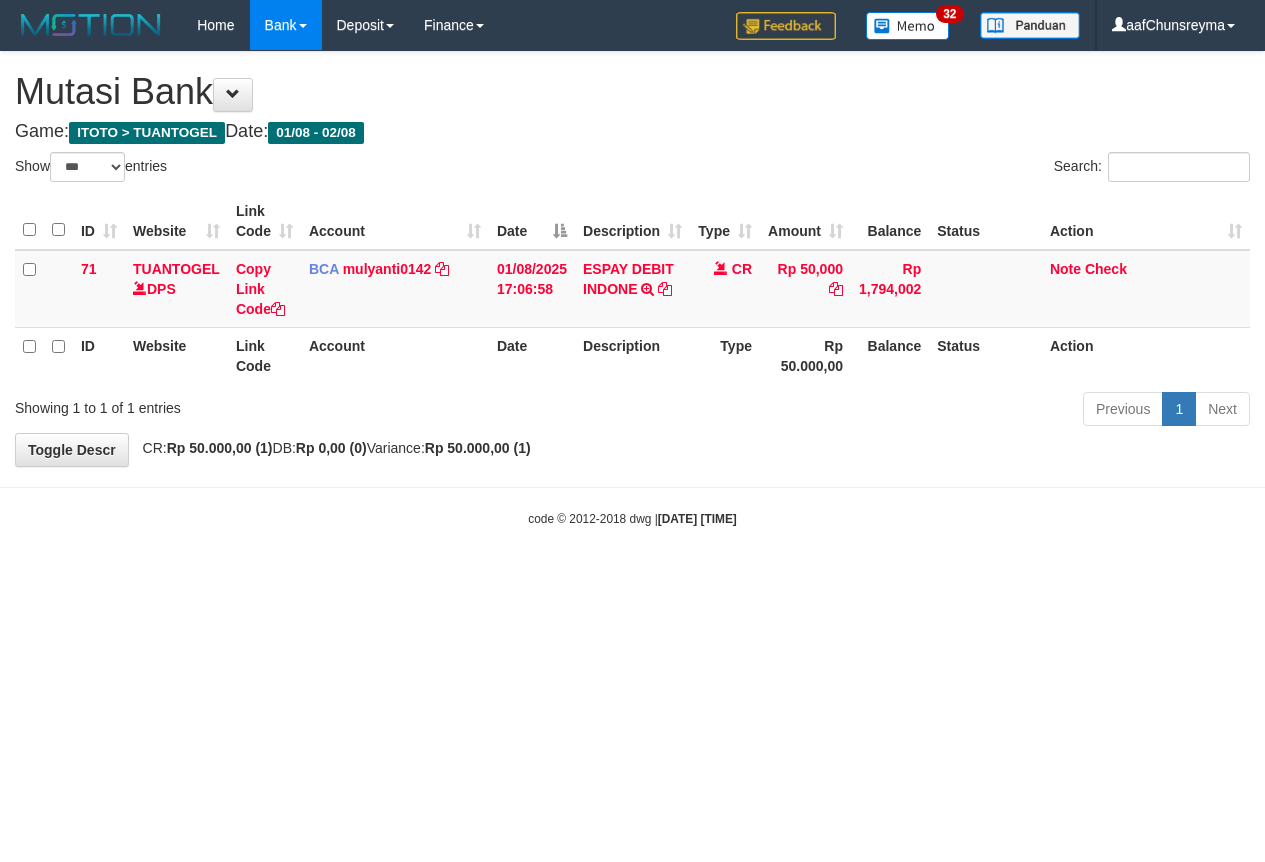 scroll, scrollTop: 0, scrollLeft: 0, axis: both 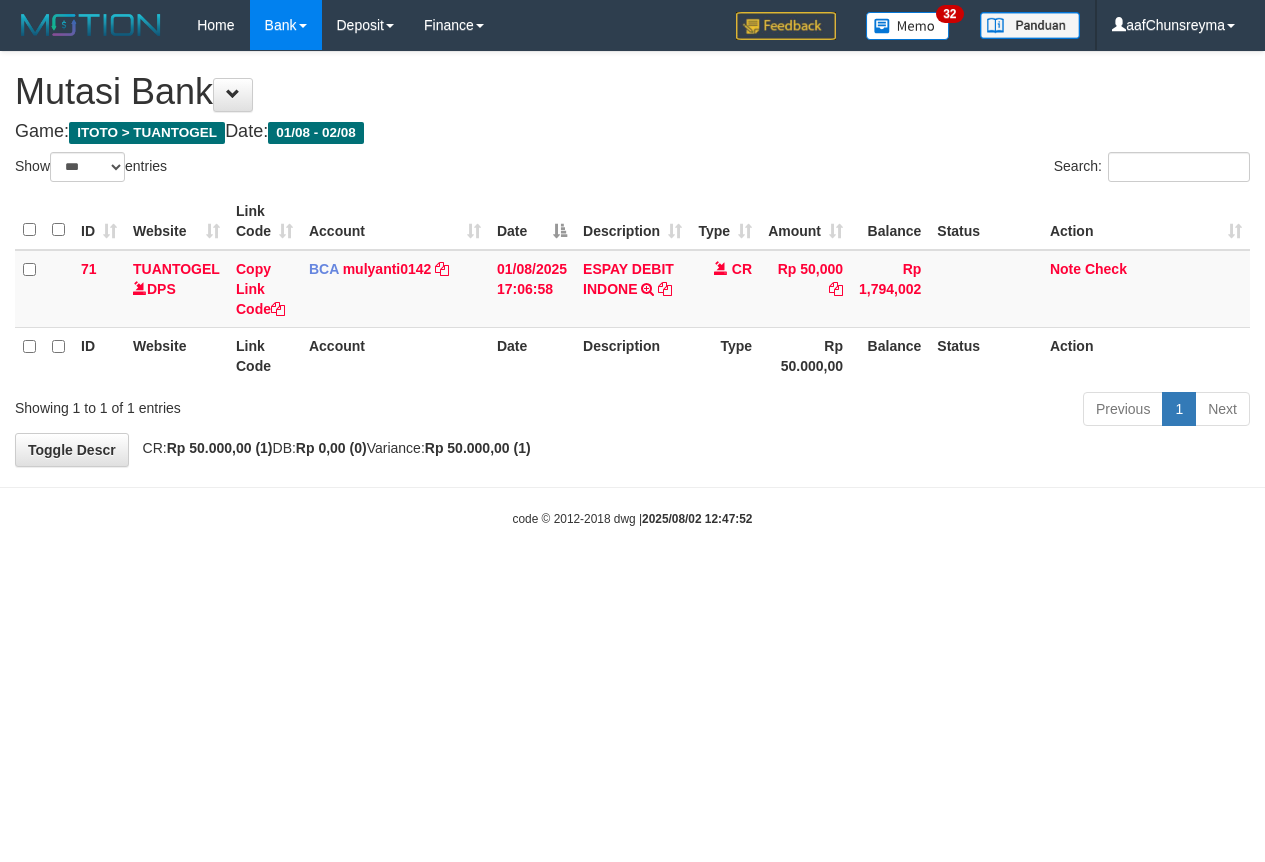 select on "***" 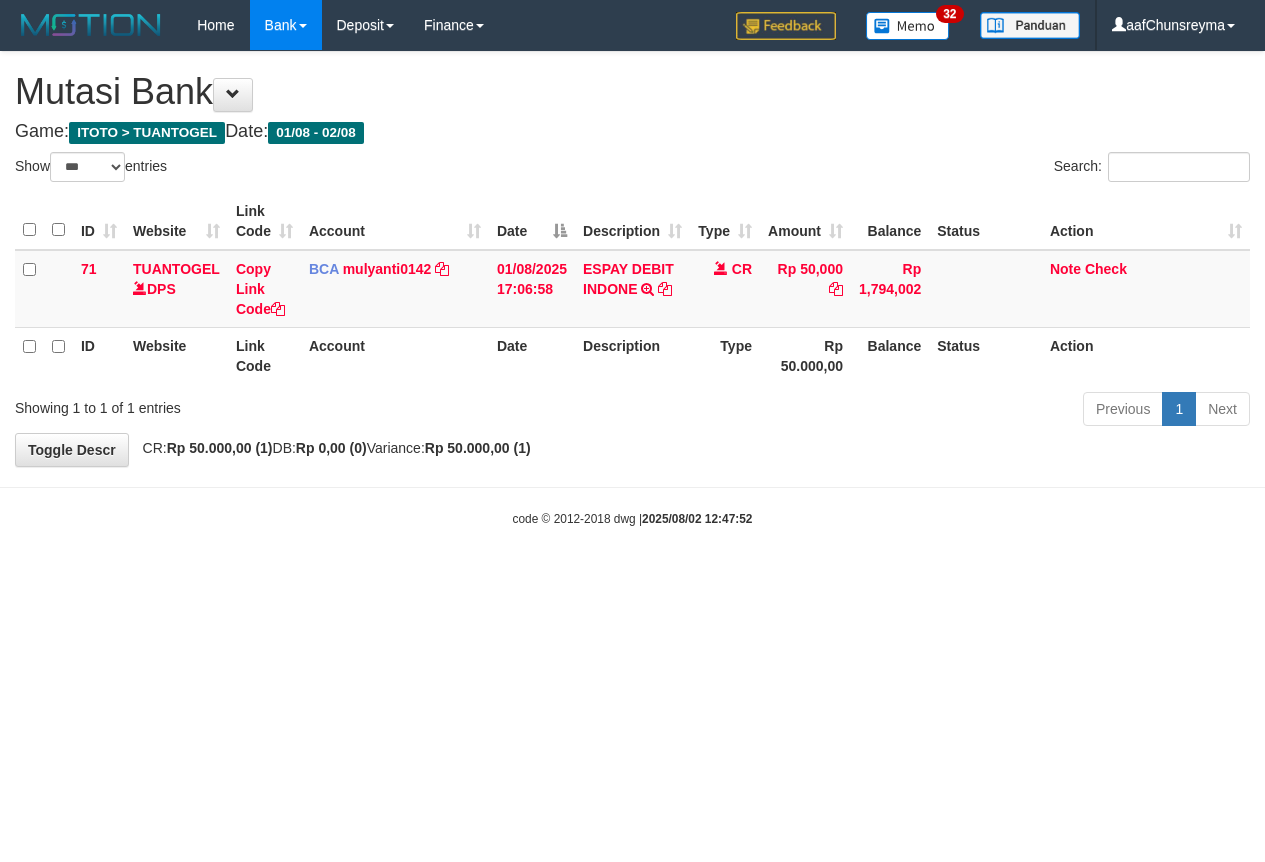 scroll, scrollTop: 0, scrollLeft: 0, axis: both 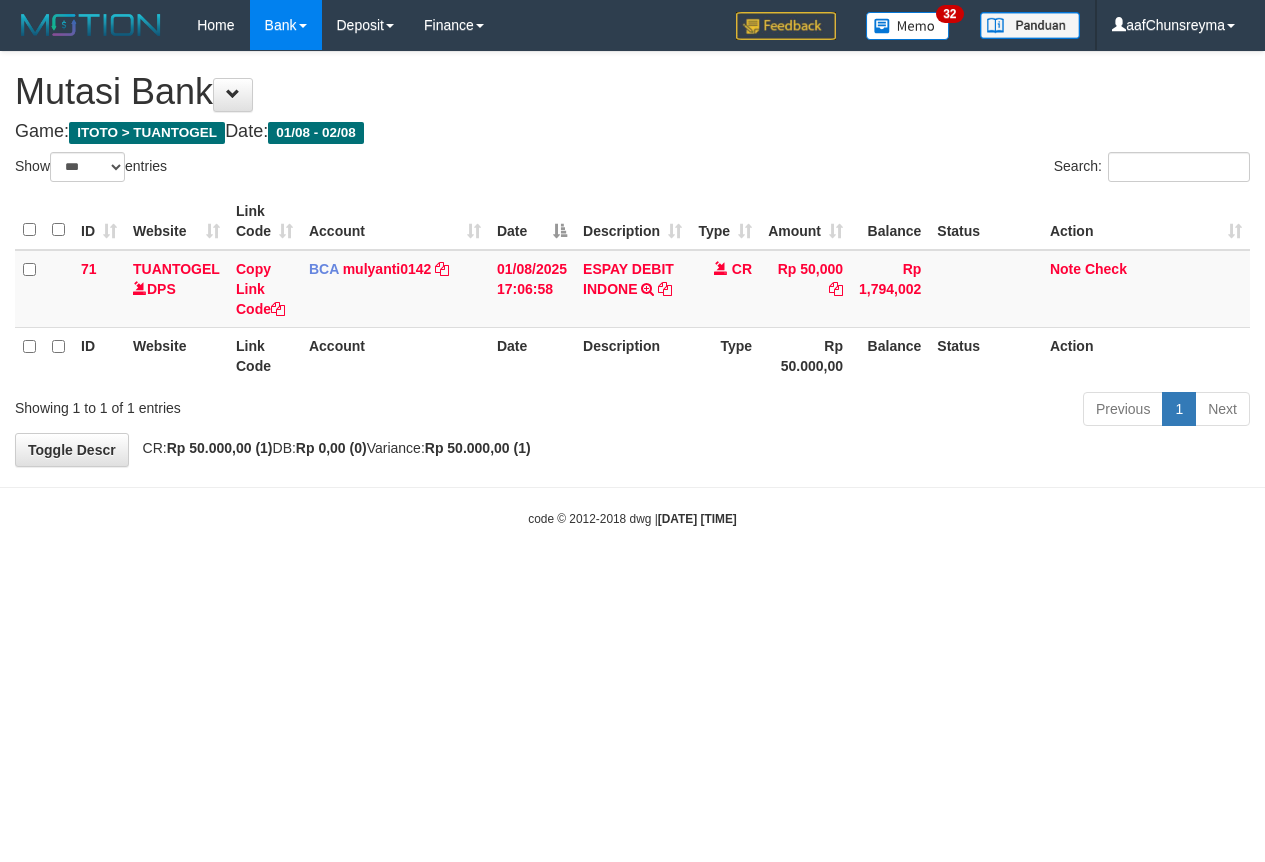 select on "***" 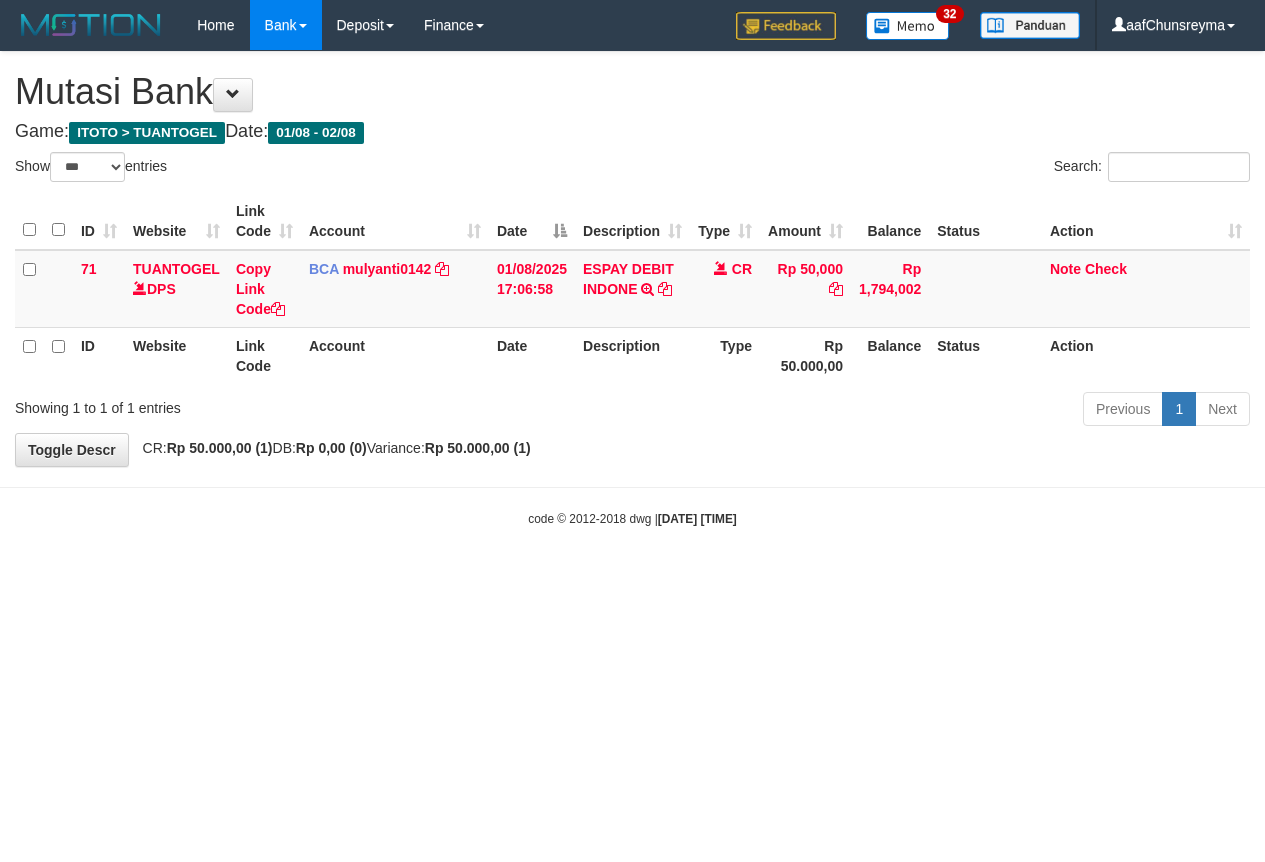scroll, scrollTop: 0, scrollLeft: 0, axis: both 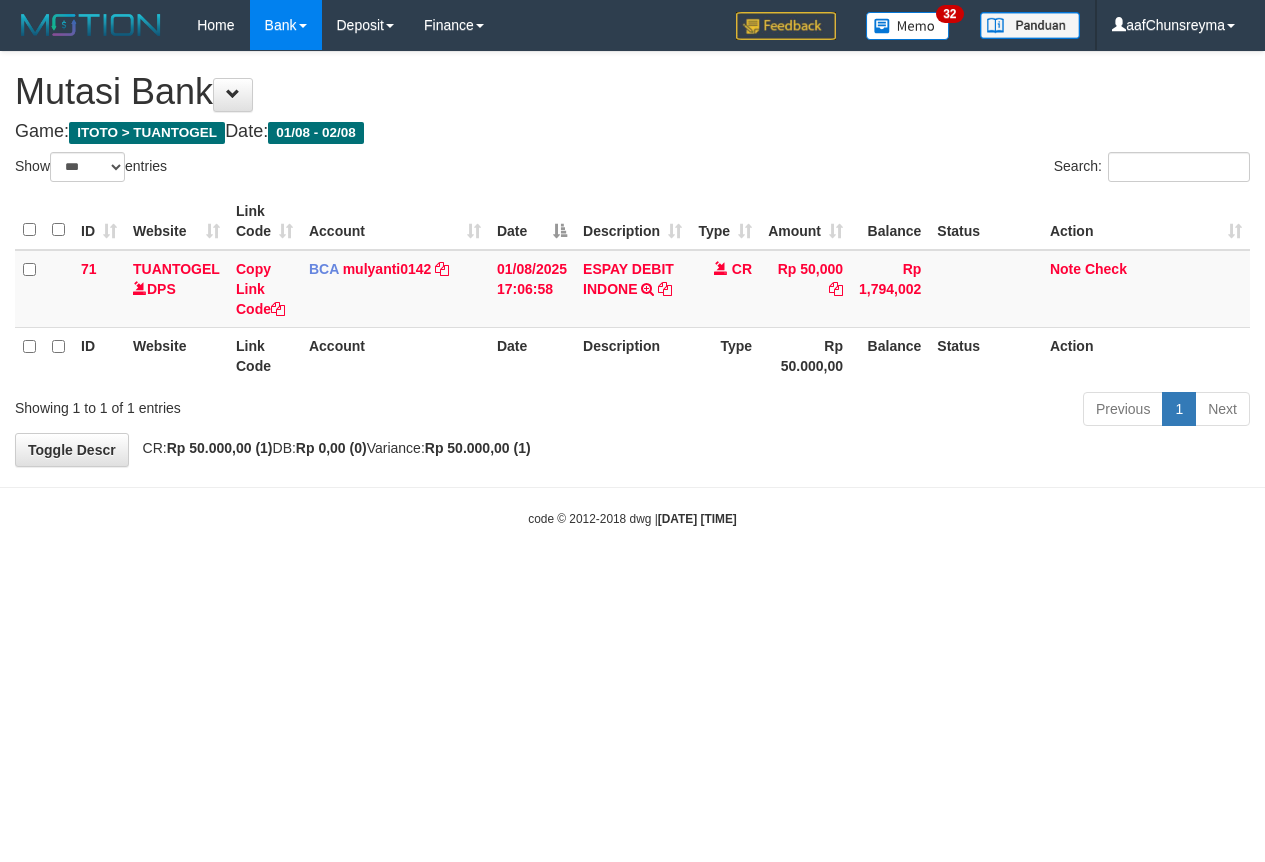 select on "***" 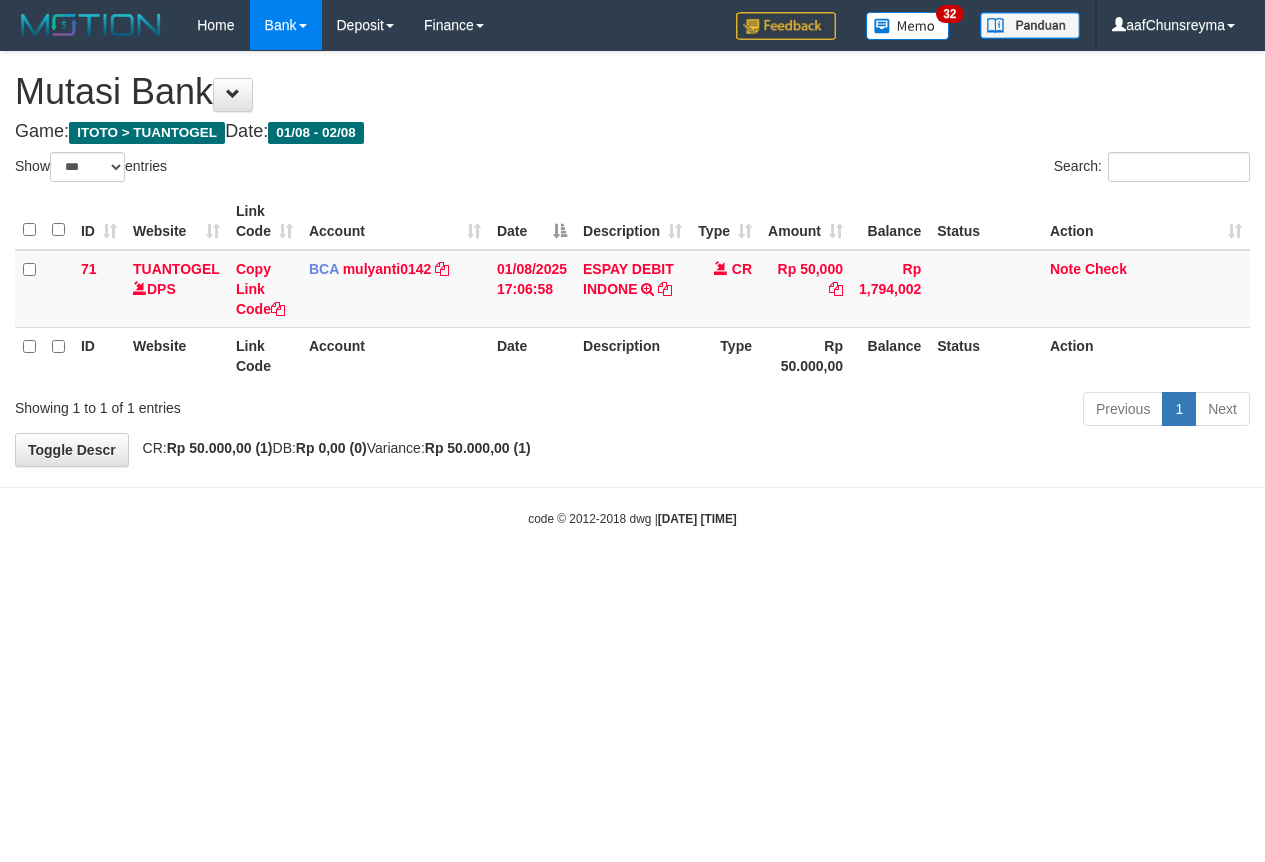 scroll, scrollTop: 0, scrollLeft: 0, axis: both 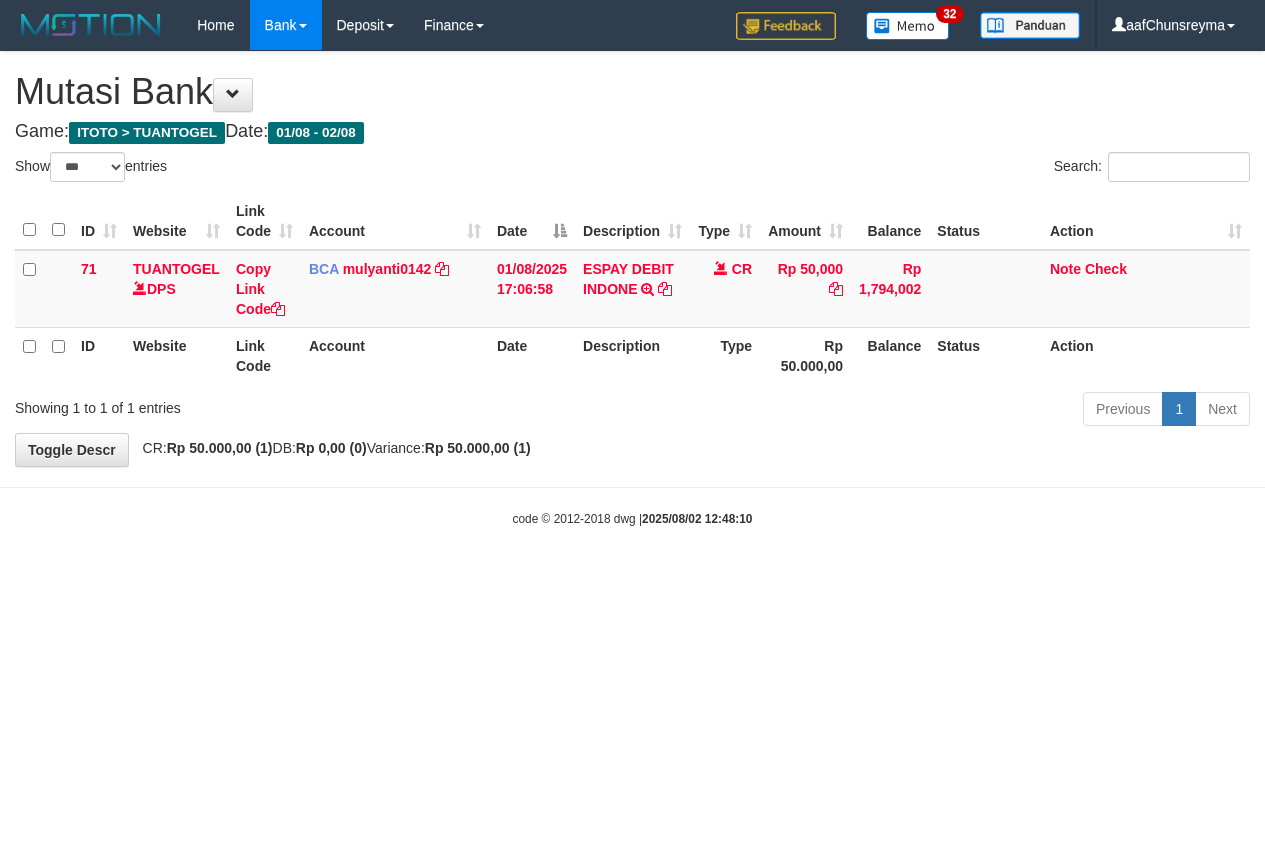 select on "***" 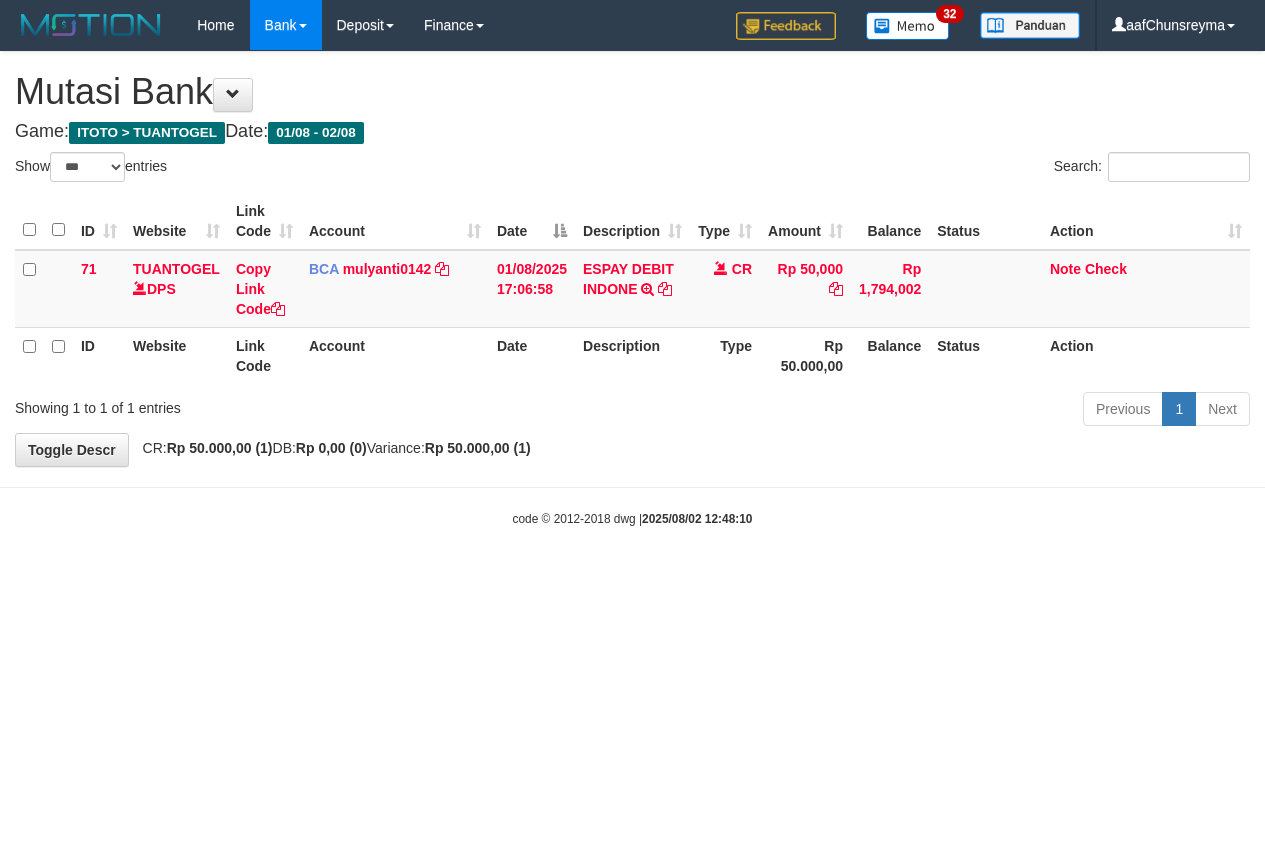 scroll, scrollTop: 0, scrollLeft: 0, axis: both 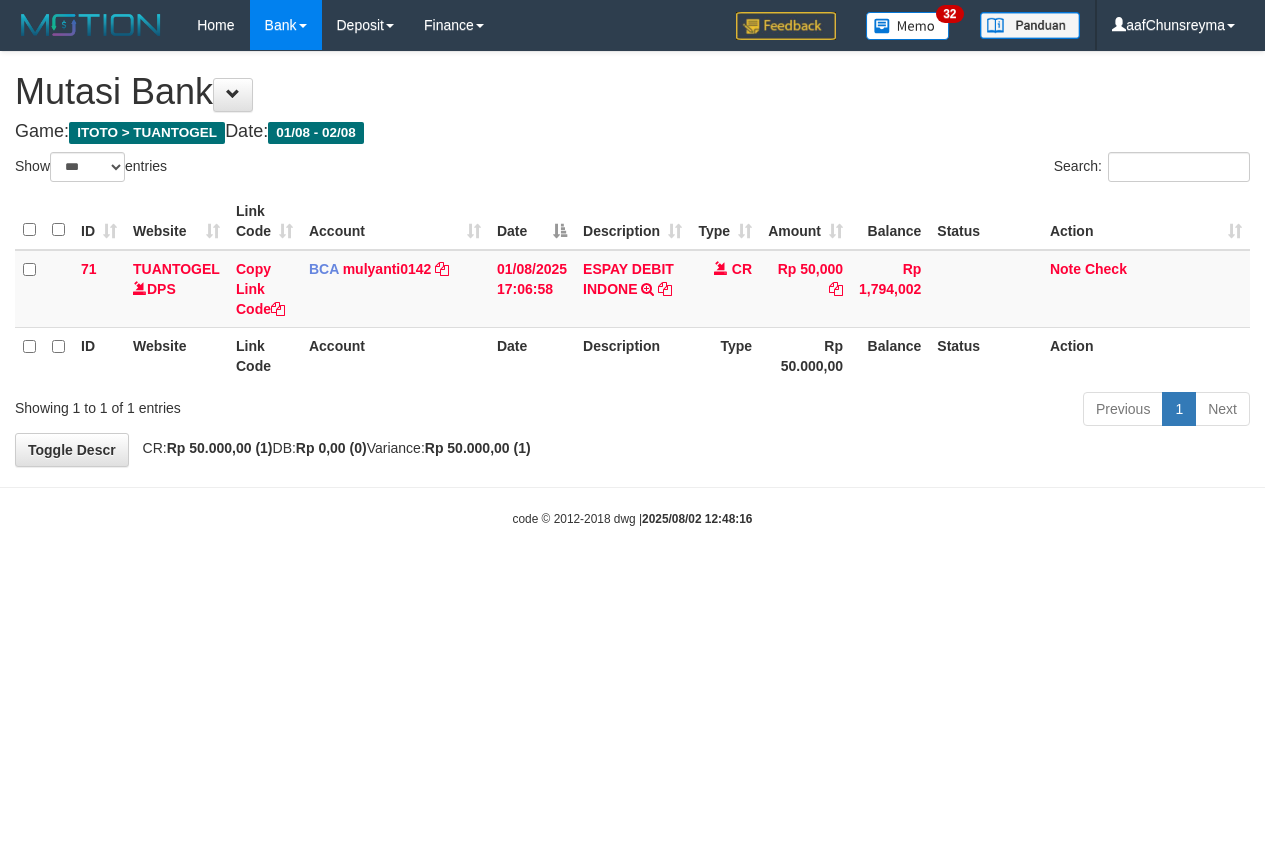 select on "***" 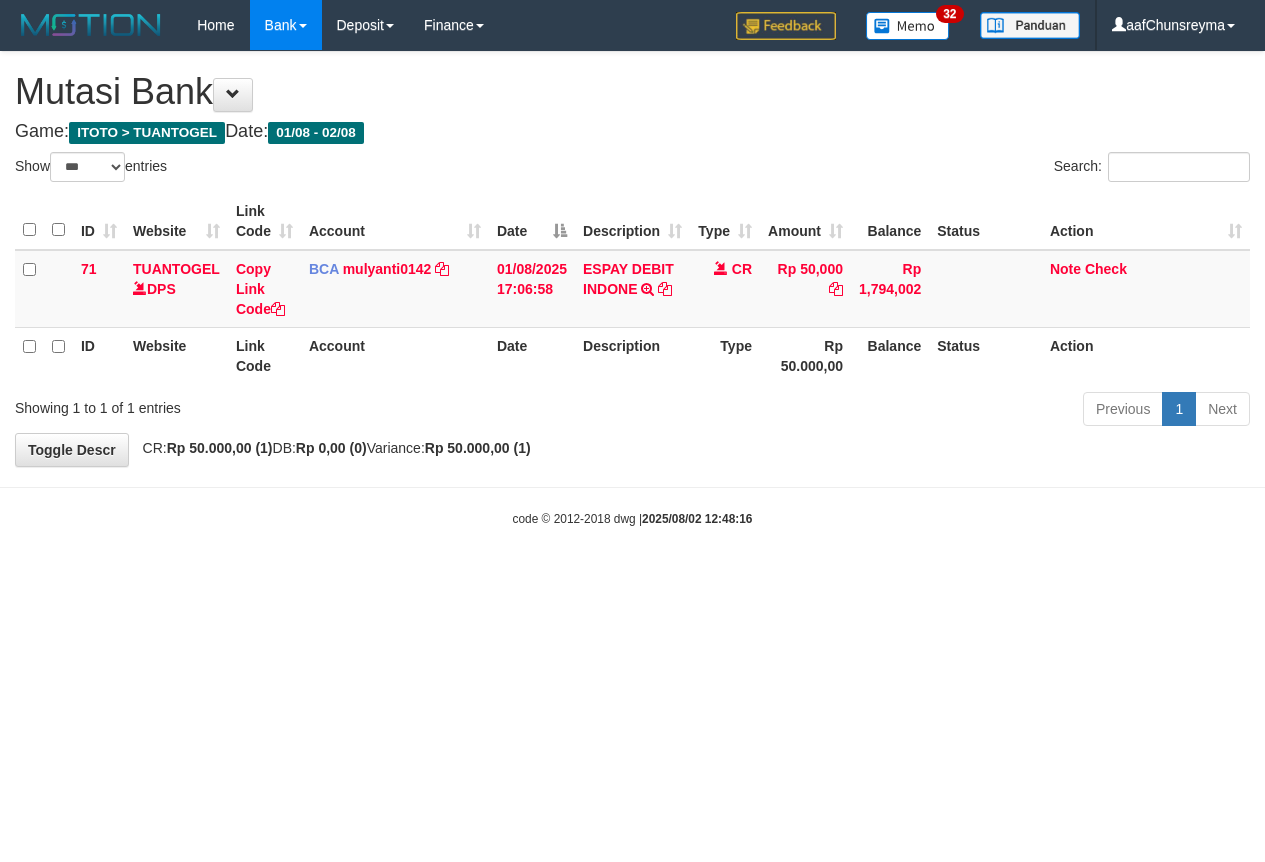 scroll, scrollTop: 0, scrollLeft: 0, axis: both 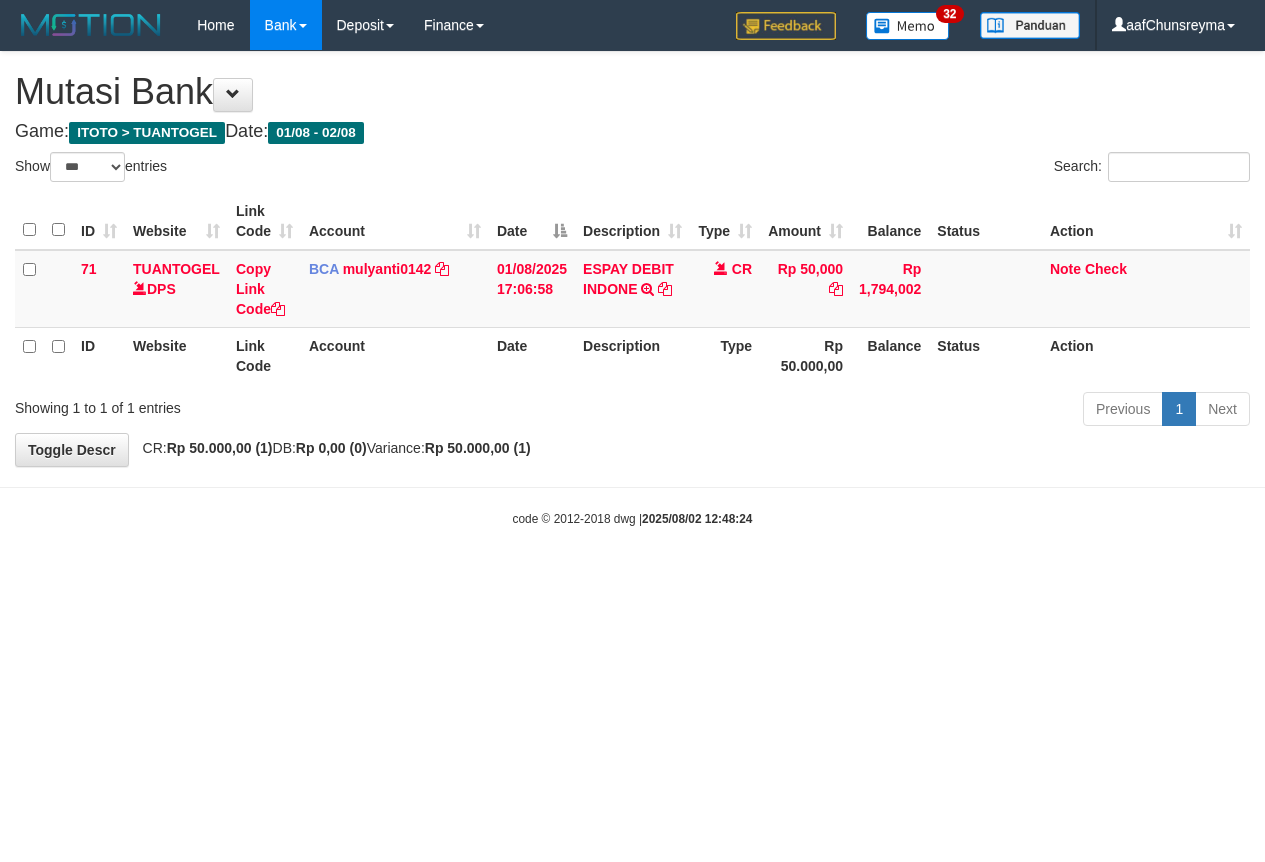select on "***" 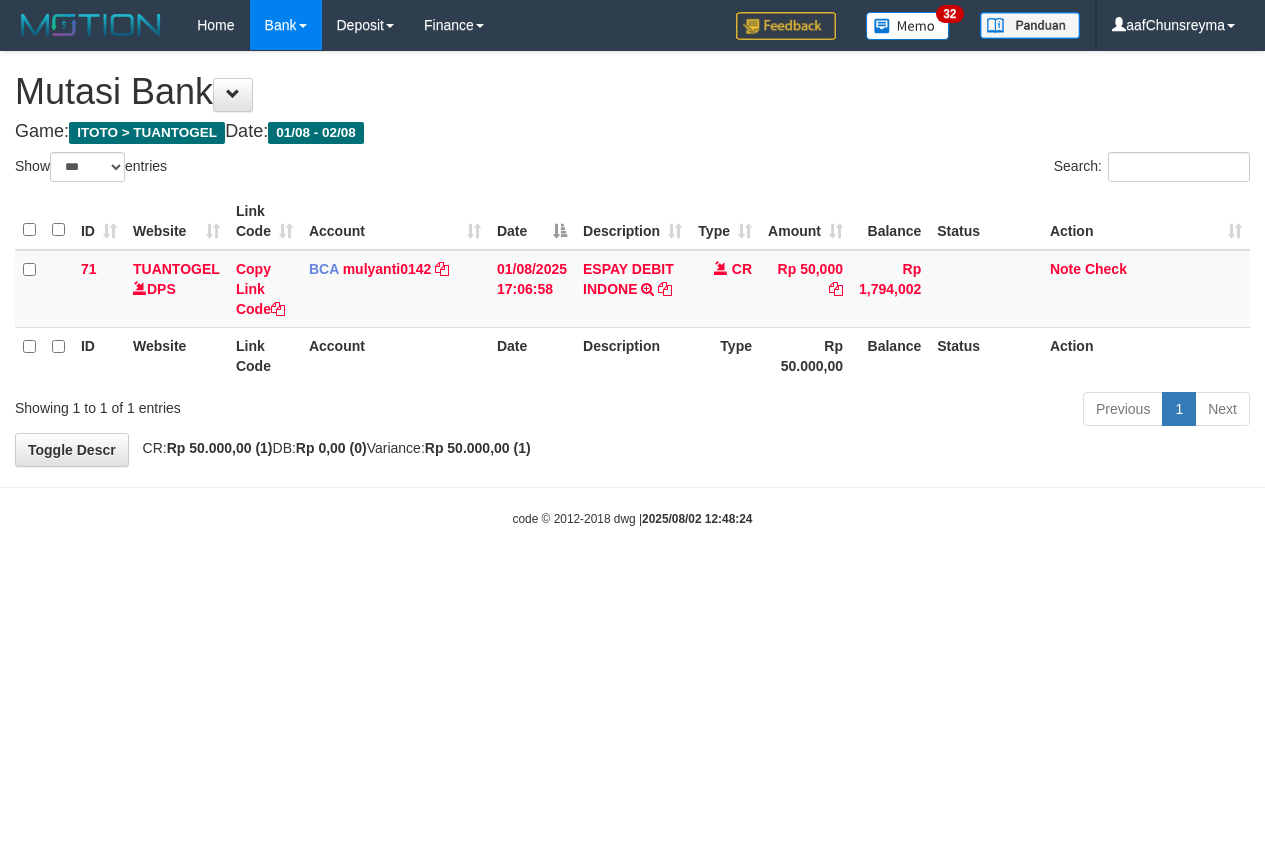 scroll, scrollTop: 0, scrollLeft: 0, axis: both 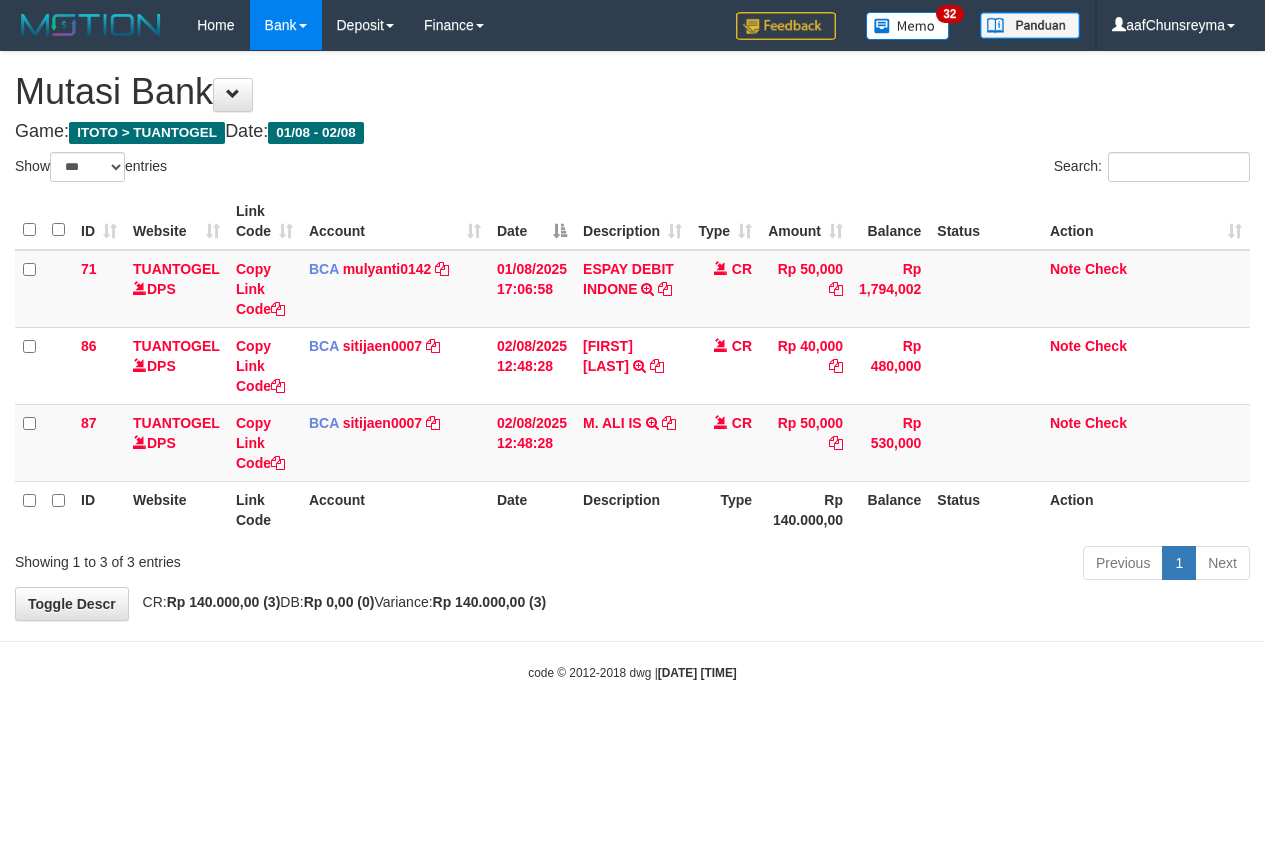 select on "***" 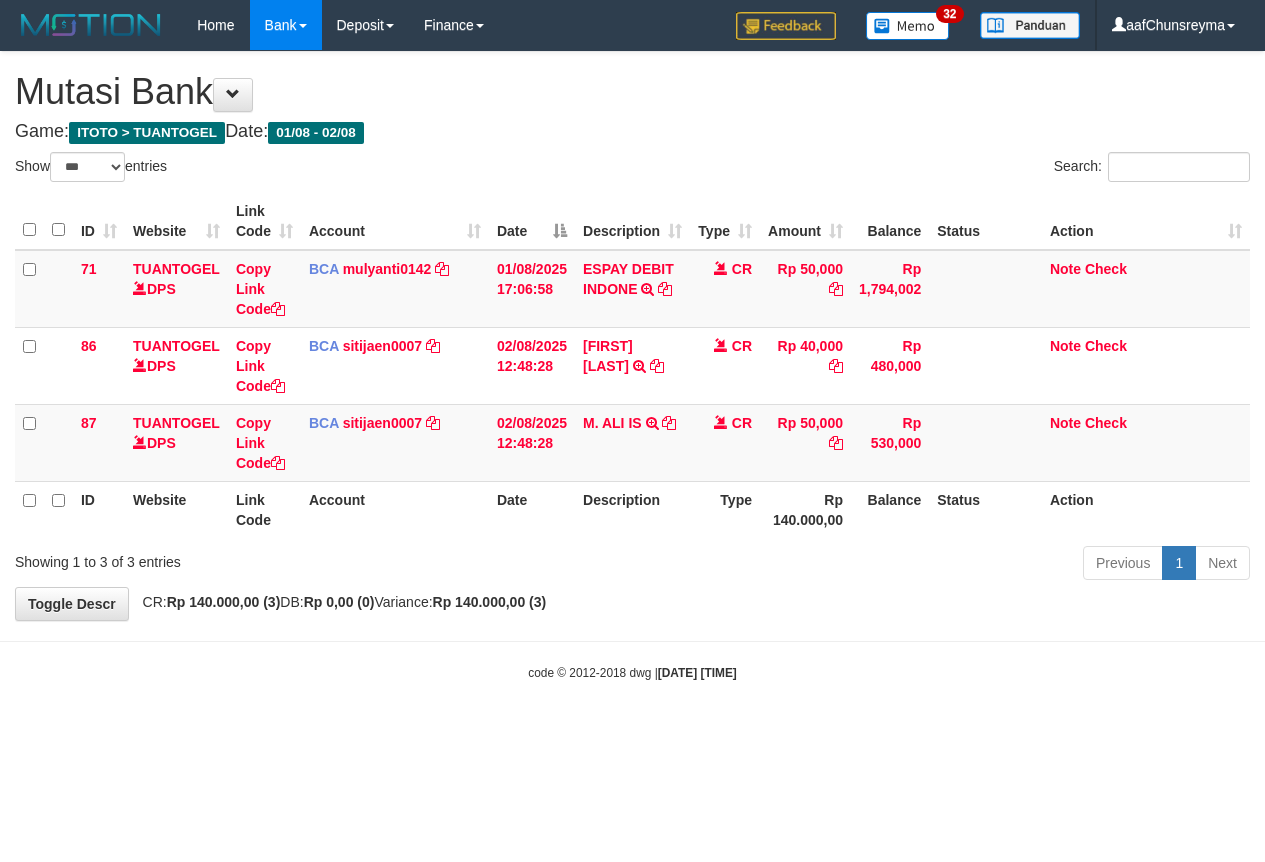 scroll, scrollTop: 0, scrollLeft: 0, axis: both 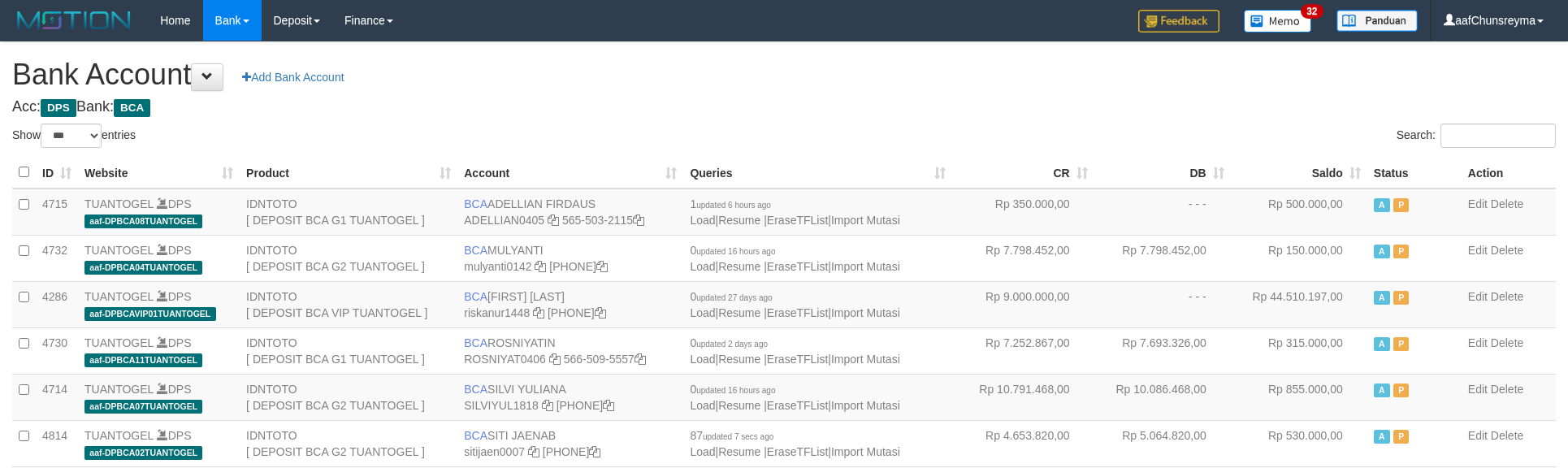 select on "***" 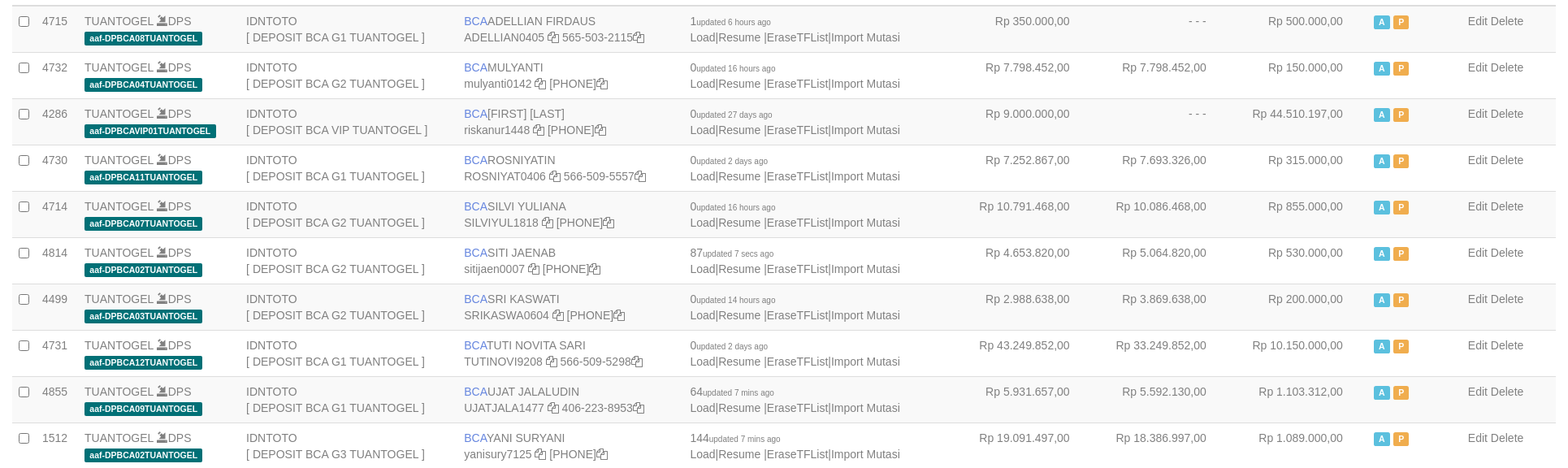 scroll, scrollTop: 216, scrollLeft: 0, axis: vertical 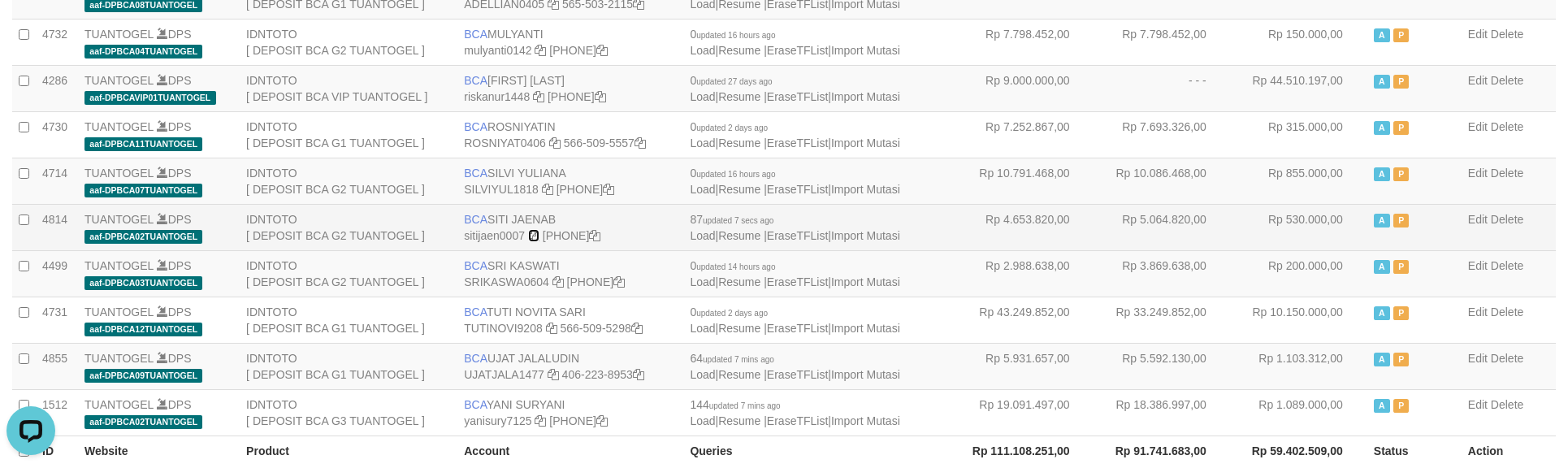 click at bounding box center [534, 236] 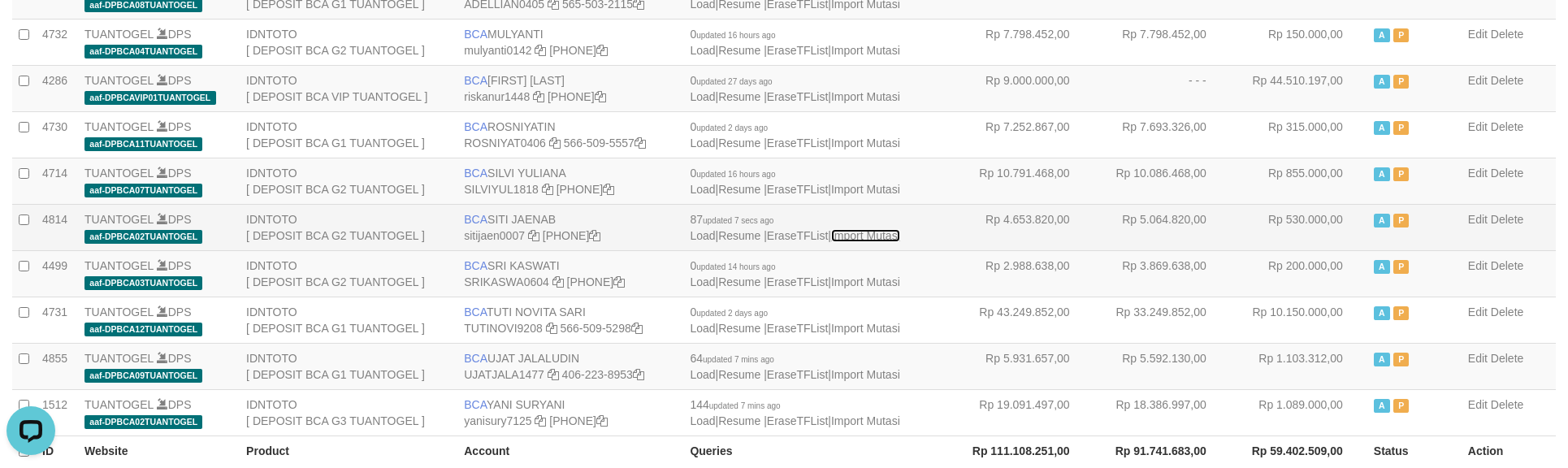 click on "Import Mutasi" at bounding box center [865, 236] 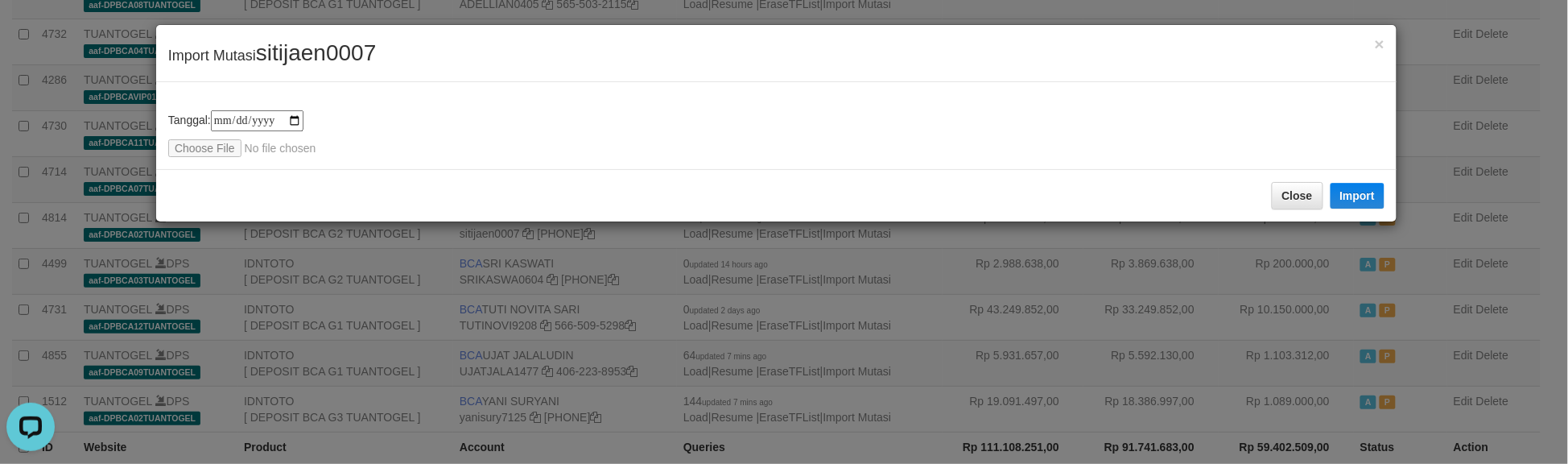 type on "**********" 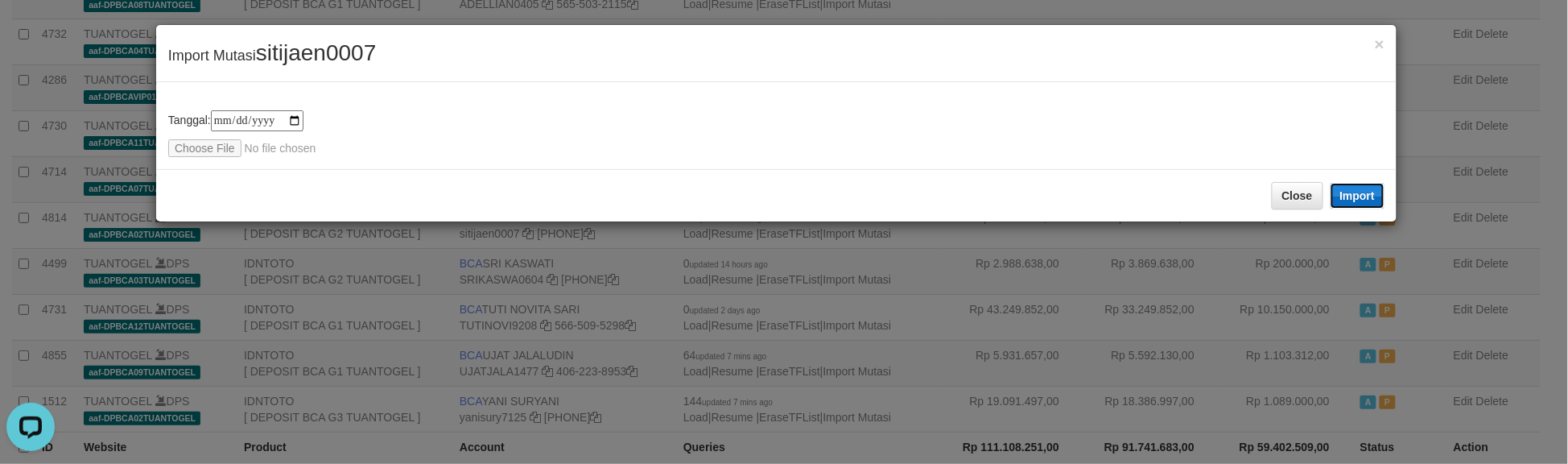 click on "Import" at bounding box center (1358, 196) 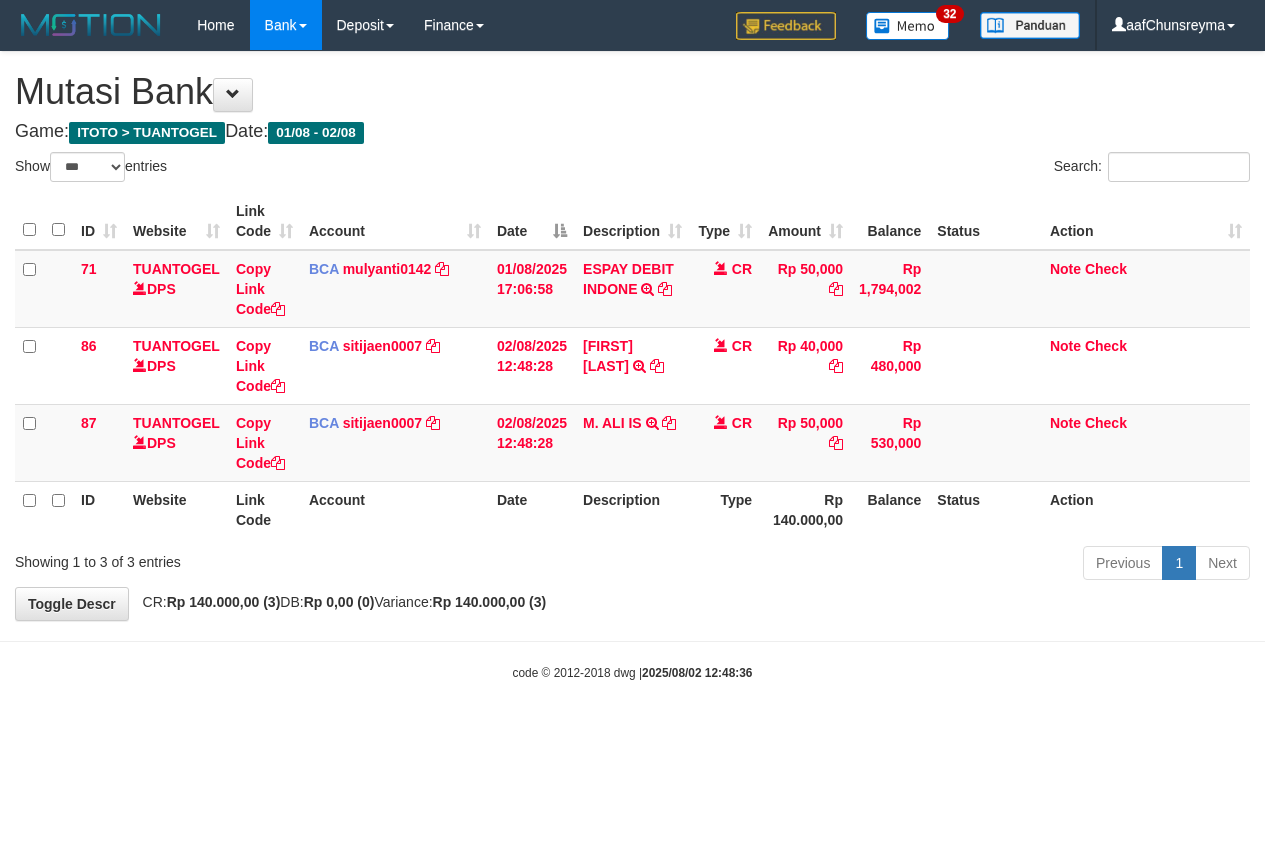 select on "***" 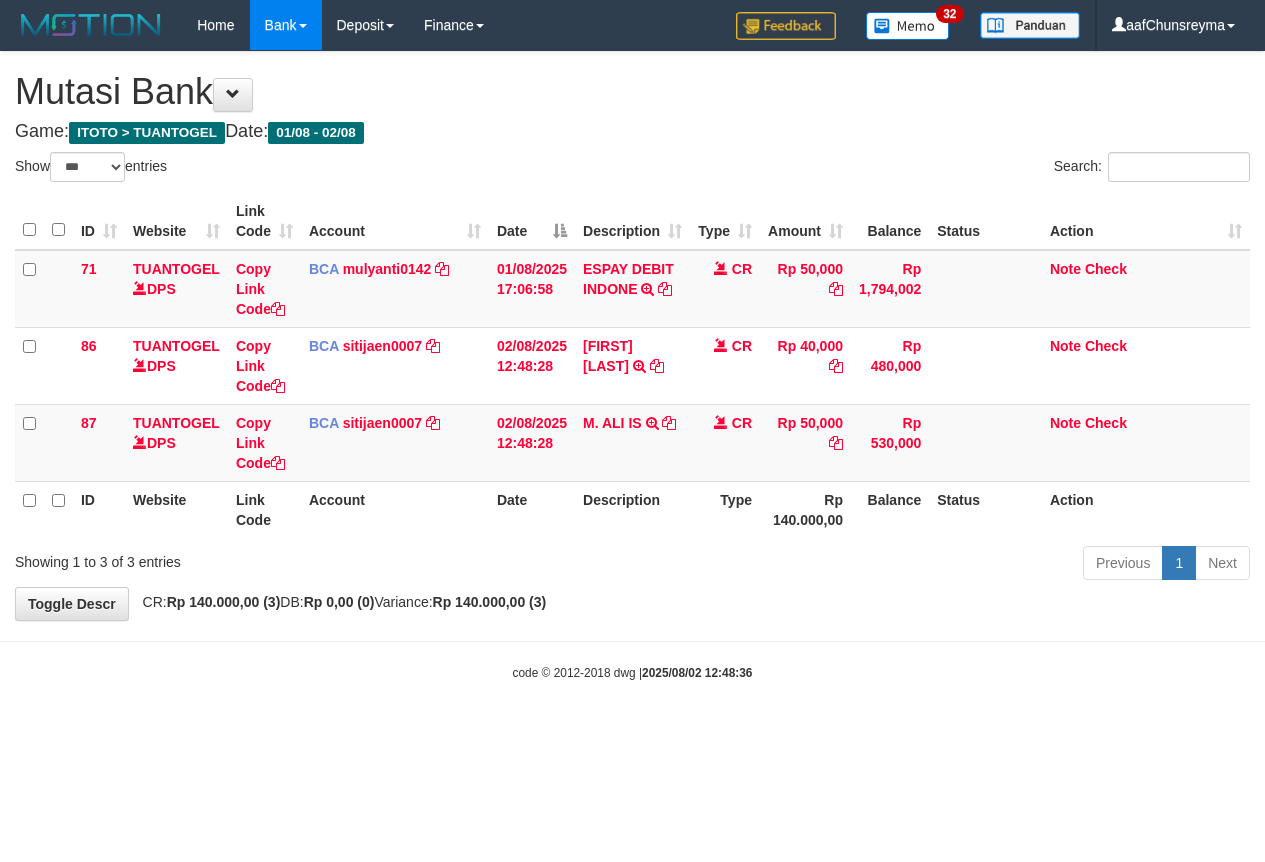 scroll, scrollTop: 0, scrollLeft: 0, axis: both 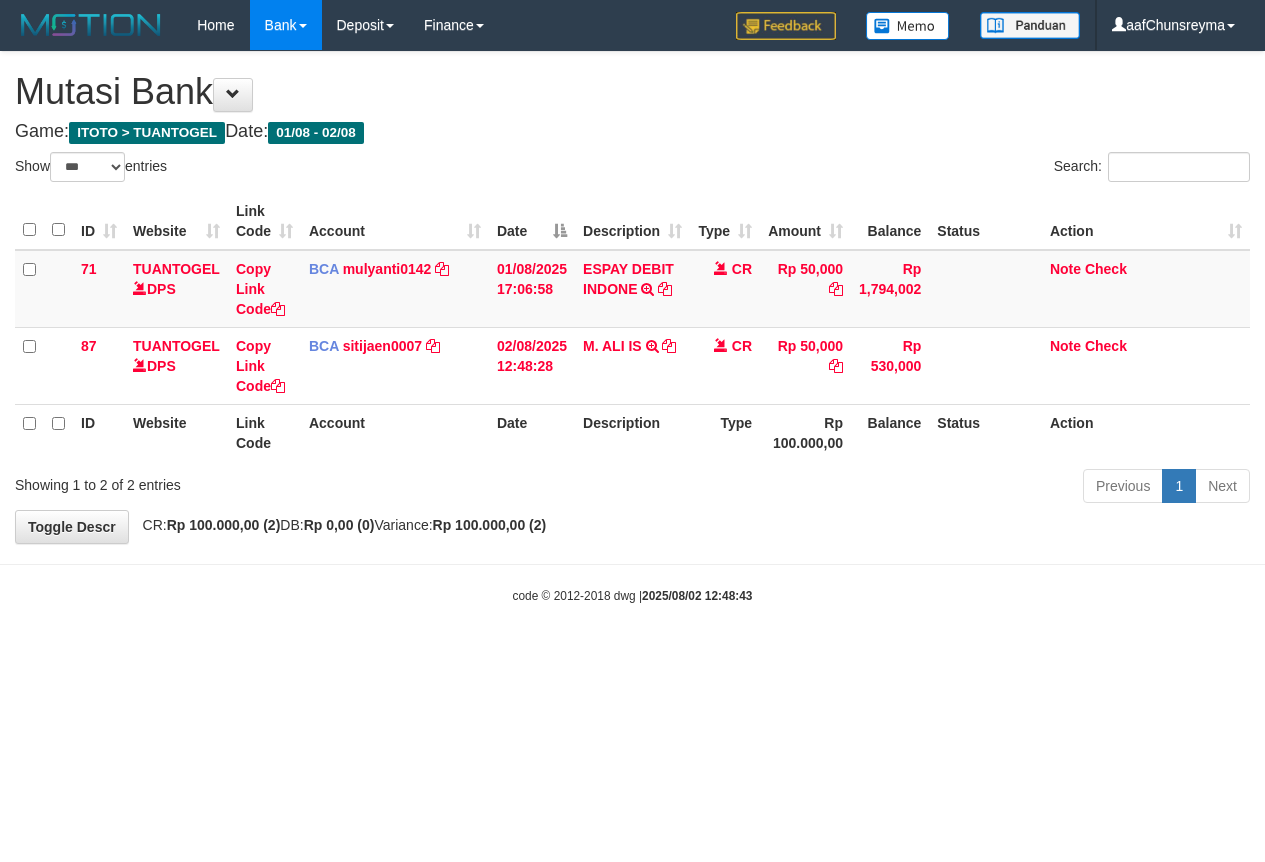 select on "***" 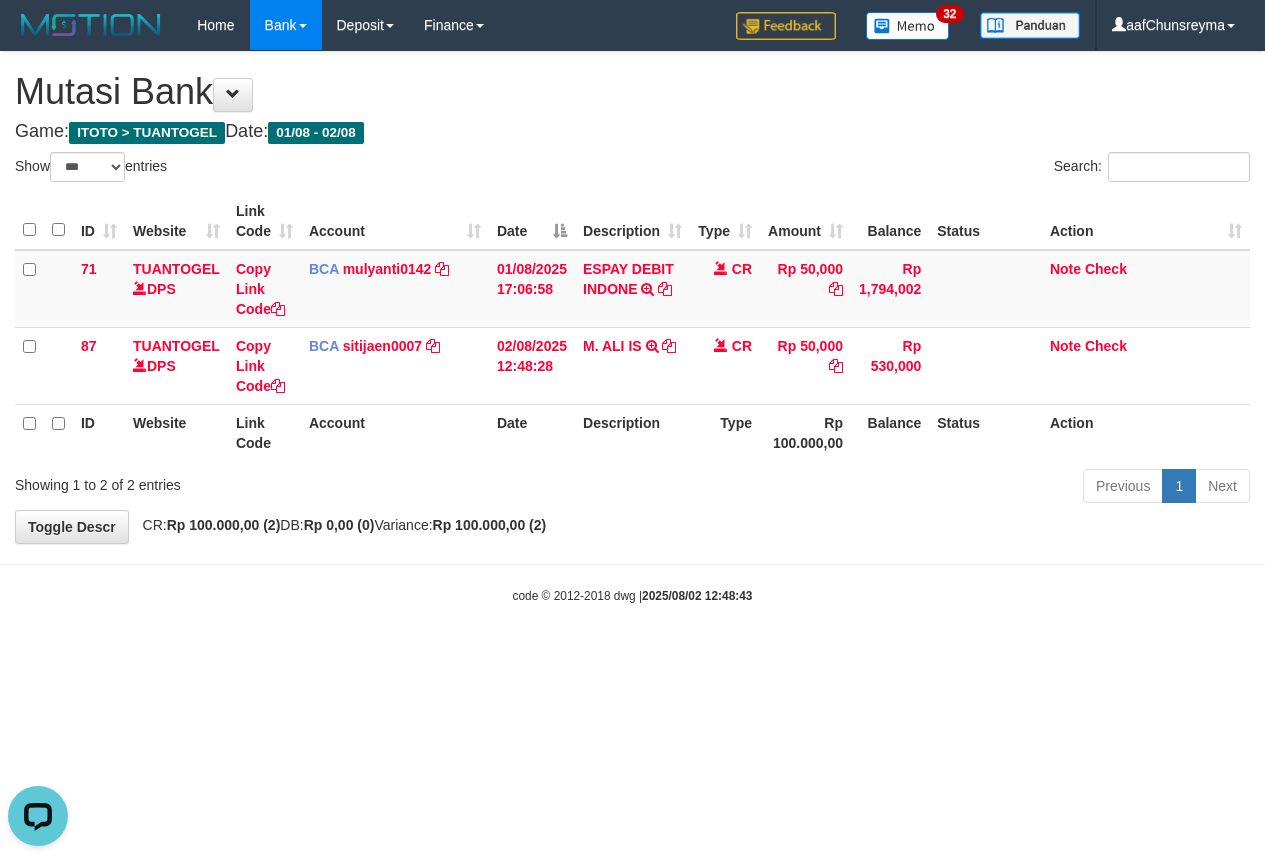 scroll, scrollTop: 0, scrollLeft: 0, axis: both 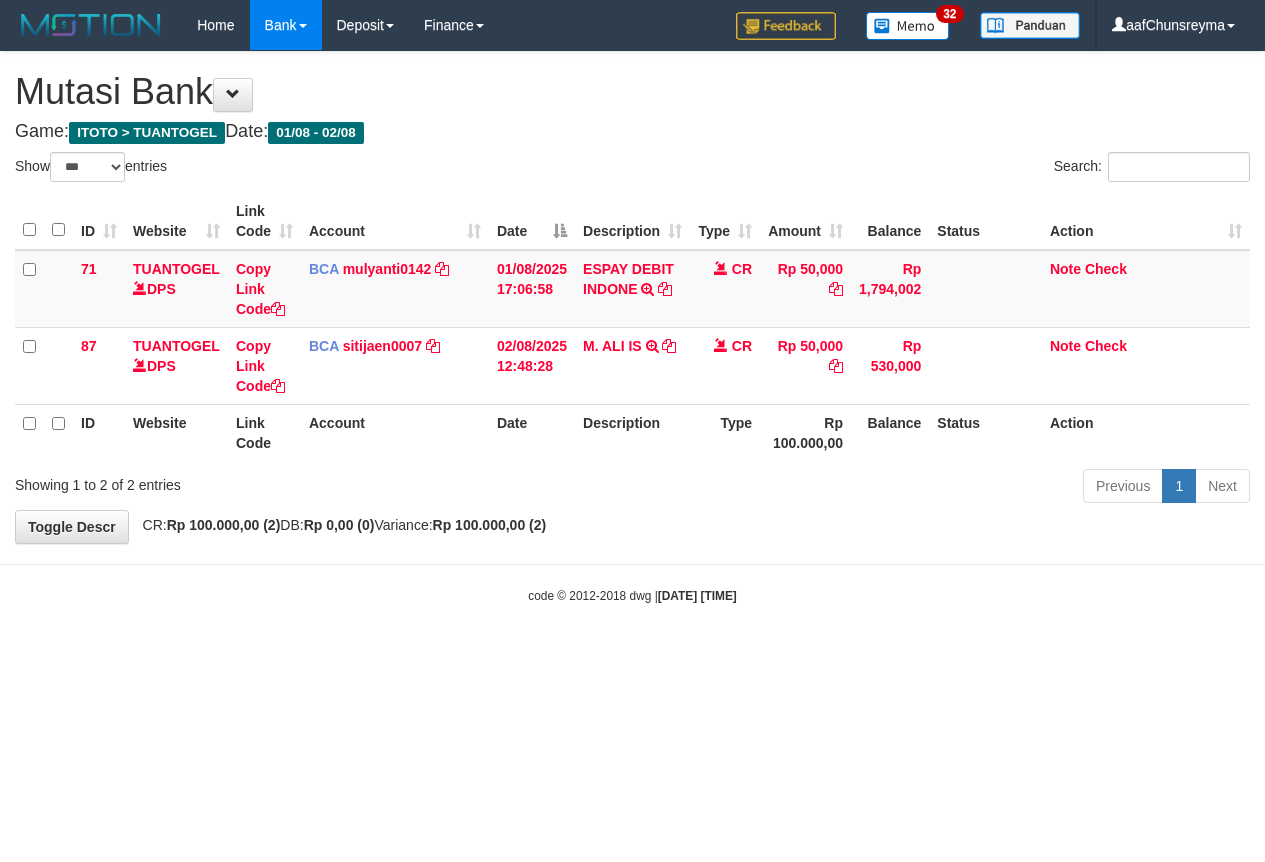 select on "***" 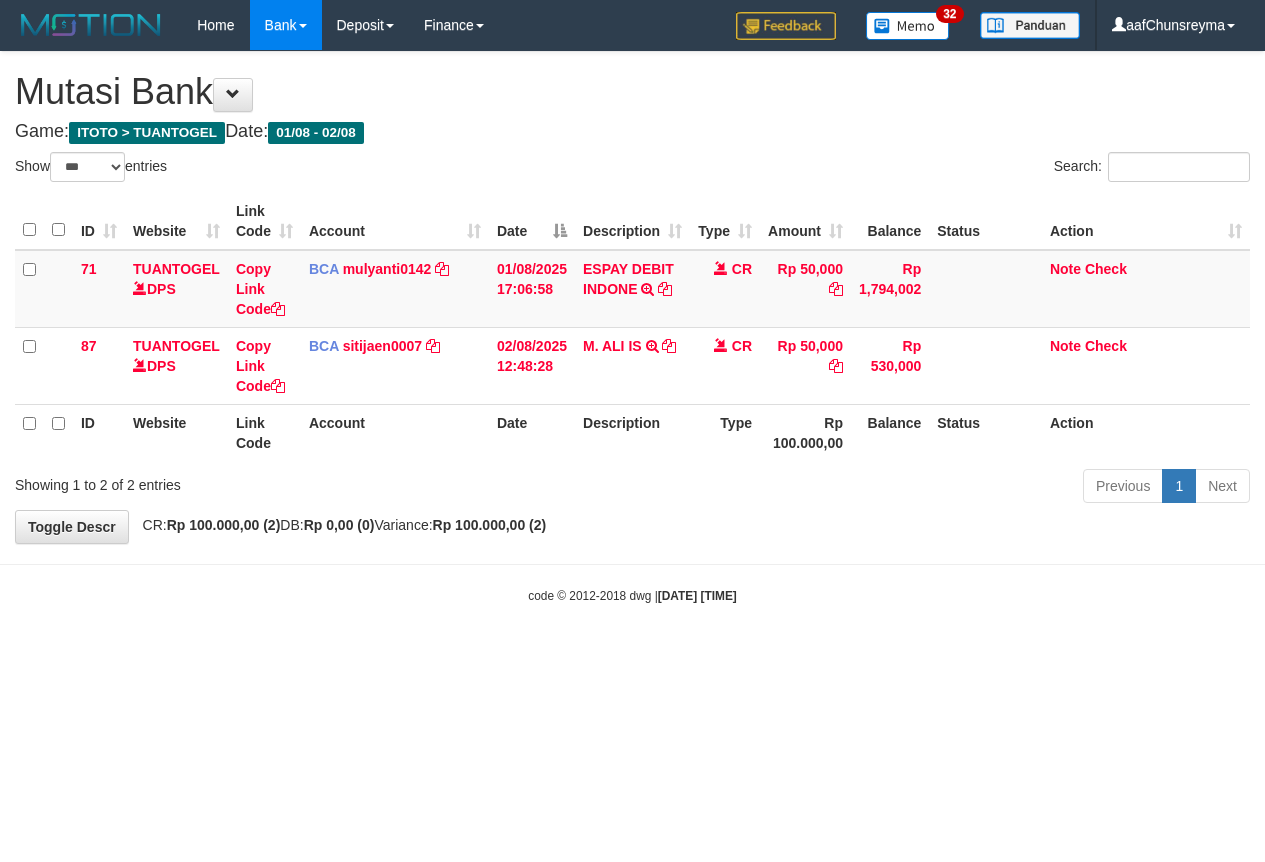 scroll, scrollTop: 0, scrollLeft: 0, axis: both 